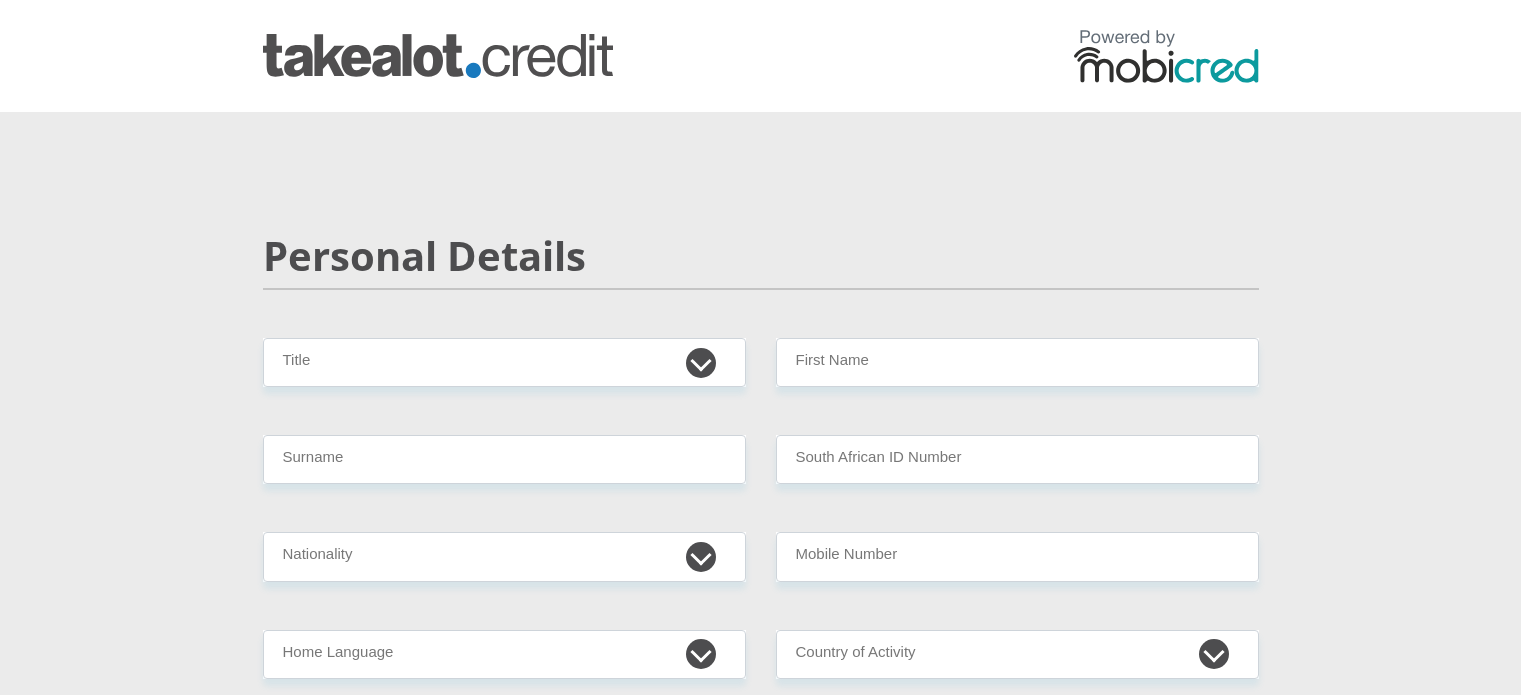 scroll, scrollTop: 0, scrollLeft: 0, axis: both 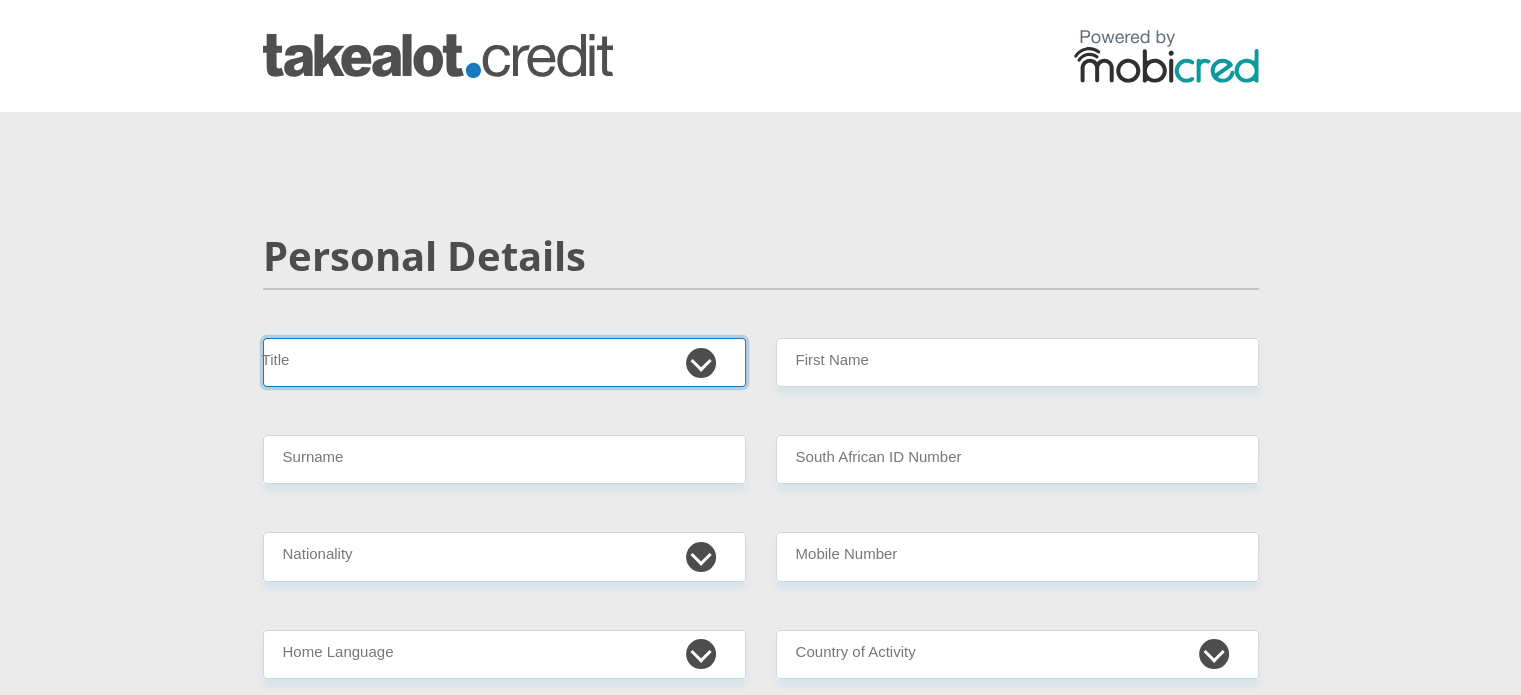 click on "Mr
Ms
Mrs
Dr
[PERSON_NAME]" at bounding box center (504, 362) 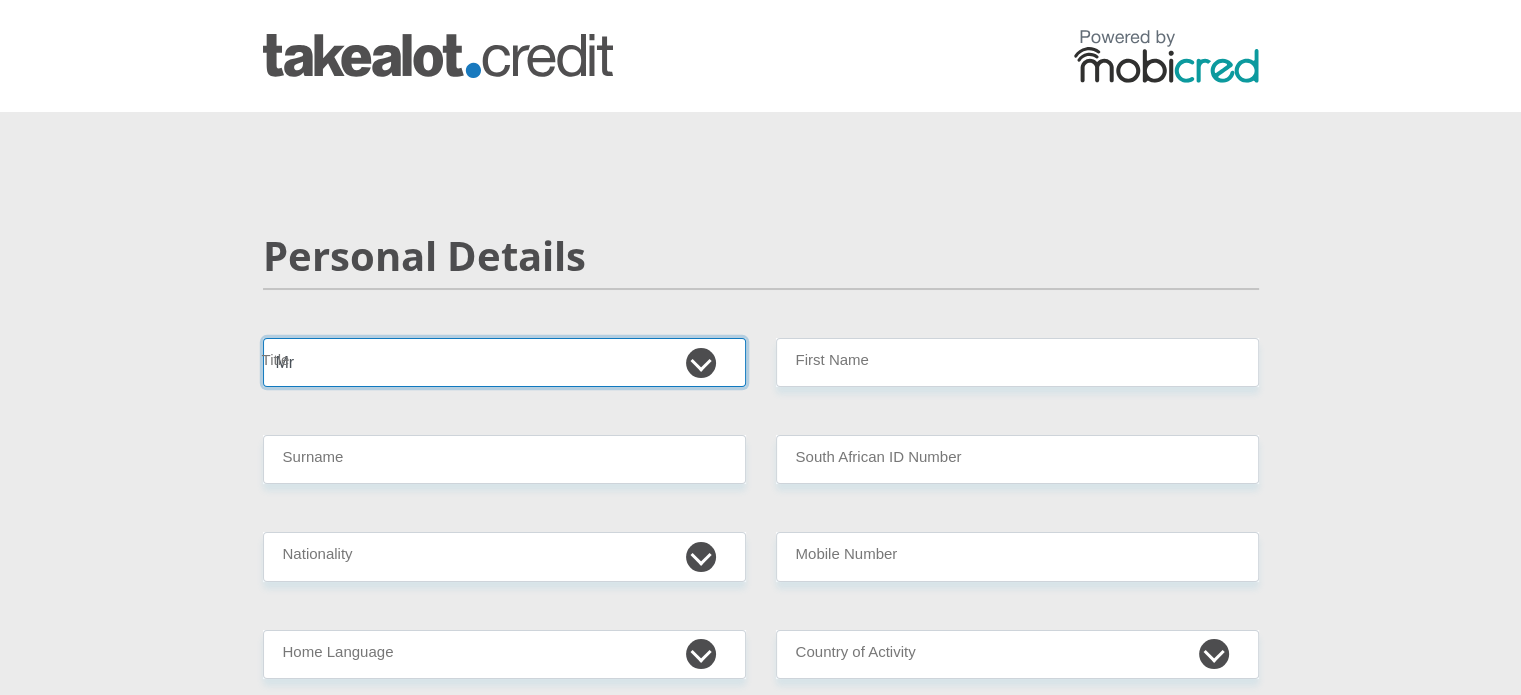 click on "Mr
Ms
Mrs
Dr
[PERSON_NAME]" at bounding box center (504, 362) 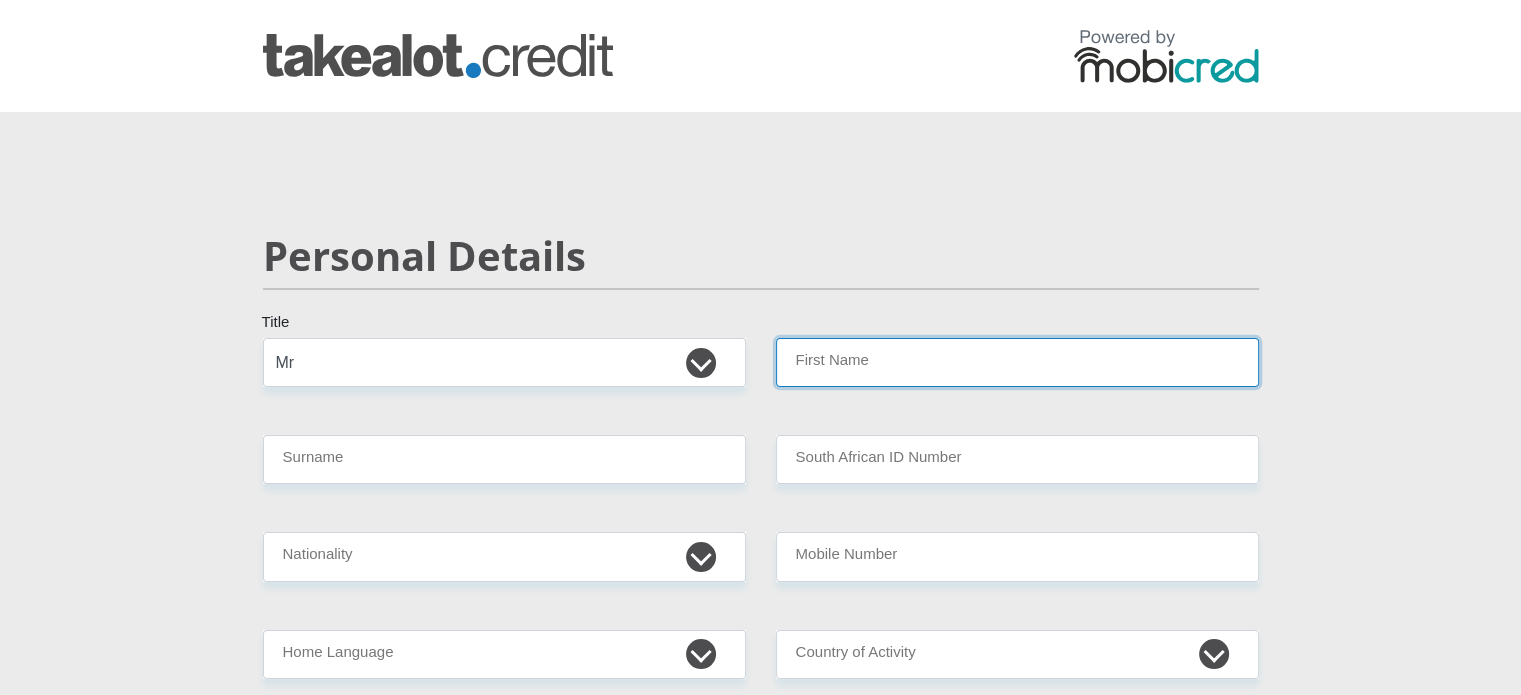 click on "First Name" at bounding box center (1017, 362) 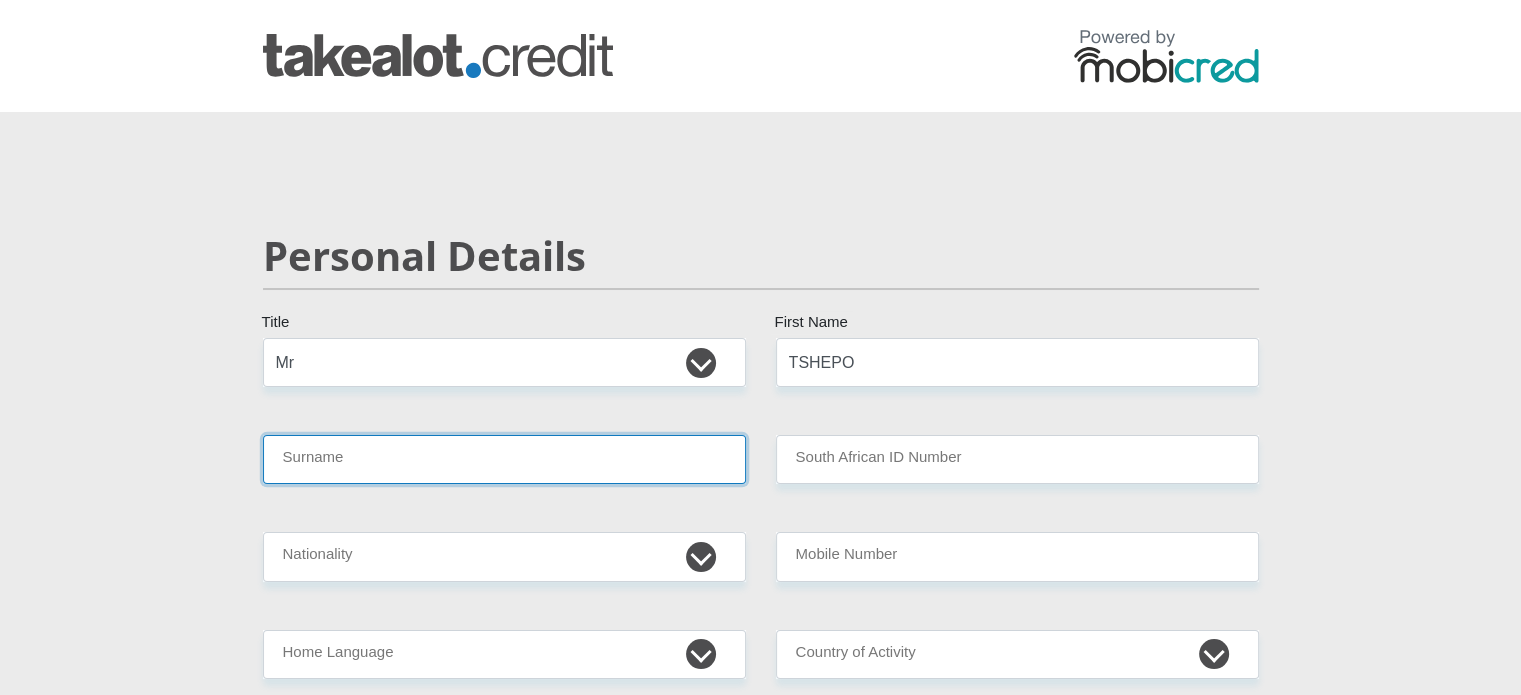 type on "LEFOPHANE" 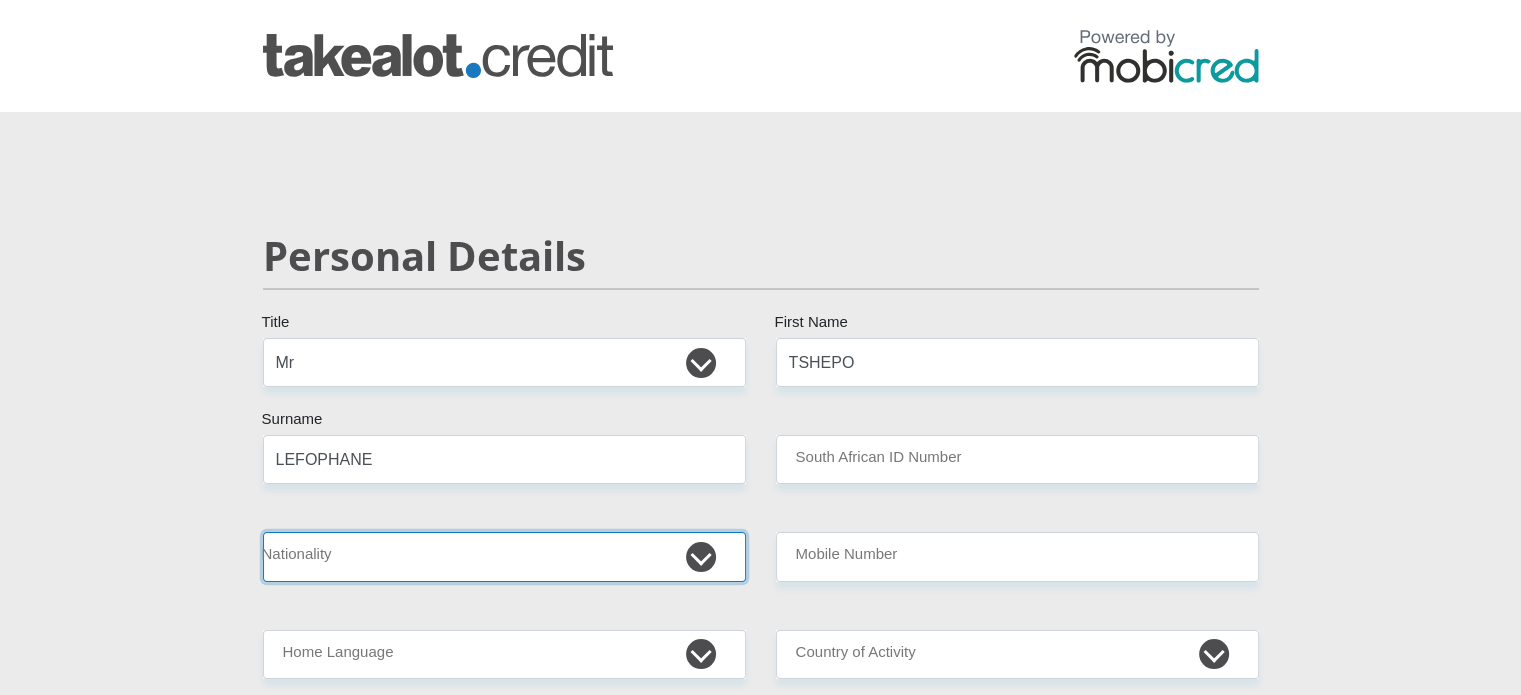 select on "ZAF" 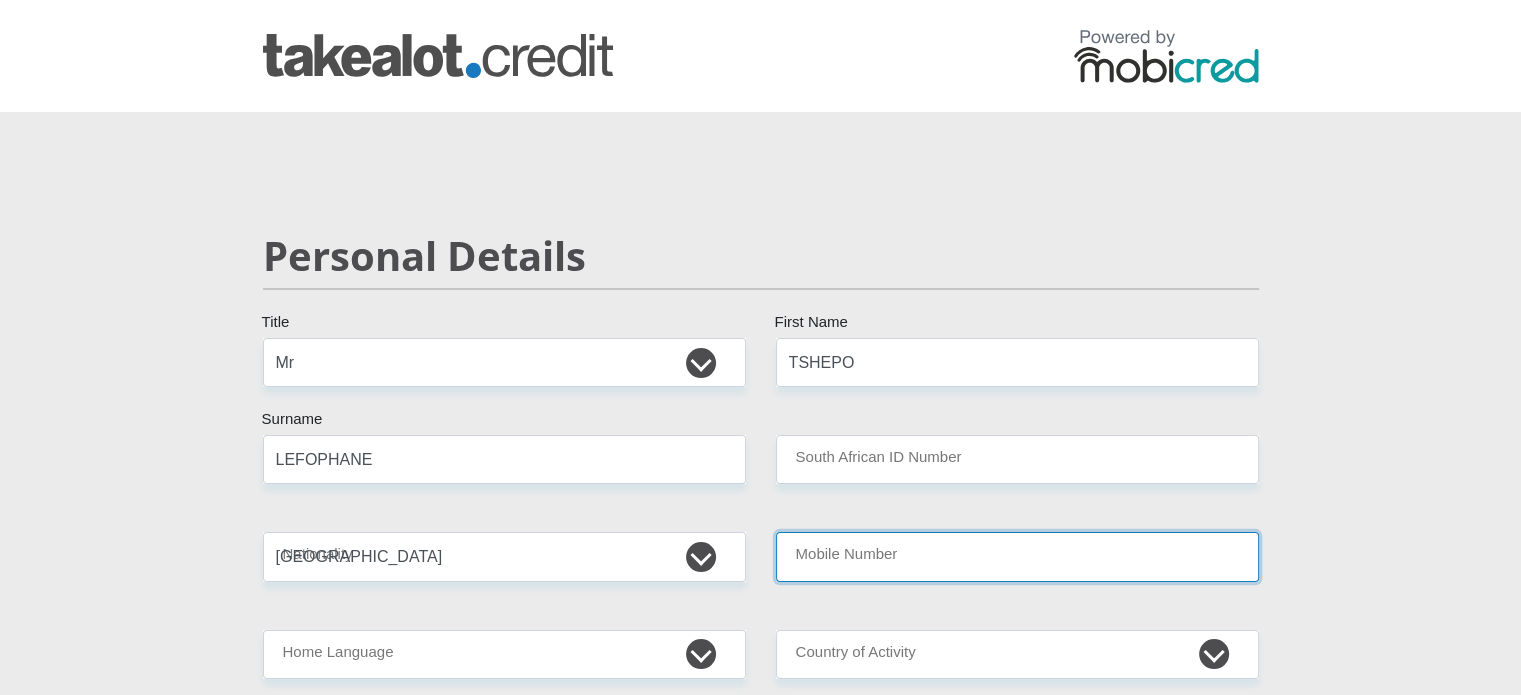 type on "0764778029" 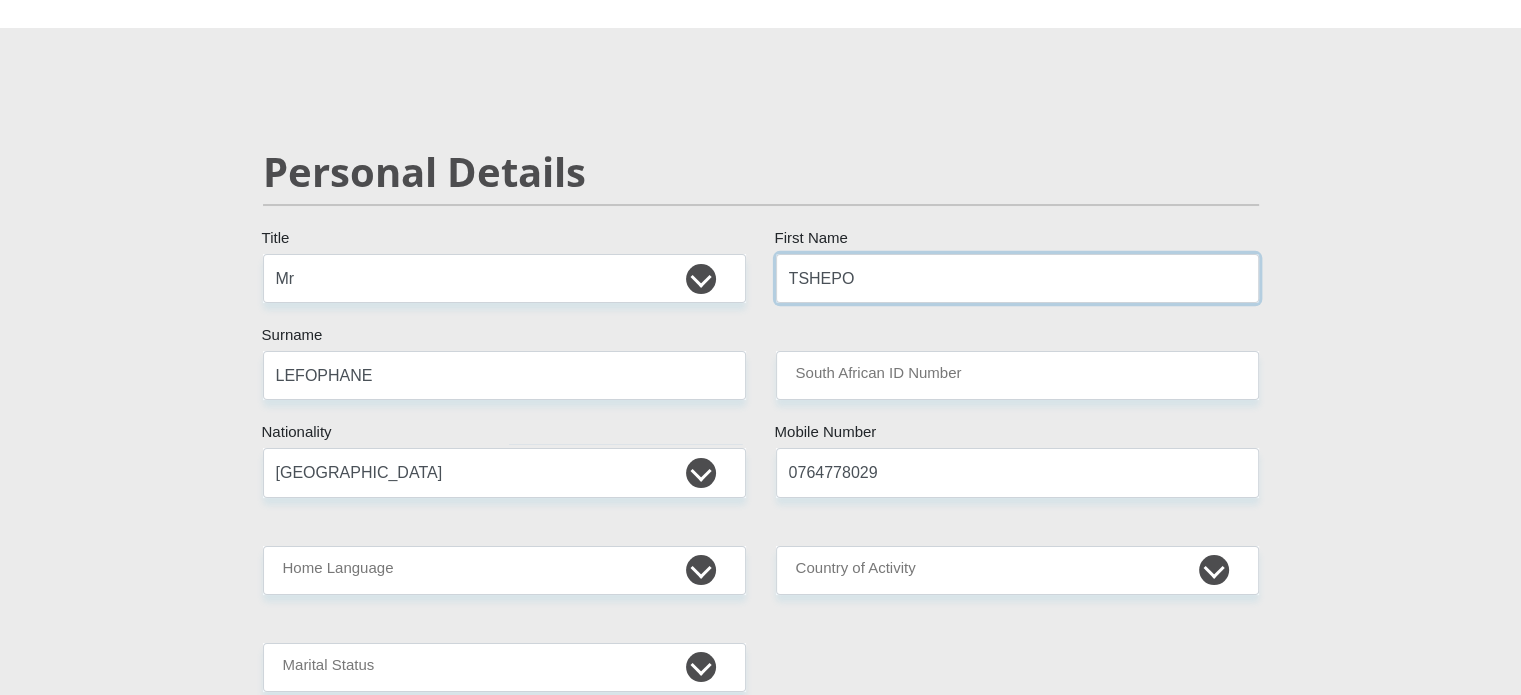 scroll, scrollTop: 200, scrollLeft: 0, axis: vertical 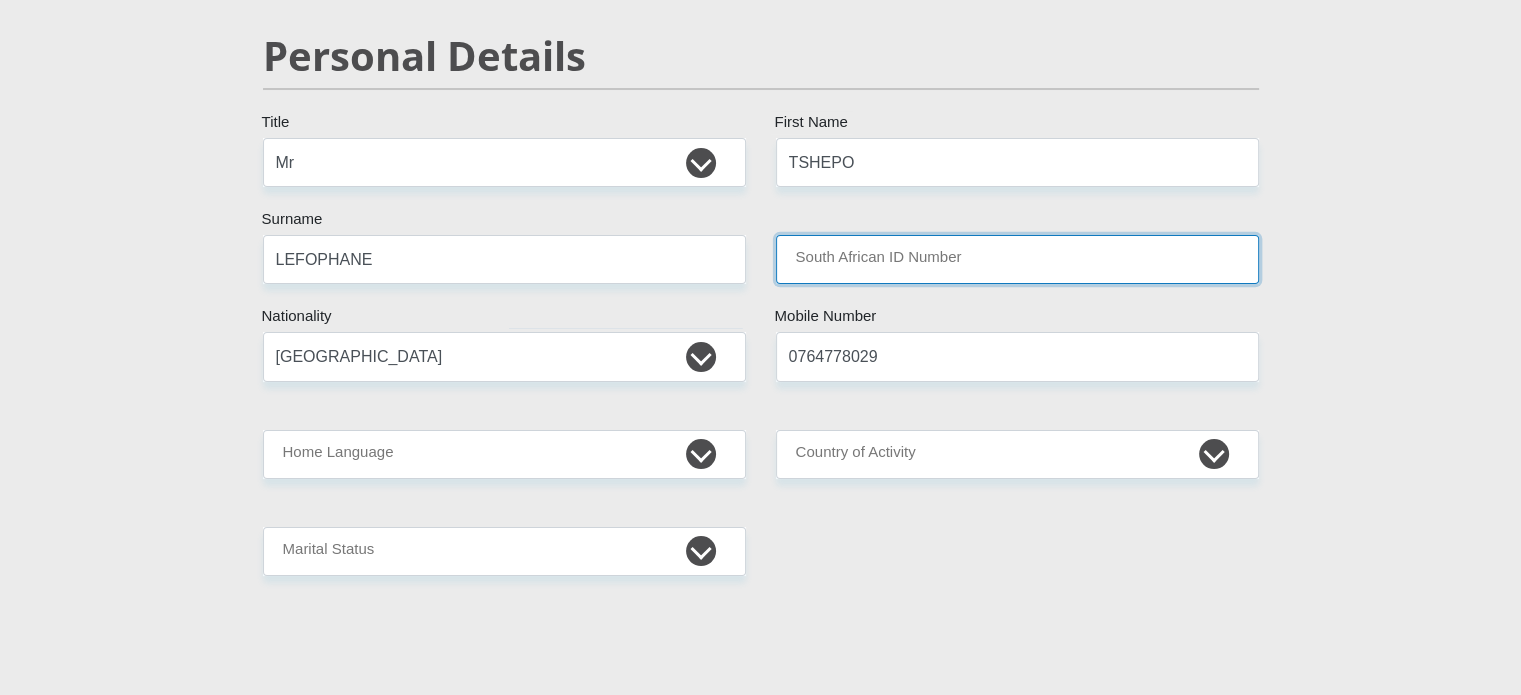 click on "South African ID Number" at bounding box center (1017, 259) 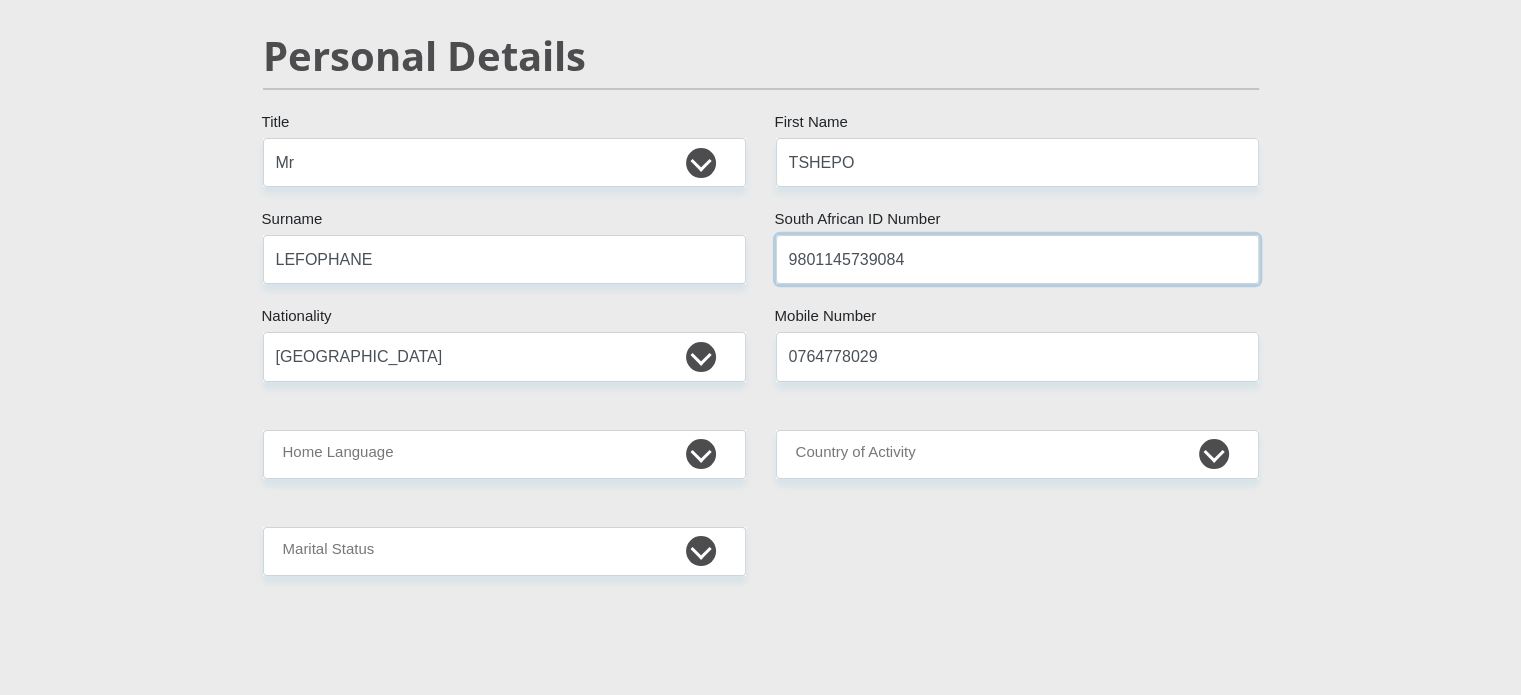scroll, scrollTop: 300, scrollLeft: 0, axis: vertical 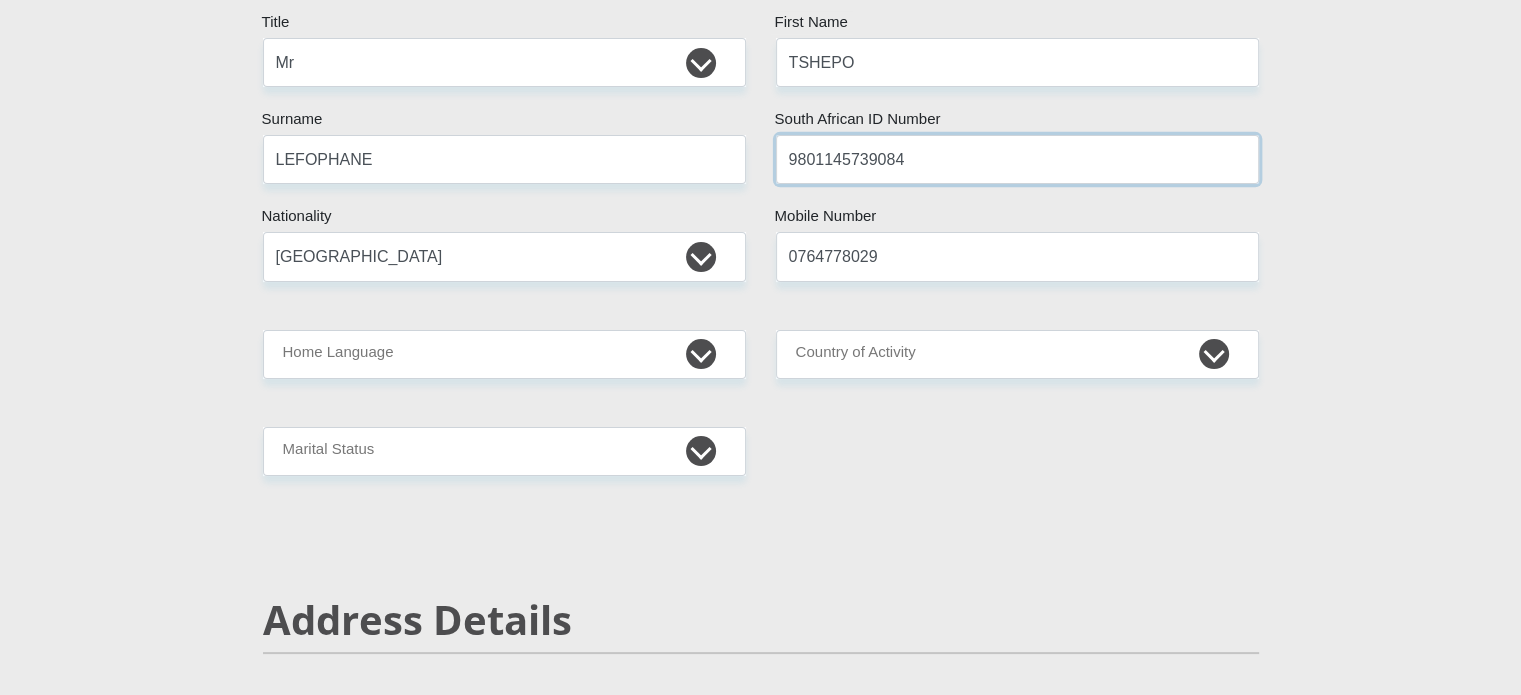 type on "9801145739084" 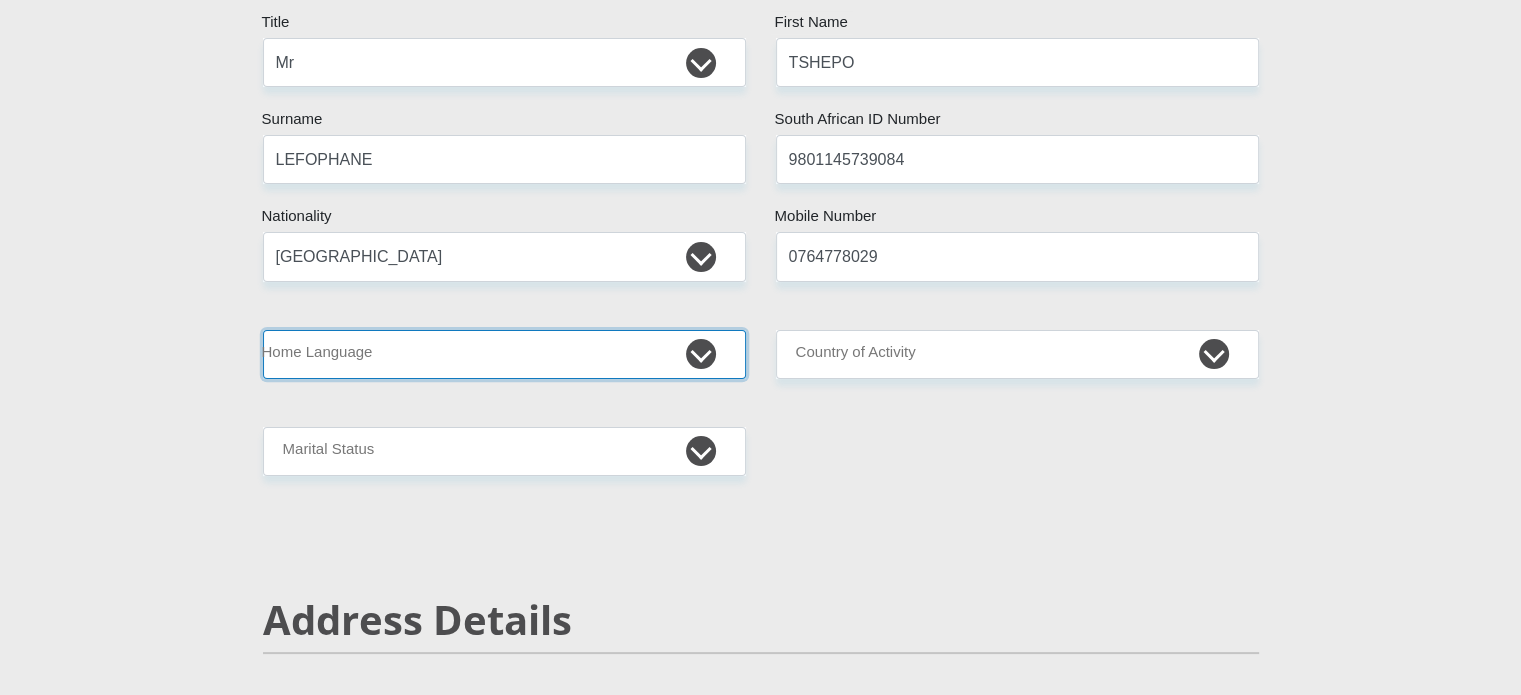 click on "Afrikaans
English
Sepedi
South Ndebele
Southern Sotho
Swati
Tsonga
Tswana
Venda
Xhosa
Zulu
Other" at bounding box center (504, 354) 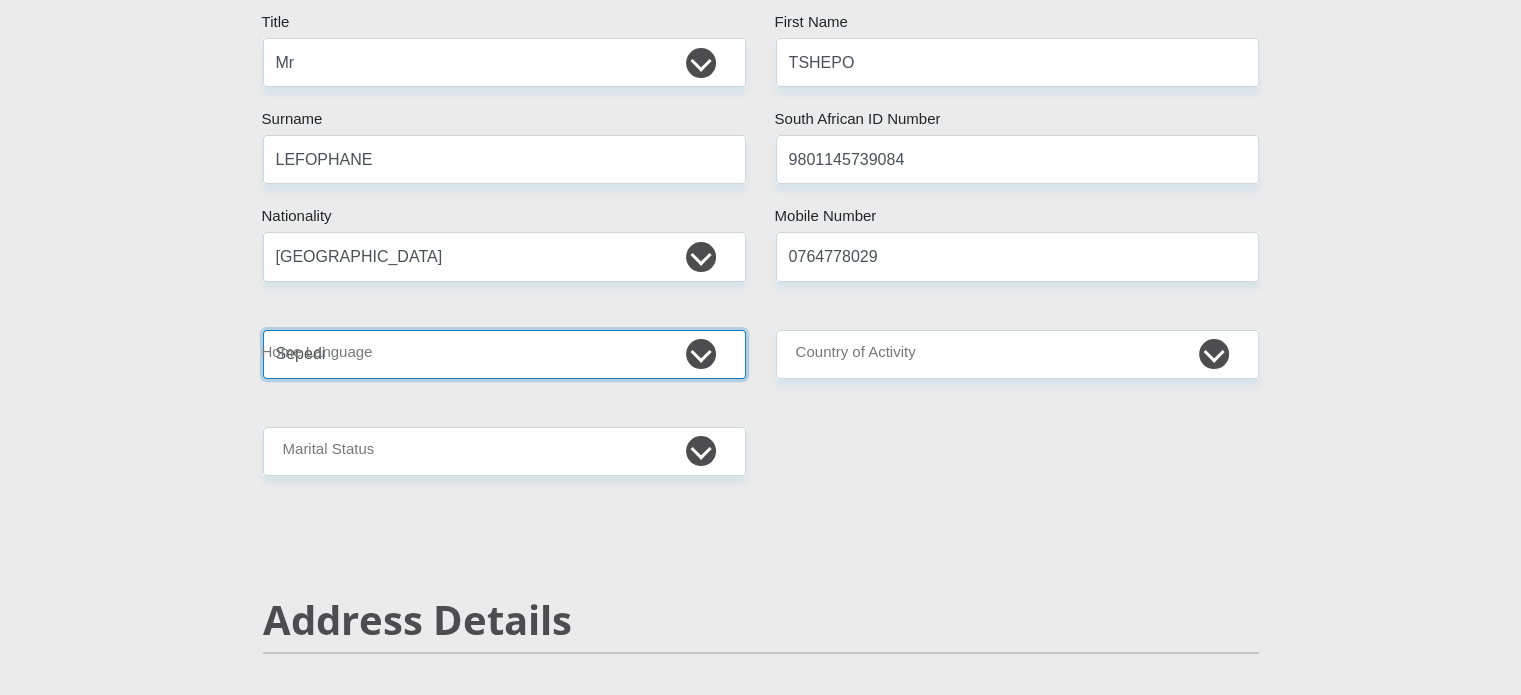 click on "Afrikaans
English
Sepedi
South Ndebele
Southern Sotho
Swati
Tsonga
Tswana
Venda
Xhosa
Zulu
Other" at bounding box center (504, 354) 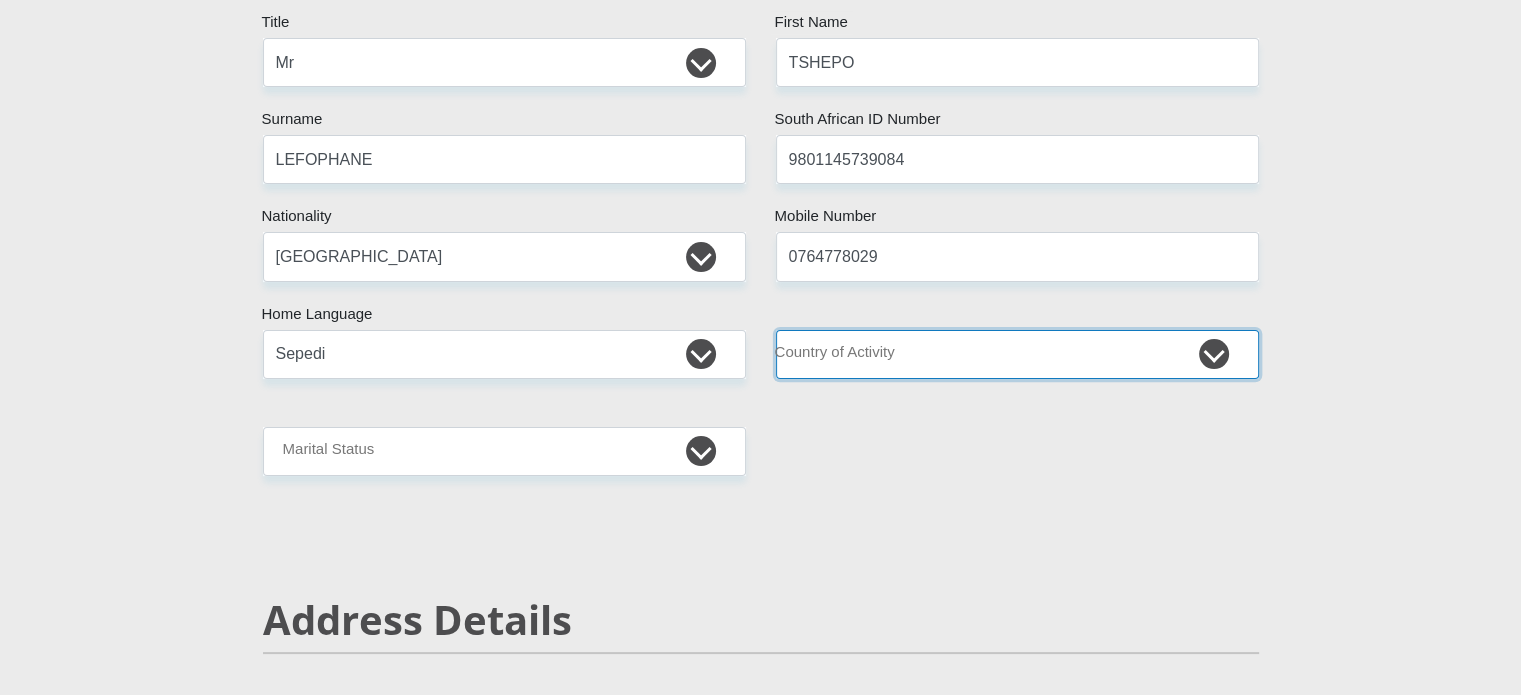 click on "[GEOGRAPHIC_DATA]
[GEOGRAPHIC_DATA]
[GEOGRAPHIC_DATA]
[GEOGRAPHIC_DATA]
[GEOGRAPHIC_DATA]
[GEOGRAPHIC_DATA] [GEOGRAPHIC_DATA]
[GEOGRAPHIC_DATA]
[GEOGRAPHIC_DATA]
[GEOGRAPHIC_DATA]
[GEOGRAPHIC_DATA]
[GEOGRAPHIC_DATA]
[GEOGRAPHIC_DATA]
[GEOGRAPHIC_DATA]
[GEOGRAPHIC_DATA]
[GEOGRAPHIC_DATA]
[DATE][GEOGRAPHIC_DATA]
[GEOGRAPHIC_DATA]
[GEOGRAPHIC_DATA]
[GEOGRAPHIC_DATA]
[GEOGRAPHIC_DATA]" at bounding box center (1017, 354) 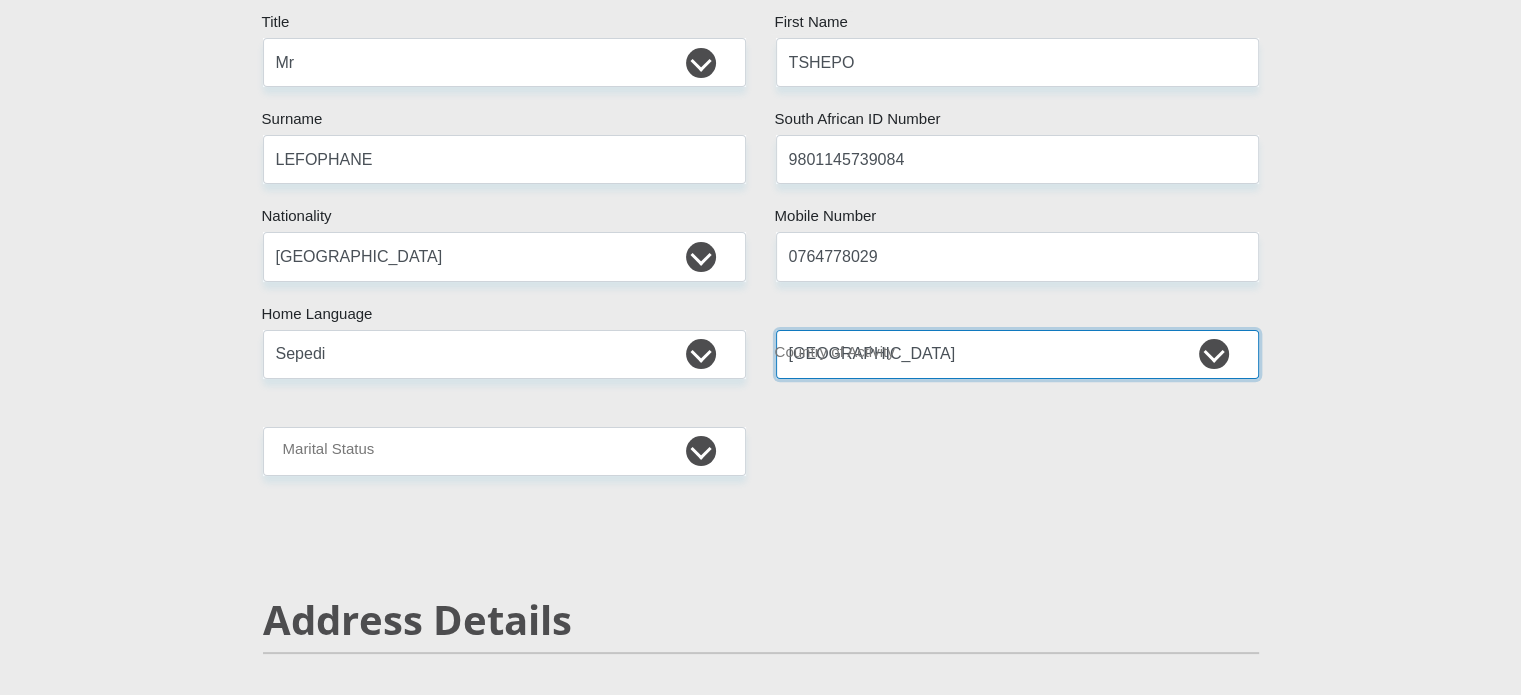 click on "[GEOGRAPHIC_DATA]
[GEOGRAPHIC_DATA]
[GEOGRAPHIC_DATA]
[GEOGRAPHIC_DATA]
[GEOGRAPHIC_DATA]
[GEOGRAPHIC_DATA] [GEOGRAPHIC_DATA]
[GEOGRAPHIC_DATA]
[GEOGRAPHIC_DATA]
[GEOGRAPHIC_DATA]
[GEOGRAPHIC_DATA]
[GEOGRAPHIC_DATA]
[GEOGRAPHIC_DATA]
[GEOGRAPHIC_DATA]
[GEOGRAPHIC_DATA]
[GEOGRAPHIC_DATA]
[DATE][GEOGRAPHIC_DATA]
[GEOGRAPHIC_DATA]
[GEOGRAPHIC_DATA]
[GEOGRAPHIC_DATA]
[GEOGRAPHIC_DATA]" at bounding box center [1017, 354] 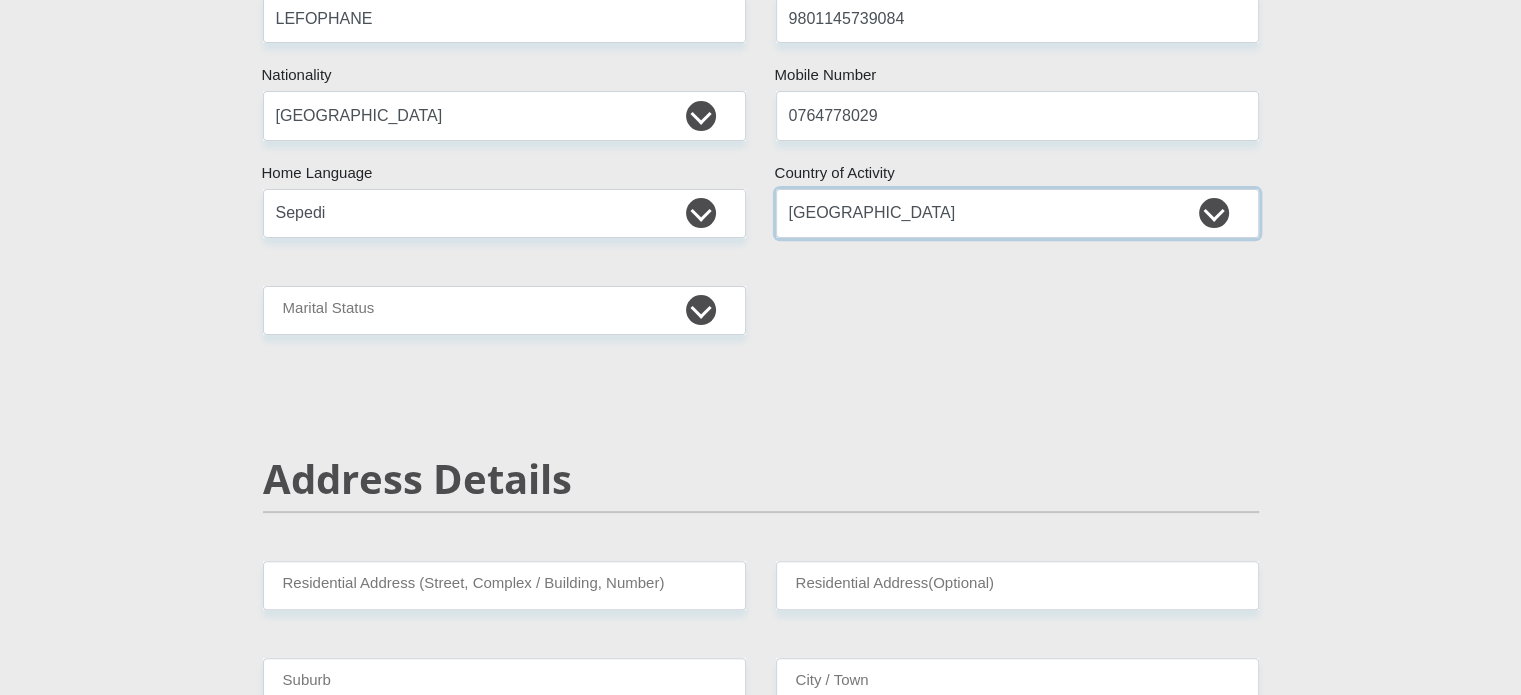 scroll, scrollTop: 500, scrollLeft: 0, axis: vertical 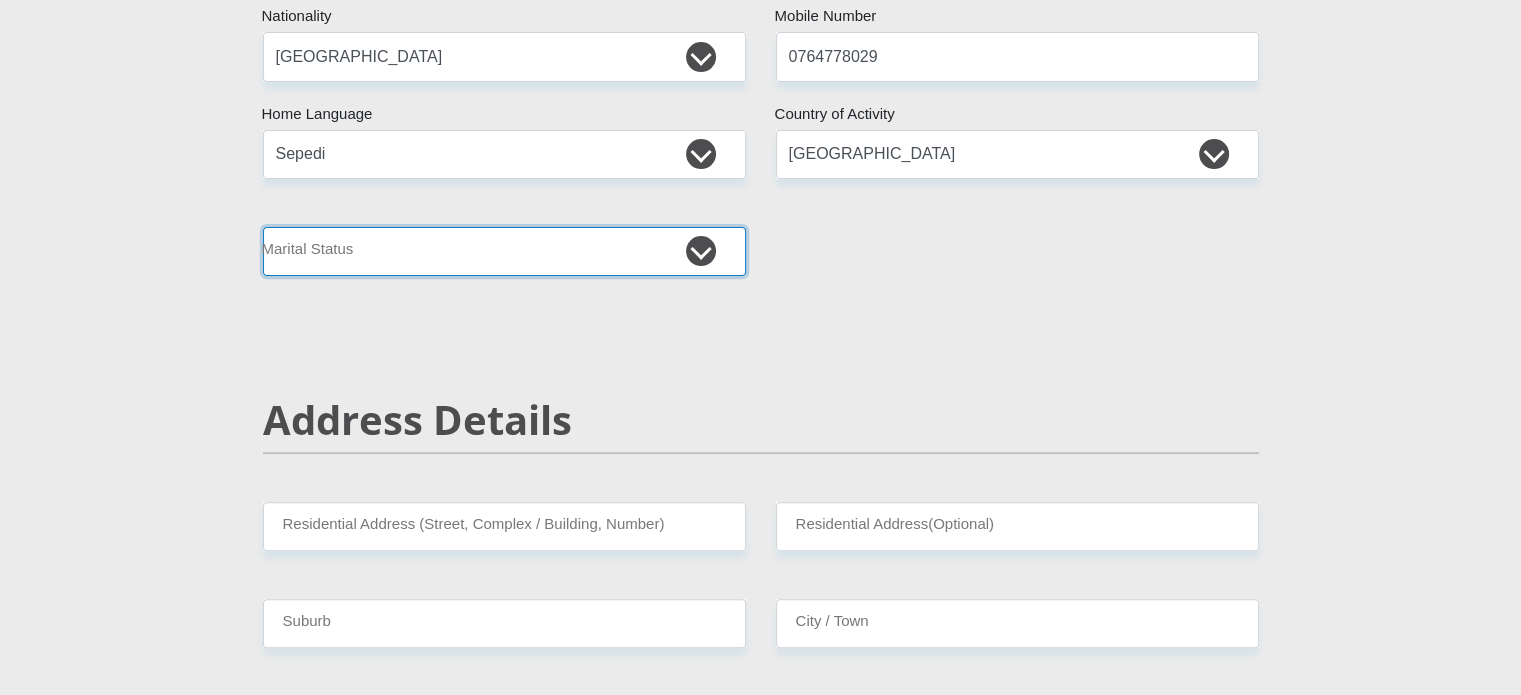 click on "Married ANC
Single
Divorced
Widowed
Married COP or Customary Law" at bounding box center (504, 251) 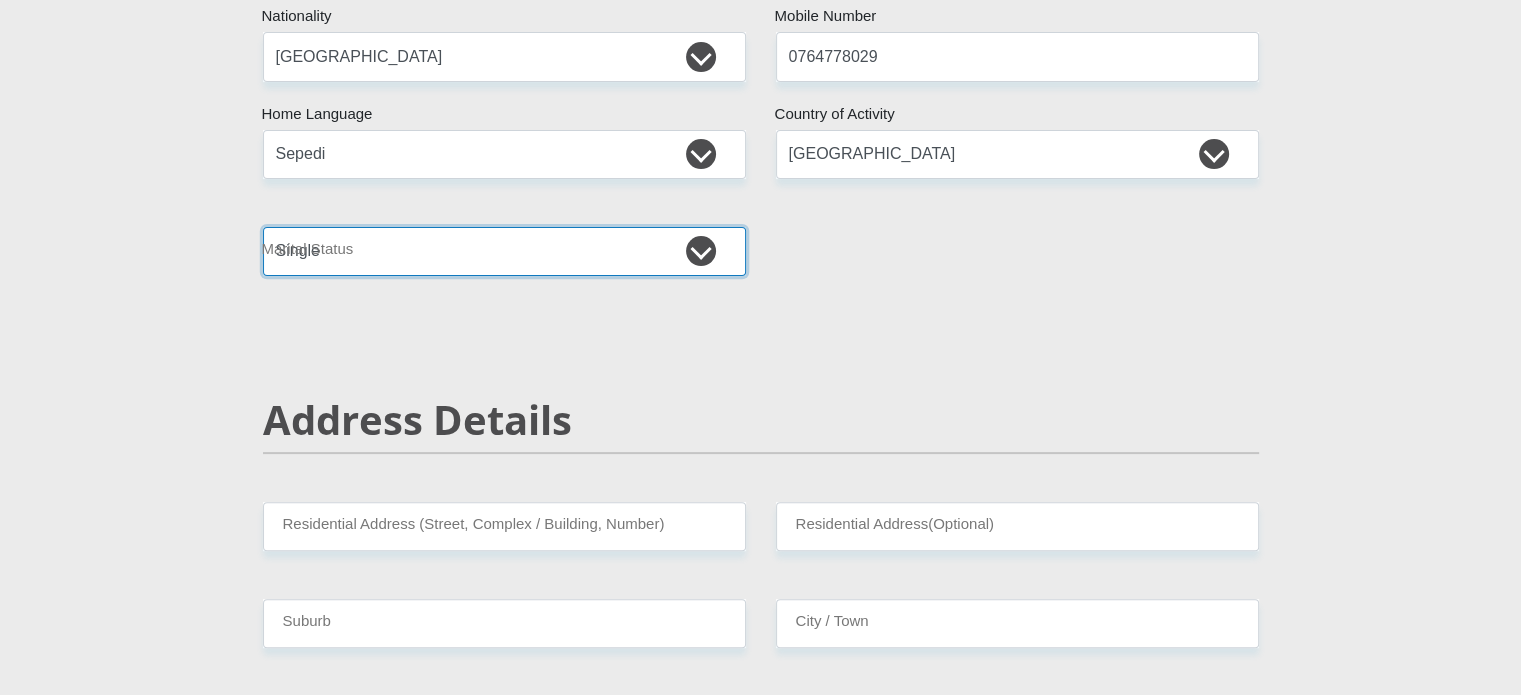 click on "Married ANC
Single
Divorced
Widowed
Married COP or Customary Law" at bounding box center [504, 251] 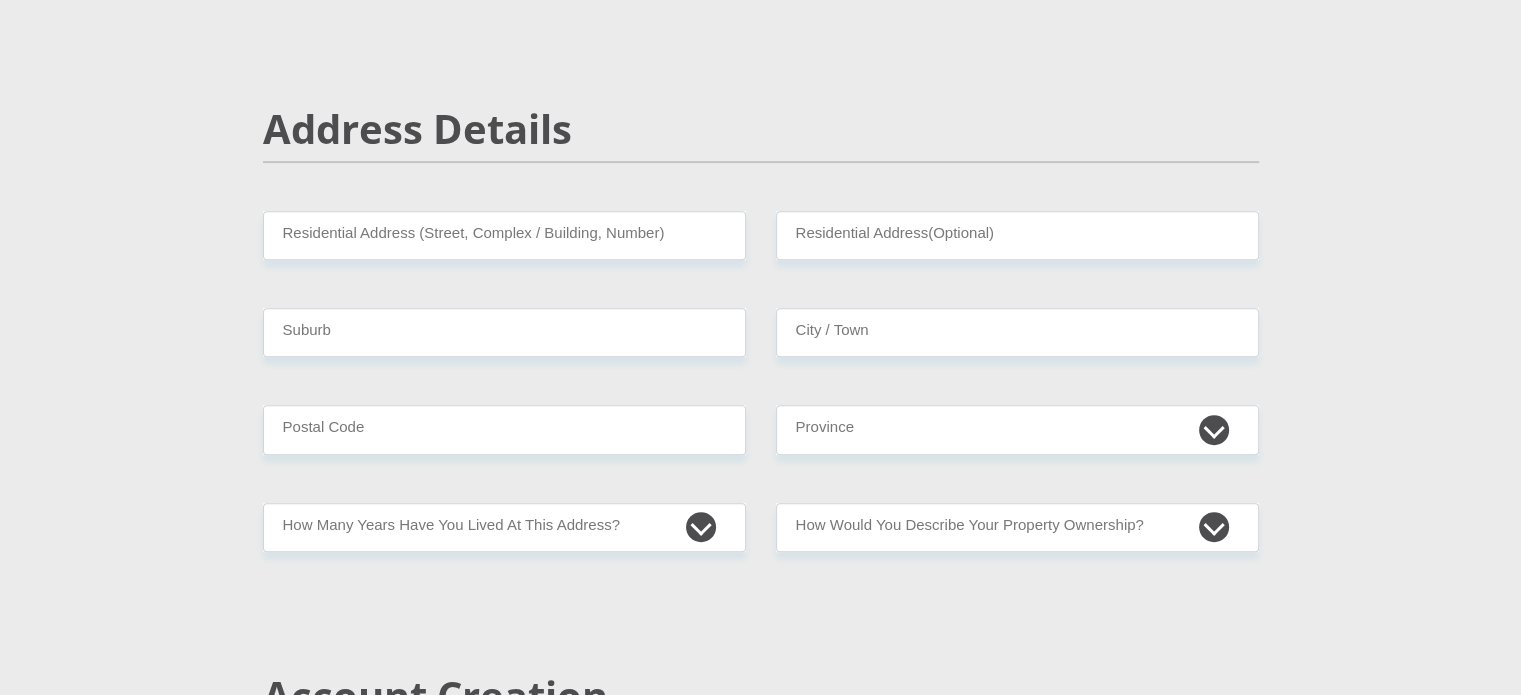 scroll, scrollTop: 800, scrollLeft: 0, axis: vertical 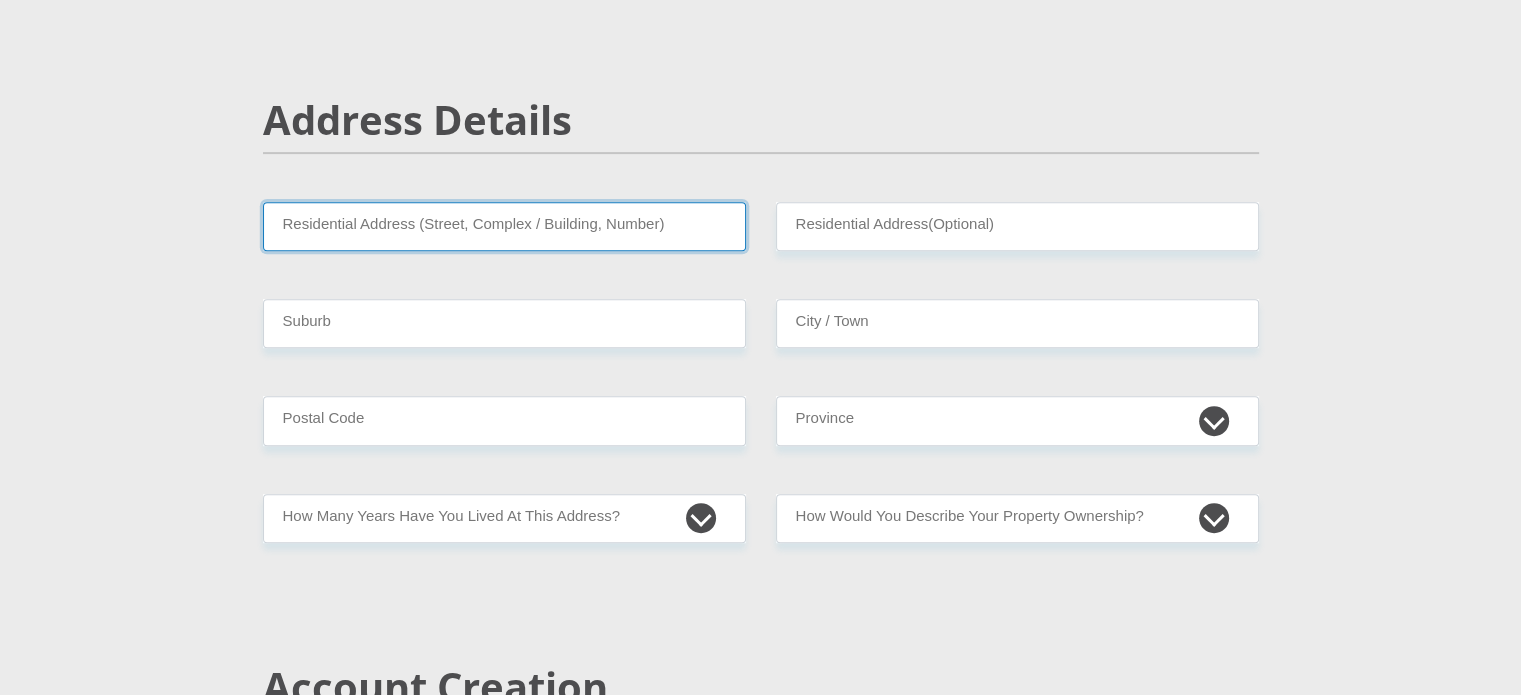 click on "Residential Address (Street, Complex / Building, Number)" at bounding box center [504, 226] 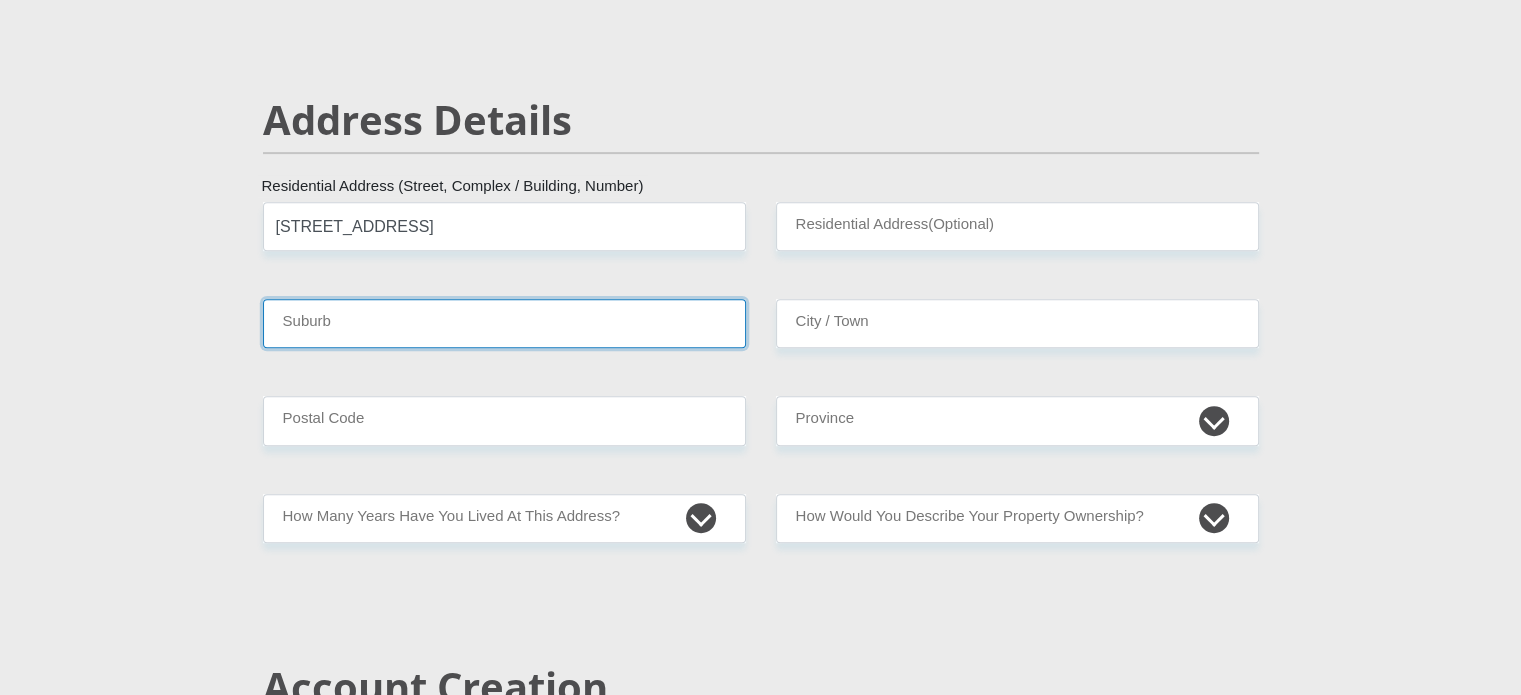 type on "Brakpan" 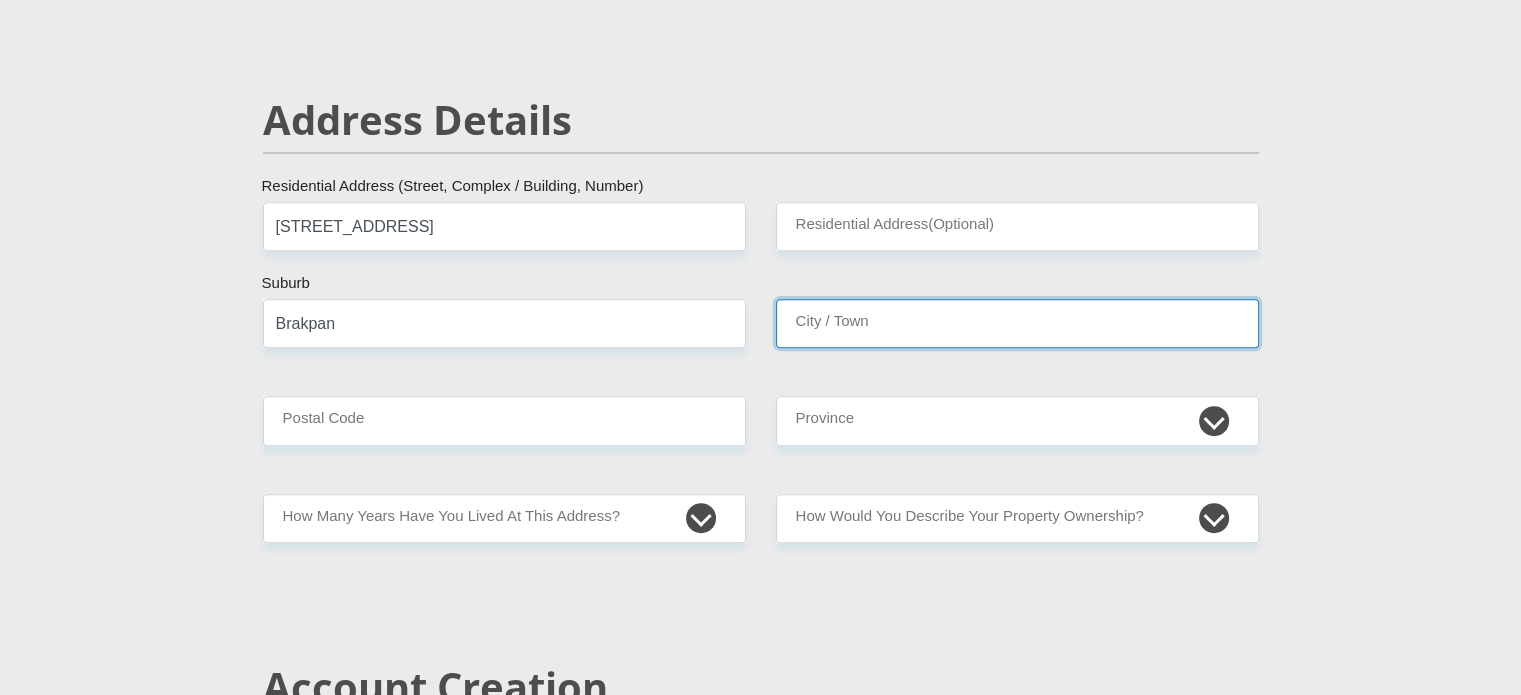type on "Brakpan" 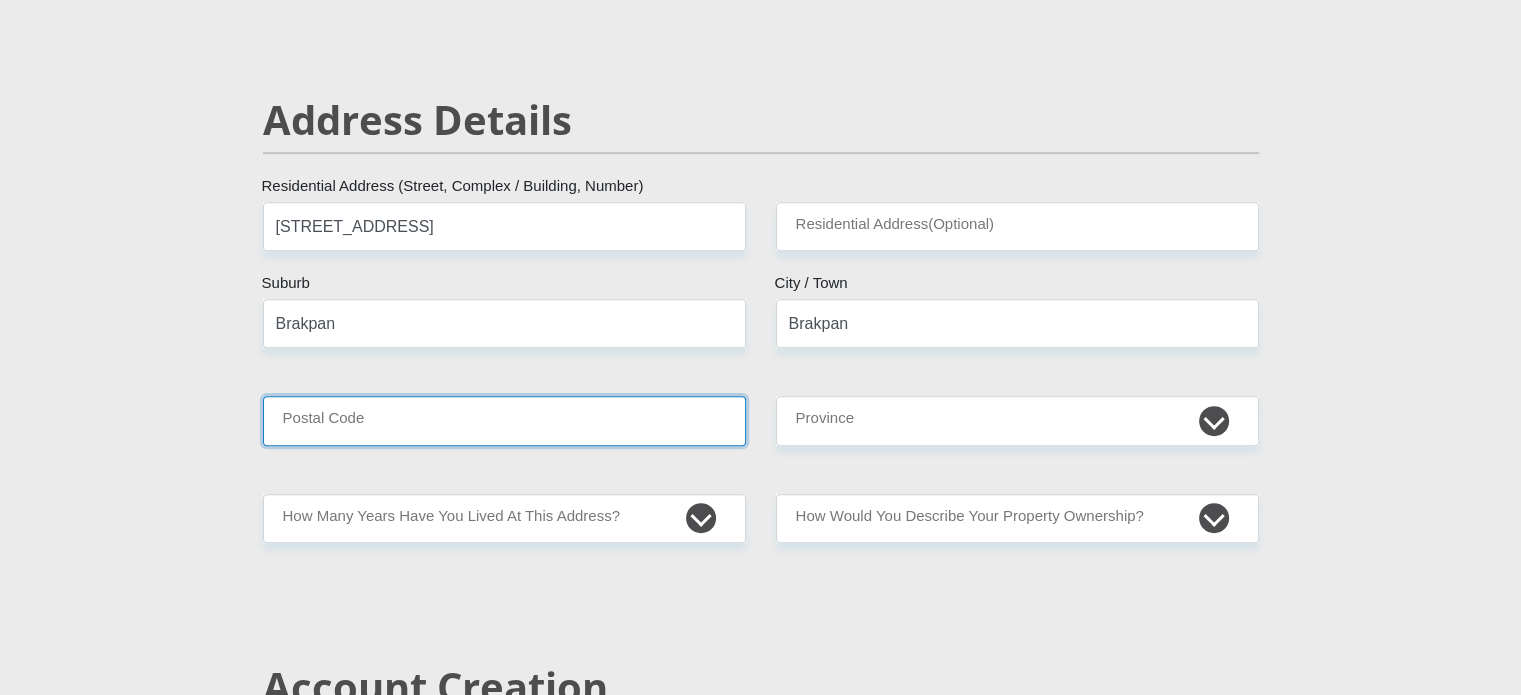 type on "1541" 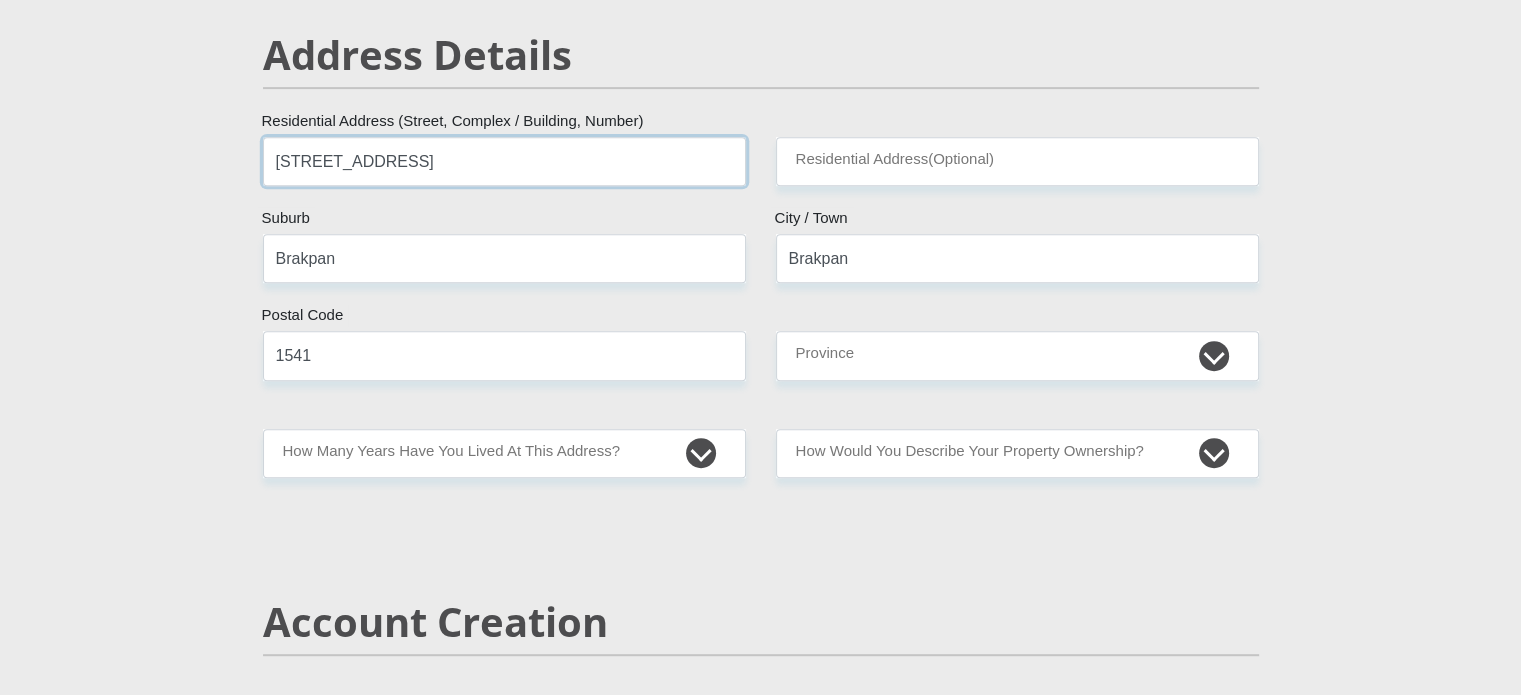 scroll, scrollTop: 900, scrollLeft: 0, axis: vertical 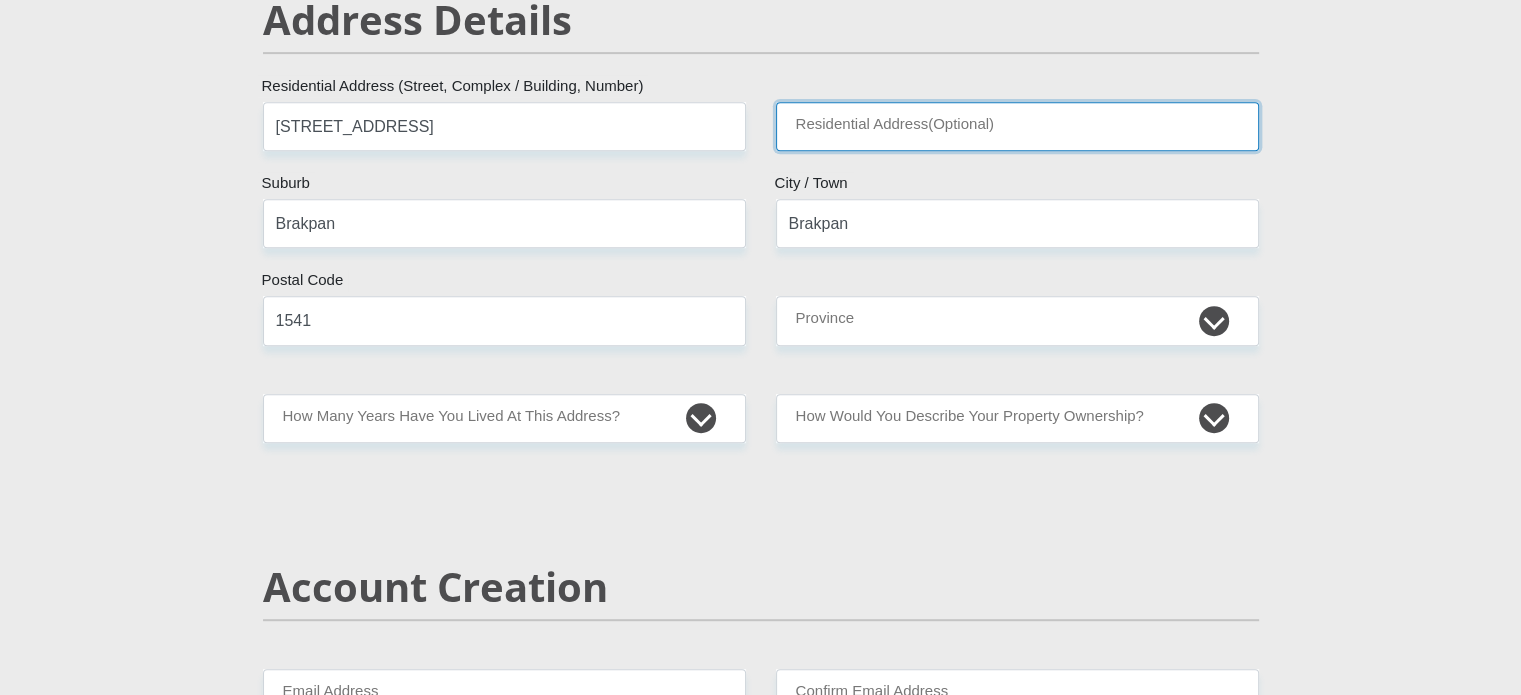 click on "Residential Address(Optional)" at bounding box center (1017, 126) 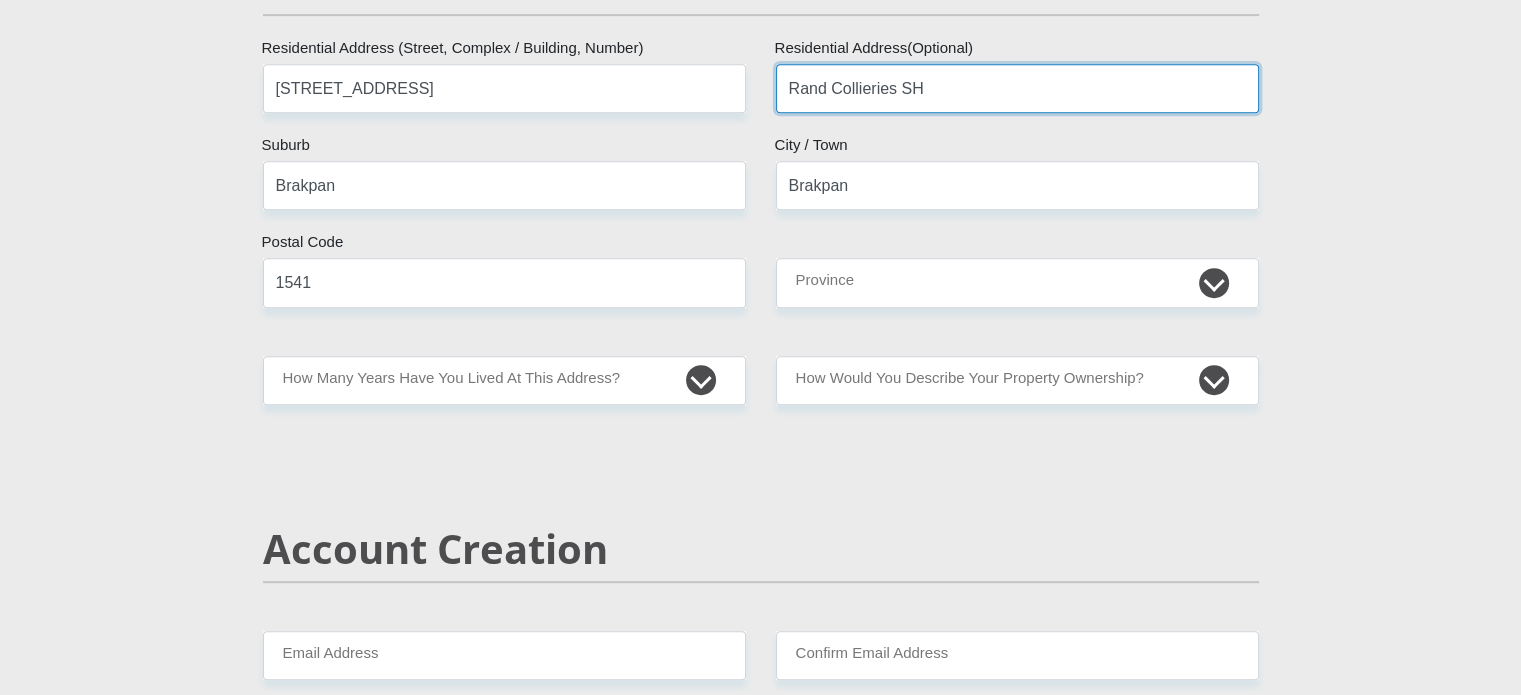 scroll, scrollTop: 1000, scrollLeft: 0, axis: vertical 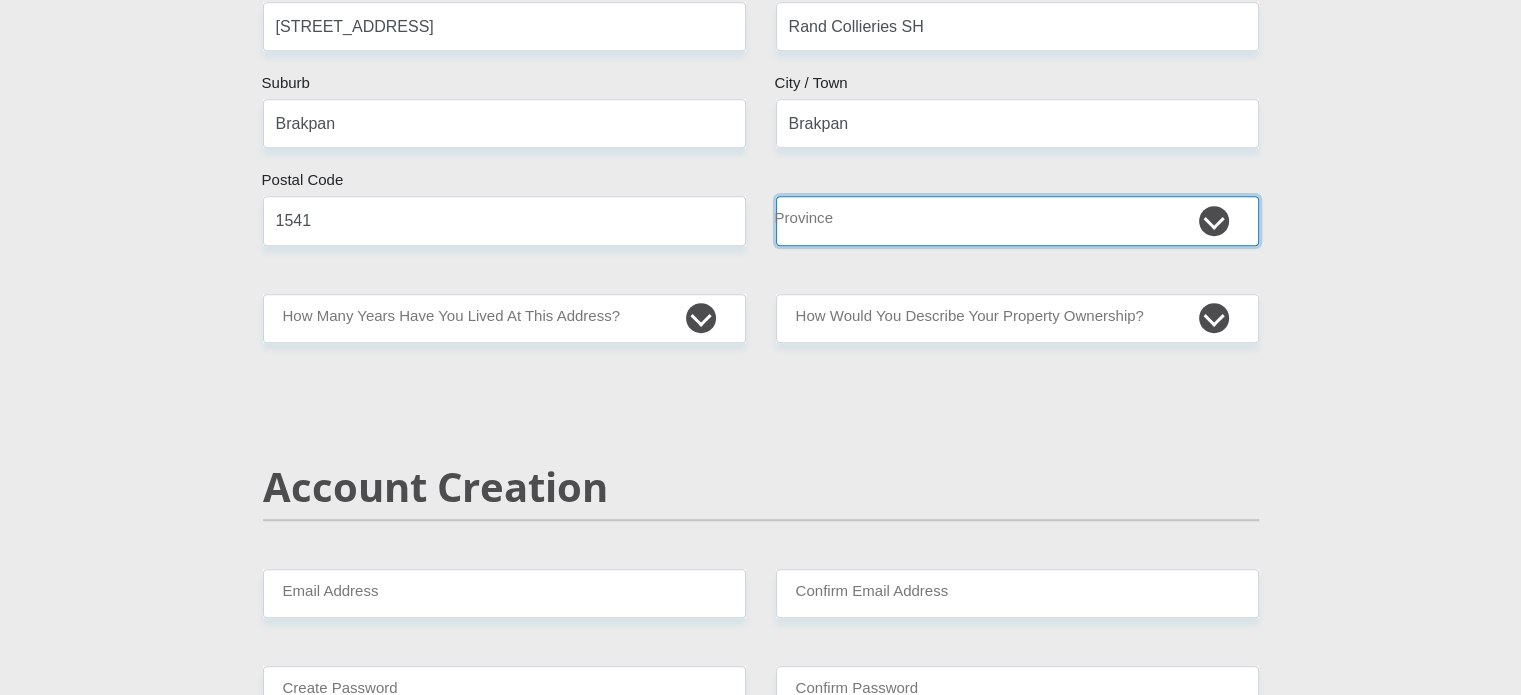 click on "Eastern Cape
Free State
[GEOGRAPHIC_DATA]
[GEOGRAPHIC_DATA][DATE]
[GEOGRAPHIC_DATA]
[GEOGRAPHIC_DATA]
[GEOGRAPHIC_DATA]
[GEOGRAPHIC_DATA]" at bounding box center [1017, 220] 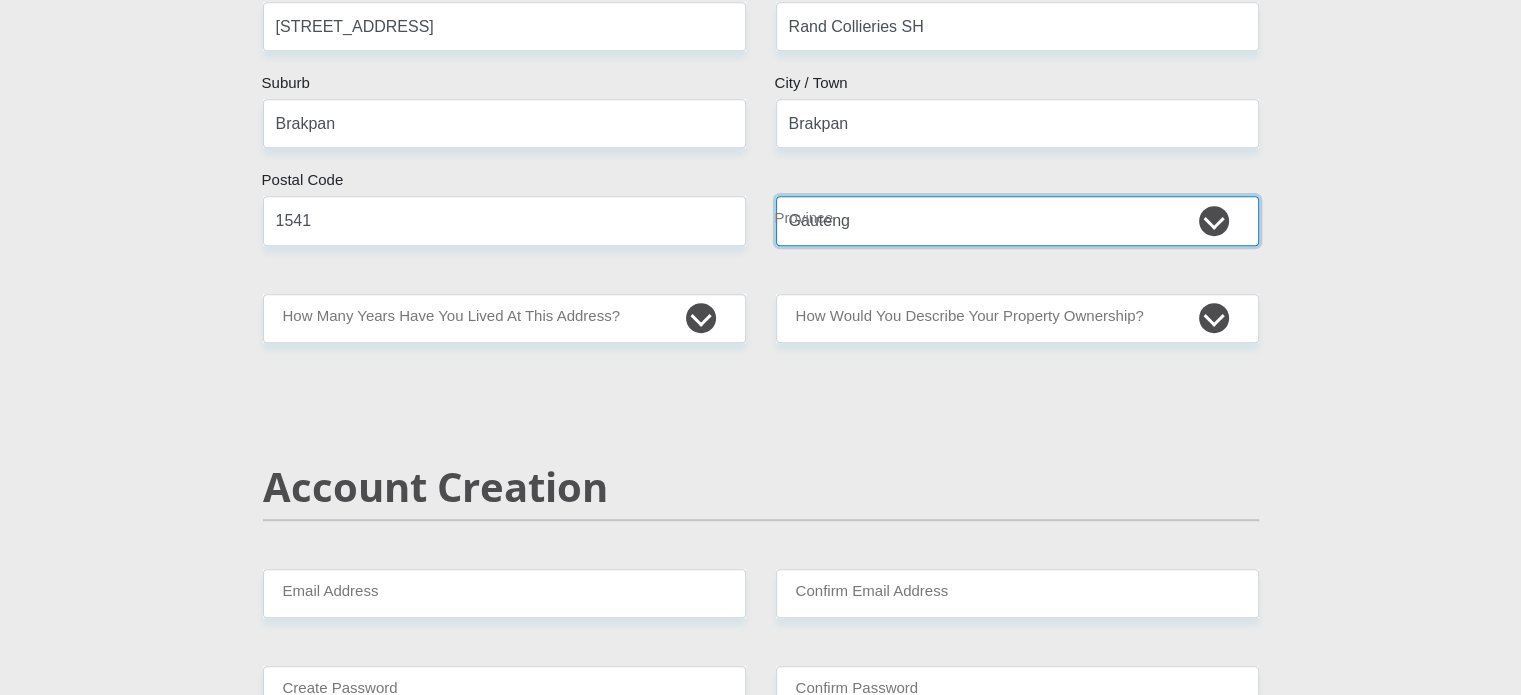 click on "Eastern Cape
Free State
[GEOGRAPHIC_DATA]
[GEOGRAPHIC_DATA][DATE]
[GEOGRAPHIC_DATA]
[GEOGRAPHIC_DATA]
[GEOGRAPHIC_DATA]
[GEOGRAPHIC_DATA]" at bounding box center [1017, 220] 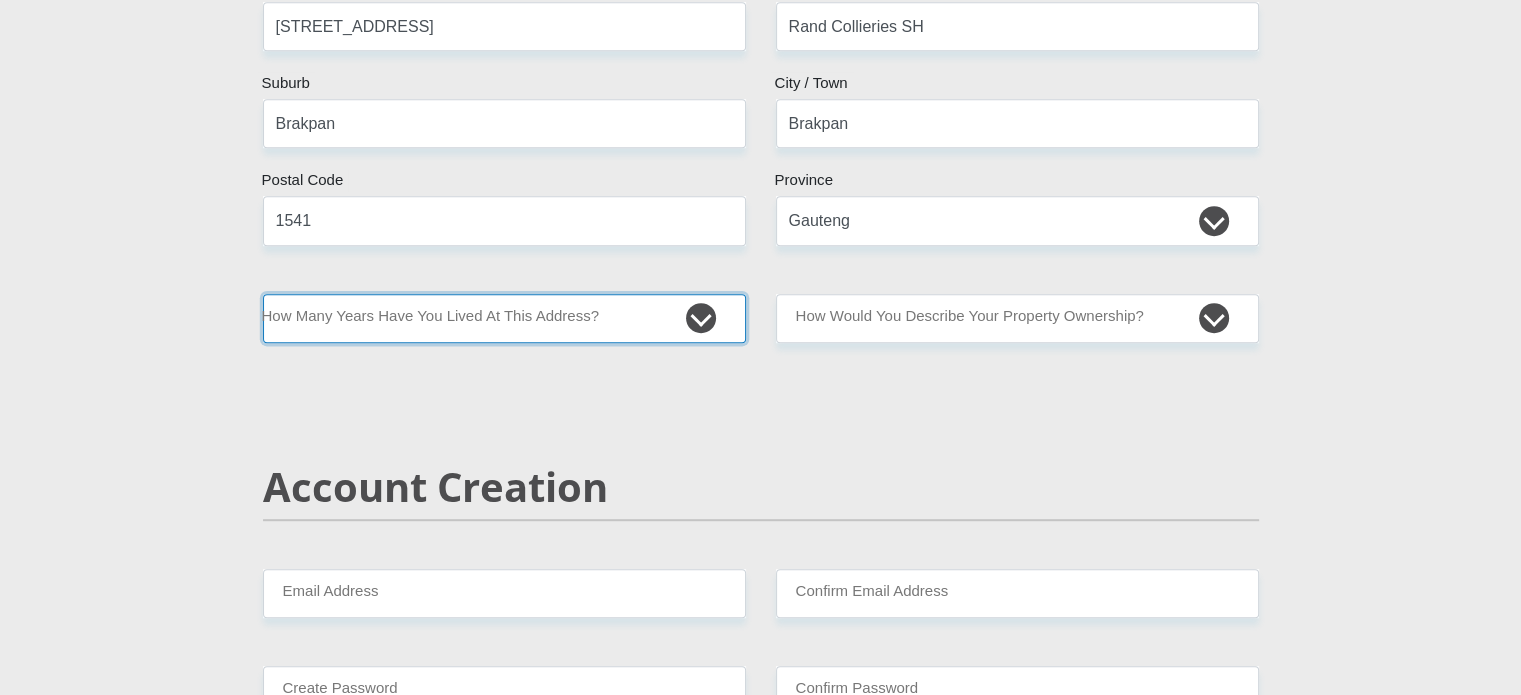 click on "less than 1 year
1-3 years
3-5 years
5+ years" at bounding box center [504, 318] 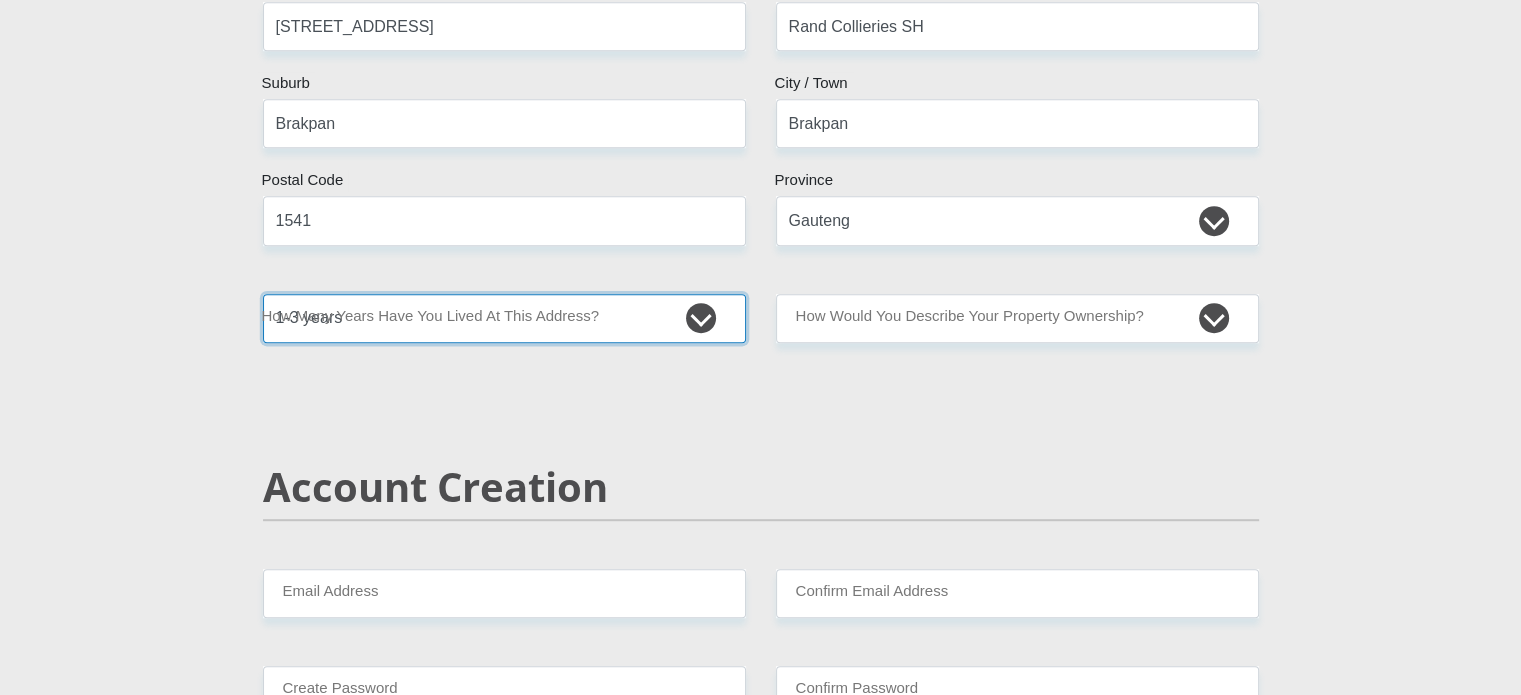 click on "less than 1 year
1-3 years
3-5 years
5+ years" at bounding box center [504, 318] 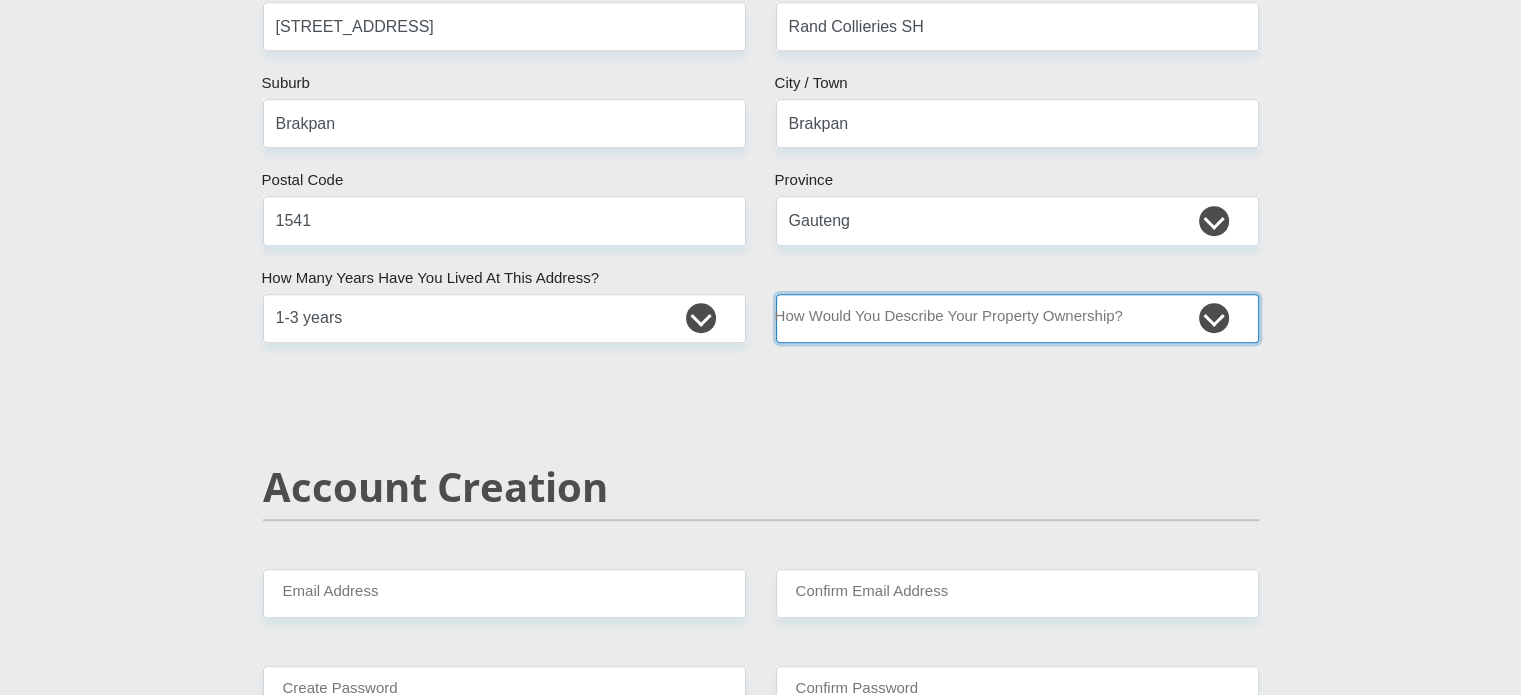 click on "Owned
Rented
Family Owned
Company Dwelling" at bounding box center [1017, 318] 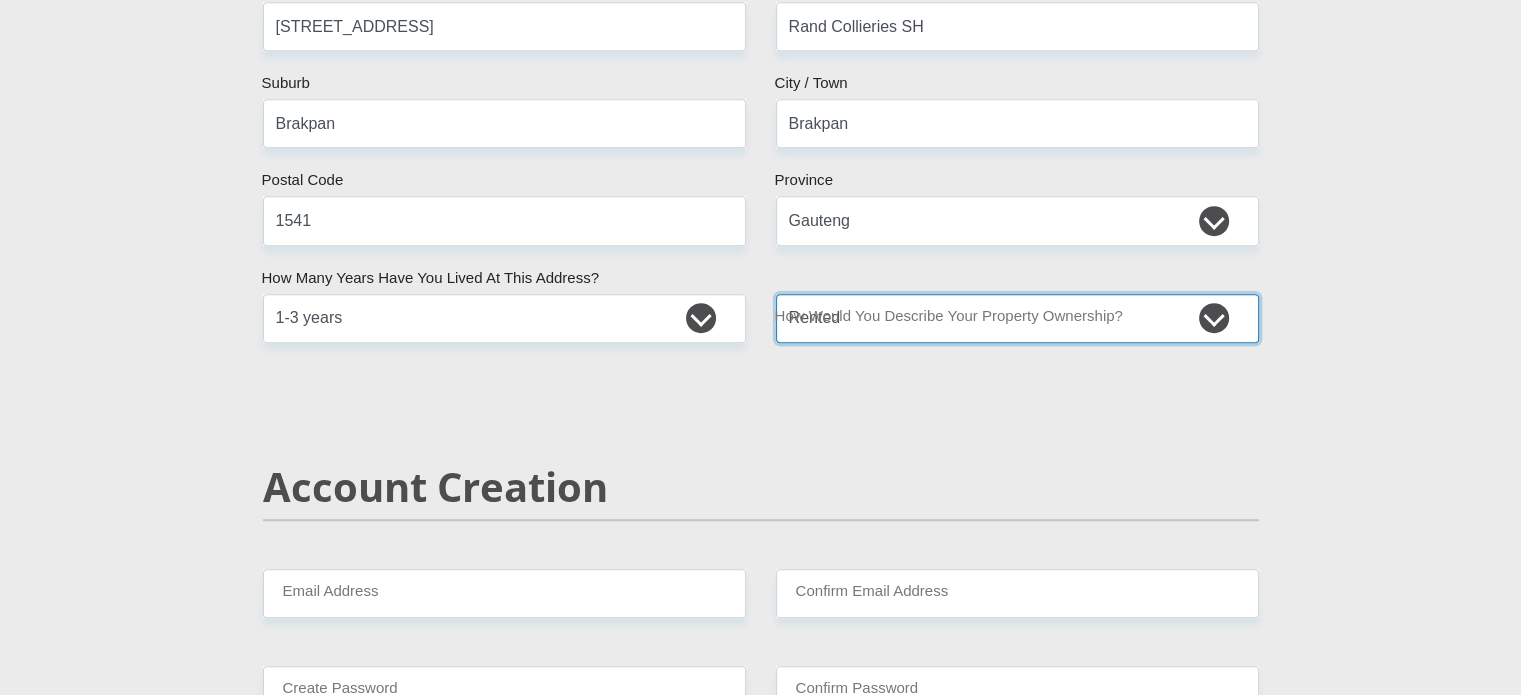 click on "Owned
Rented
Family Owned
Company Dwelling" at bounding box center (1017, 318) 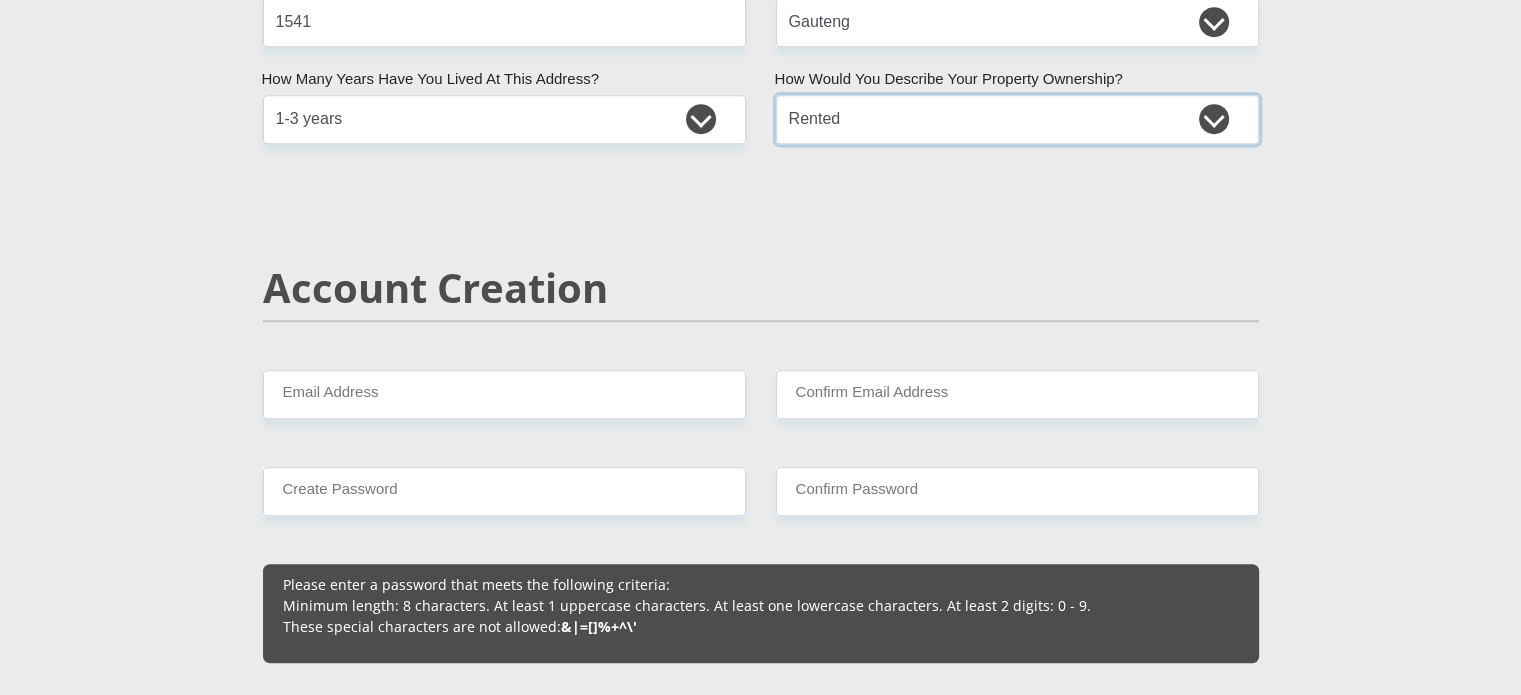 scroll, scrollTop: 1200, scrollLeft: 0, axis: vertical 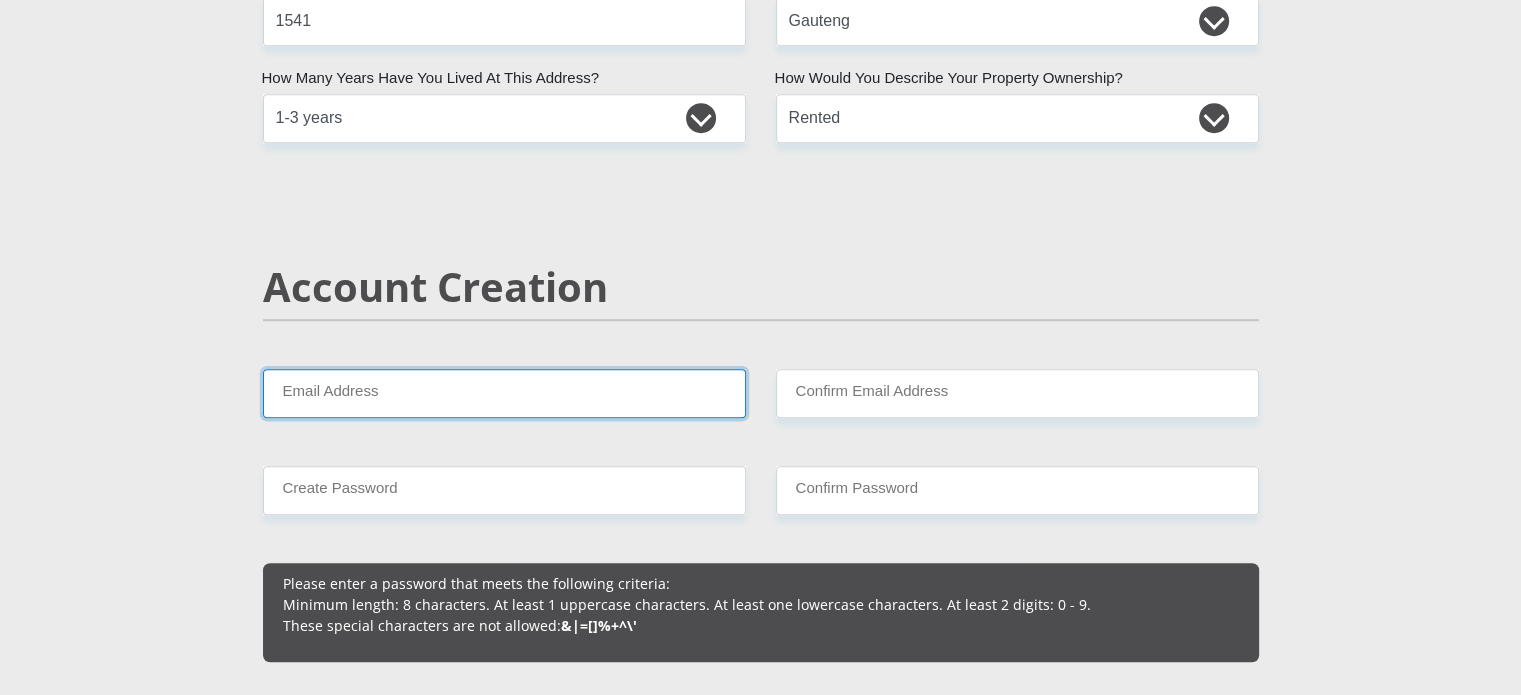 click on "Email Address" at bounding box center (504, 393) 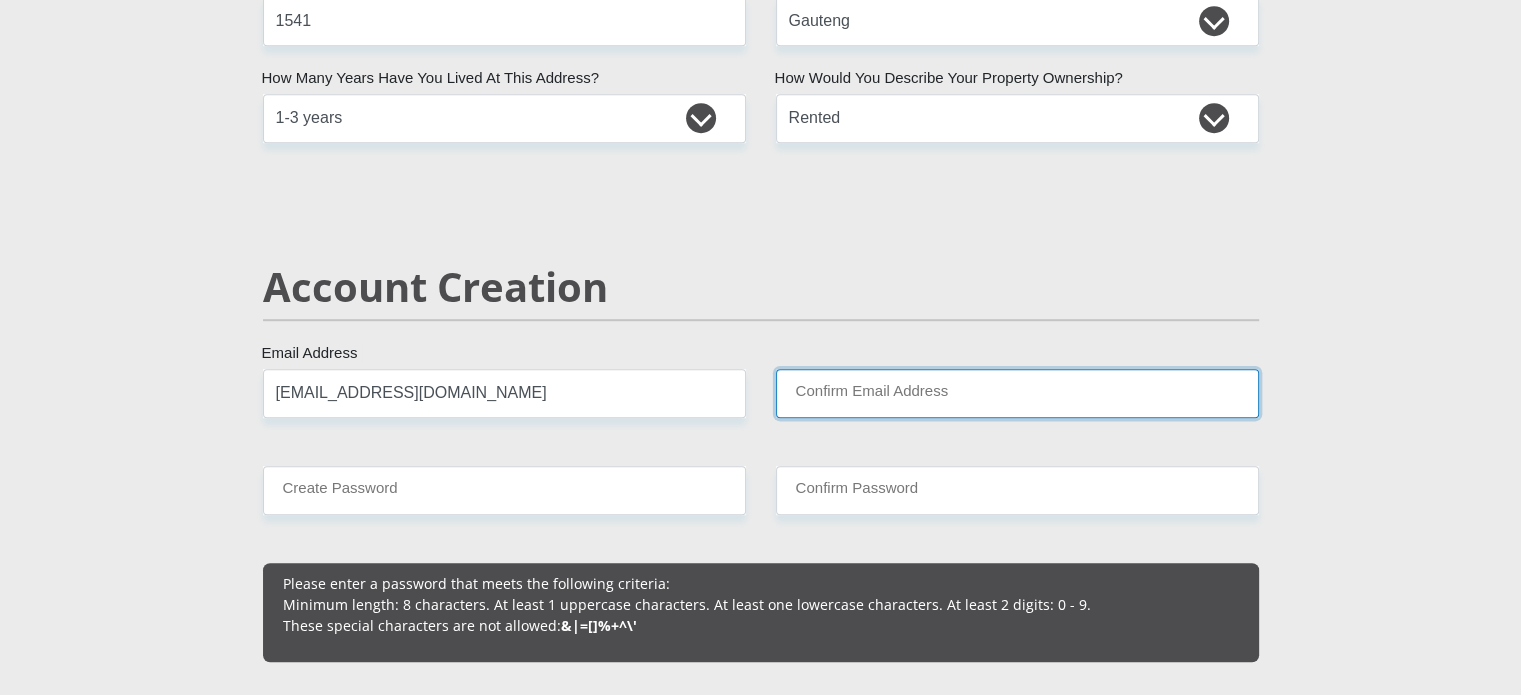 type on "[EMAIL_ADDRESS][DOMAIN_NAME]" 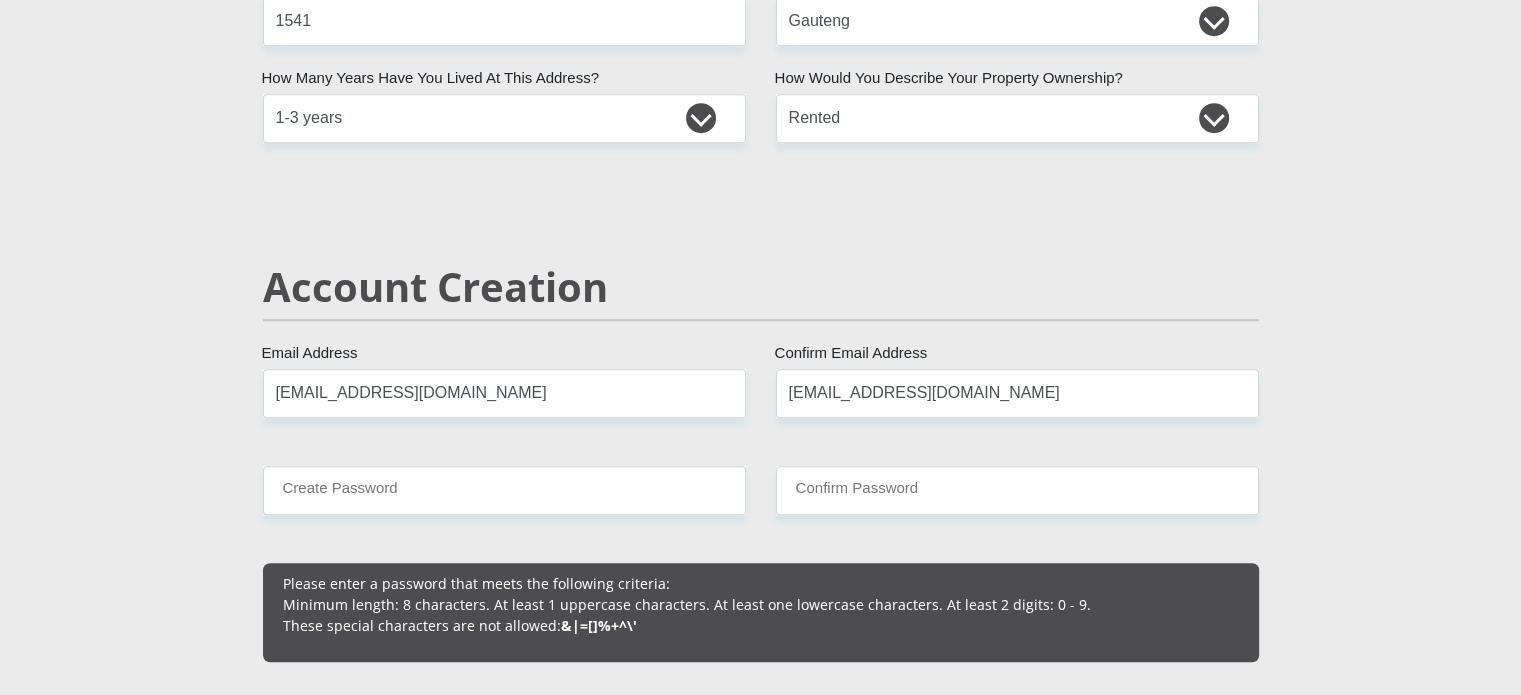 type 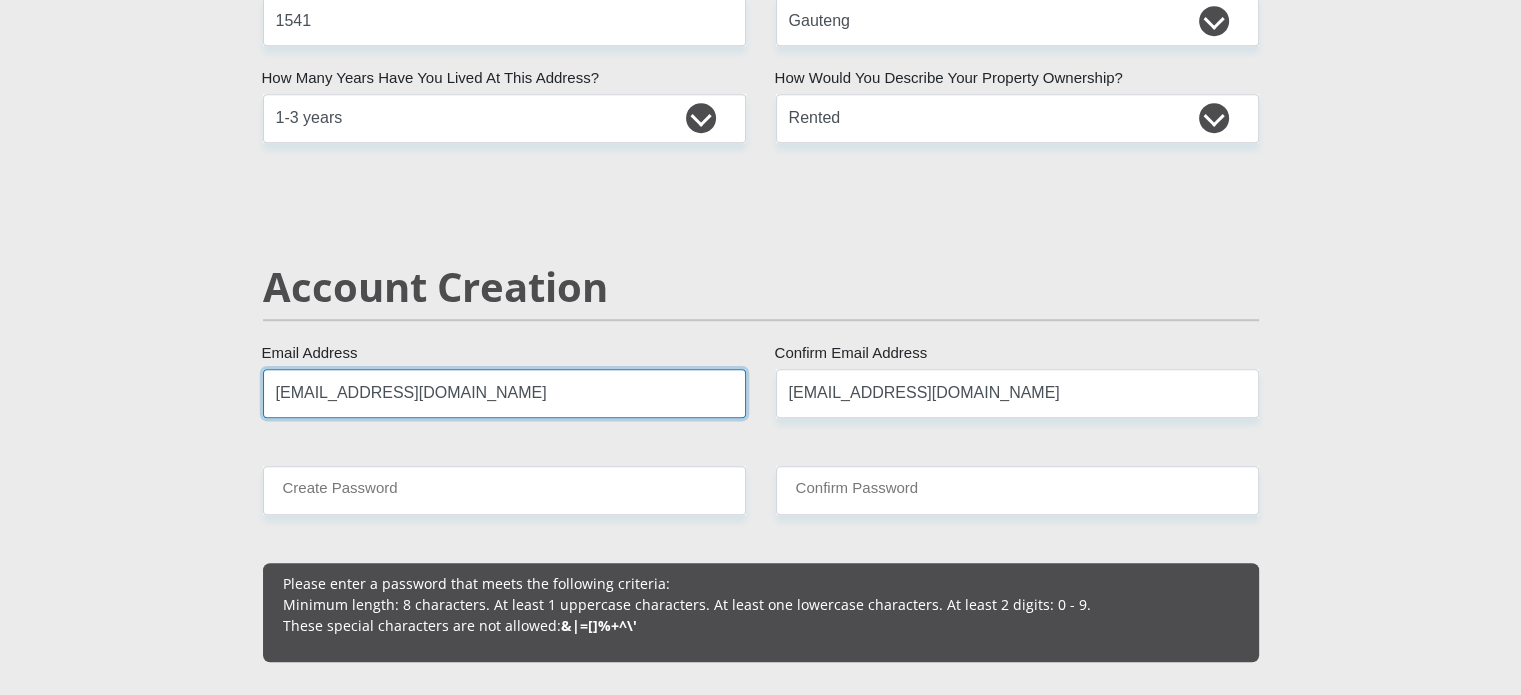 type 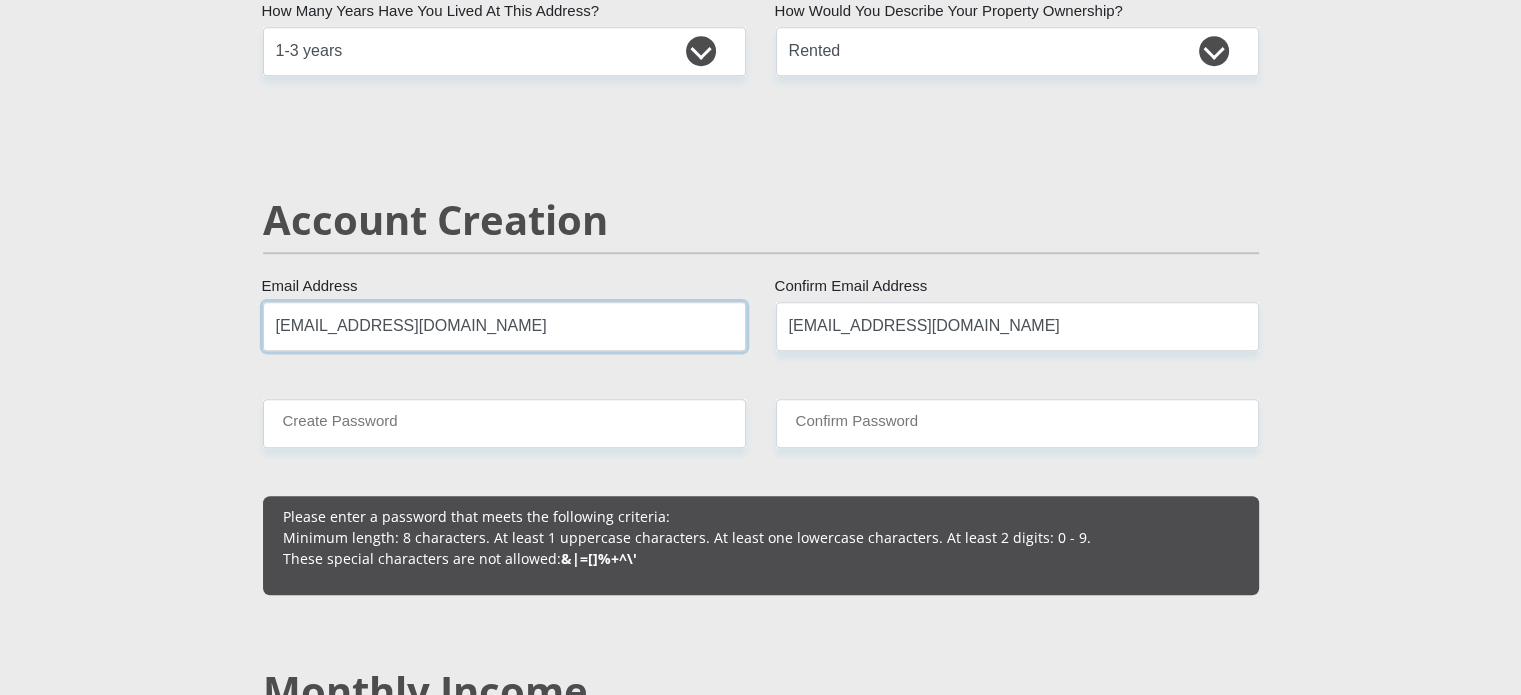 scroll, scrollTop: 1400, scrollLeft: 0, axis: vertical 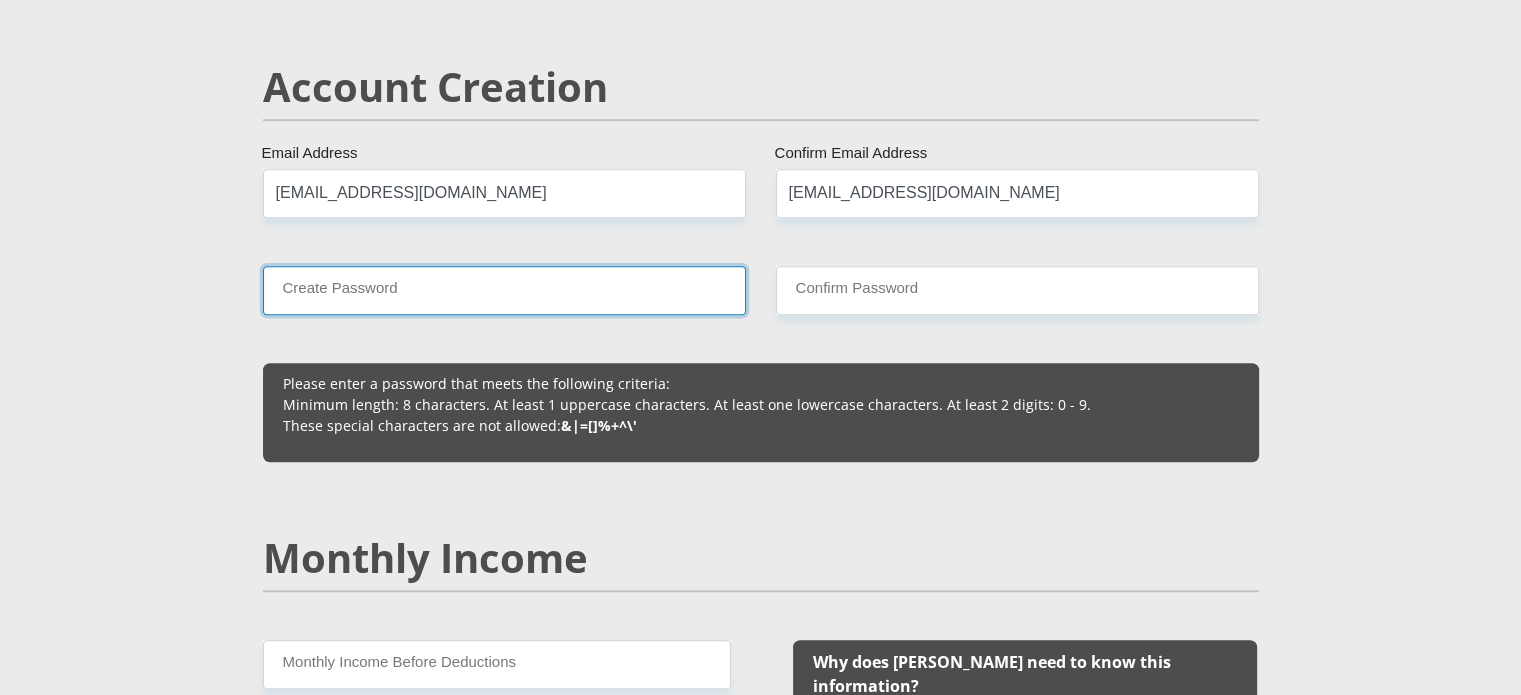 click on "Create Password" at bounding box center (504, 290) 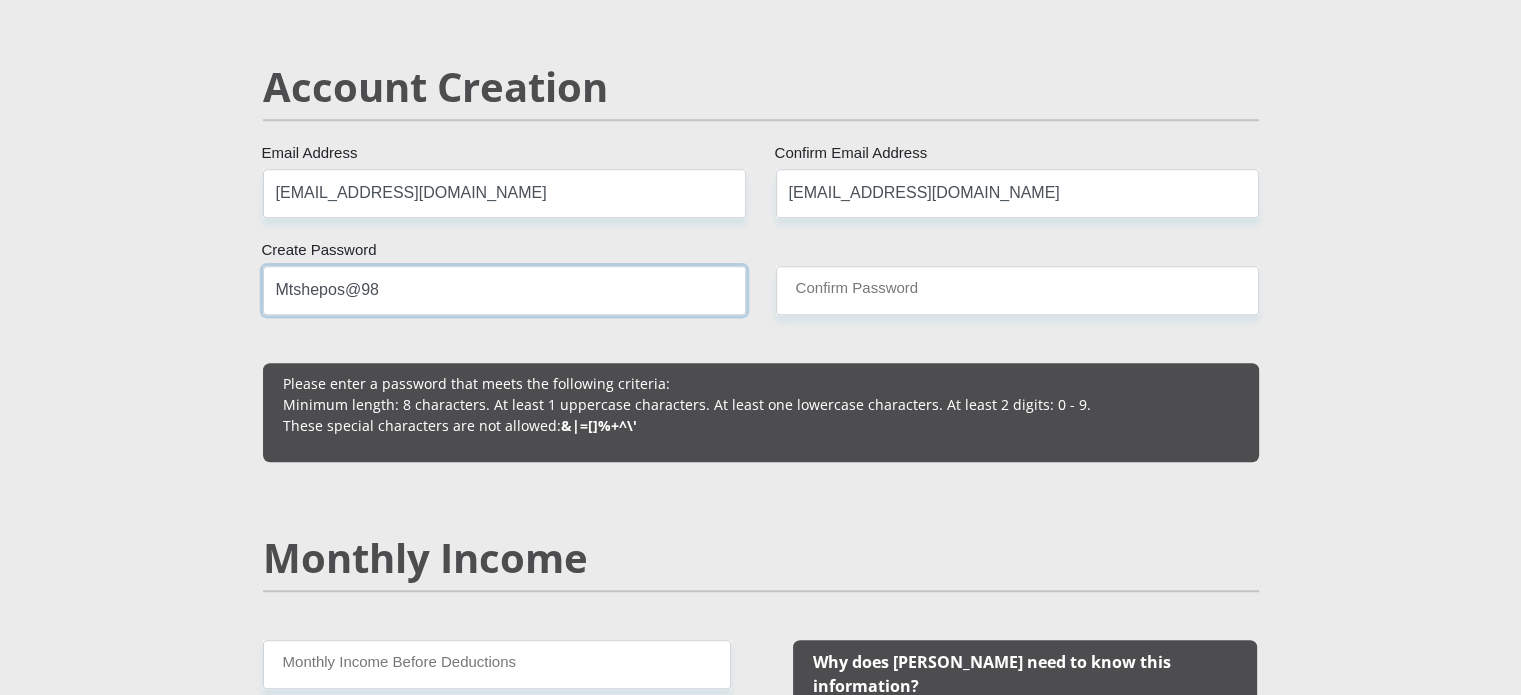 type on "Mtshepos@98" 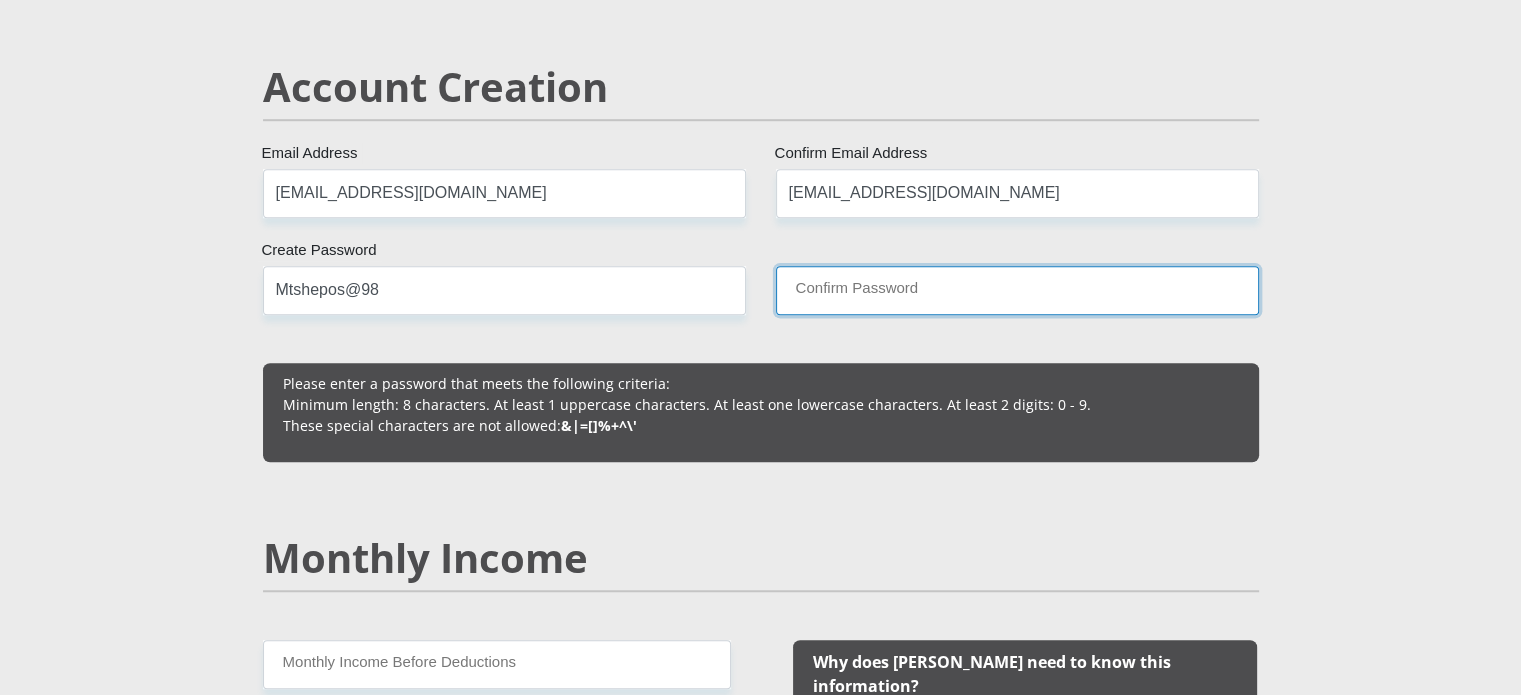 click on "Confirm Password" at bounding box center [1017, 290] 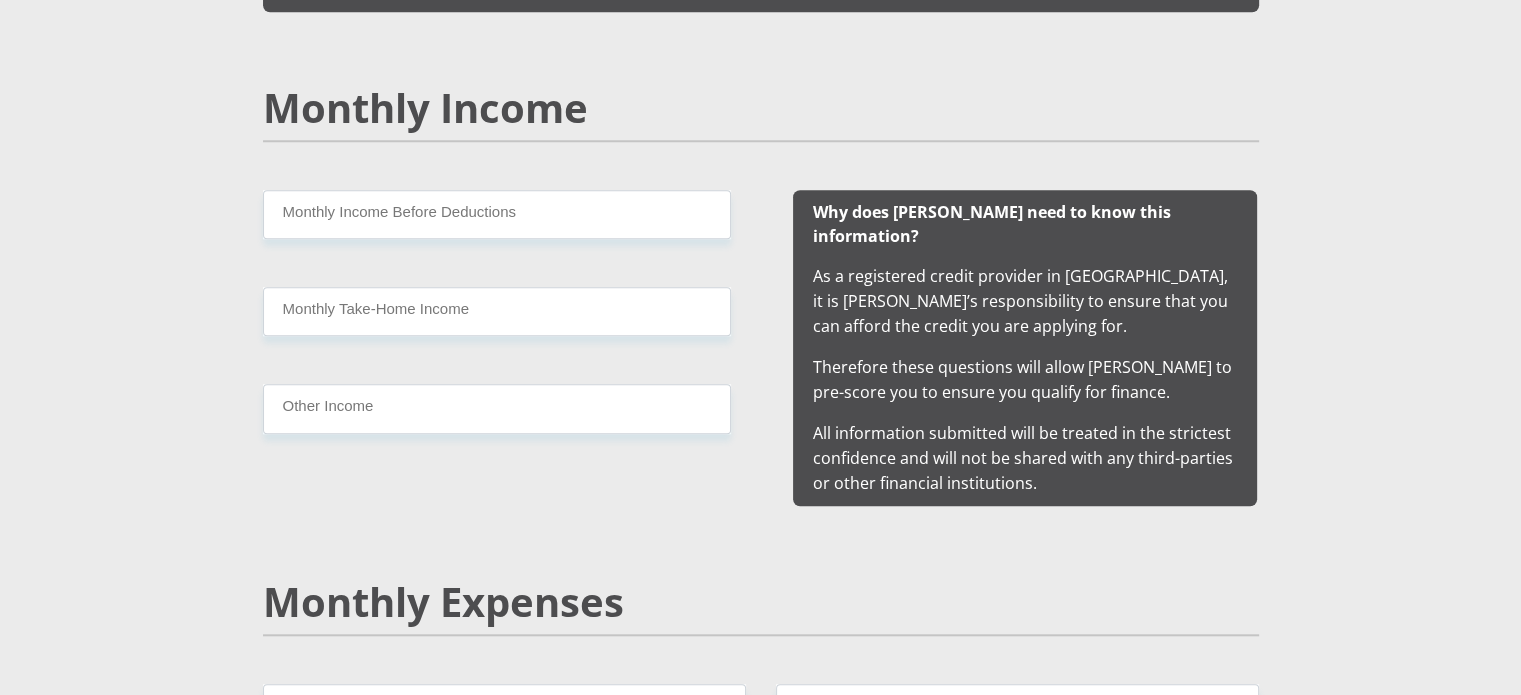 scroll, scrollTop: 1900, scrollLeft: 0, axis: vertical 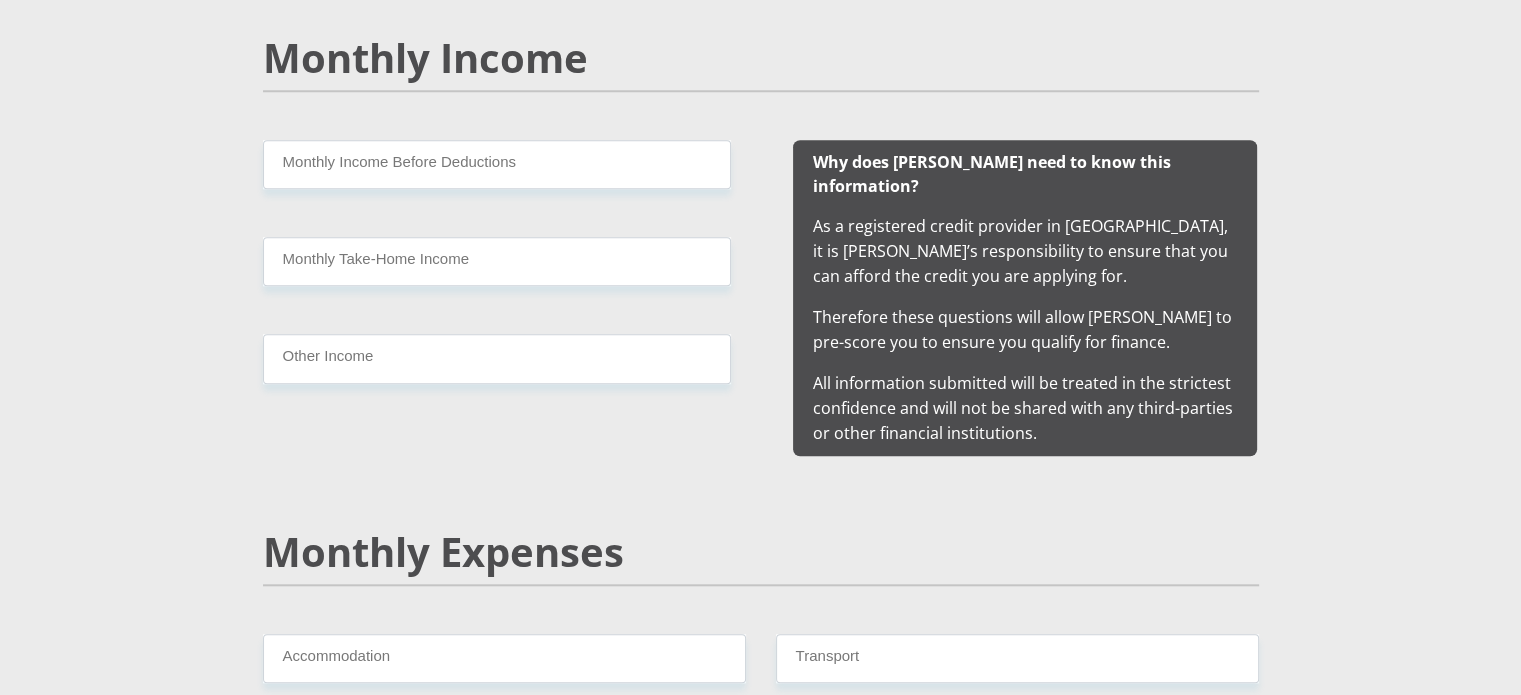 type on "Mtshepos@98" 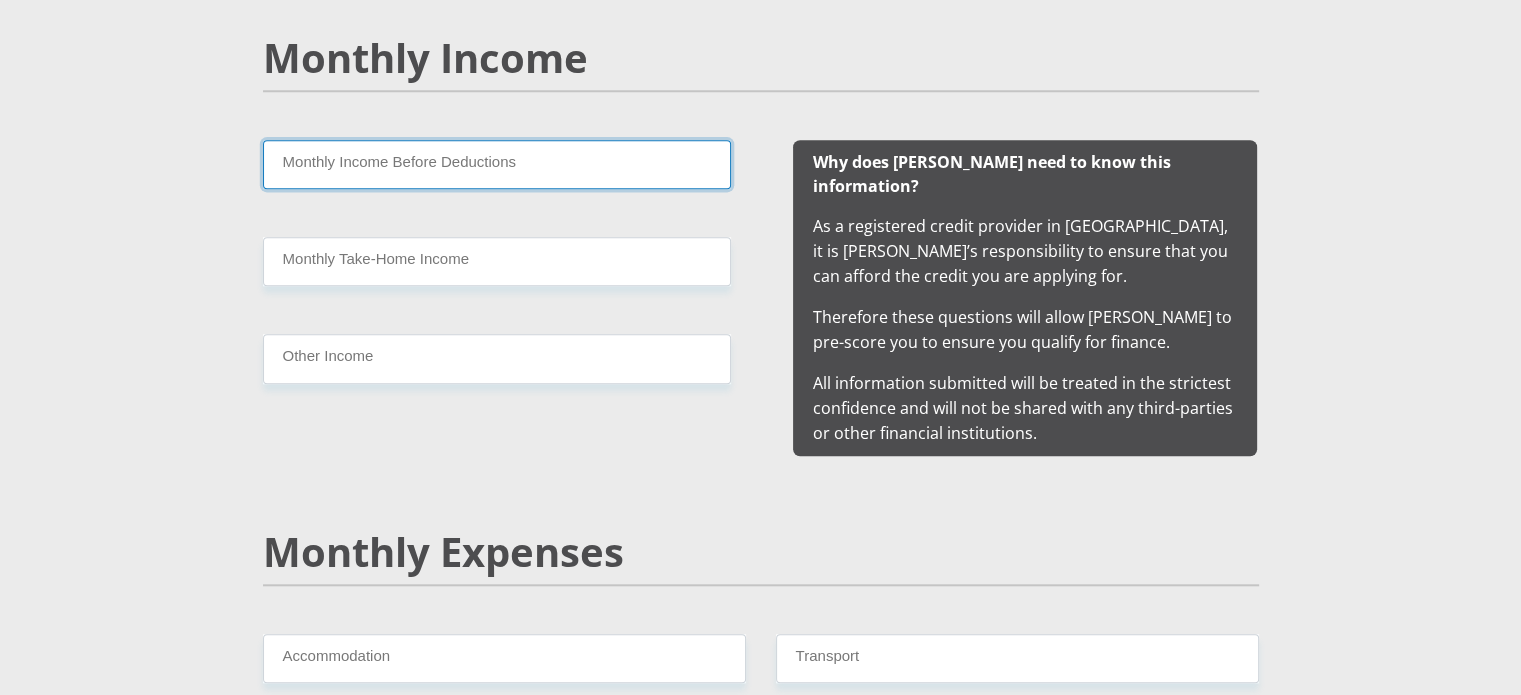 click on "Monthly Income Before Deductions" at bounding box center [497, 164] 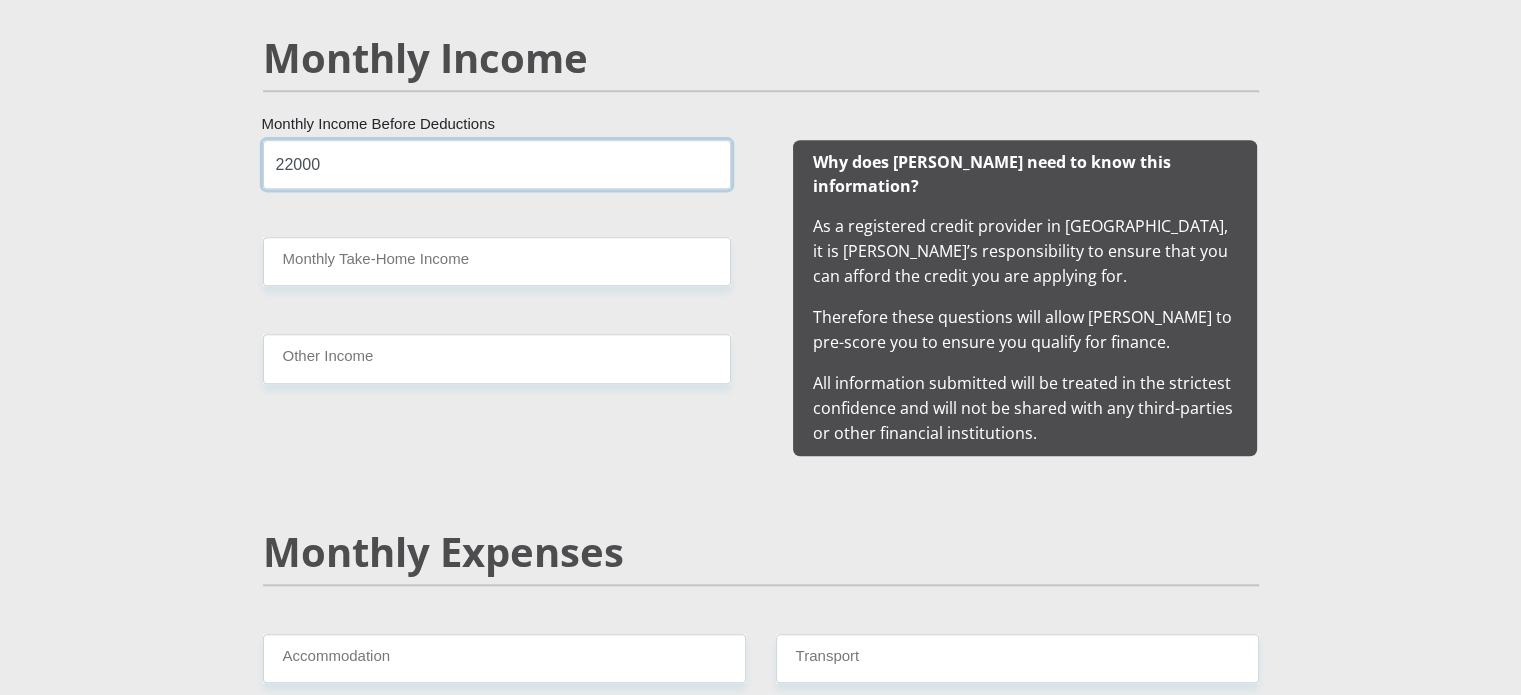 type on "22000" 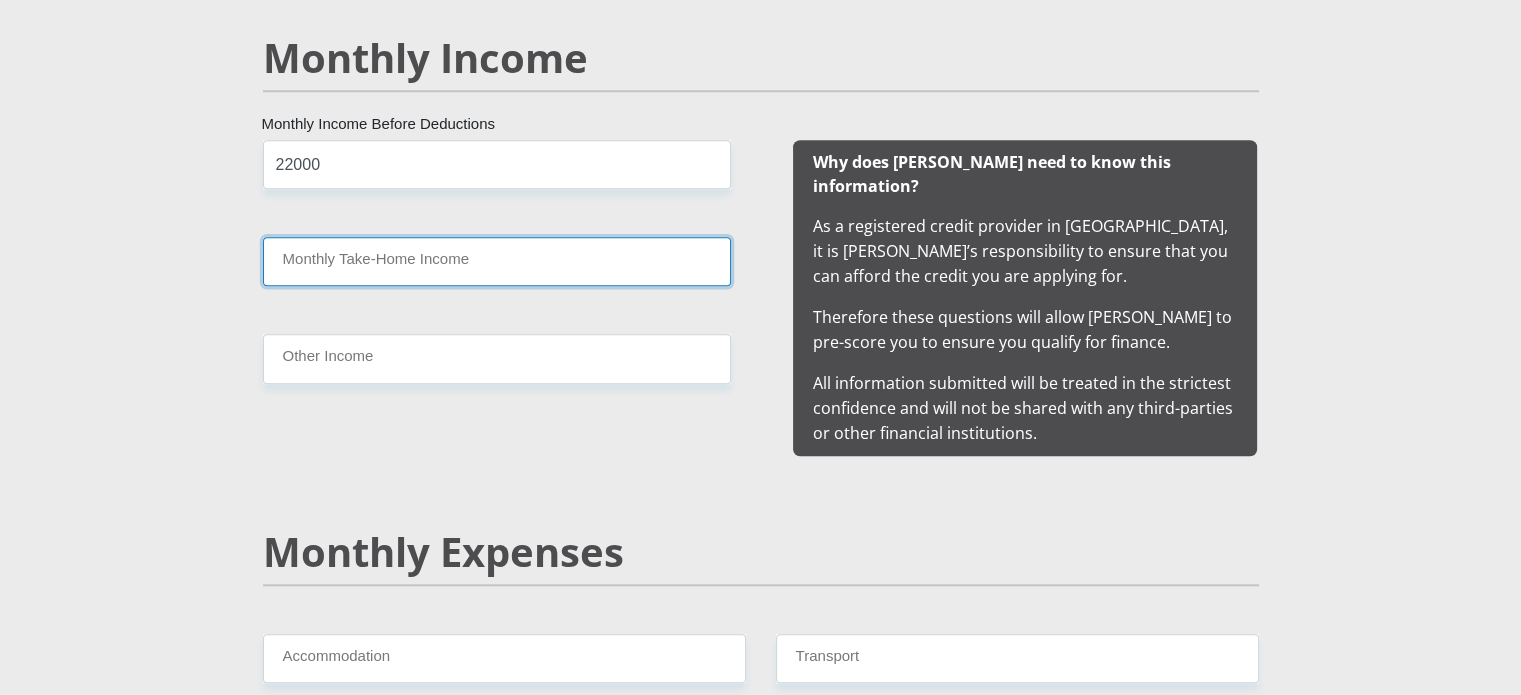 click on "Monthly Take-Home Income" at bounding box center (497, 261) 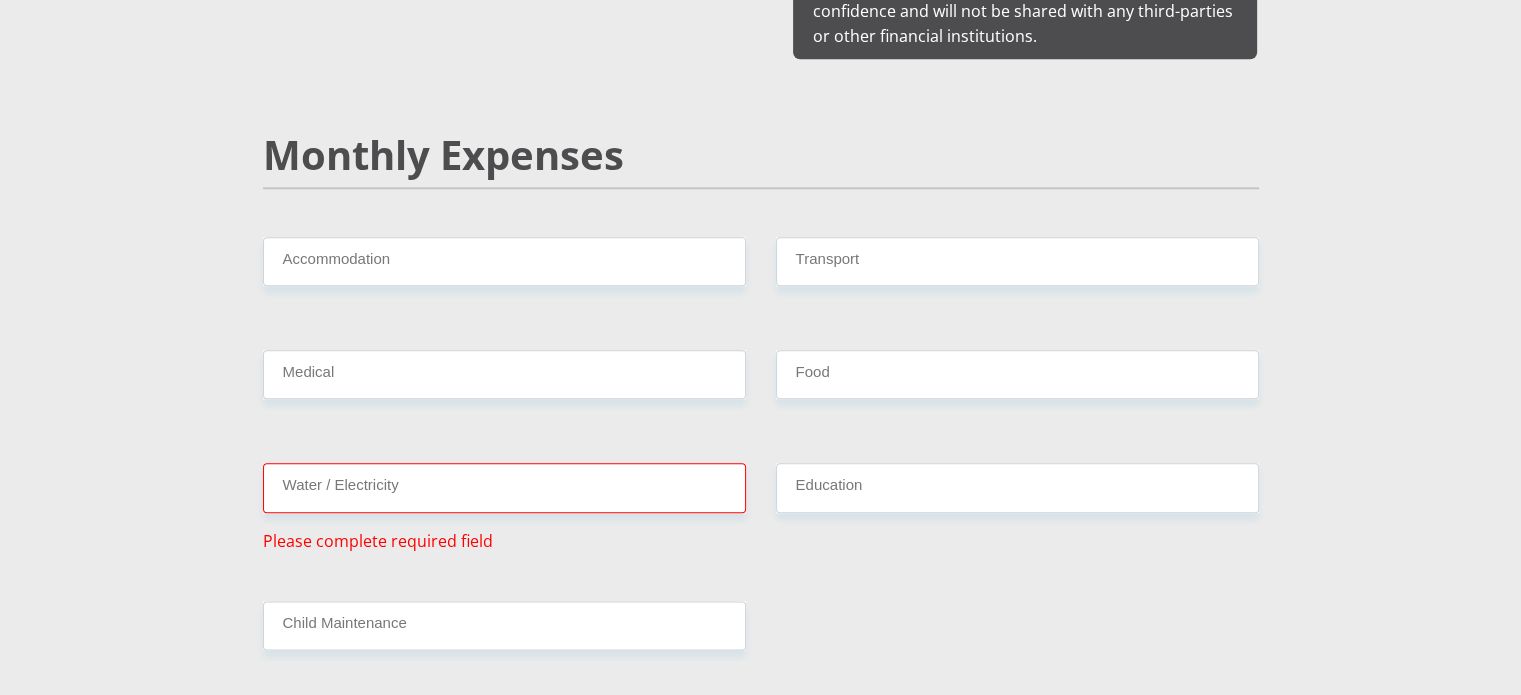 scroll, scrollTop: 2300, scrollLeft: 0, axis: vertical 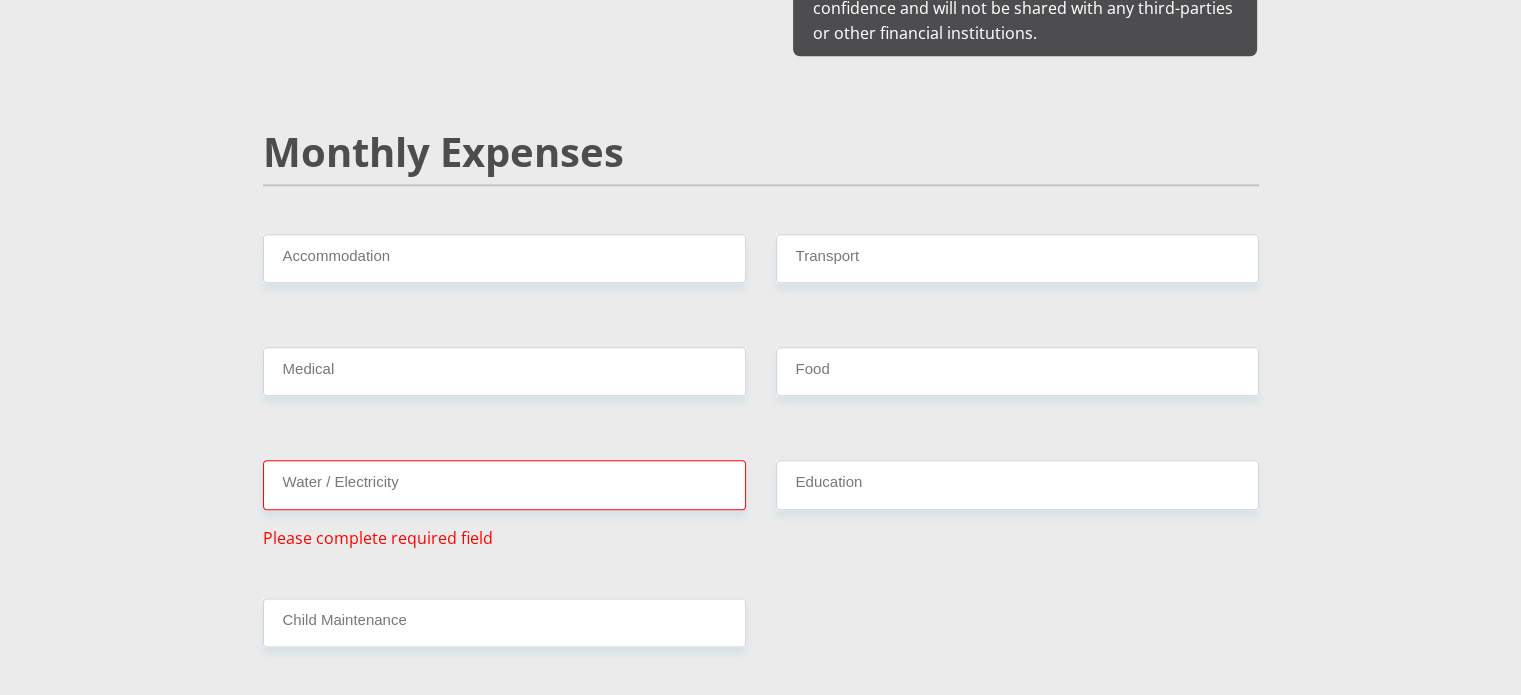 type on "19000" 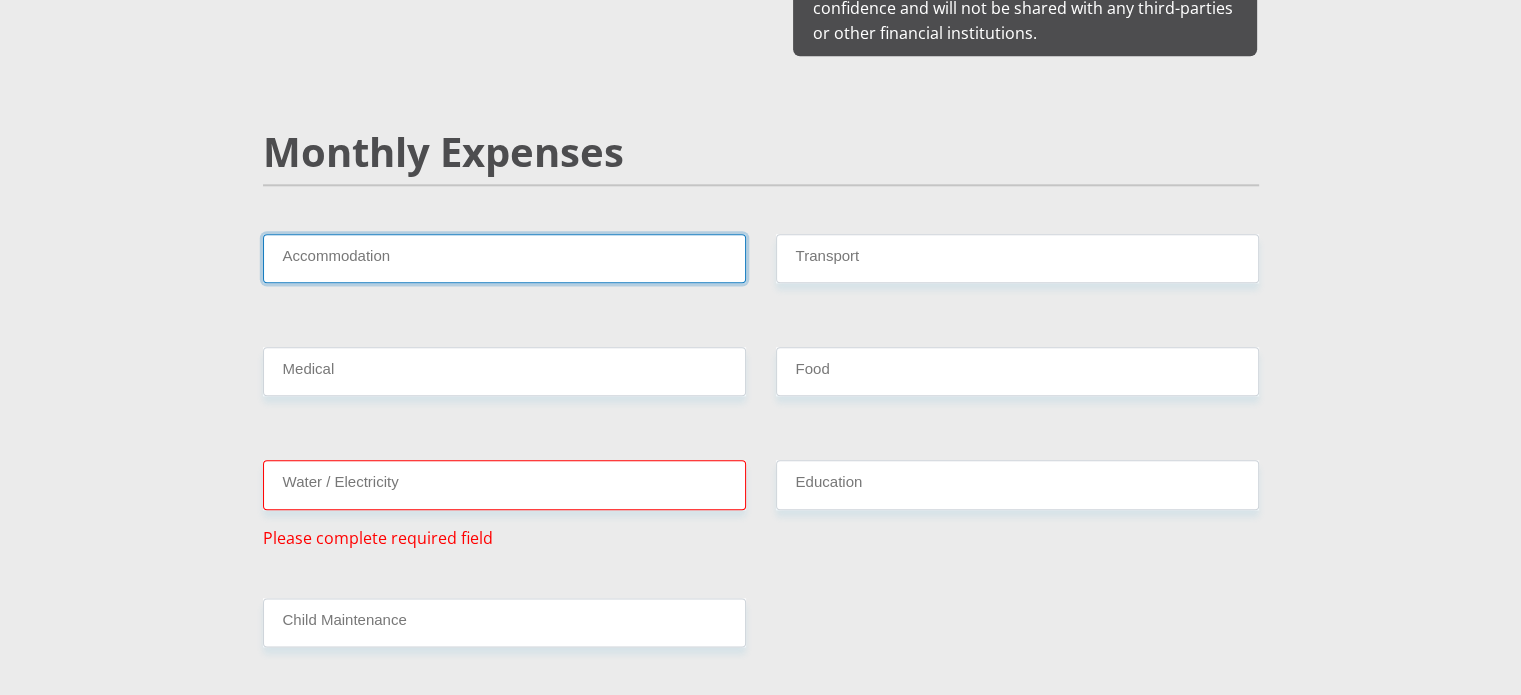 click on "Accommodation" at bounding box center [504, 258] 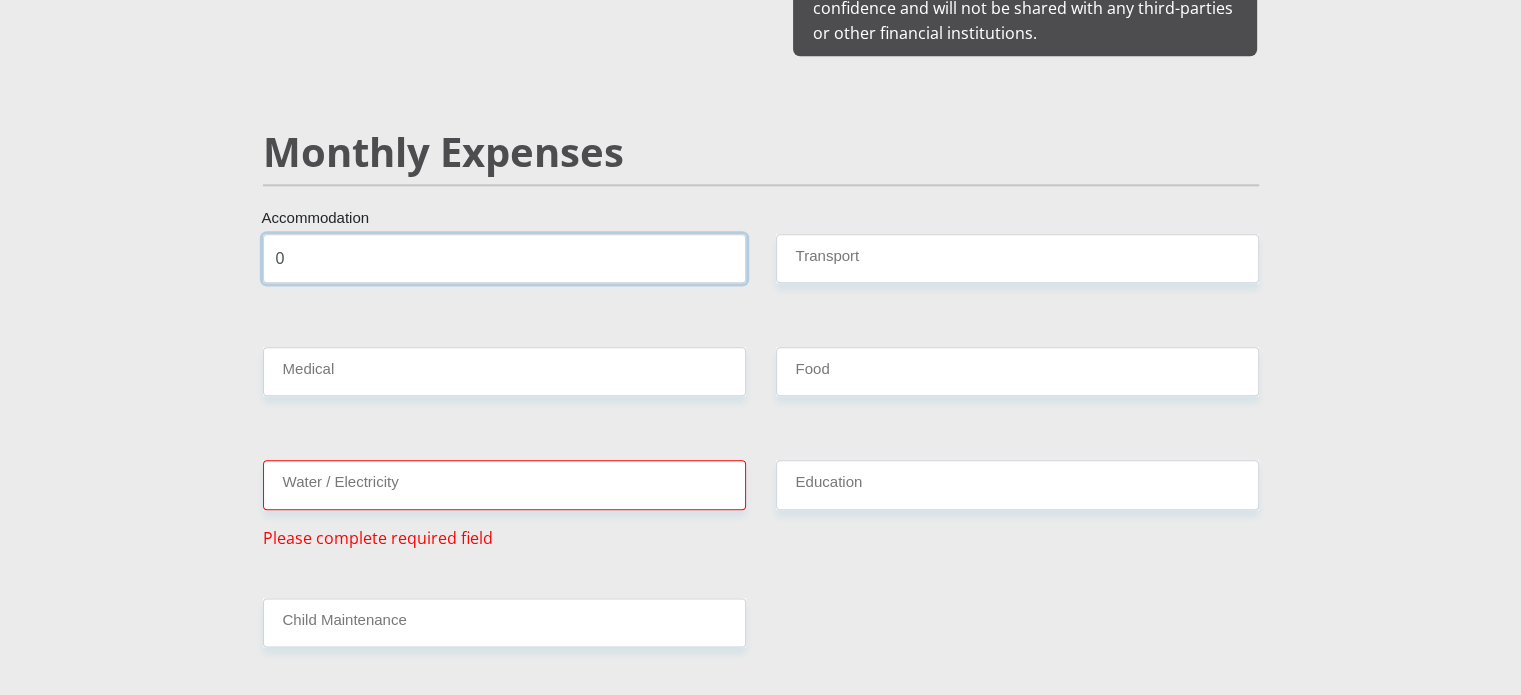 type on "0" 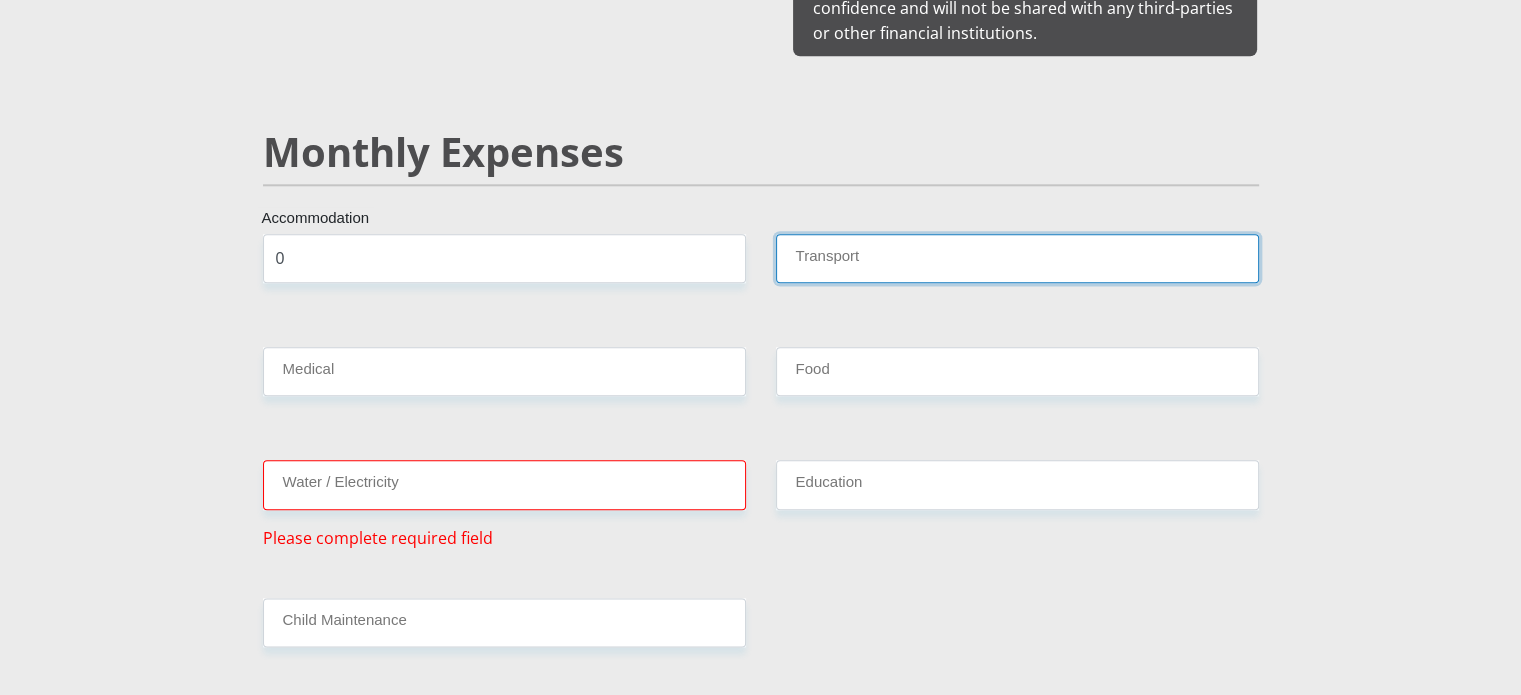 click on "Transport" at bounding box center (1017, 258) 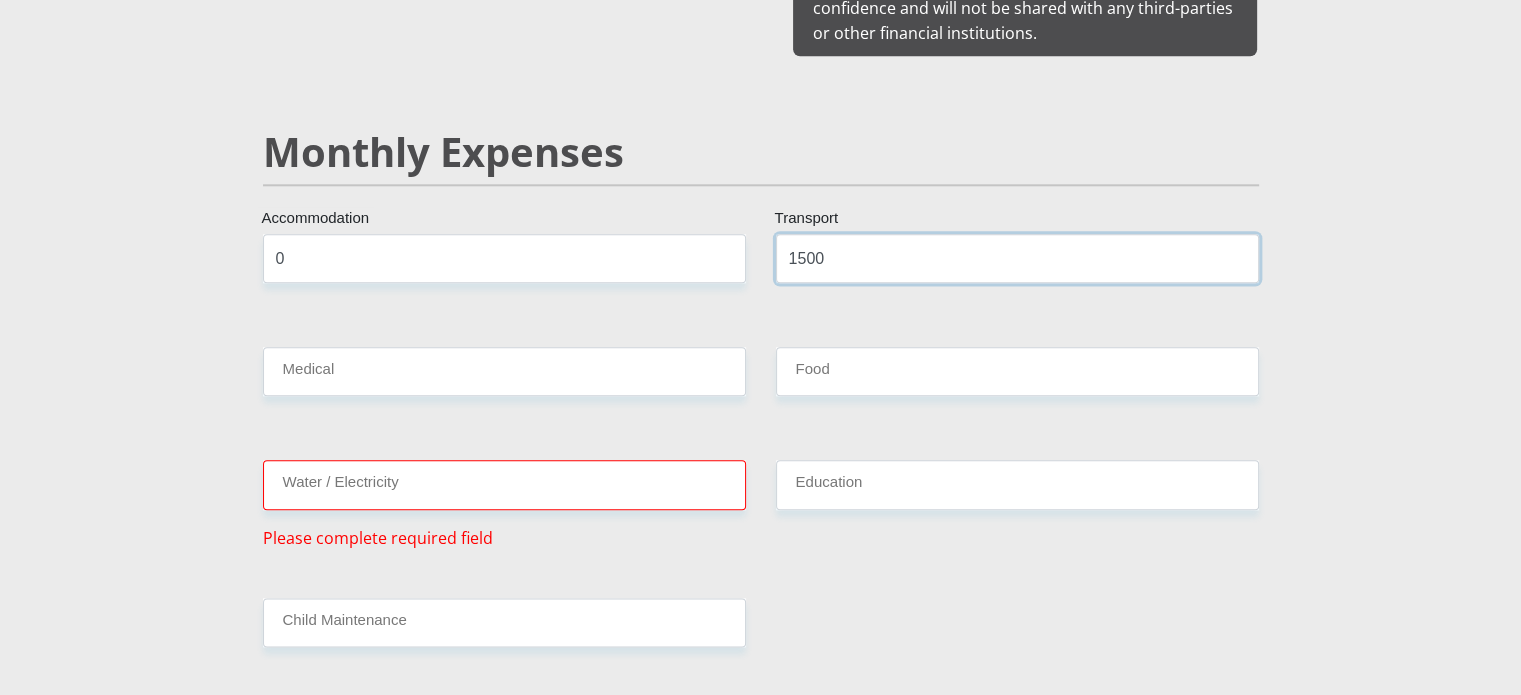 type on "1500" 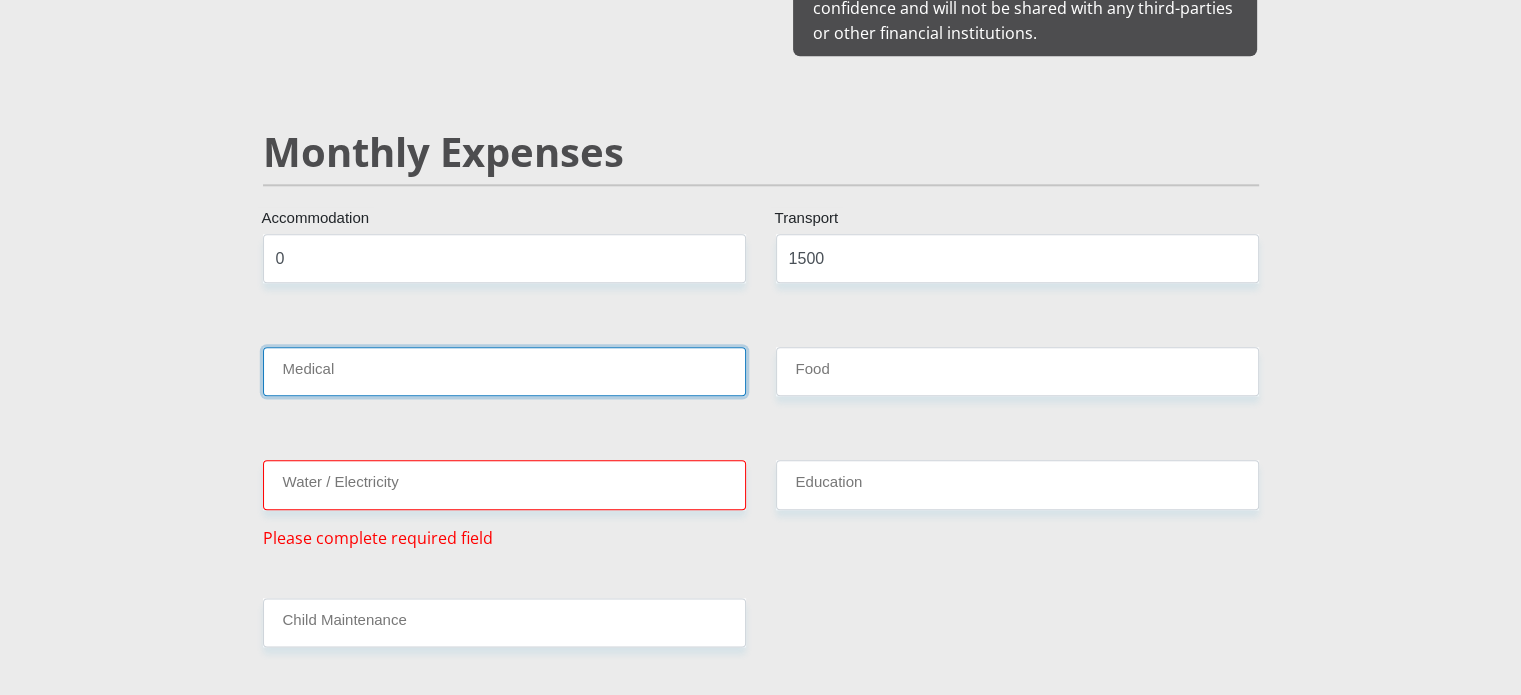 click on "Medical" at bounding box center [504, 371] 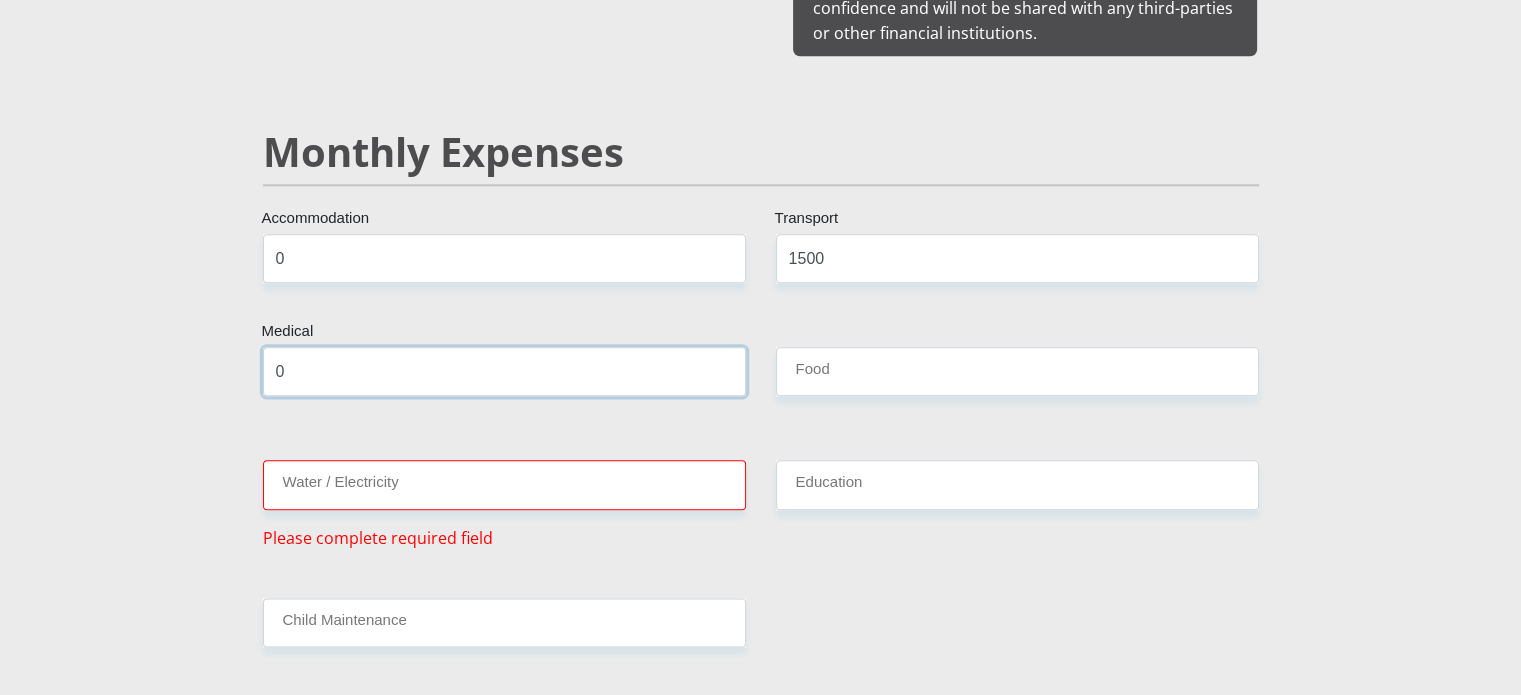 type on "0" 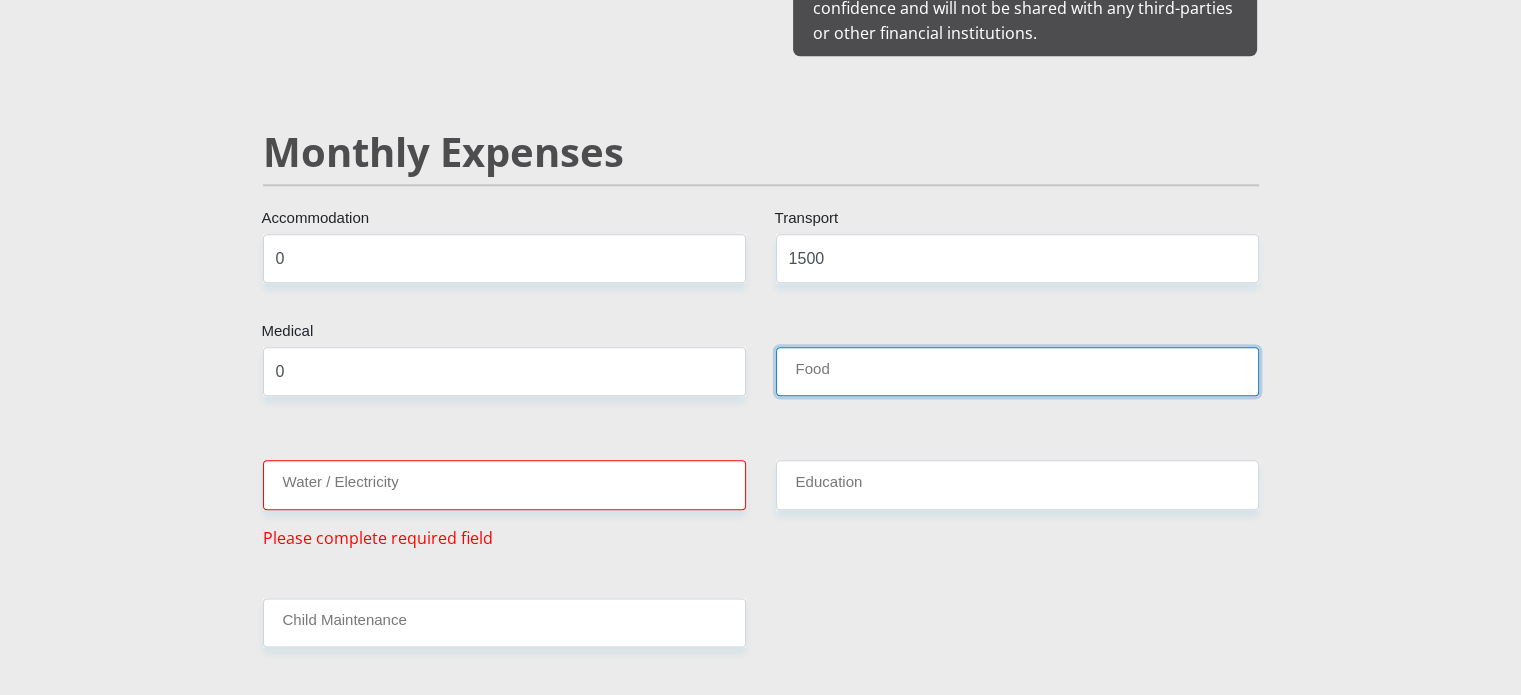 click on "Food" at bounding box center [1017, 371] 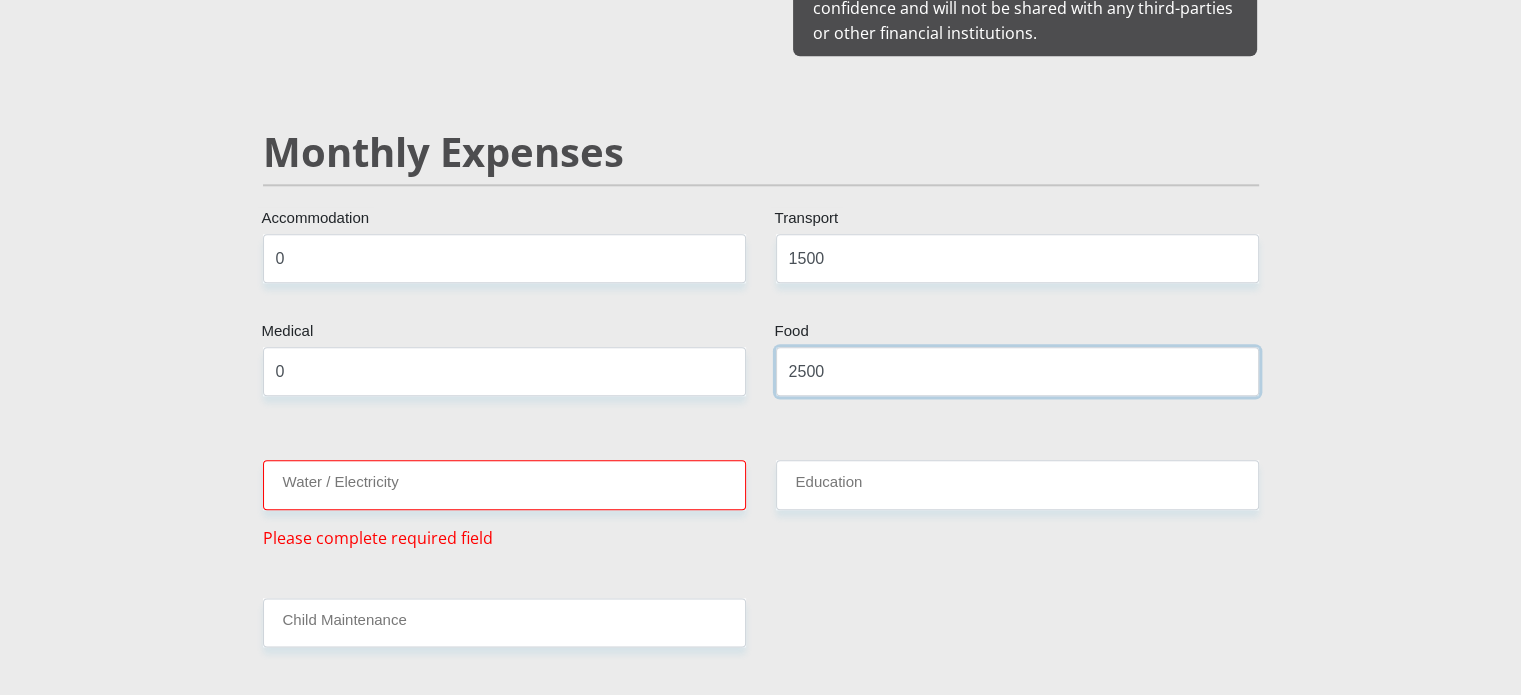 type on "2500" 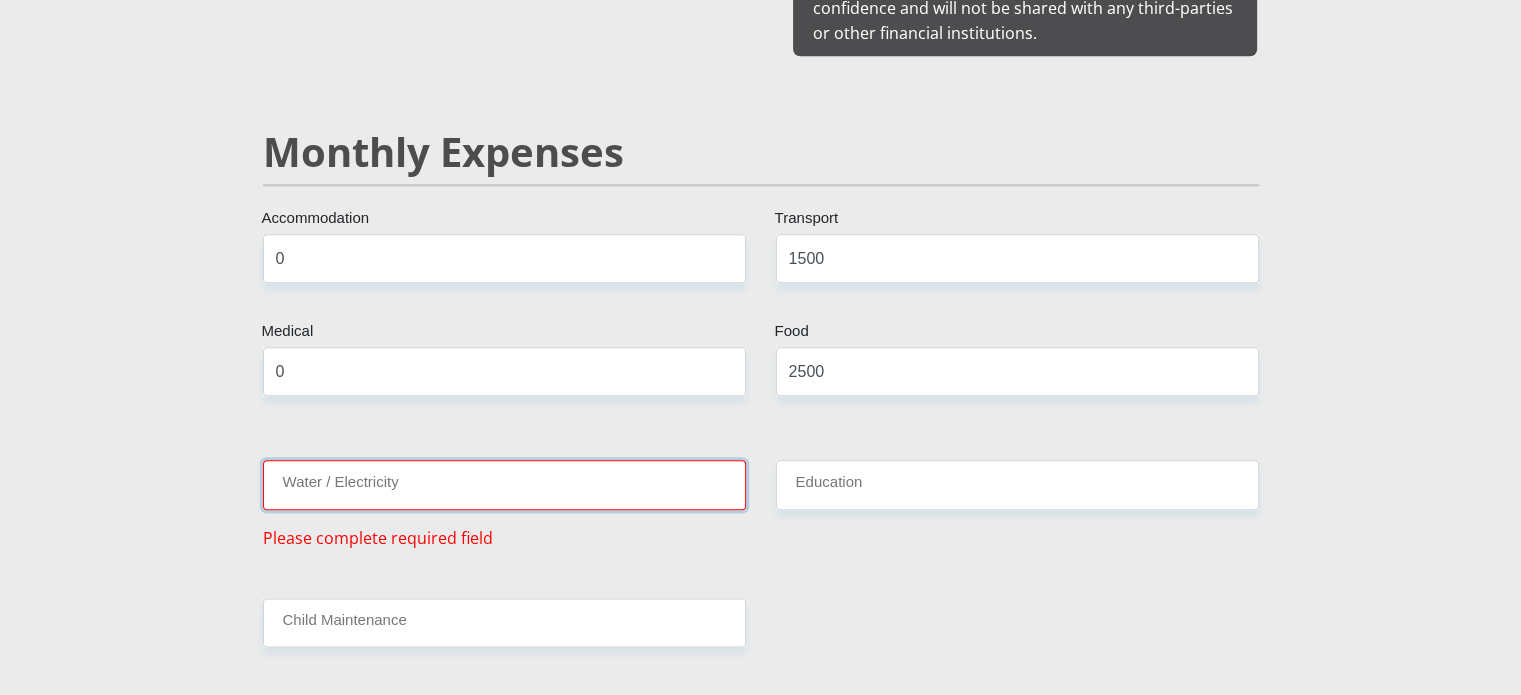 click on "Water / Electricity" at bounding box center (504, 484) 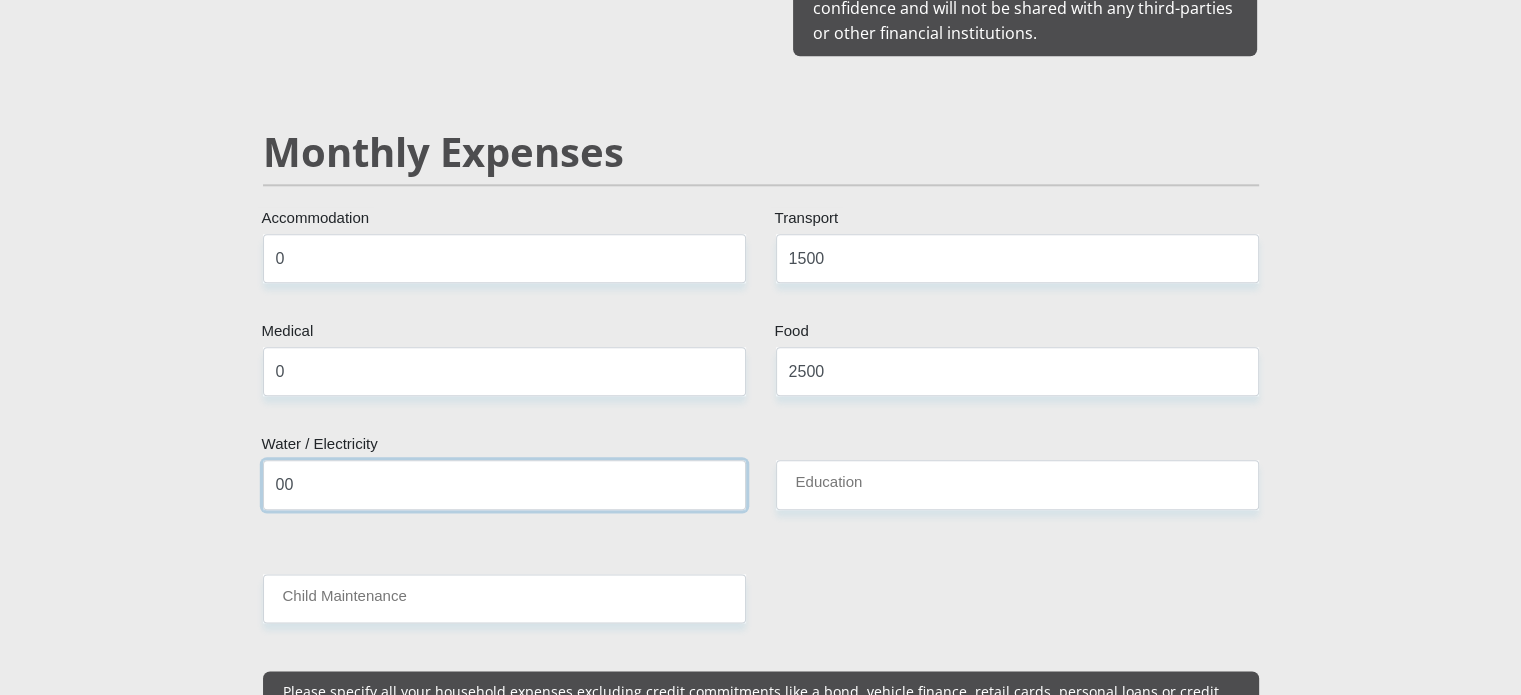 type on "00" 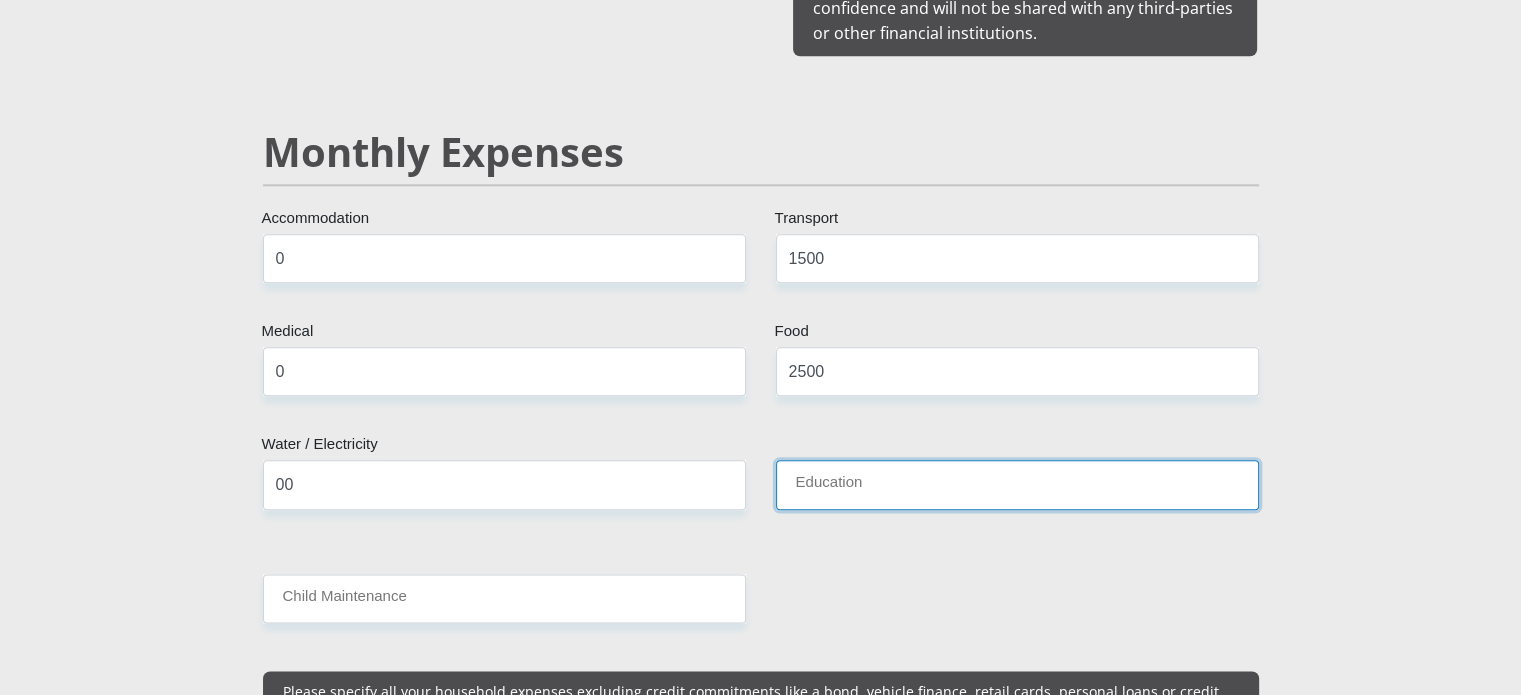 click on "Education" at bounding box center (1017, 484) 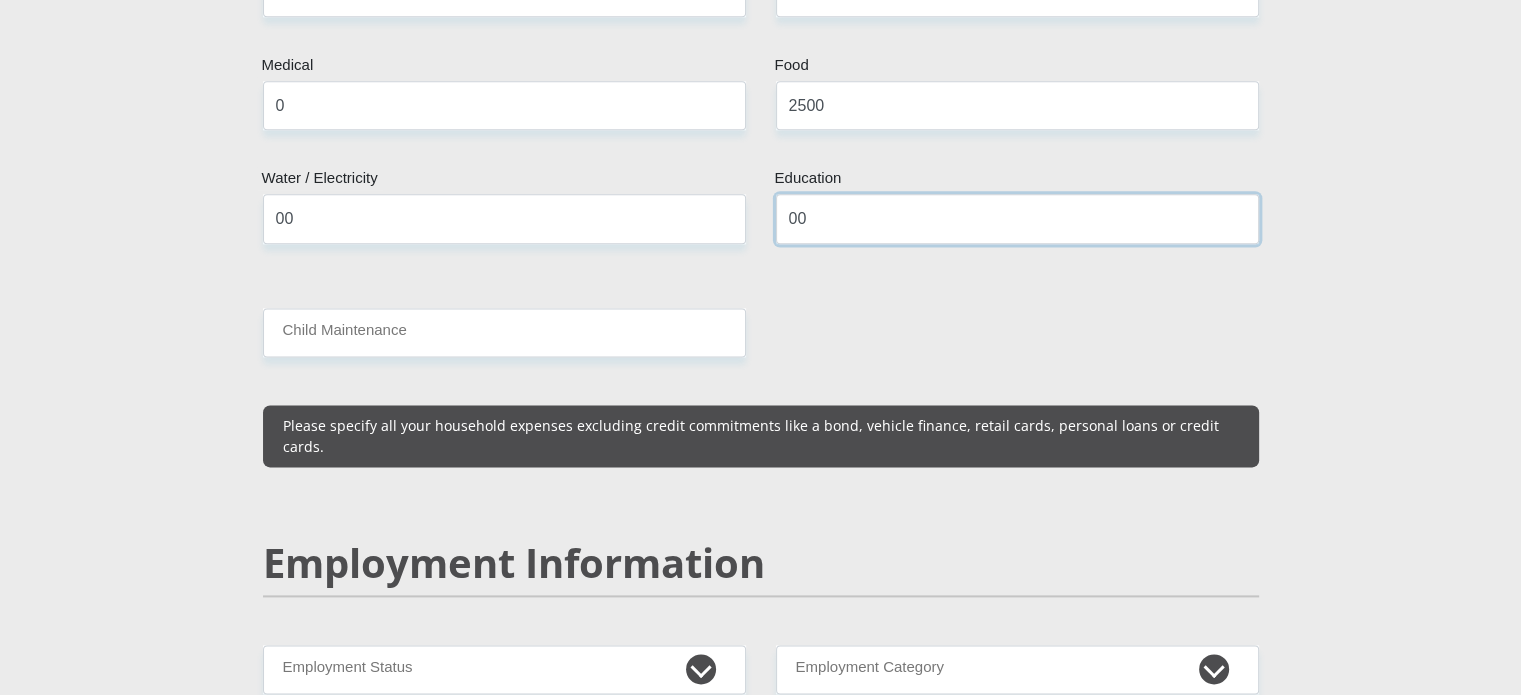 scroll, scrollTop: 2700, scrollLeft: 0, axis: vertical 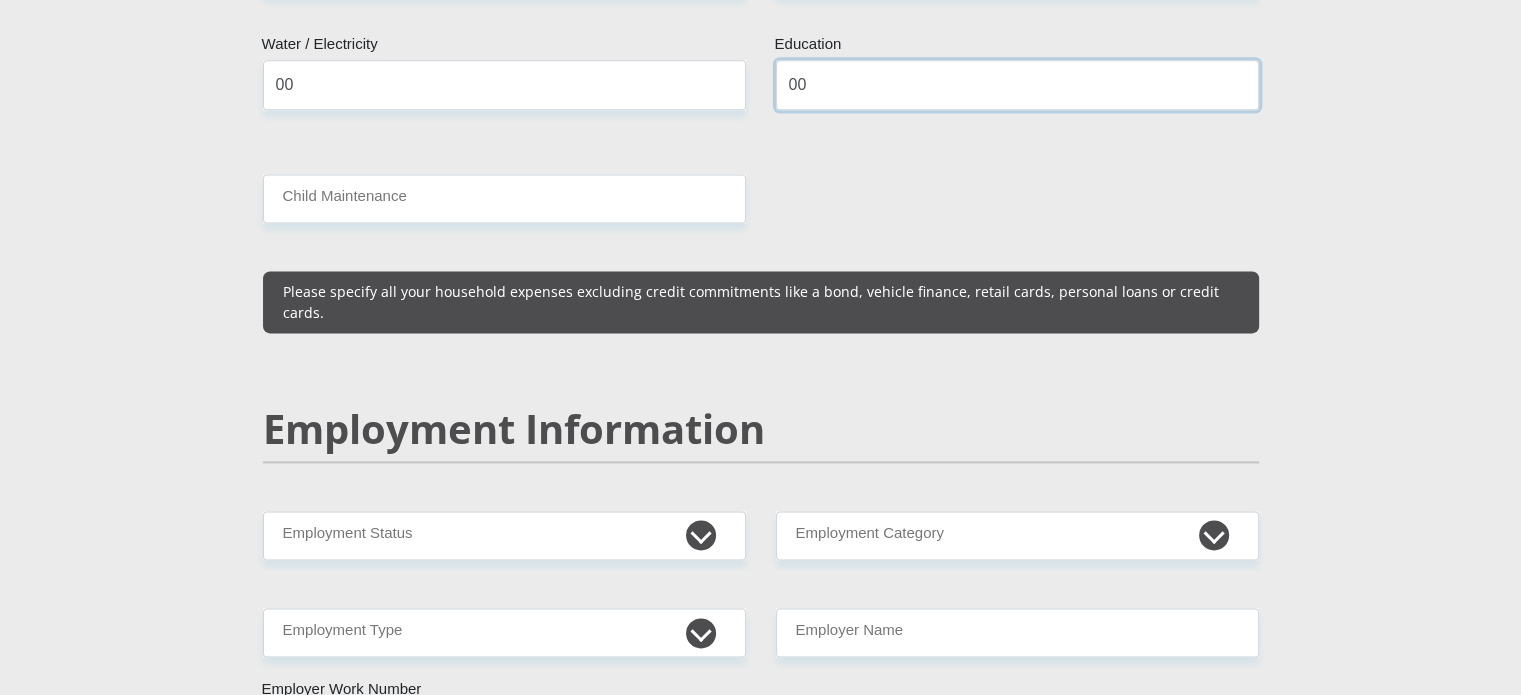 type on "00" 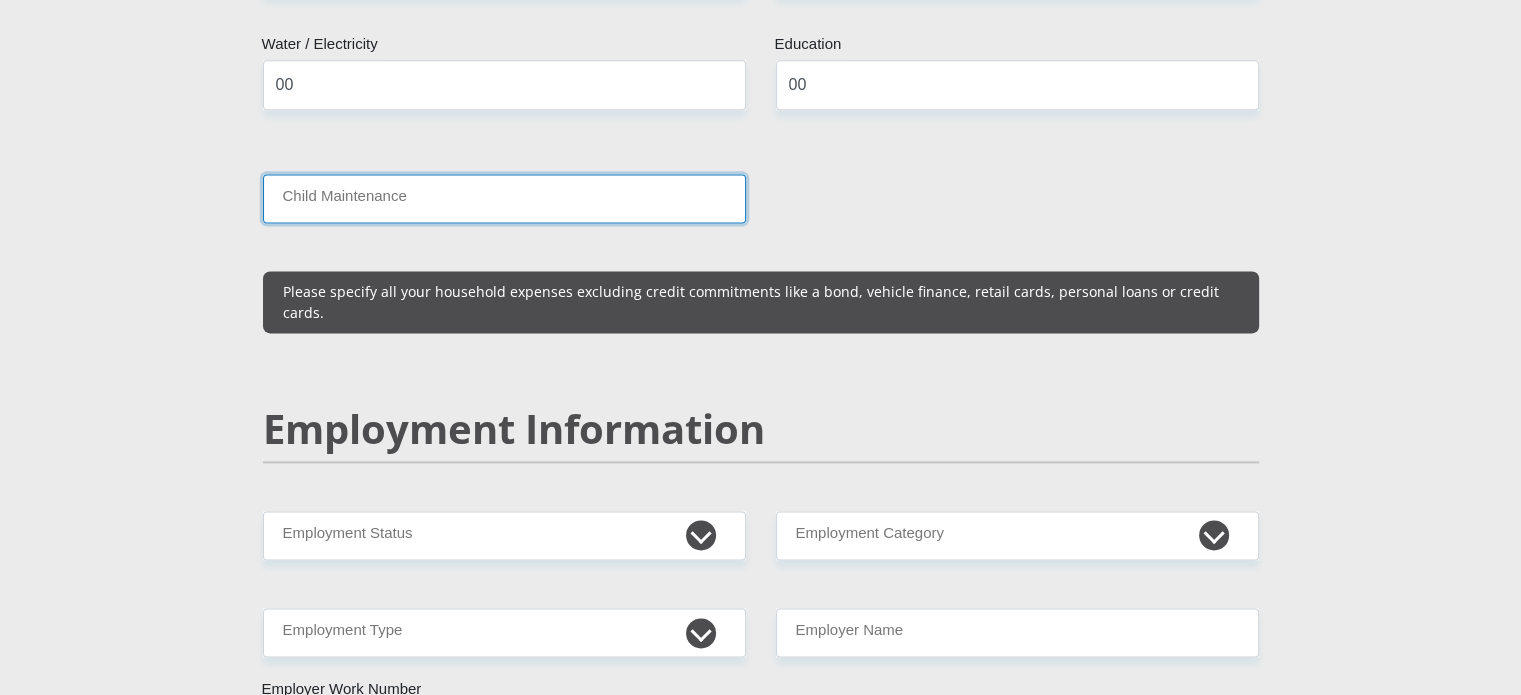 click on "Child Maintenance" at bounding box center (504, 198) 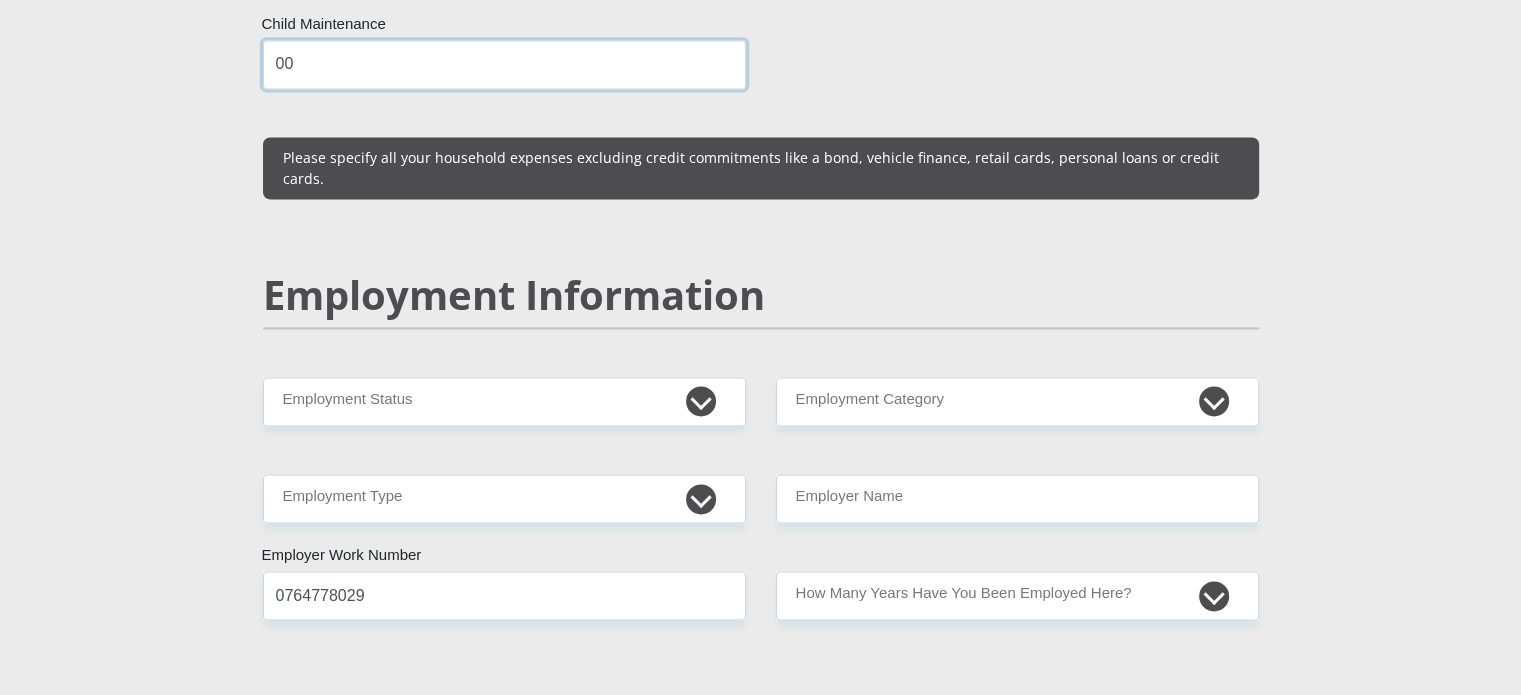scroll, scrollTop: 3000, scrollLeft: 0, axis: vertical 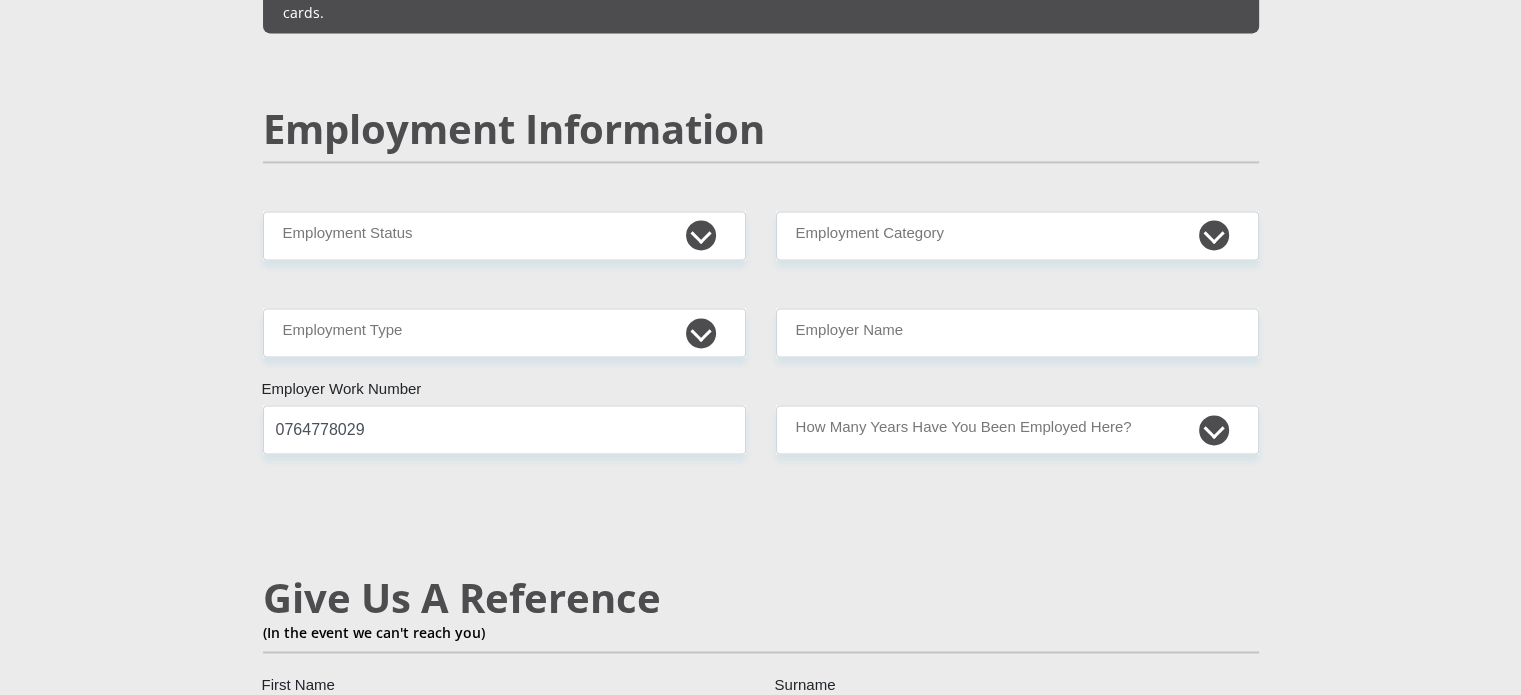 type on "00" 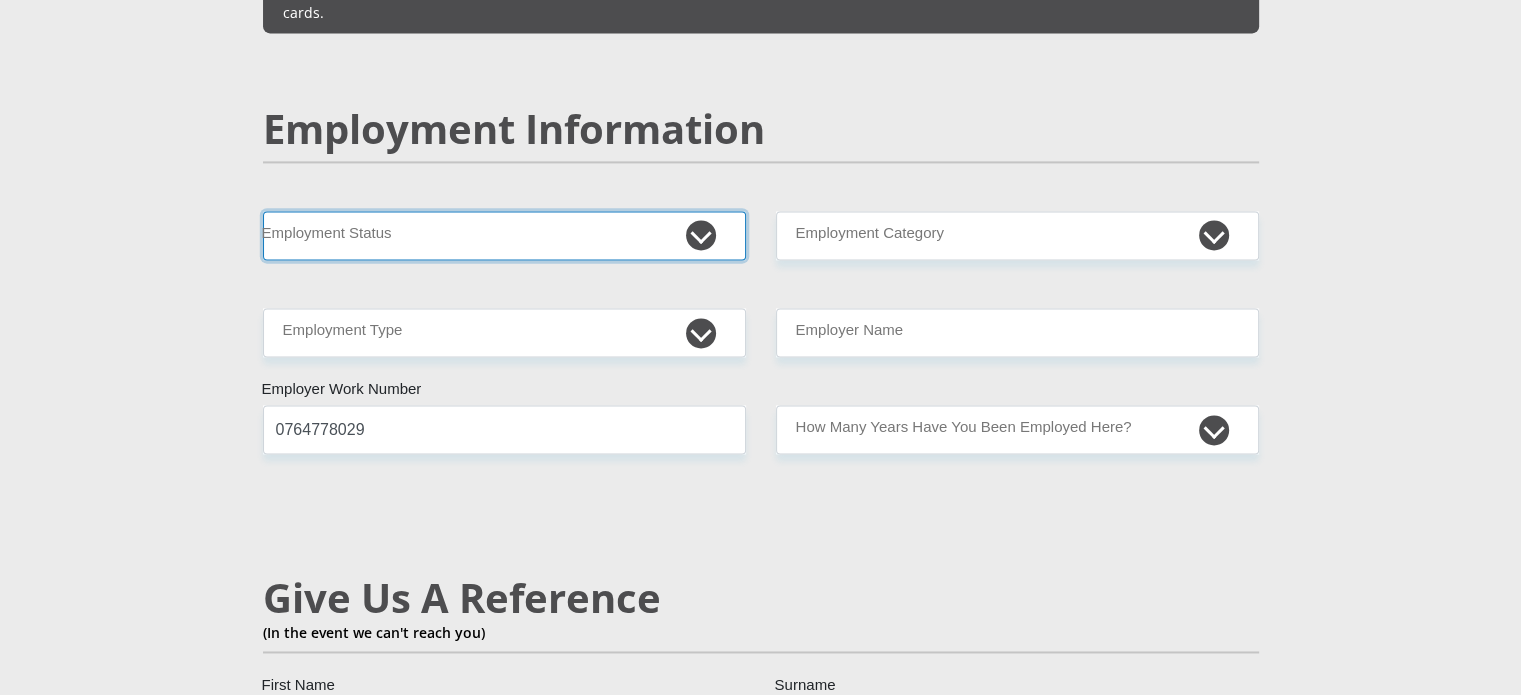 click on "Permanent/Full-time
Part-time/Casual
[DEMOGRAPHIC_DATA] Worker
Self-Employed
Housewife
Retired
Student
Medically Boarded
Disability
Unemployed" at bounding box center [504, 235] 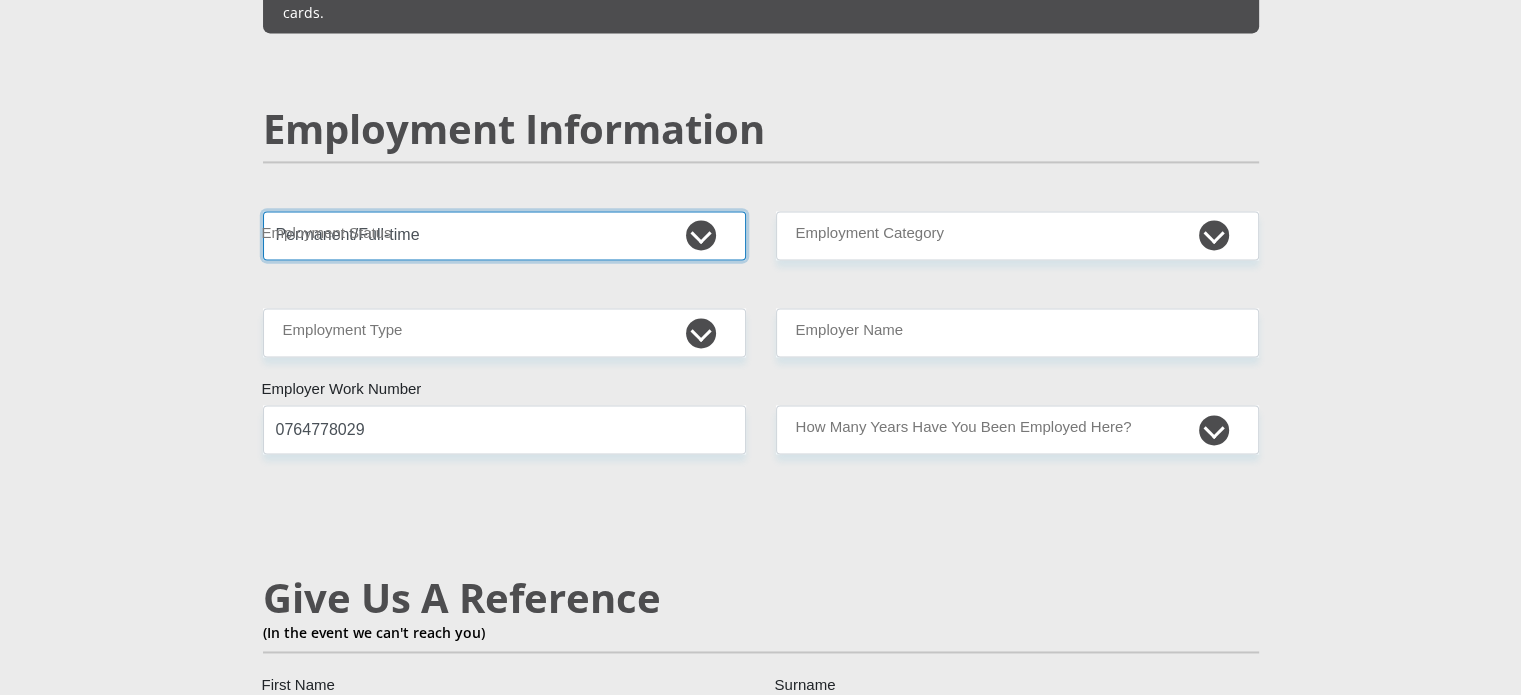 click on "Permanent/Full-time
Part-time/Casual
[DEMOGRAPHIC_DATA] Worker
Self-Employed
Housewife
Retired
Student
Medically Boarded
Disability
Unemployed" at bounding box center [504, 235] 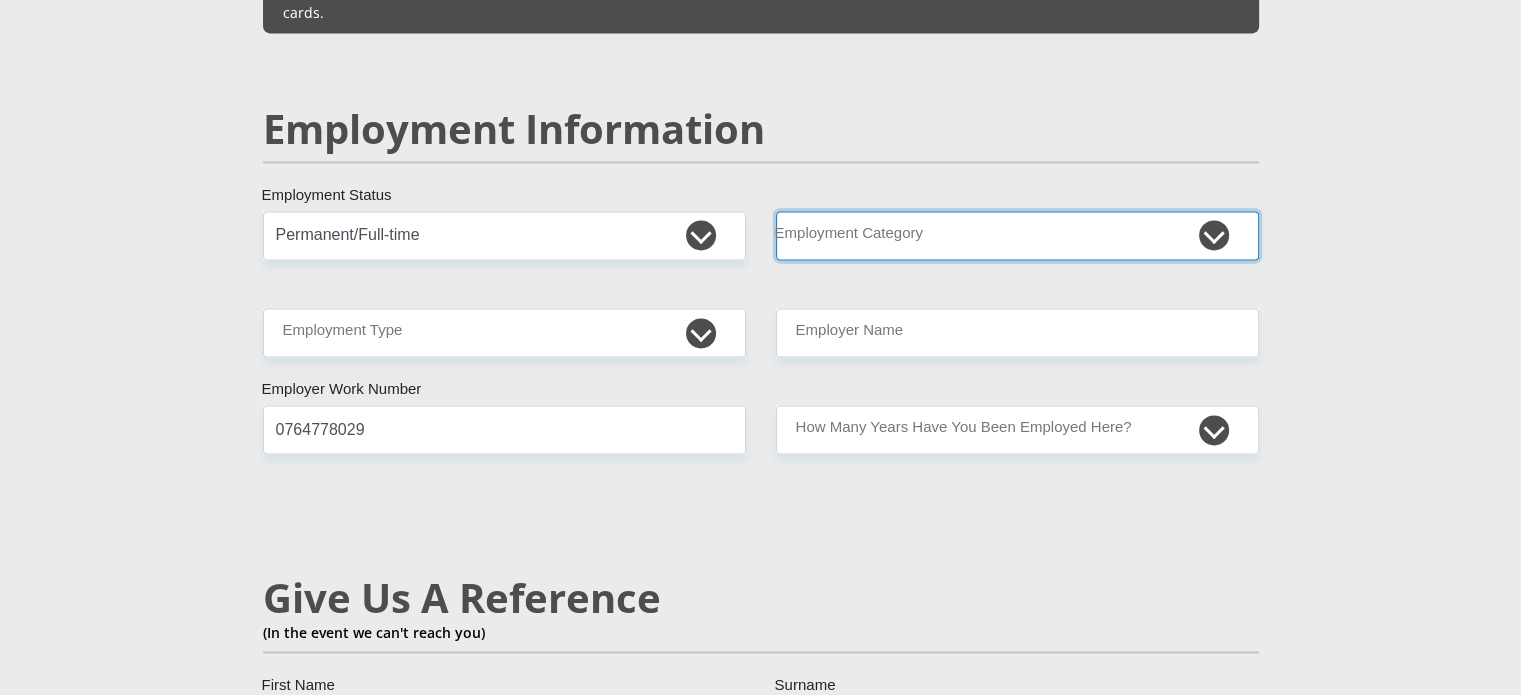 click on "AGRICULTURE
ALCOHOL & TOBACCO
CONSTRUCTION MATERIALS
METALLURGY
EQUIPMENT FOR RENEWABLE ENERGY
SPECIALIZED CONTRACTORS
CAR
GAMING (INCL. INTERNET
OTHER WHOLESALE
UNLICENSED PHARMACEUTICALS
CURRENCY EXCHANGE HOUSES
OTHER FINANCIAL INSTITUTIONS & INSURANCE
REAL ESTATE AGENTS
OIL & GAS
OTHER MATERIALS (E.G. IRON ORE)
PRECIOUS STONES & PRECIOUS METALS
POLITICAL ORGANIZATIONS
RELIGIOUS ORGANIZATIONS(NOT SECTS)
ACTI. HAVING BUSINESS DEAL WITH PUBLIC ADMINISTRATION
LAUNDROMATS" at bounding box center [1017, 235] 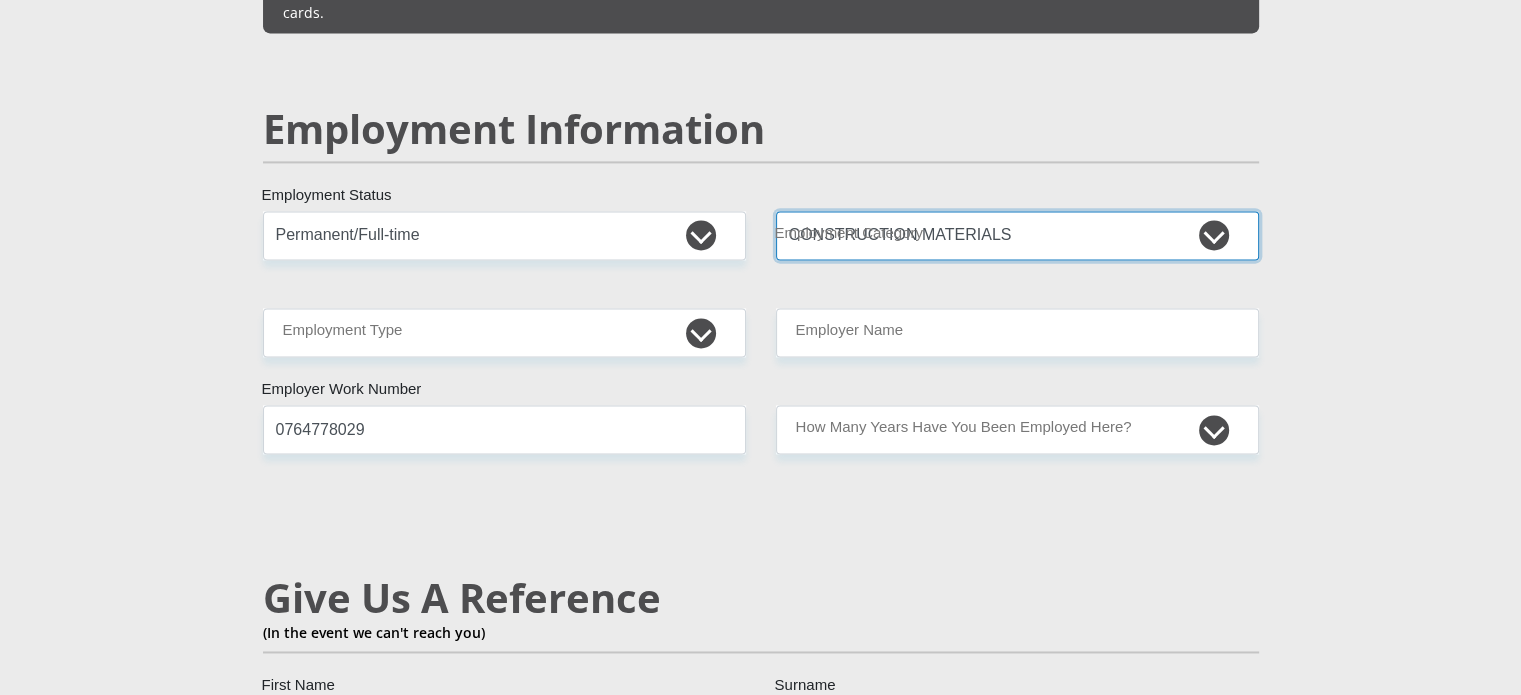 click on "AGRICULTURE
ALCOHOL & TOBACCO
CONSTRUCTION MATERIALS
METALLURGY
EQUIPMENT FOR RENEWABLE ENERGY
SPECIALIZED CONTRACTORS
CAR
GAMING (INCL. INTERNET
OTHER WHOLESALE
UNLICENSED PHARMACEUTICALS
CURRENCY EXCHANGE HOUSES
OTHER FINANCIAL INSTITUTIONS & INSURANCE
REAL ESTATE AGENTS
OIL & GAS
OTHER MATERIALS (E.G. IRON ORE)
PRECIOUS STONES & PRECIOUS METALS
POLITICAL ORGANIZATIONS
RELIGIOUS ORGANIZATIONS(NOT SECTS)
ACTI. HAVING BUSINESS DEAL WITH PUBLIC ADMINISTRATION
LAUNDROMATS" at bounding box center [1017, 235] 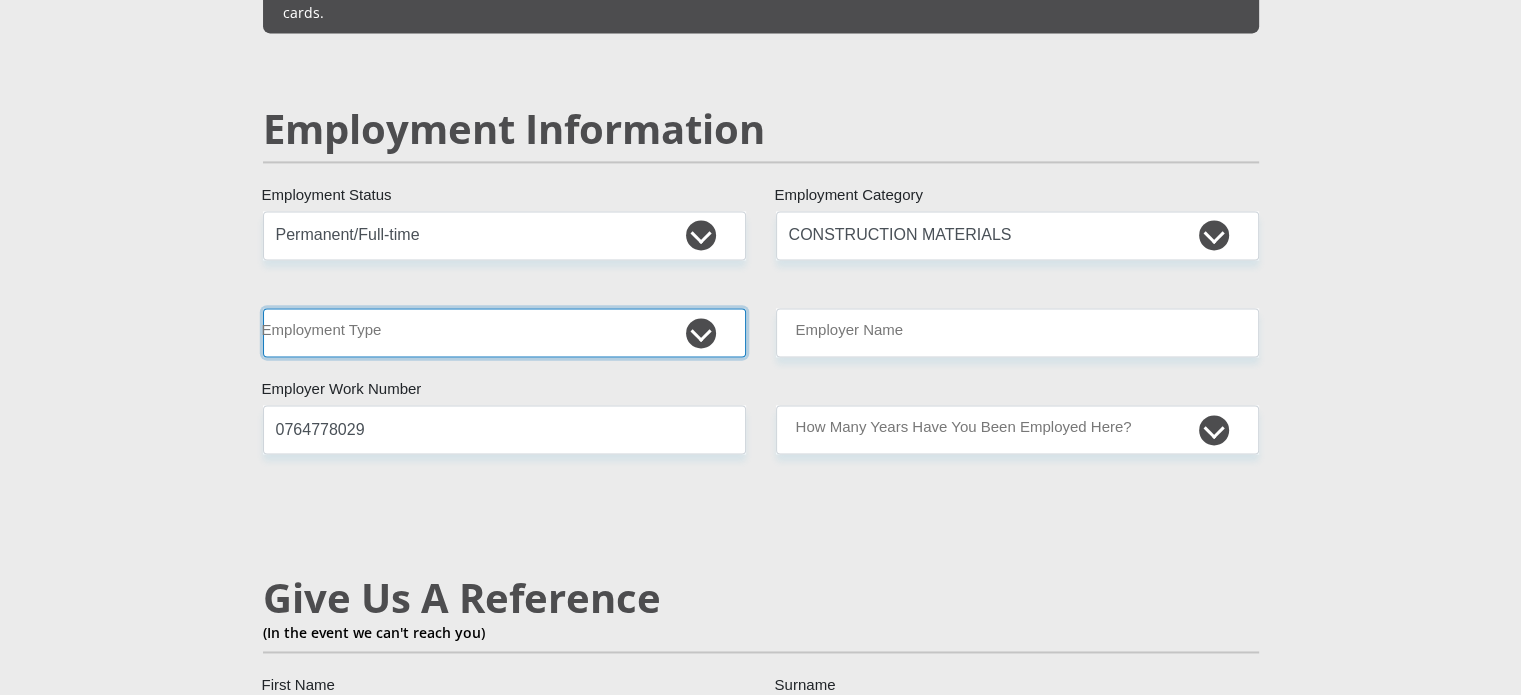 click on "College/Lecturer
Craft Seller
Creative
Driver
Executive
Farmer
Forces - Non Commissioned
Forces - Officer
Hawker
Housewife
Labourer
Licenced Professional
Manager
Miner
Non Licenced Professional
Office Staff/Clerk
Outside Worker
Pensioner
Permanent Teacher
Production/Manufacturing
Sales
Self-Employed
Semi-Professional Worker
Service Industry  Social Worker  Student" at bounding box center (504, 332) 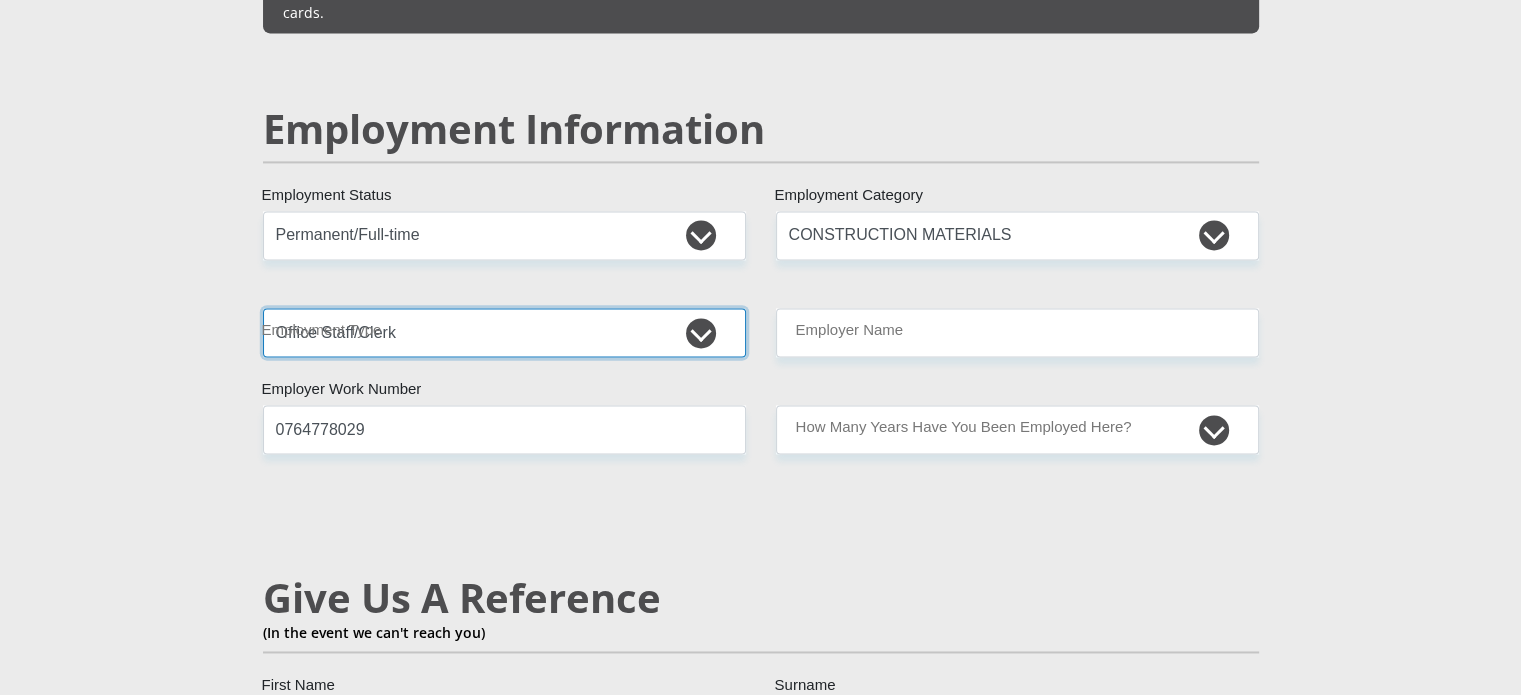 click on "College/Lecturer
Craft Seller
Creative
Driver
Executive
Farmer
Forces - Non Commissioned
Forces - Officer
Hawker
Housewife
Labourer
Licenced Professional
Manager
Miner
Non Licenced Professional
Office Staff/Clerk
Outside Worker
Pensioner
Permanent Teacher
Production/Manufacturing
Sales
Self-Employed
Semi-Professional Worker
Service Industry  Social Worker  Student" at bounding box center [504, 332] 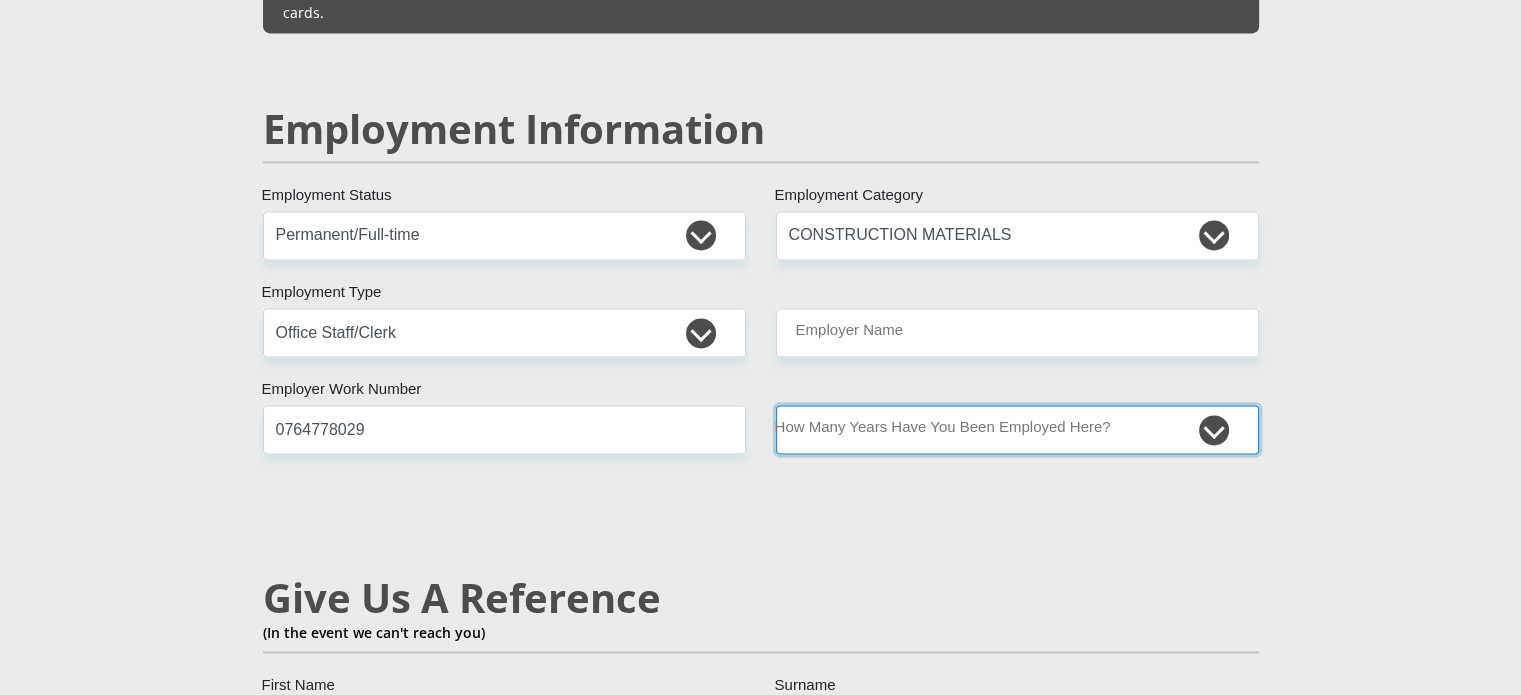 click on "less than 1 year
1-3 years
3-5 years
5+ years" at bounding box center [1017, 429] 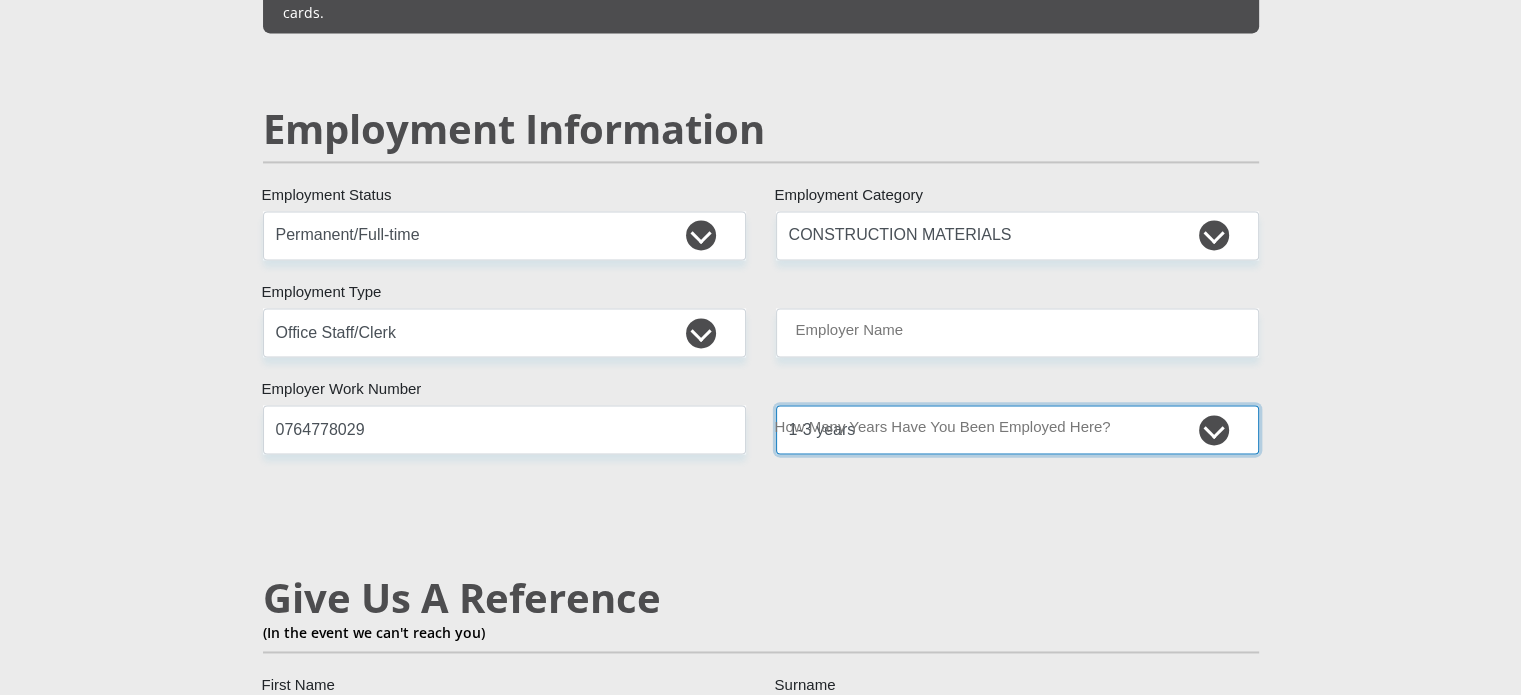 click on "less than 1 year
1-3 years
3-5 years
5+ years" at bounding box center (1017, 429) 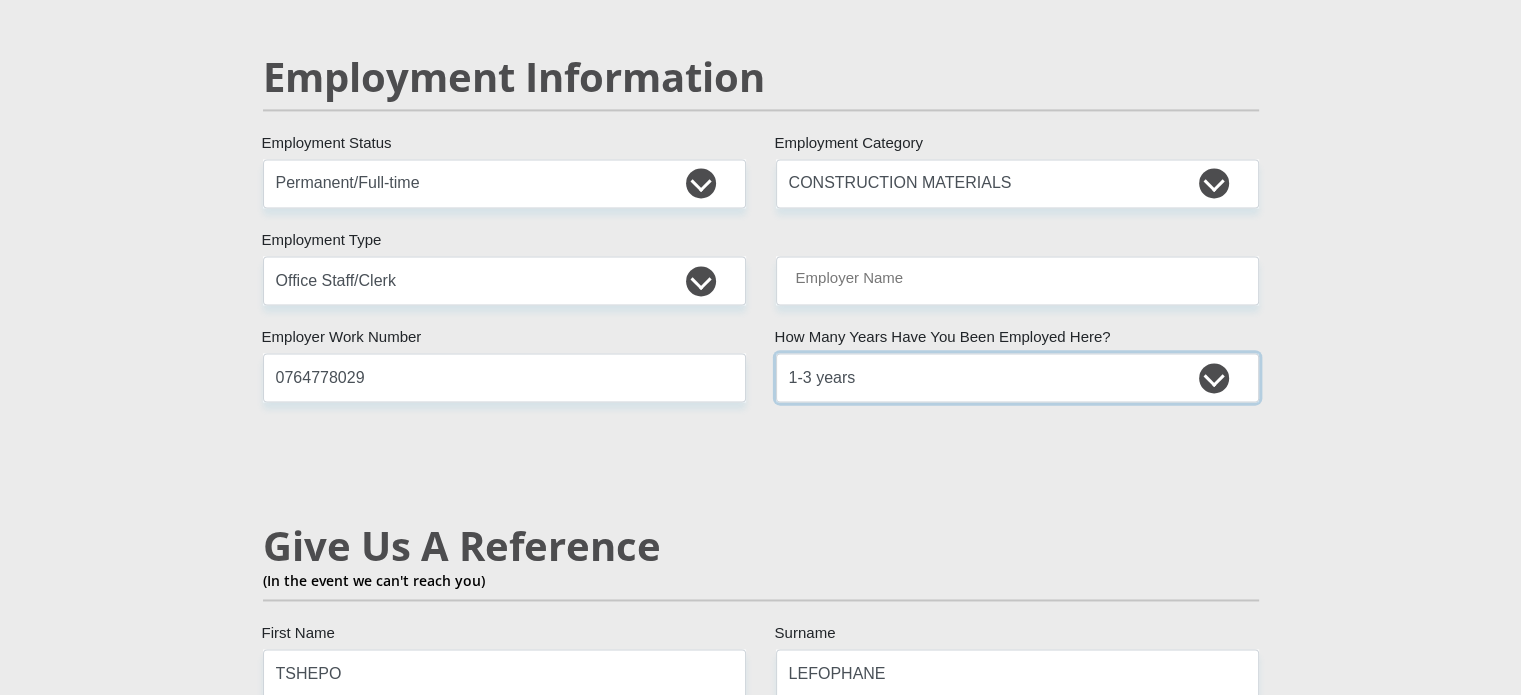 scroll, scrollTop: 3100, scrollLeft: 0, axis: vertical 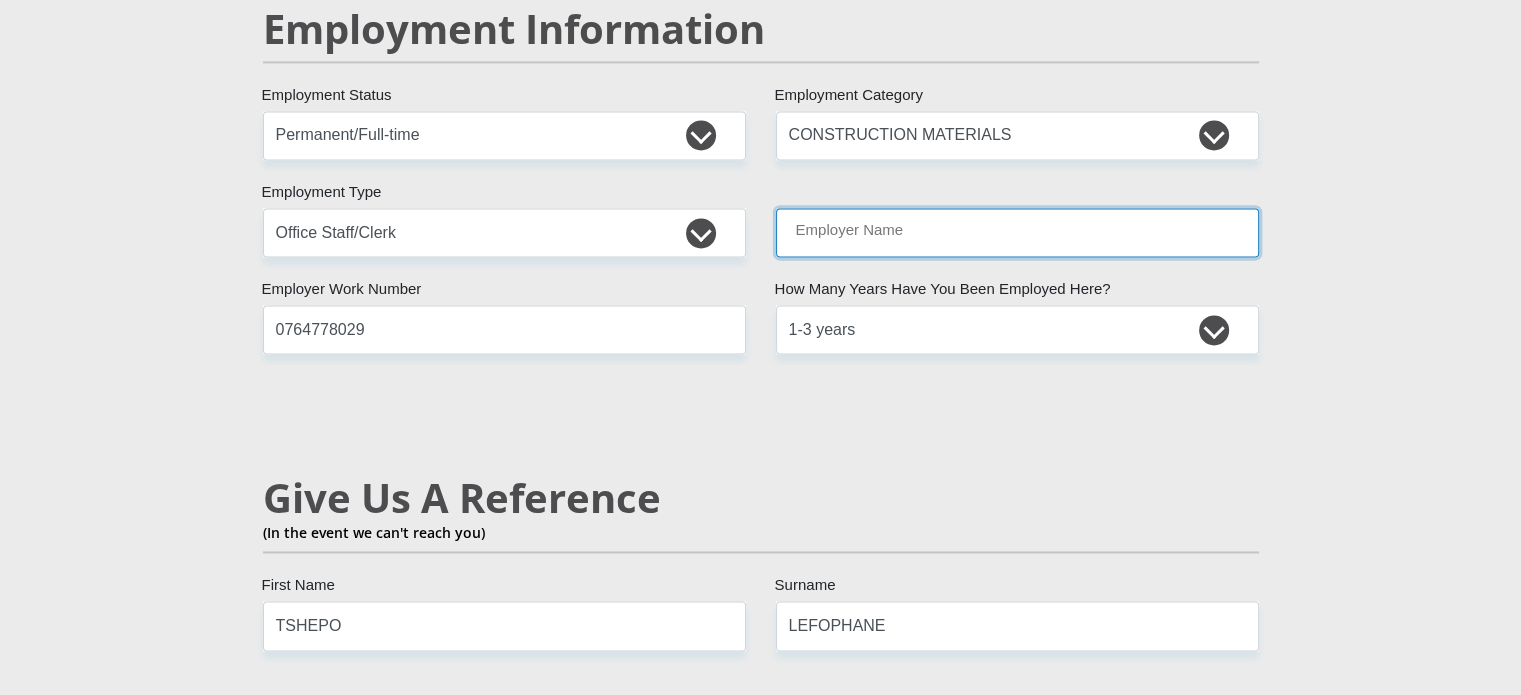 click on "Employer Name" at bounding box center (1017, 232) 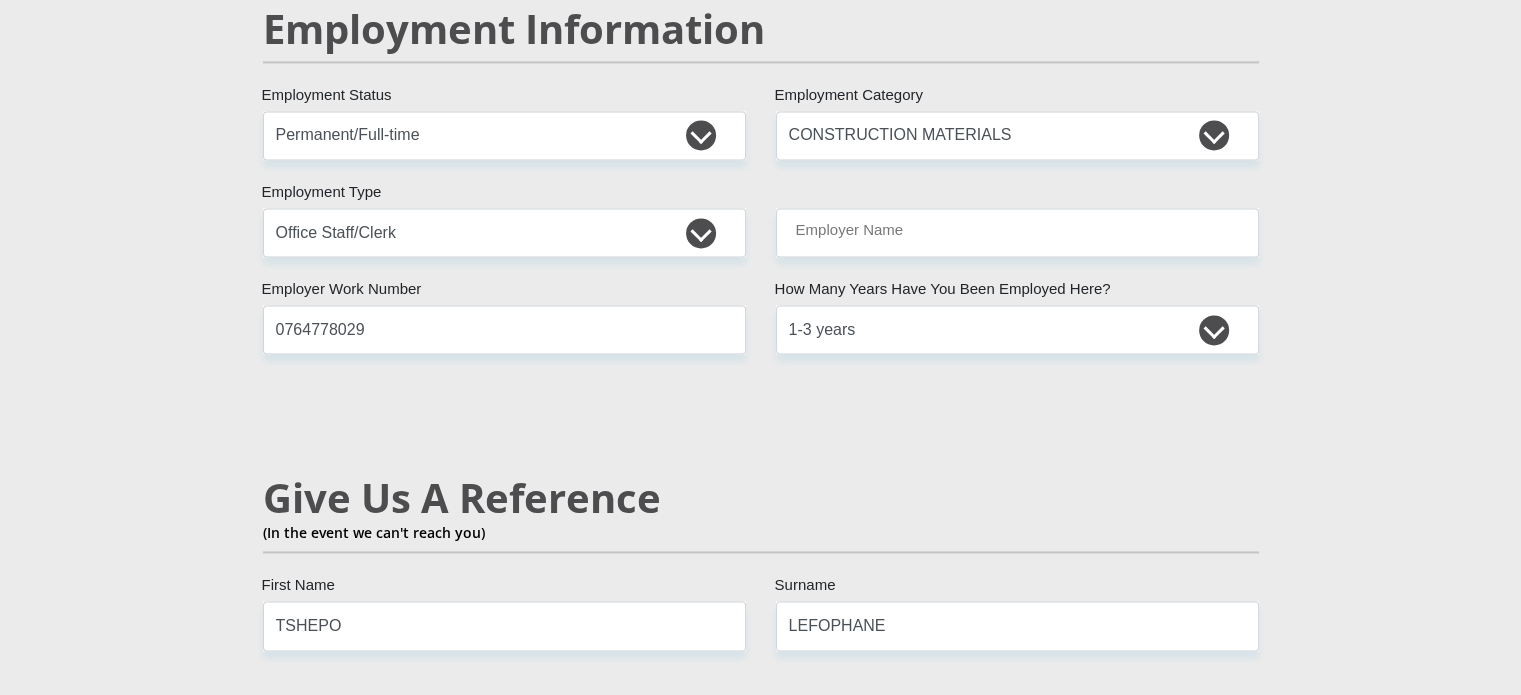 click on "Mr
Ms
Mrs
Dr
[PERSON_NAME]
Title
TSHEPO
First Name
LEFOPHANE
Surname
9801145739084
South African ID Number
Please input valid ID number
[GEOGRAPHIC_DATA]
[GEOGRAPHIC_DATA]
[GEOGRAPHIC_DATA]
[GEOGRAPHIC_DATA]
[GEOGRAPHIC_DATA]
[GEOGRAPHIC_DATA] [GEOGRAPHIC_DATA]
[GEOGRAPHIC_DATA]
[GEOGRAPHIC_DATA]
[GEOGRAPHIC_DATA]
[GEOGRAPHIC_DATA]
[GEOGRAPHIC_DATA]
[GEOGRAPHIC_DATA]
[GEOGRAPHIC_DATA]" at bounding box center [761, 90] 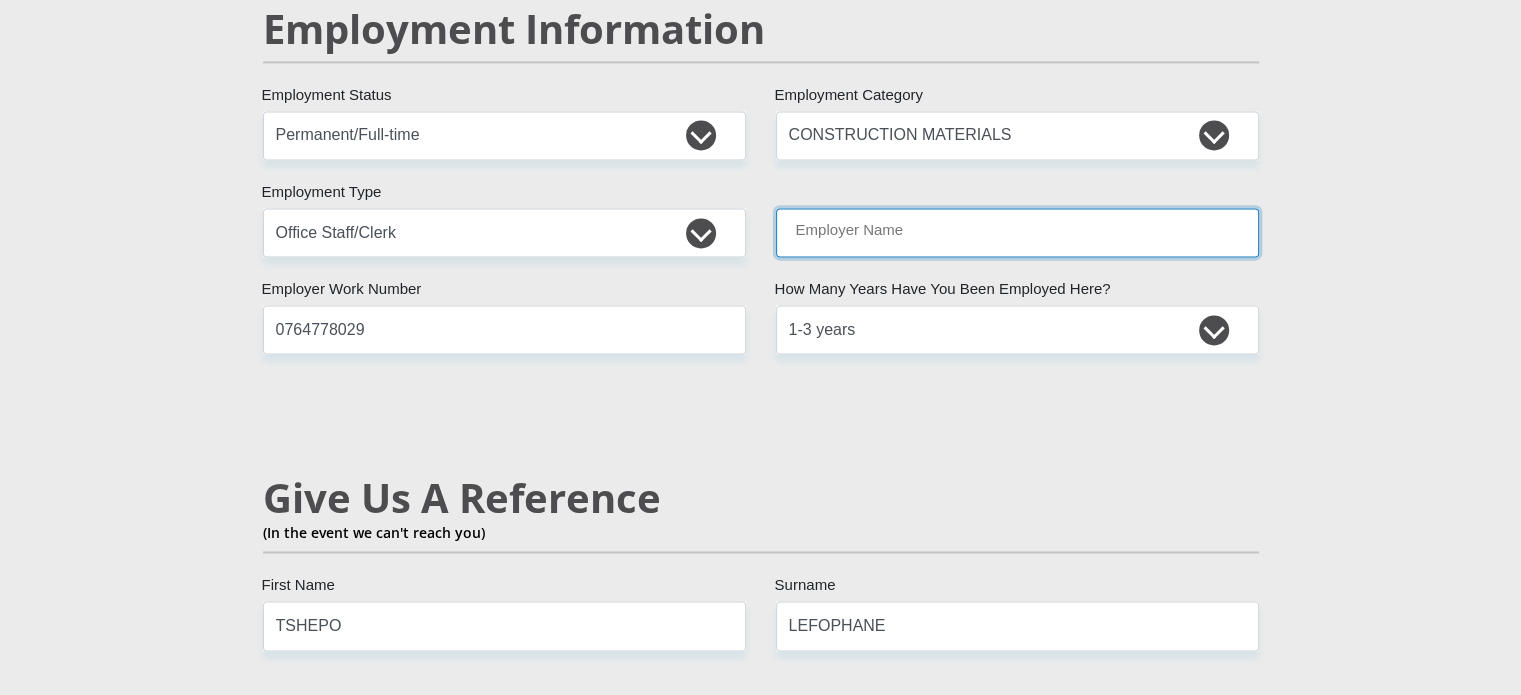 click on "Employer Name" at bounding box center (1017, 232) 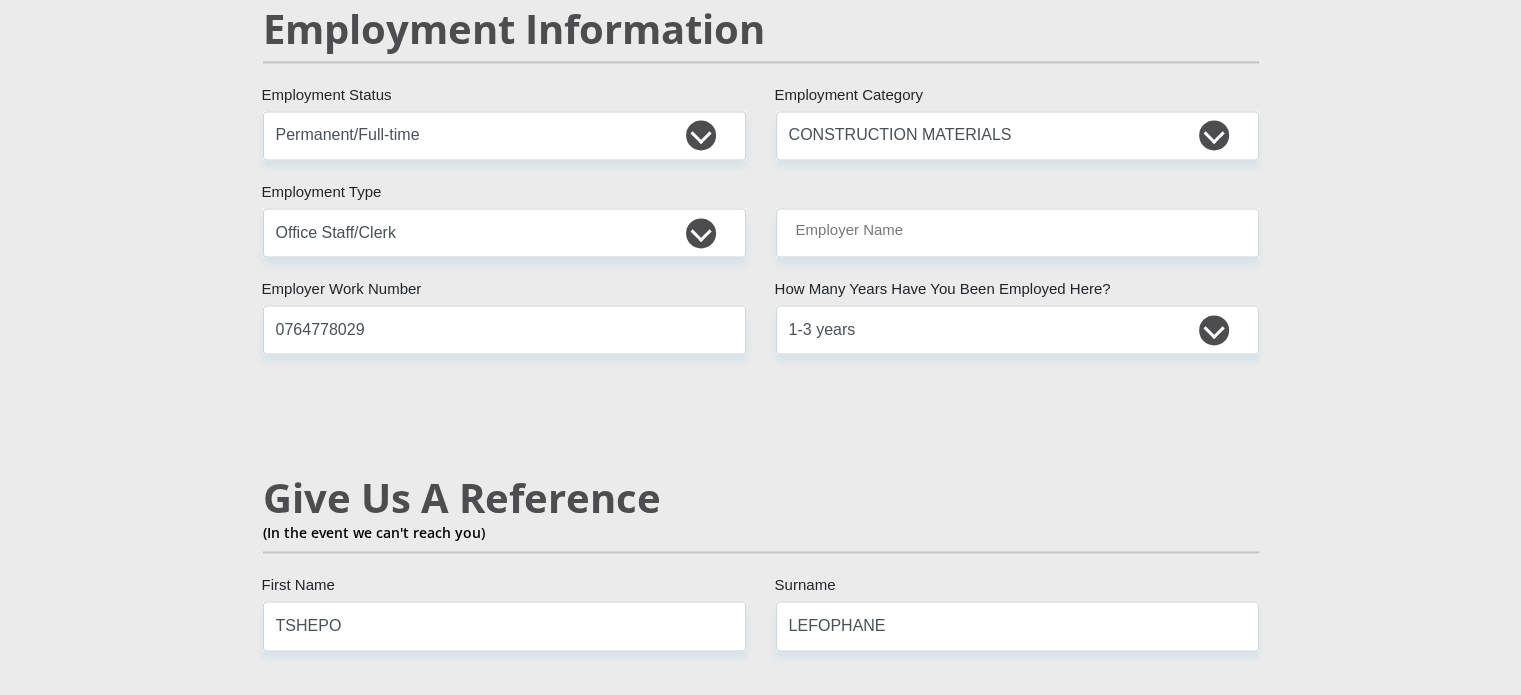 drag, startPoint x: 905, startPoint y: 378, endPoint x: 881, endPoint y: 283, distance: 97.984695 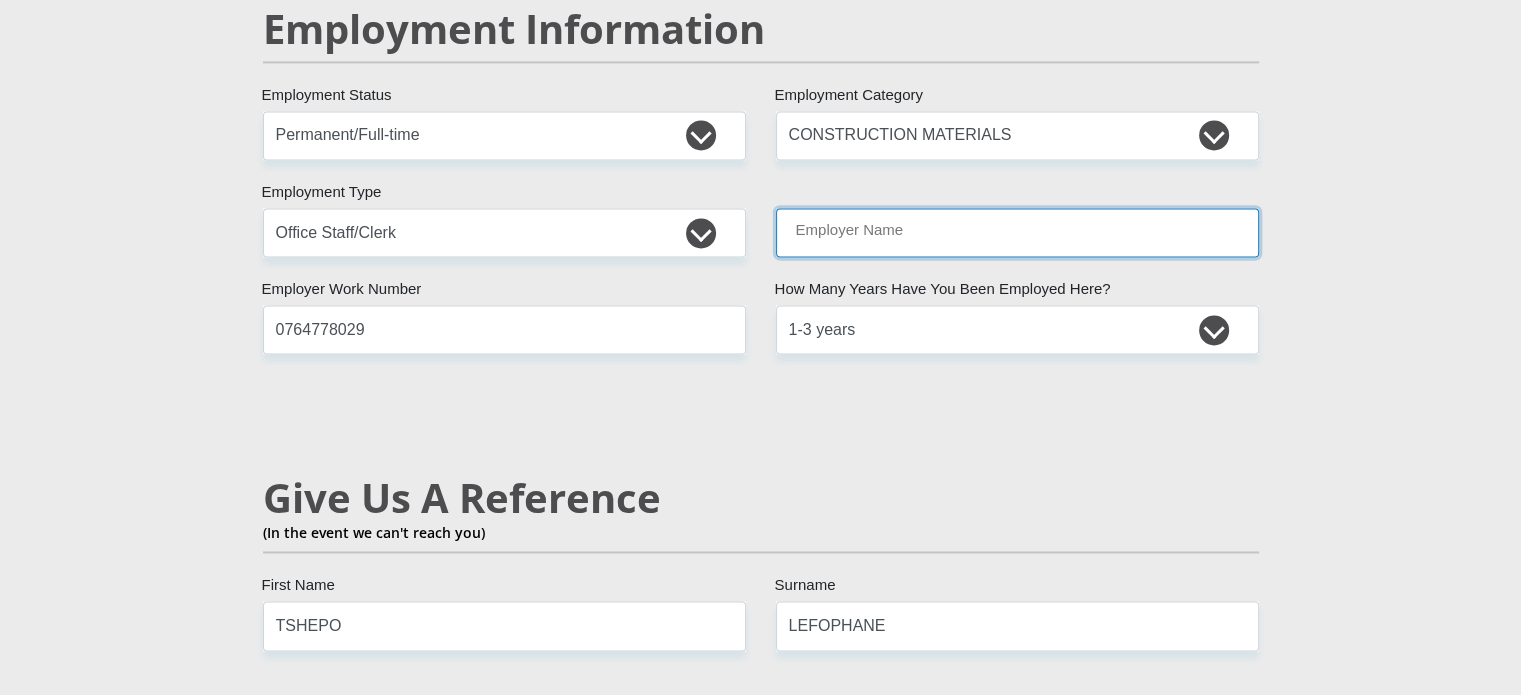 click on "Employer Name" at bounding box center [1017, 232] 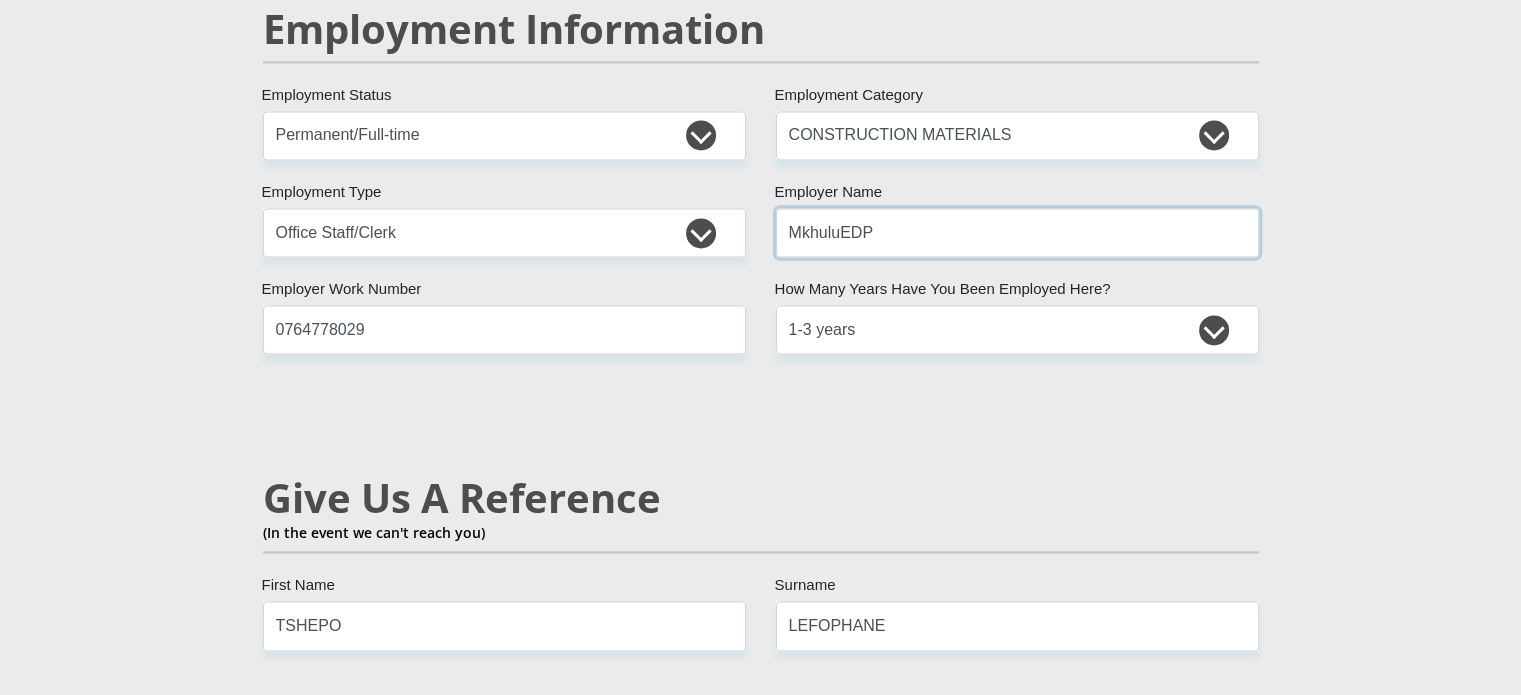 click on "MkhuluEDP" at bounding box center [1017, 232] 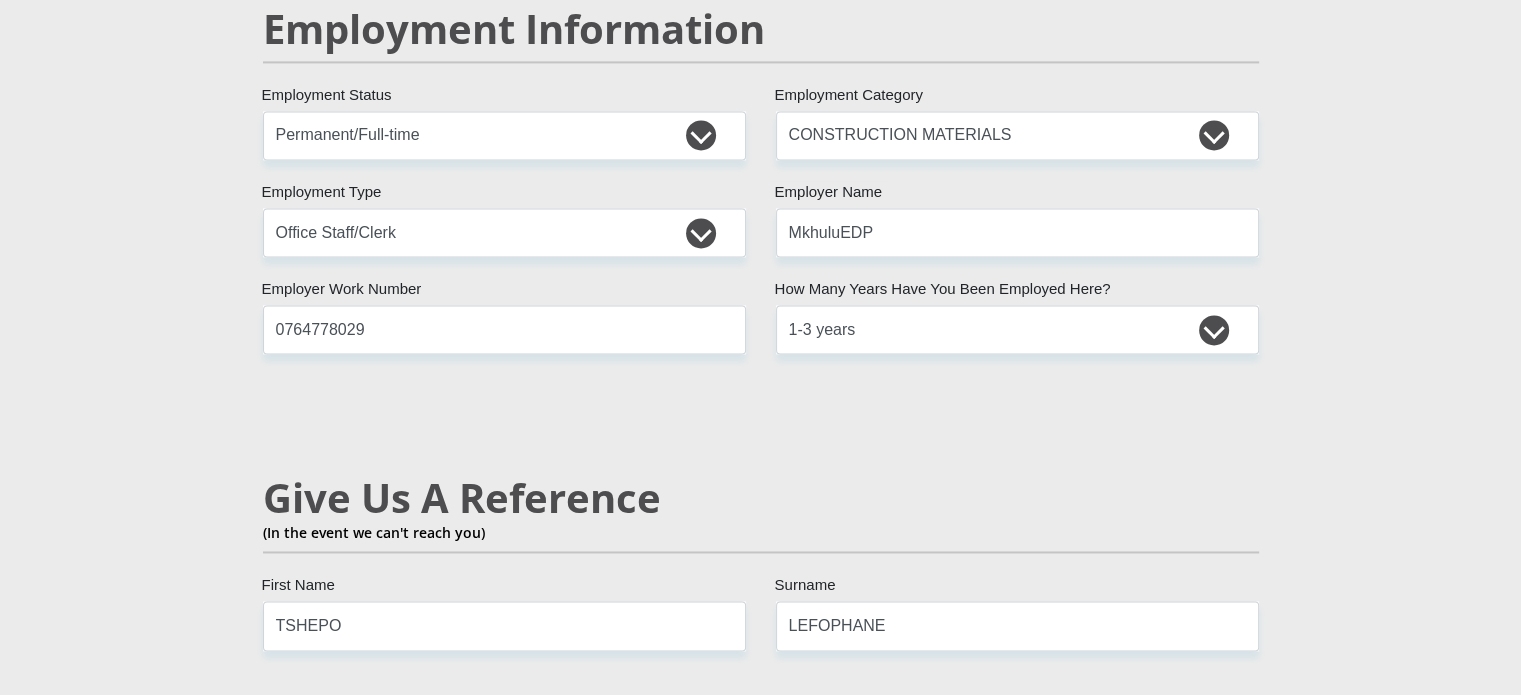 click on "Mr
Ms
Mrs
Dr
[PERSON_NAME]
Title
TSHEPO
First Name
LEFOPHANE
Surname
9801145739084
South African ID Number
Please input valid ID number
[GEOGRAPHIC_DATA]
[GEOGRAPHIC_DATA]
[GEOGRAPHIC_DATA]
[GEOGRAPHIC_DATA]
[GEOGRAPHIC_DATA]
[GEOGRAPHIC_DATA] [GEOGRAPHIC_DATA]
[GEOGRAPHIC_DATA]
[GEOGRAPHIC_DATA]
[GEOGRAPHIC_DATA]
[GEOGRAPHIC_DATA]
[GEOGRAPHIC_DATA]
[GEOGRAPHIC_DATA]
[GEOGRAPHIC_DATA]" at bounding box center [761, 90] 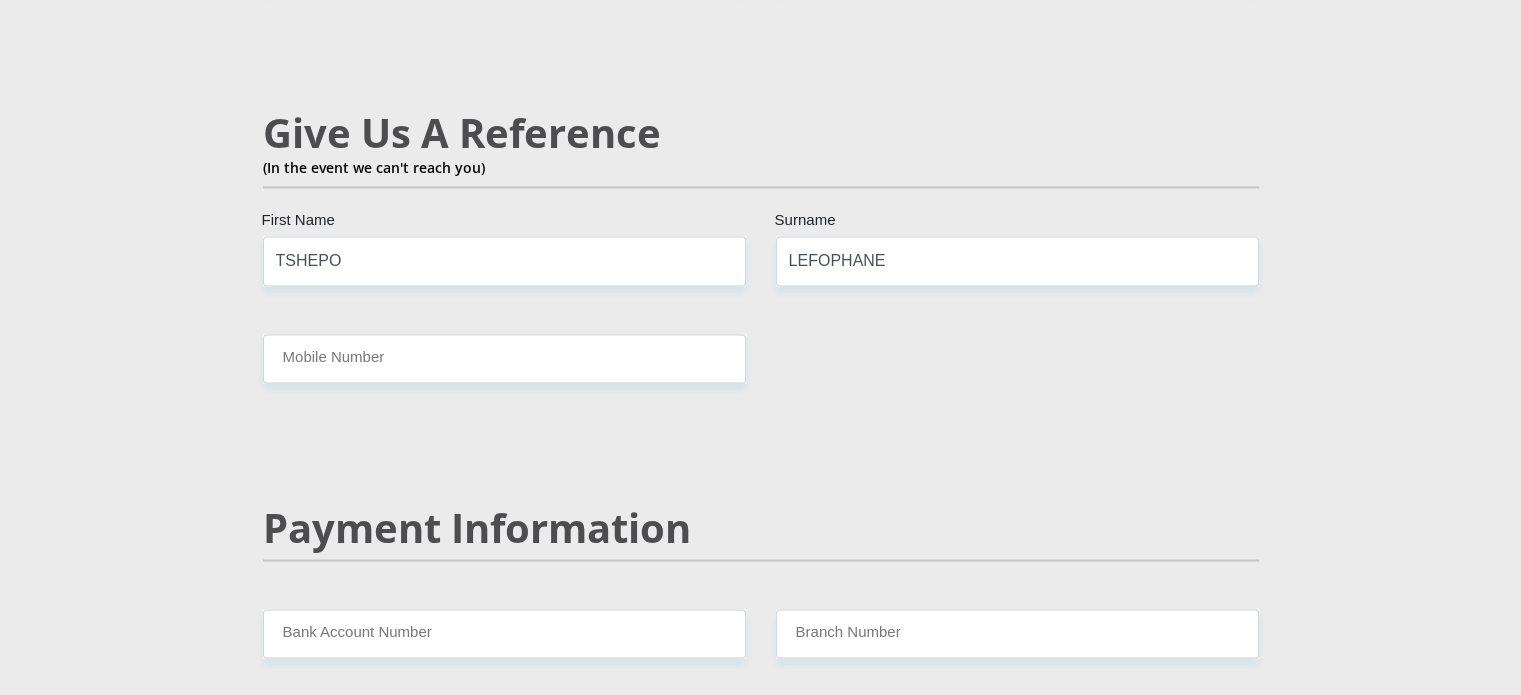 scroll, scrollTop: 3500, scrollLeft: 0, axis: vertical 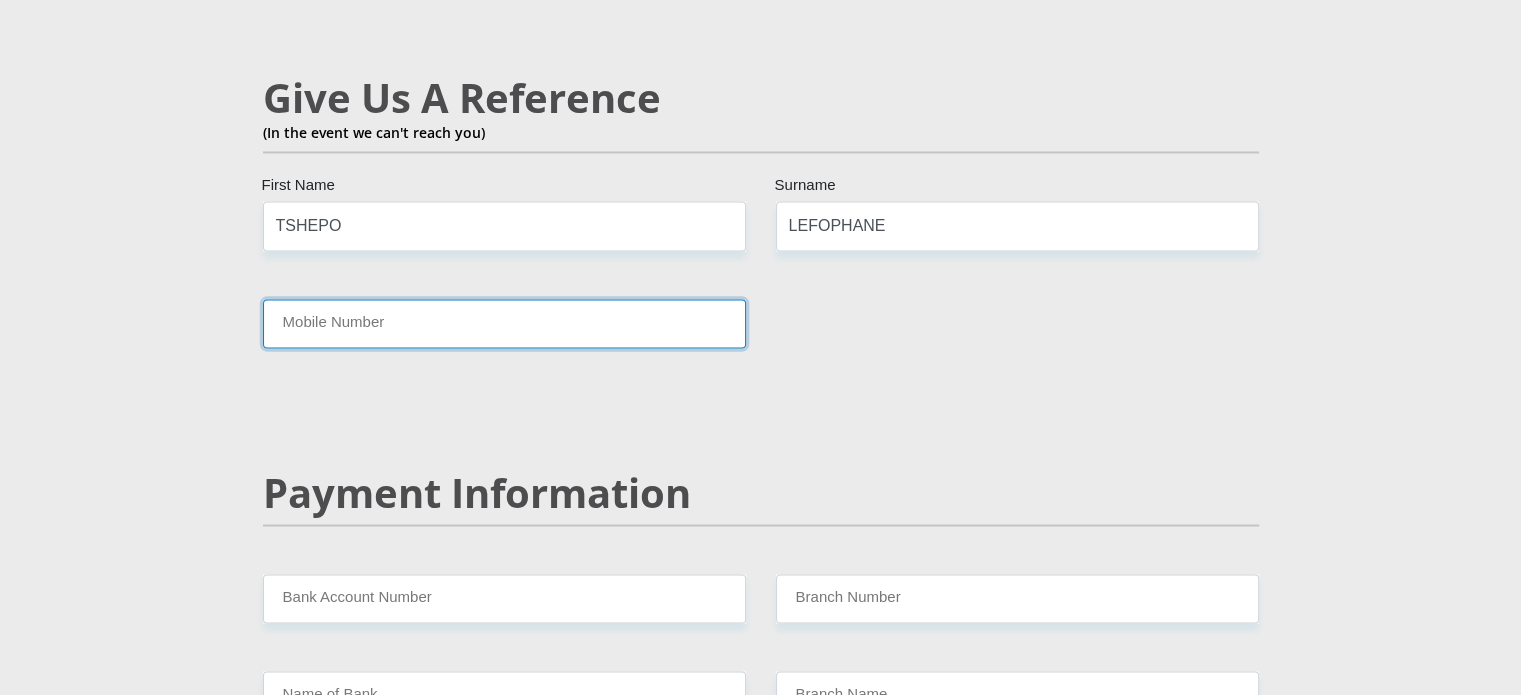 click on "Mobile Number" at bounding box center [504, 323] 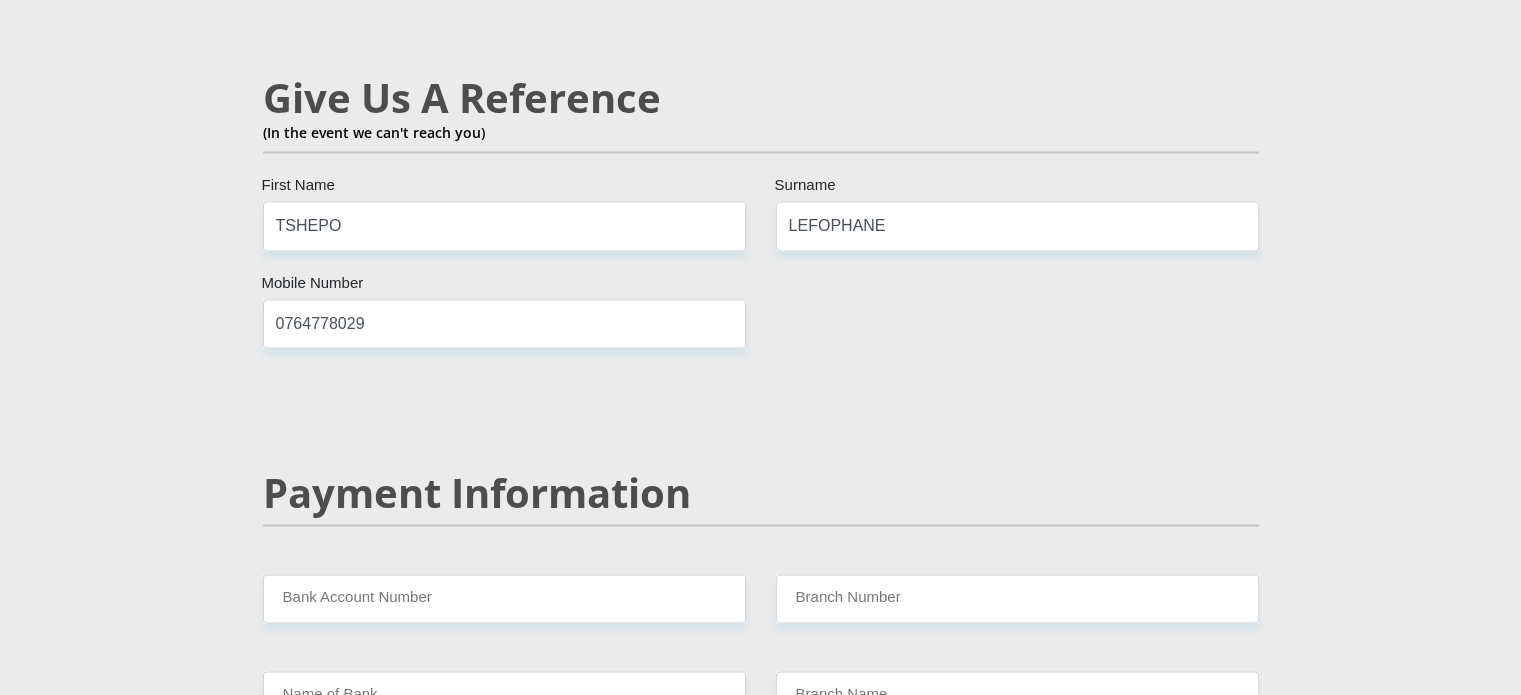 click on "Mr
Ms
Mrs
Dr
[PERSON_NAME]
Title
TSHEPO
First Name
LEFOPHANE
Surname
9801145739084
South African ID Number
Please input valid ID number
[GEOGRAPHIC_DATA]
[GEOGRAPHIC_DATA]
[GEOGRAPHIC_DATA]
[GEOGRAPHIC_DATA]
[GEOGRAPHIC_DATA]
[GEOGRAPHIC_DATA] [GEOGRAPHIC_DATA]
[GEOGRAPHIC_DATA]
[GEOGRAPHIC_DATA]
[GEOGRAPHIC_DATA]
[GEOGRAPHIC_DATA]
[GEOGRAPHIC_DATA]
[GEOGRAPHIC_DATA]
[GEOGRAPHIC_DATA]" at bounding box center (761, -310) 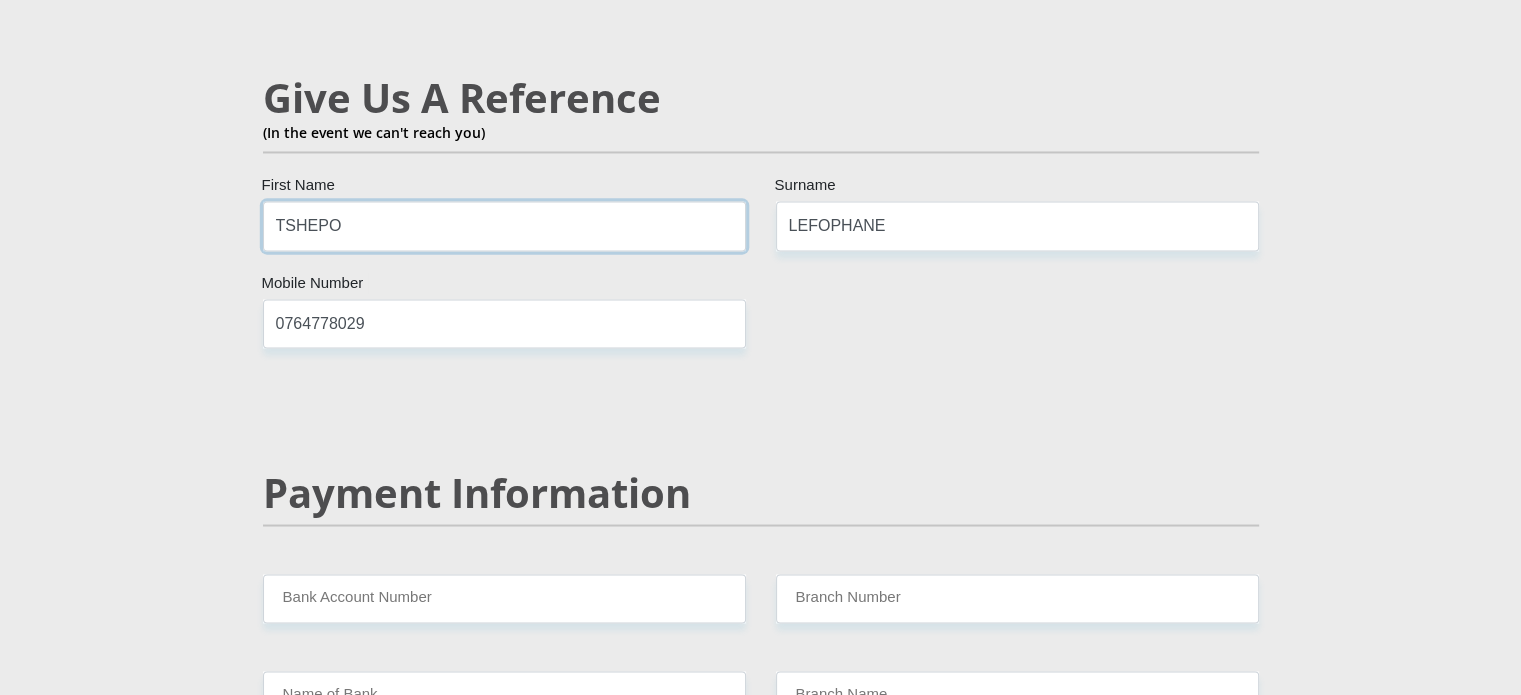 click on "TSHEPO" at bounding box center (504, 225) 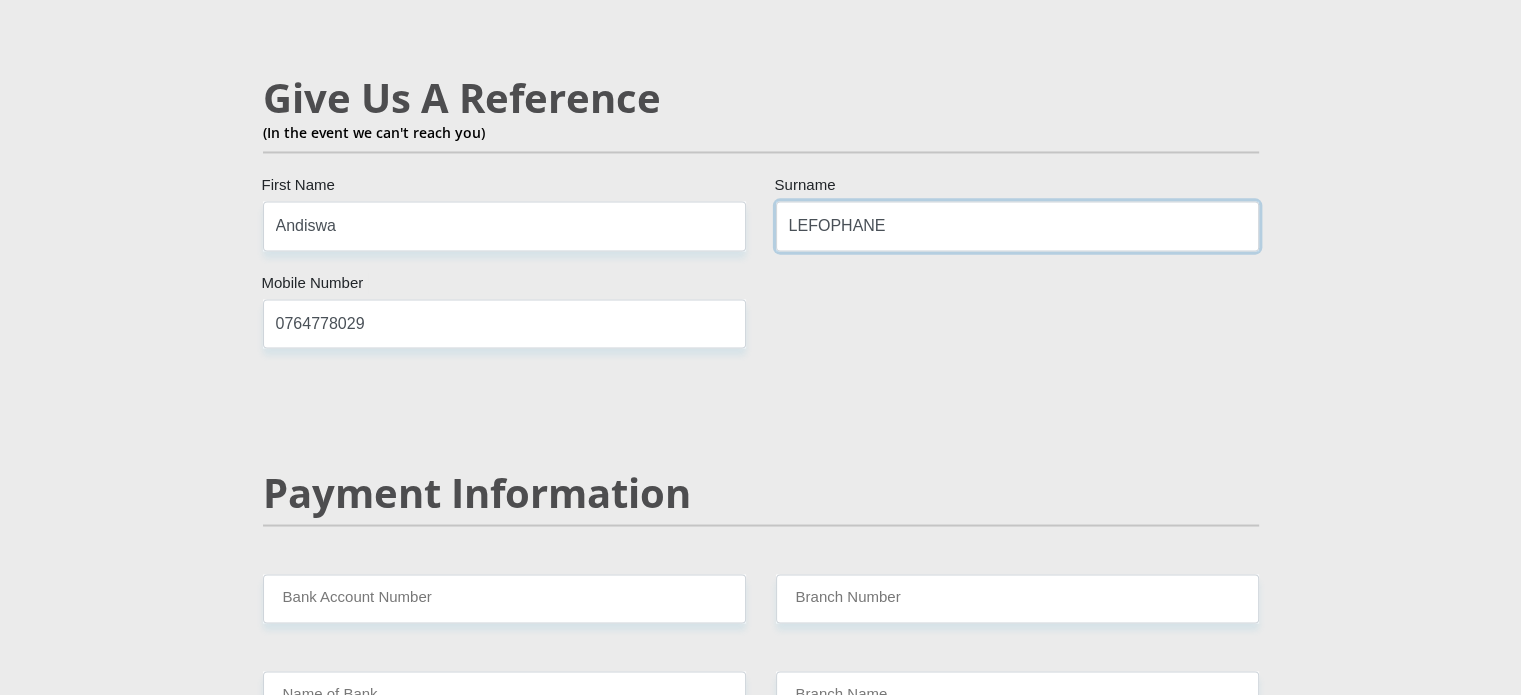 drag, startPoint x: 980, startPoint y: 179, endPoint x: 970, endPoint y: 185, distance: 11.661903 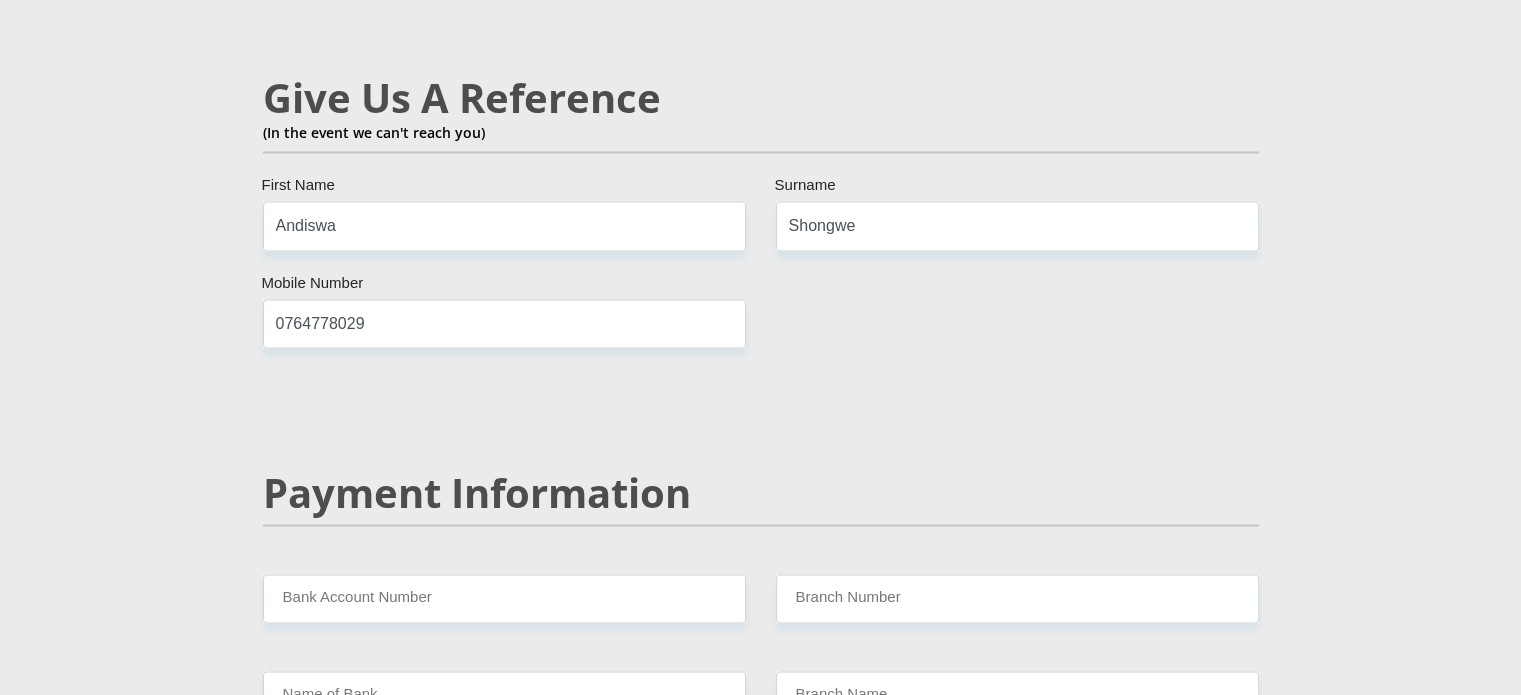 drag, startPoint x: 505, startPoint y: 244, endPoint x: 499, endPoint y: 258, distance: 15.231546 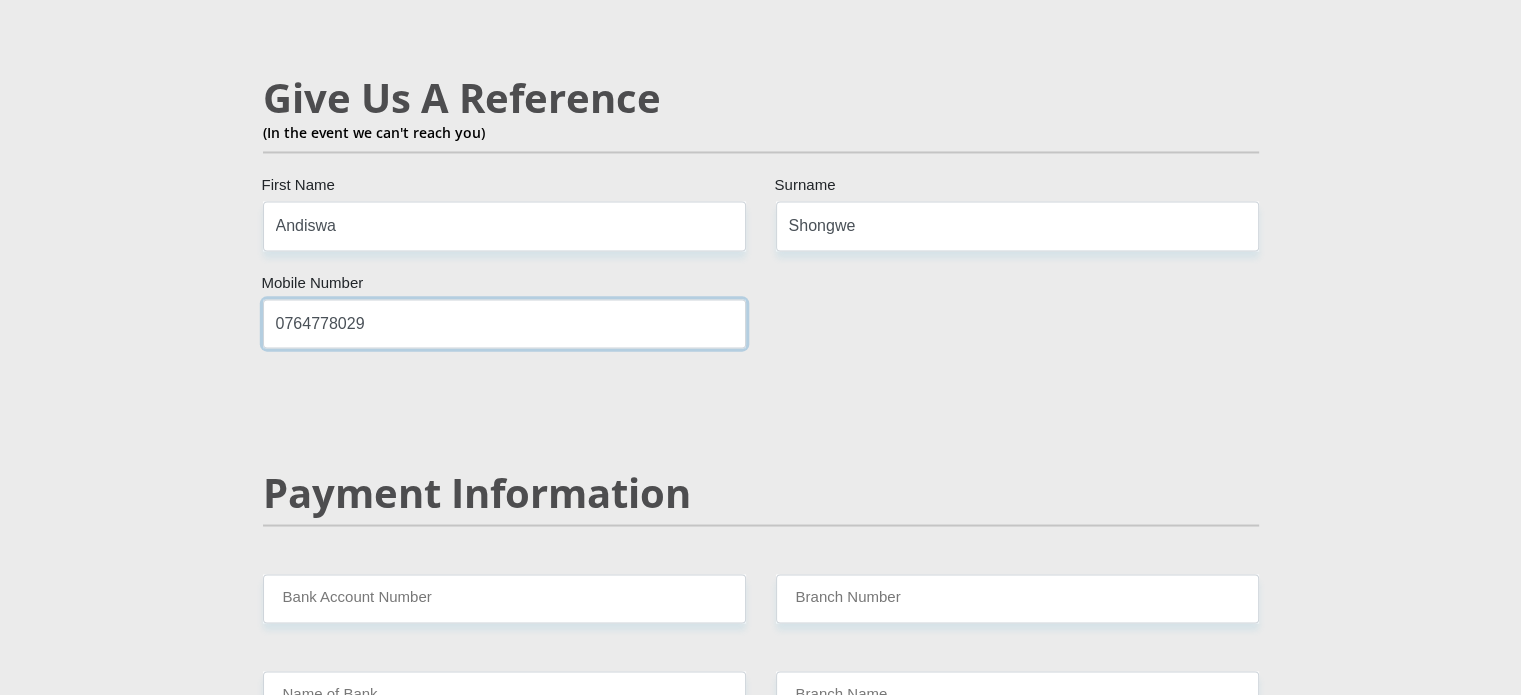 click on "0764778029" at bounding box center [504, 323] 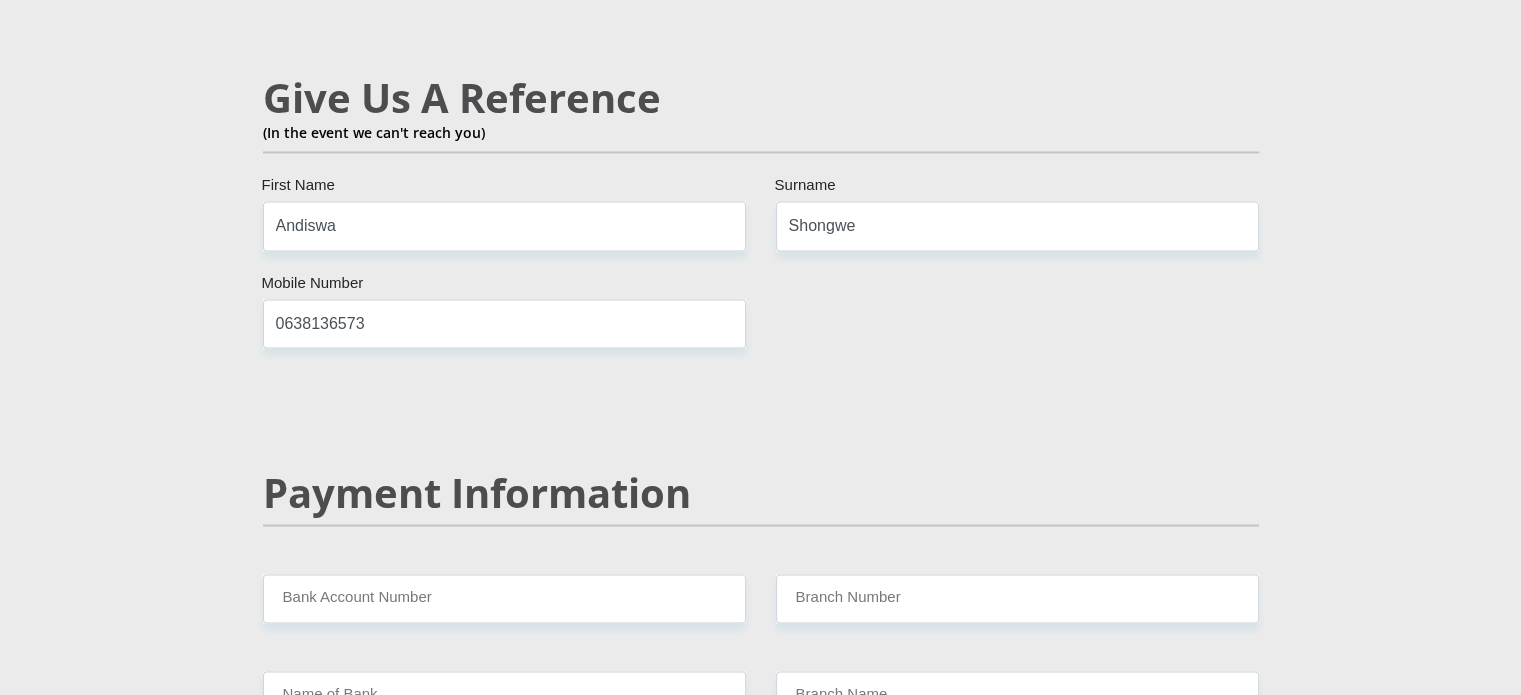 click on "Mr
Ms
Mrs
Dr
[PERSON_NAME]
Title
TSHEPO
First Name
LEFOPHANE
Surname
9801145739084
South African ID Number
Please input valid ID number
[GEOGRAPHIC_DATA]
[GEOGRAPHIC_DATA]
[GEOGRAPHIC_DATA]
[GEOGRAPHIC_DATA]
[GEOGRAPHIC_DATA]
[GEOGRAPHIC_DATA] [GEOGRAPHIC_DATA]
[GEOGRAPHIC_DATA]
[GEOGRAPHIC_DATA]
[GEOGRAPHIC_DATA]
[GEOGRAPHIC_DATA]
[GEOGRAPHIC_DATA]
[GEOGRAPHIC_DATA]
[GEOGRAPHIC_DATA]" at bounding box center (761, -310) 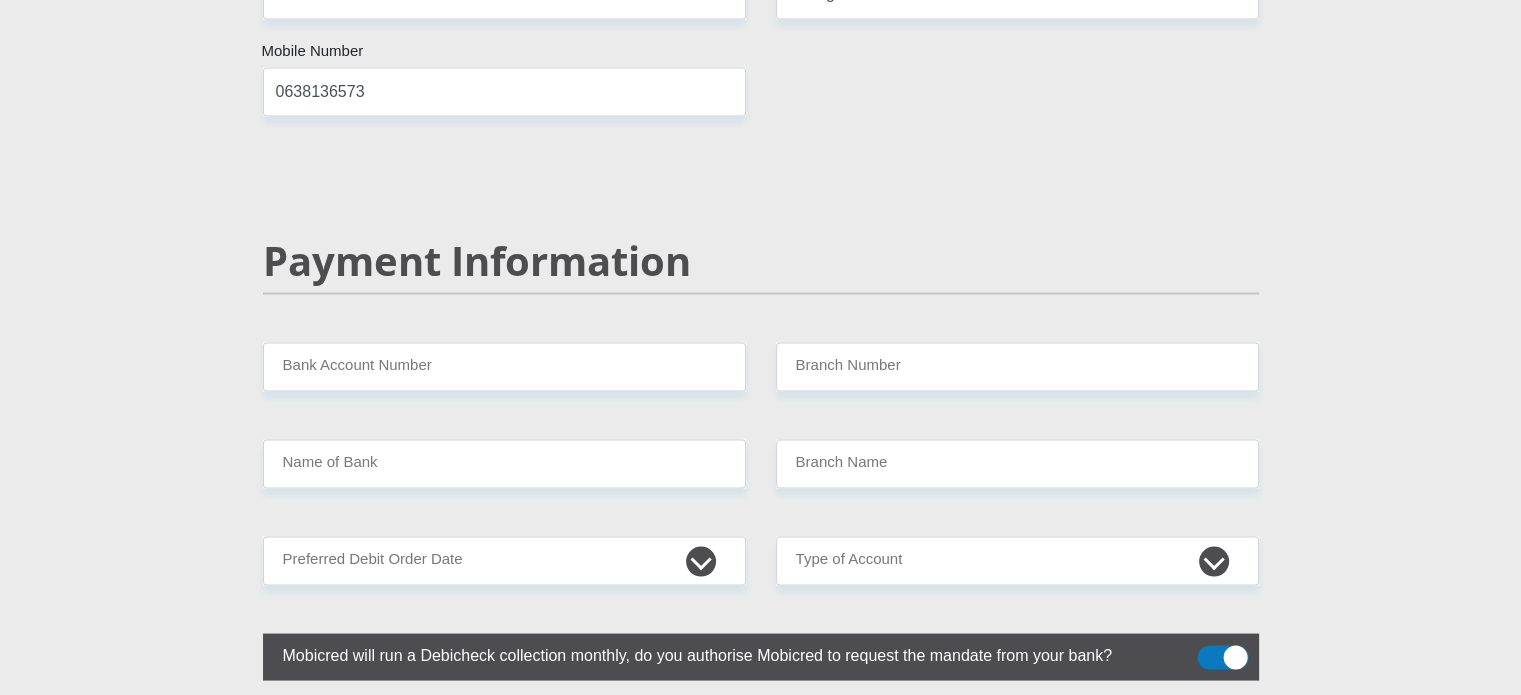 scroll, scrollTop: 3900, scrollLeft: 0, axis: vertical 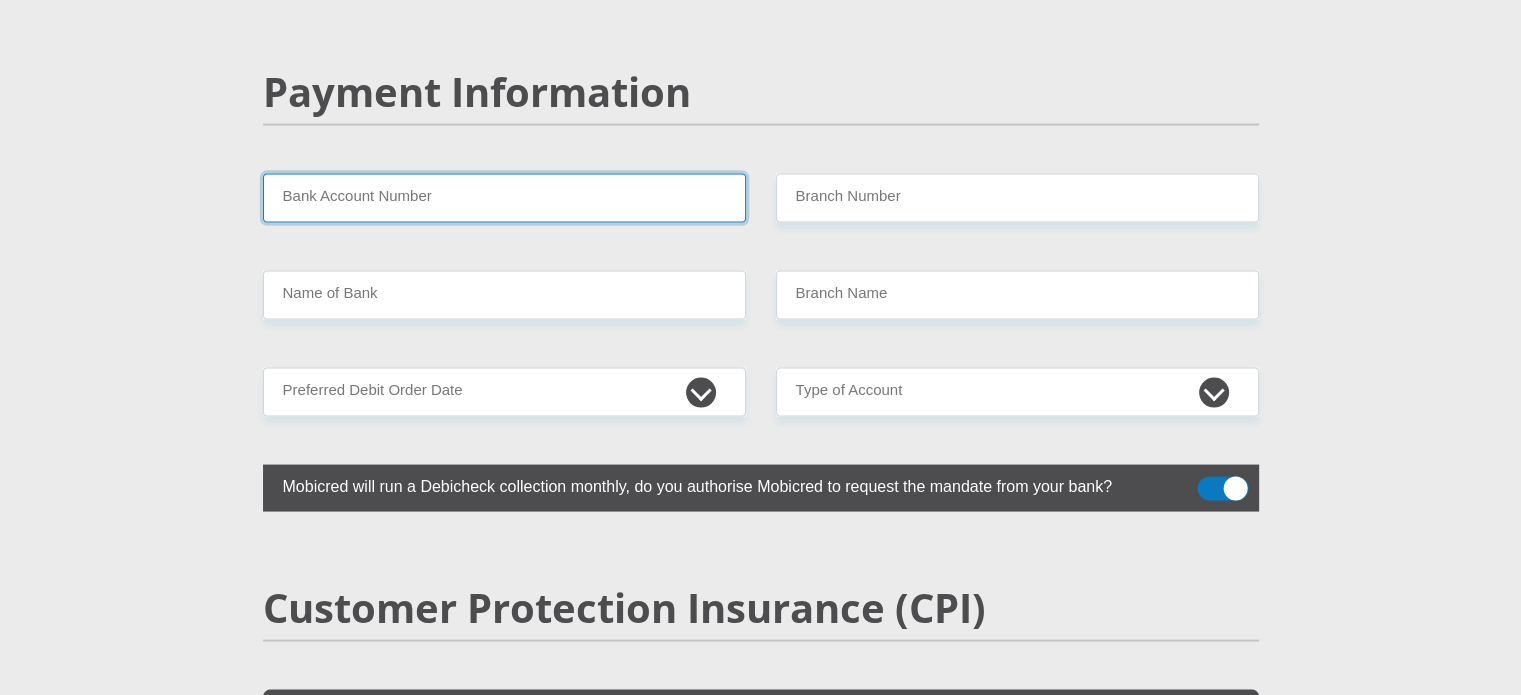click on "Bank Account Number" at bounding box center [504, 198] 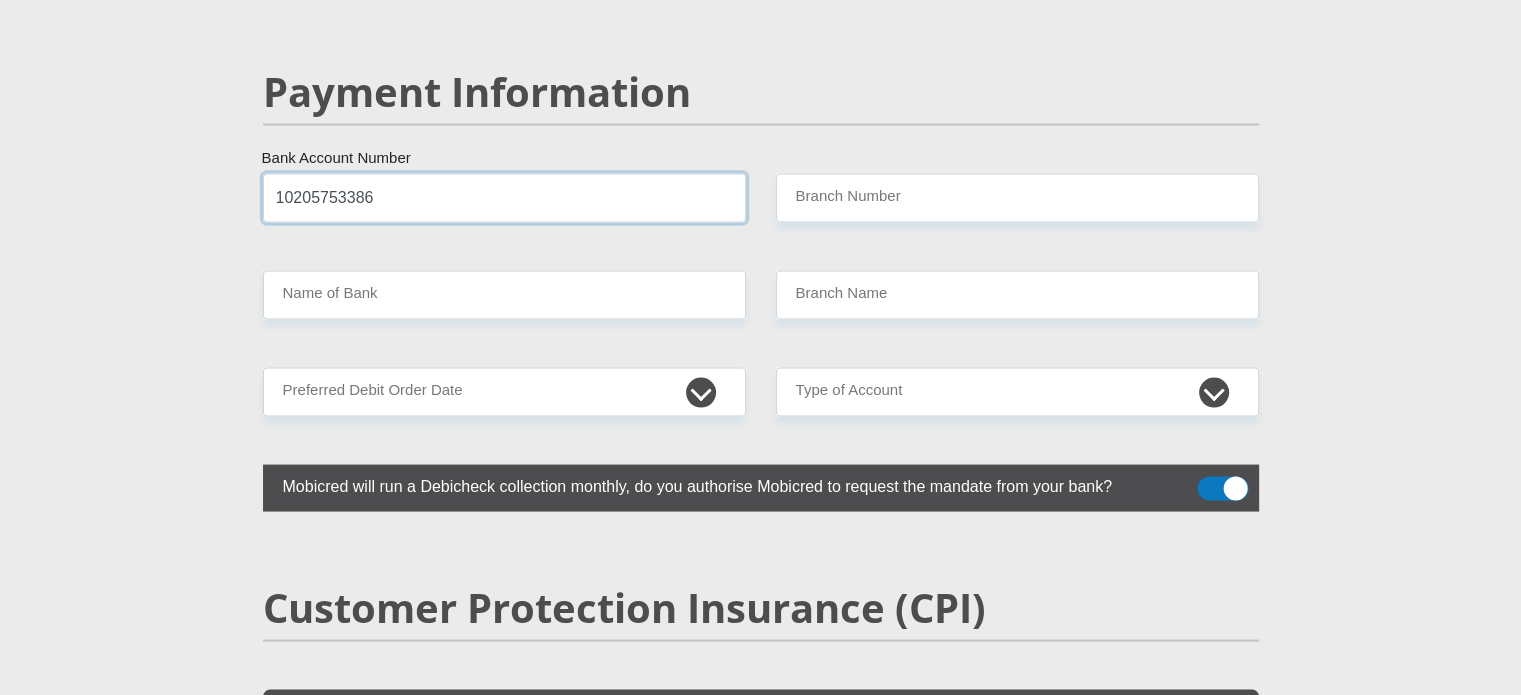 type on "10205753386" 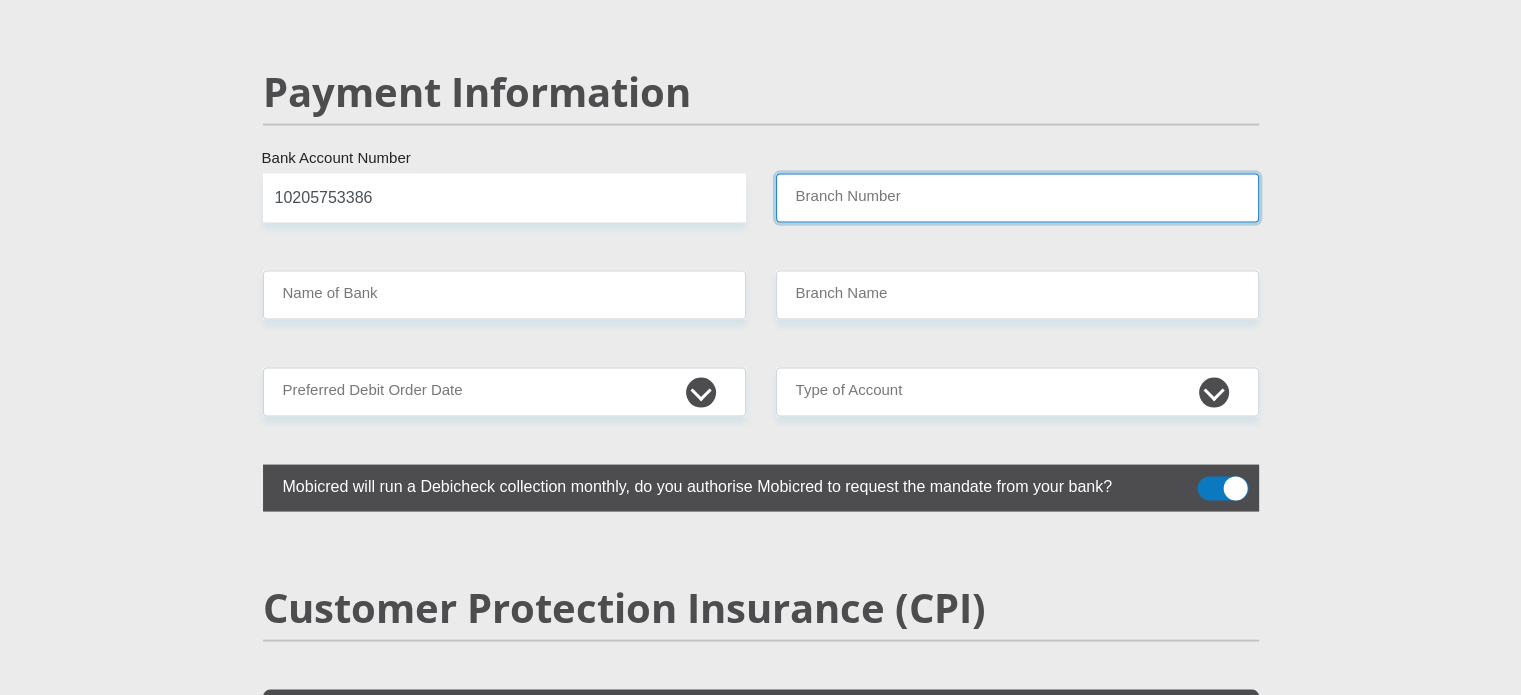click on "Branch Number" at bounding box center (1017, 198) 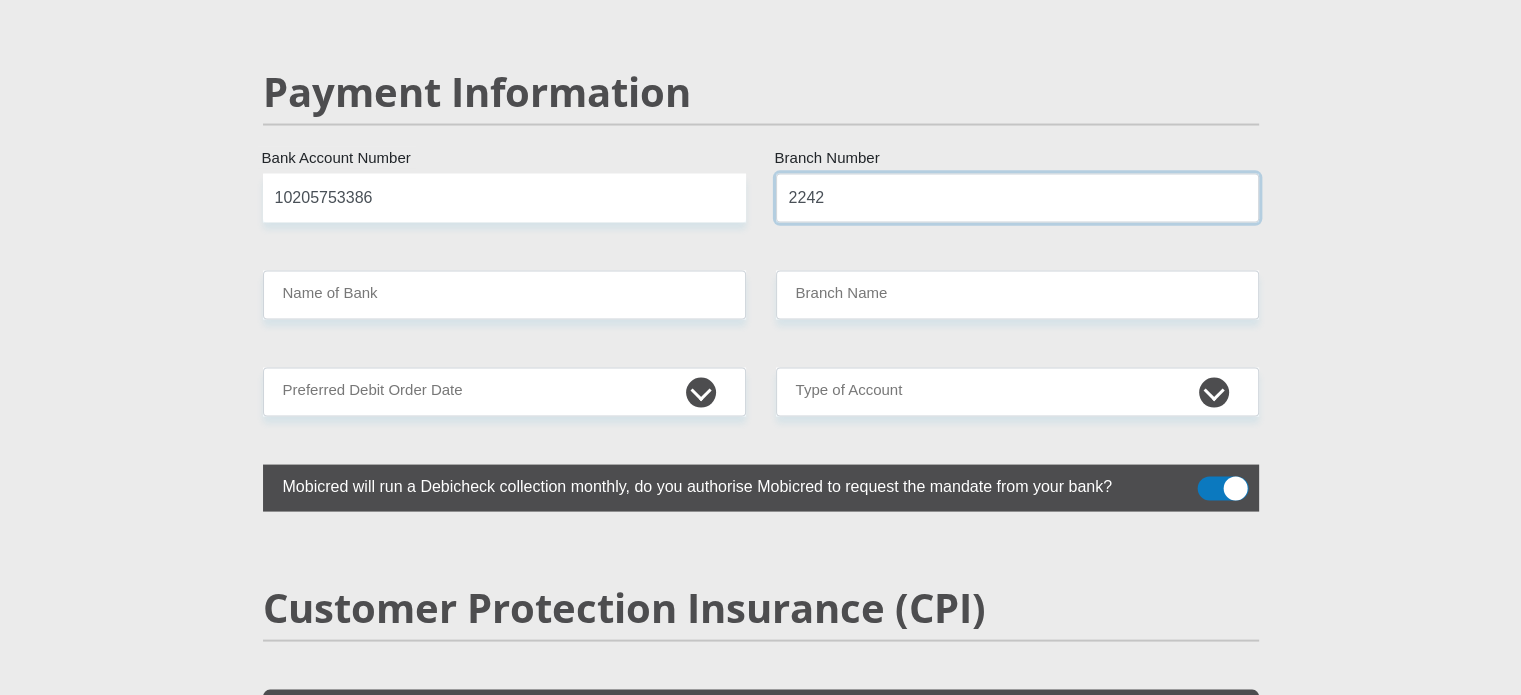 type on "2242" 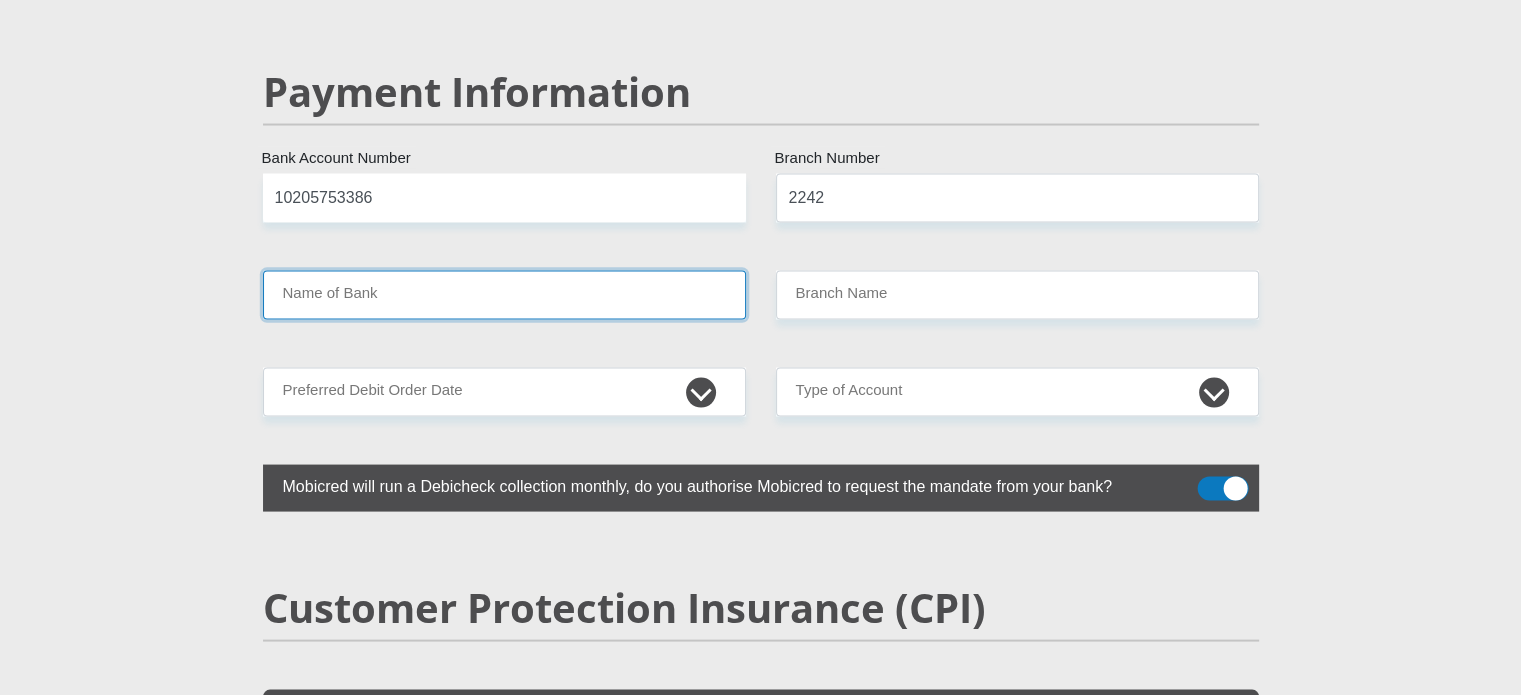 click on "Name of Bank" at bounding box center [504, 295] 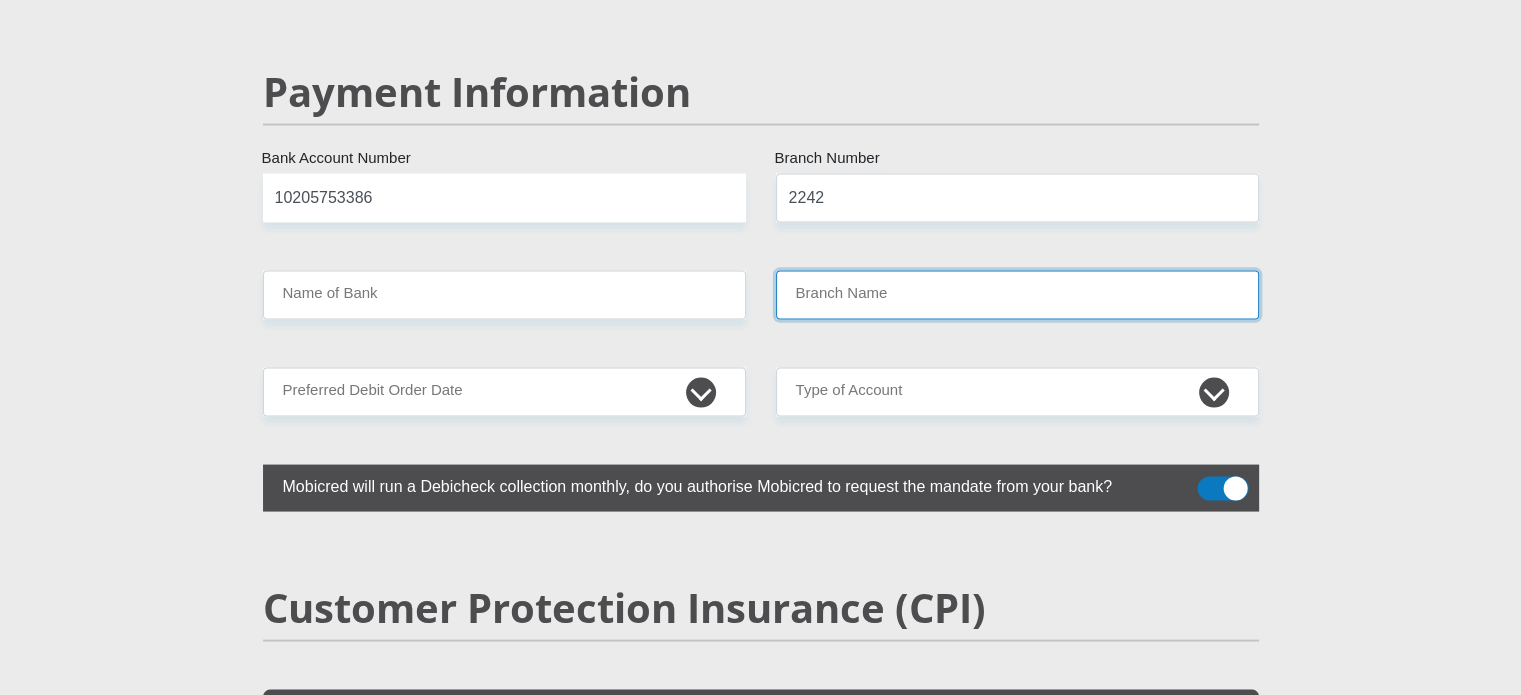 click on "Branch Name" at bounding box center (1017, 295) 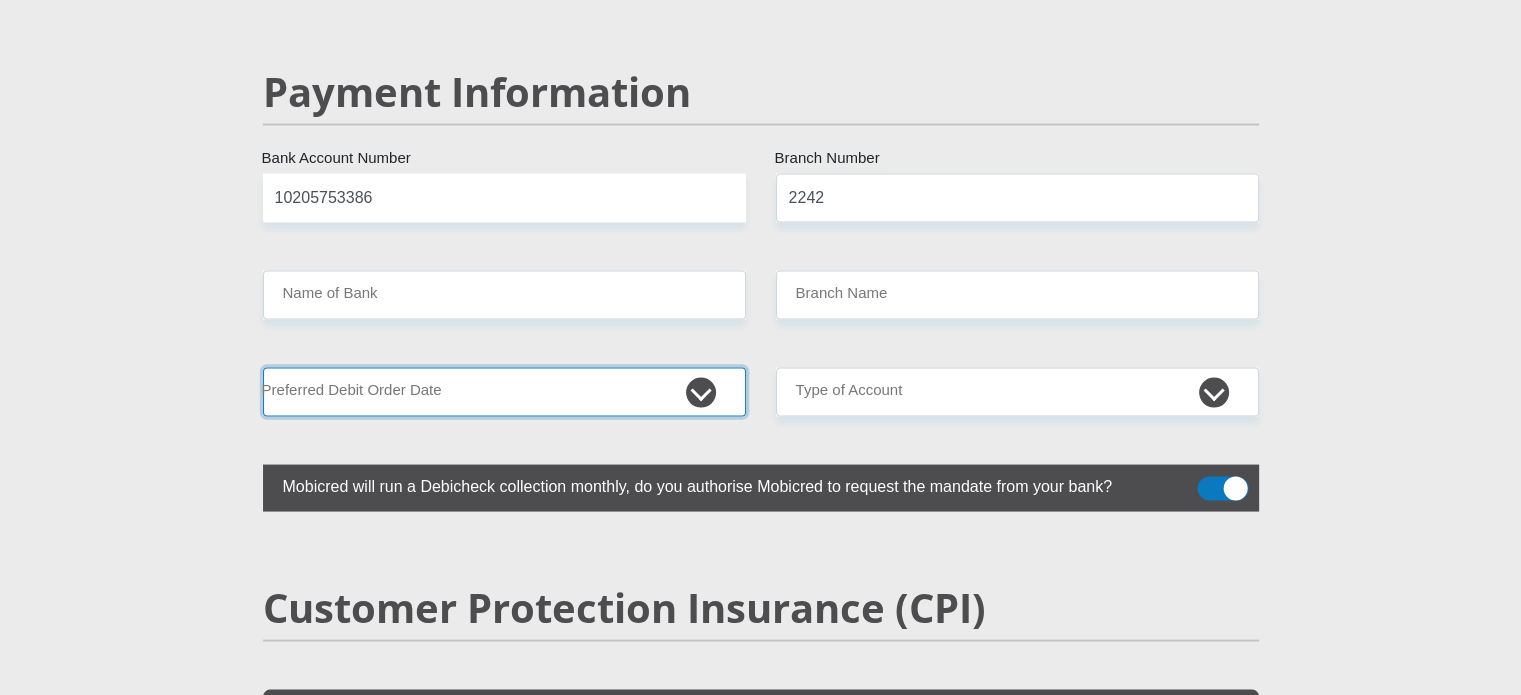 click on "1st
2nd
3rd
4th
5th
7th
18th
19th
20th
21st
22nd
23rd
24th
25th
26th
27th
28th
29th
30th" at bounding box center [504, 392] 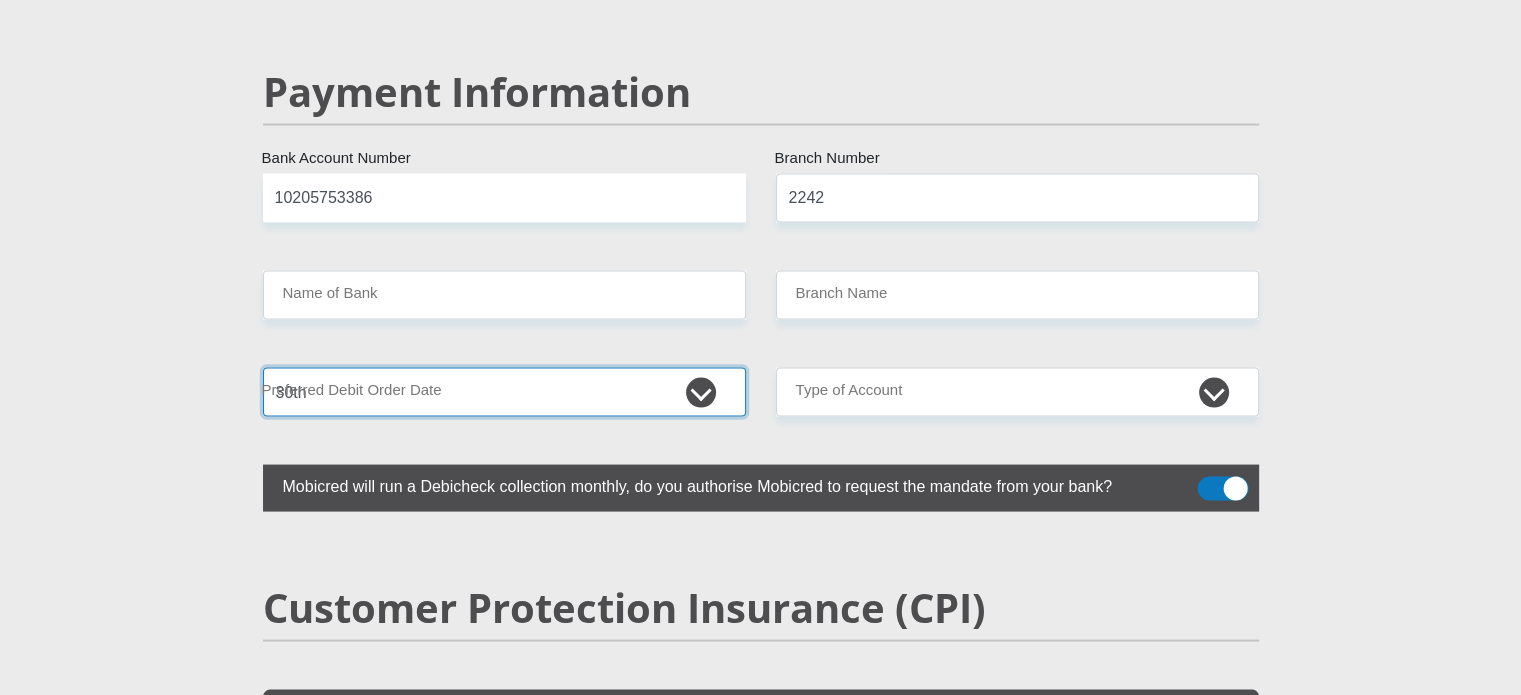 click on "1st
2nd
3rd
4th
5th
7th
18th
19th
20th
21st
22nd
23rd
24th
25th
26th
27th
28th
29th
30th" at bounding box center (504, 392) 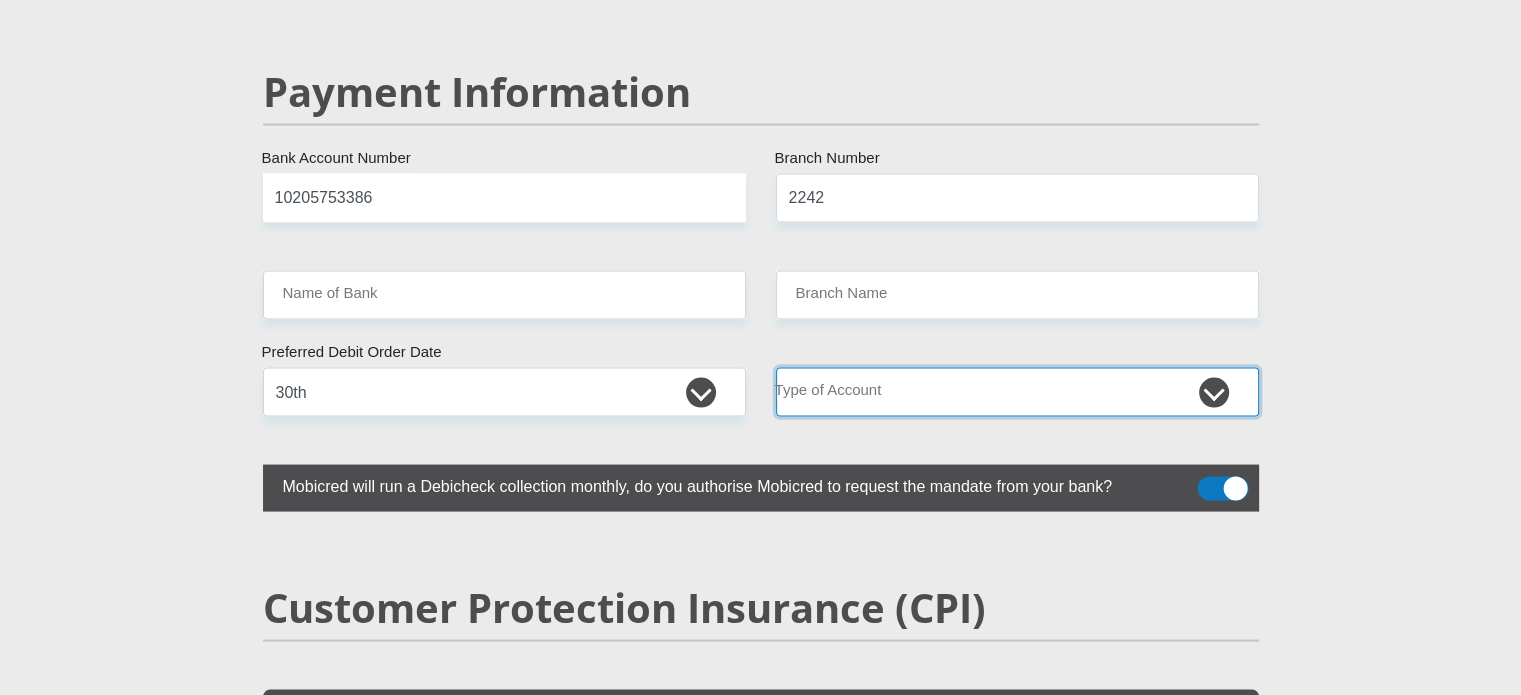 click on "Cheque
Savings" at bounding box center [1017, 392] 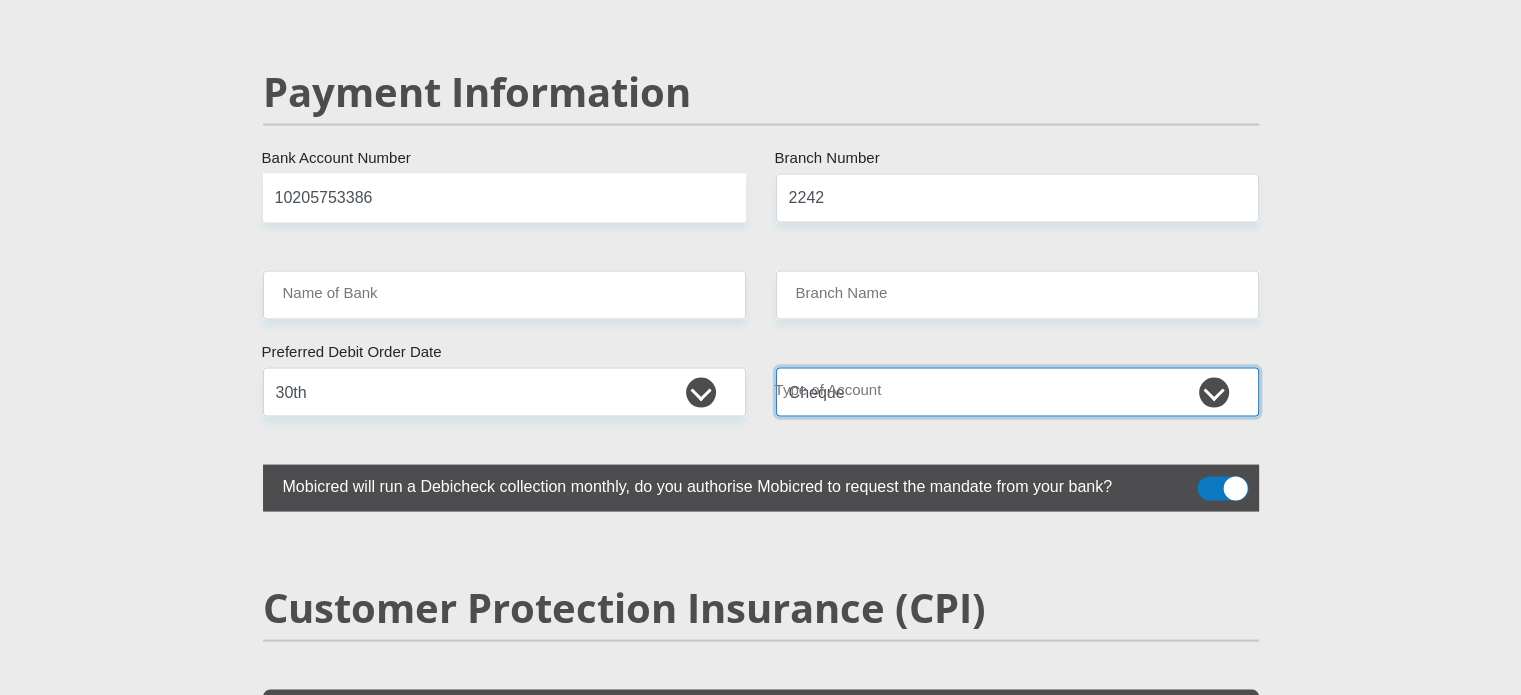 click on "Cheque
Savings" at bounding box center (1017, 392) 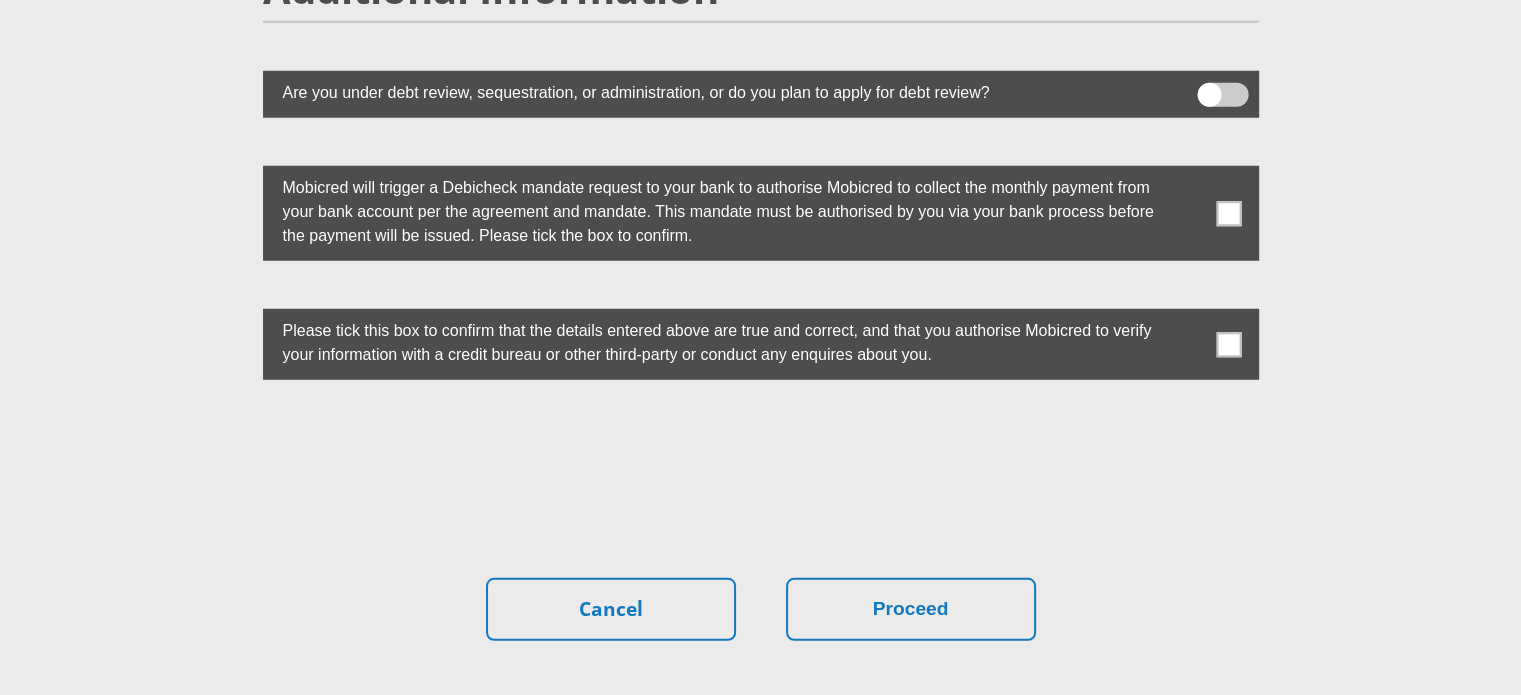 scroll, scrollTop: 5600, scrollLeft: 0, axis: vertical 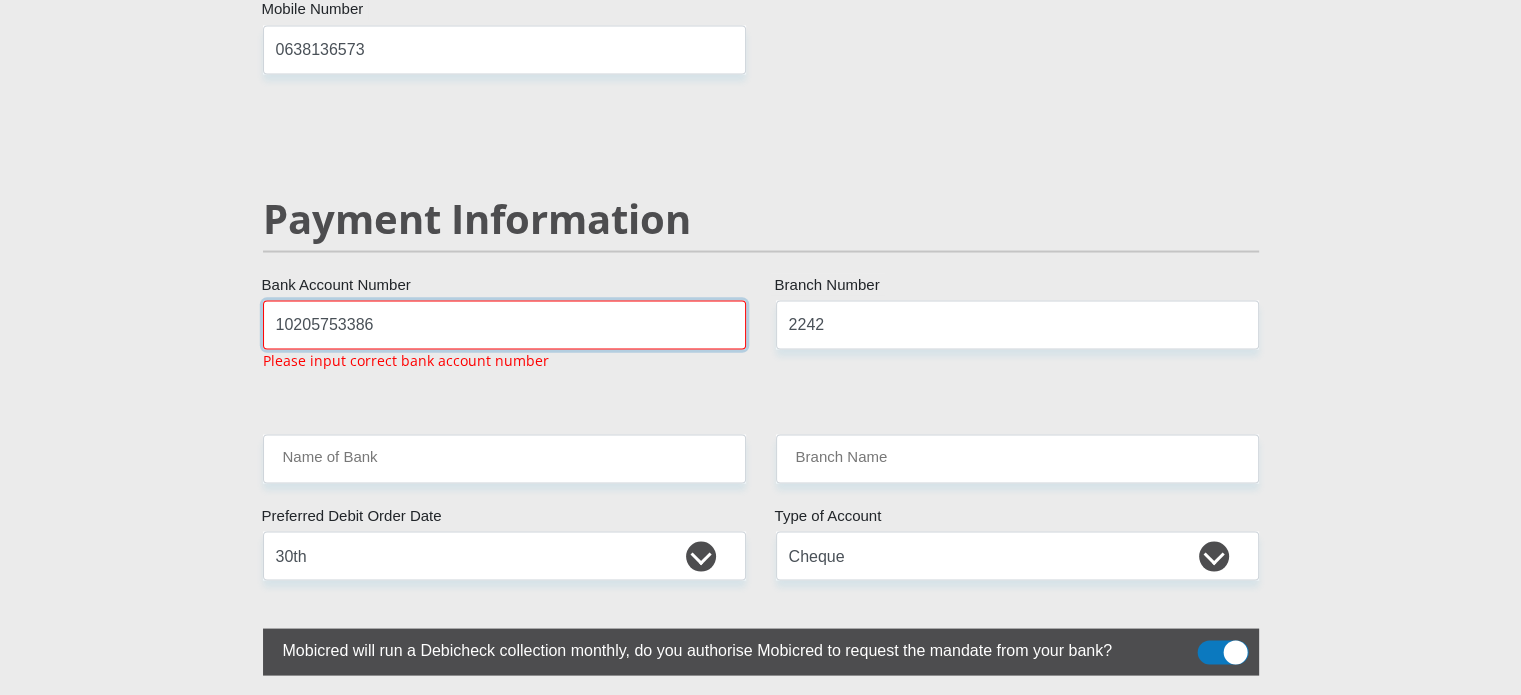 click on "10205753386" at bounding box center [504, 324] 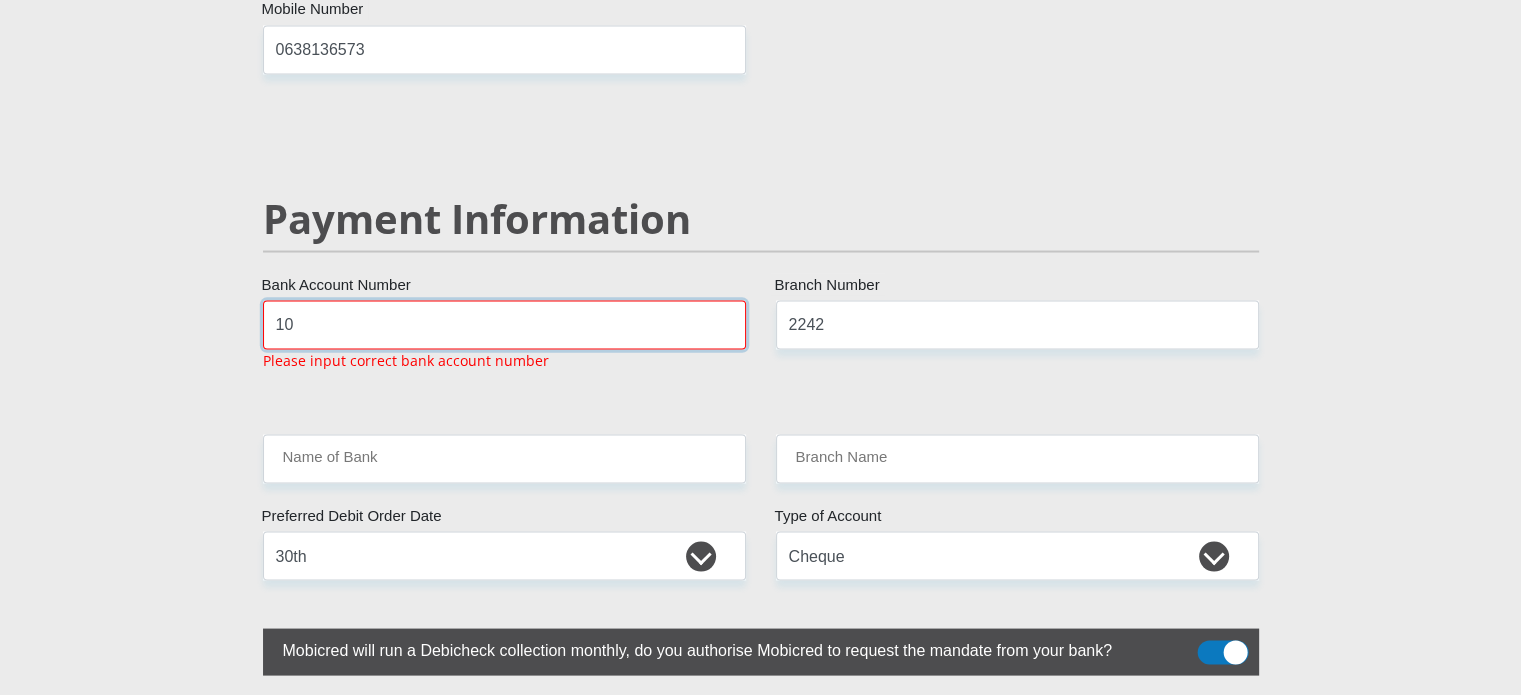 type on "1" 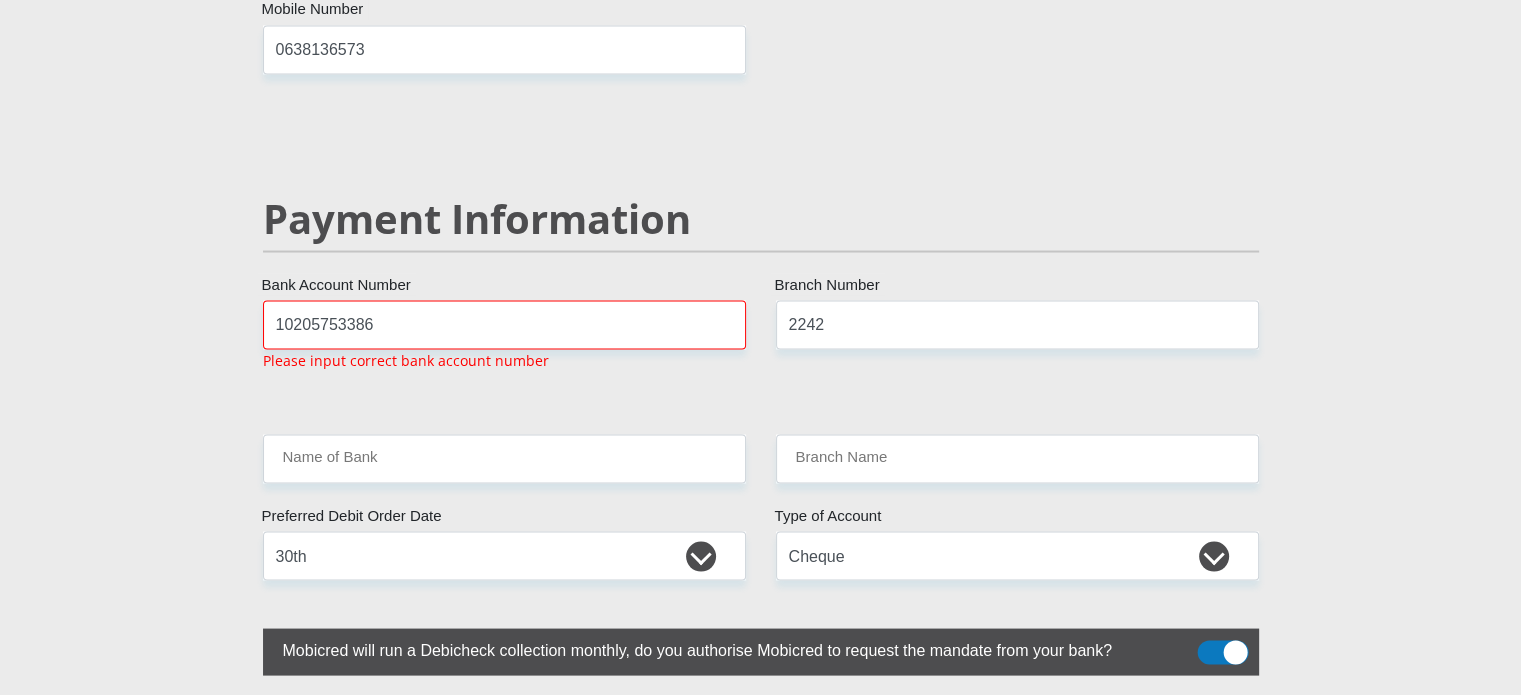 click on "Mr
Ms
Mrs
Dr
[PERSON_NAME]
Title
TSHEPO
First Name
LEFOPHANE
Surname
9801145739084
South African ID Number
Please input valid ID number
[GEOGRAPHIC_DATA]
[GEOGRAPHIC_DATA]
[GEOGRAPHIC_DATA]
[GEOGRAPHIC_DATA]
[GEOGRAPHIC_DATA]
[GEOGRAPHIC_DATA] [GEOGRAPHIC_DATA]
[GEOGRAPHIC_DATA]
[GEOGRAPHIC_DATA]
[GEOGRAPHIC_DATA]
[GEOGRAPHIC_DATA]
[GEOGRAPHIC_DATA]
[GEOGRAPHIC_DATA]
[GEOGRAPHIC_DATA]" at bounding box center [761, -566] 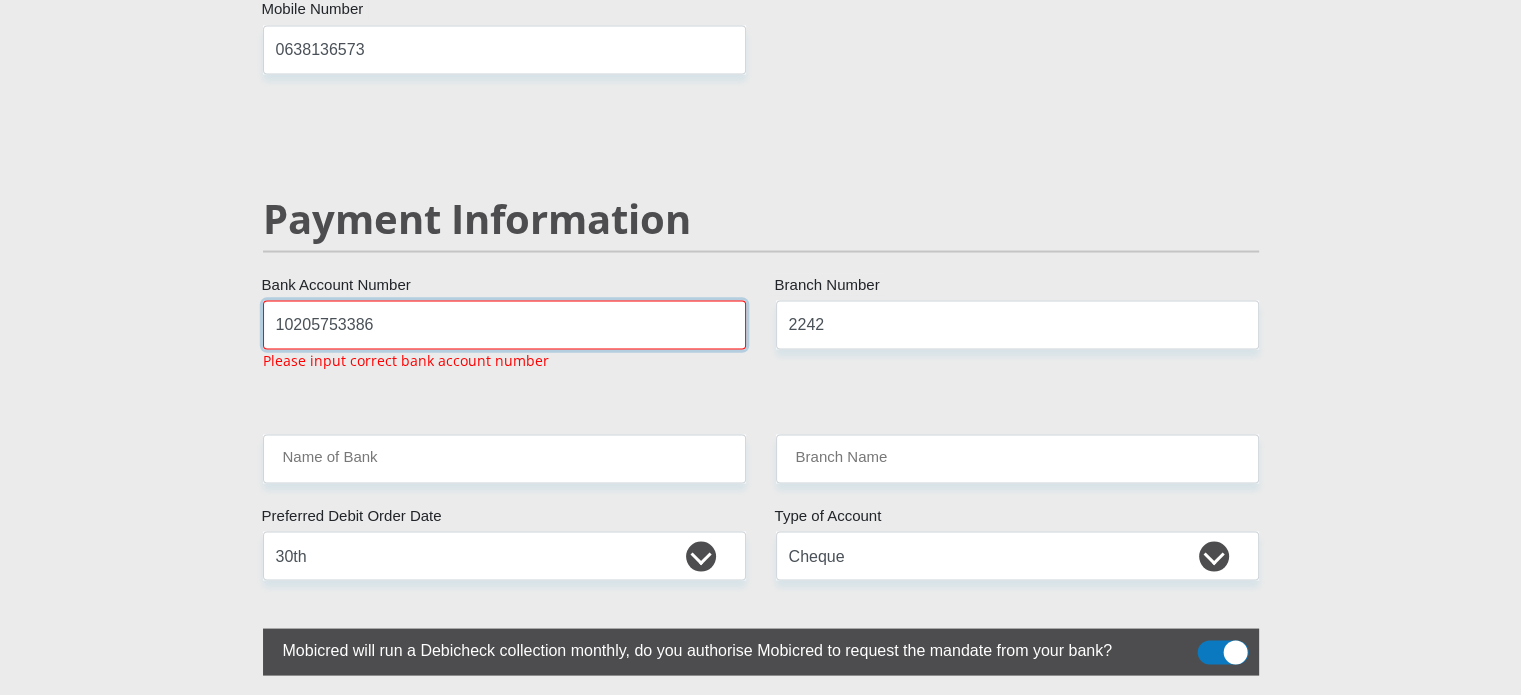 click on "10205753386" at bounding box center [504, 324] 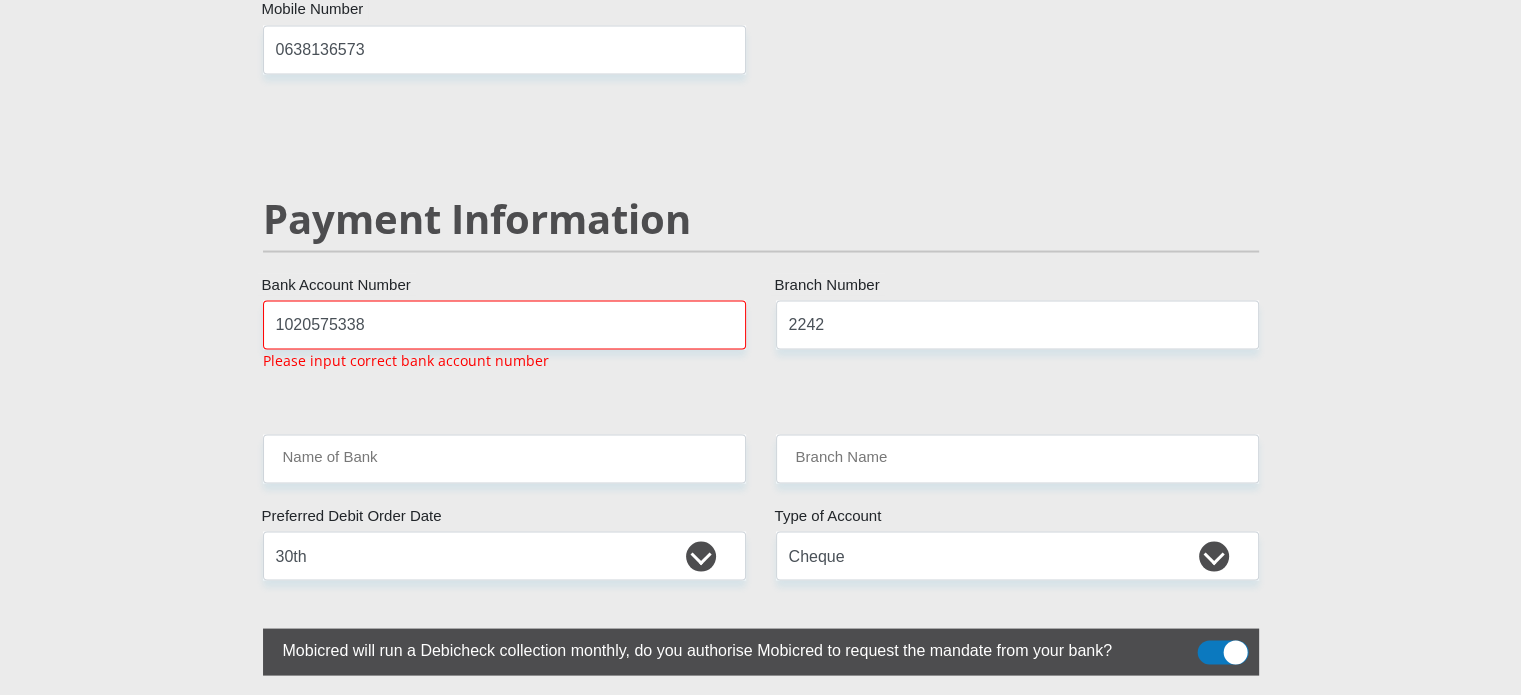 click on "Mr
Ms
Mrs
Dr
[PERSON_NAME]
Title
TSHEPO
First Name
LEFOPHANE
Surname
9801145739084
South African ID Number
Please input valid ID number
[GEOGRAPHIC_DATA]
[GEOGRAPHIC_DATA]
[GEOGRAPHIC_DATA]
[GEOGRAPHIC_DATA]
[GEOGRAPHIC_DATA]
[GEOGRAPHIC_DATA] [GEOGRAPHIC_DATA]
[GEOGRAPHIC_DATA]
[GEOGRAPHIC_DATA]
[GEOGRAPHIC_DATA]
[GEOGRAPHIC_DATA]
[GEOGRAPHIC_DATA]
[GEOGRAPHIC_DATA]
[GEOGRAPHIC_DATA]" at bounding box center (761, -566) 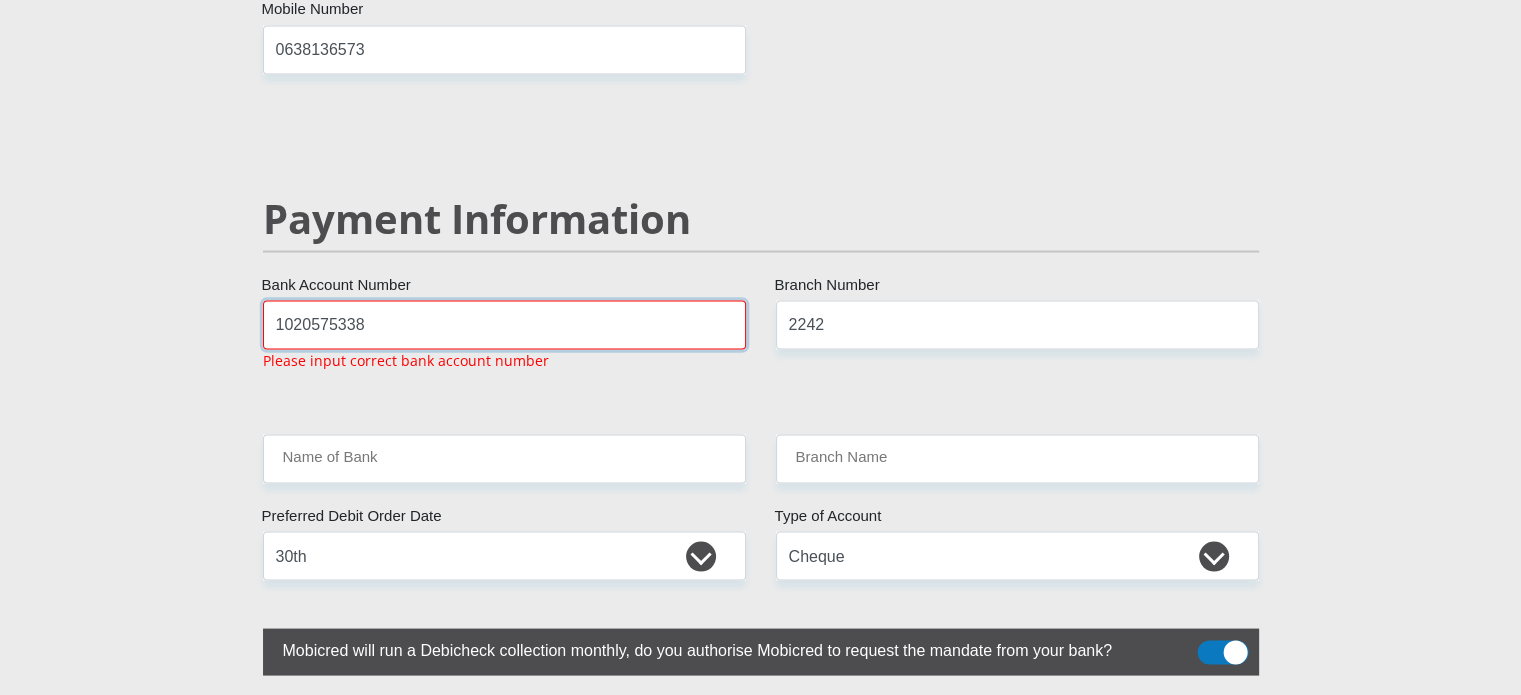 click on "1020575338" at bounding box center [504, 324] 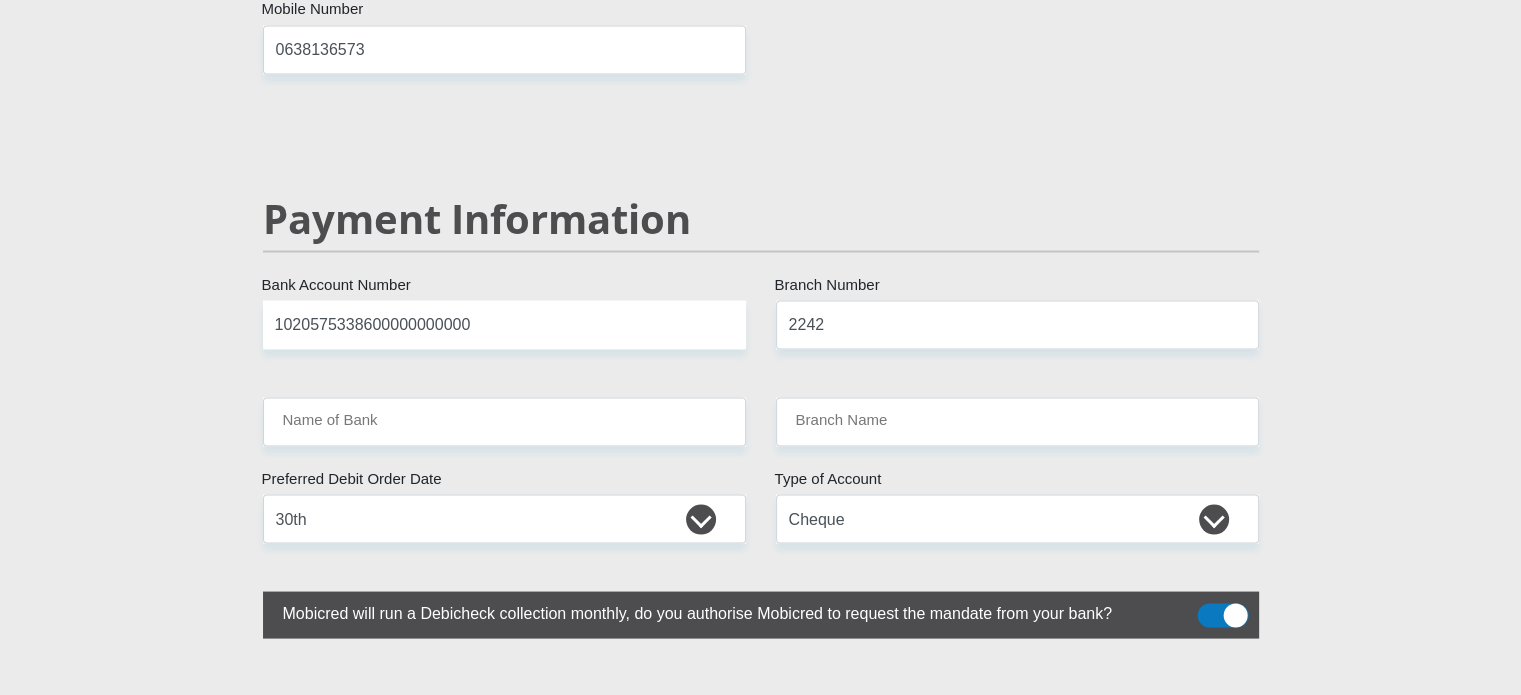 drag, startPoint x: 750, startPoint y: 355, endPoint x: 718, endPoint y: 351, distance: 32.24903 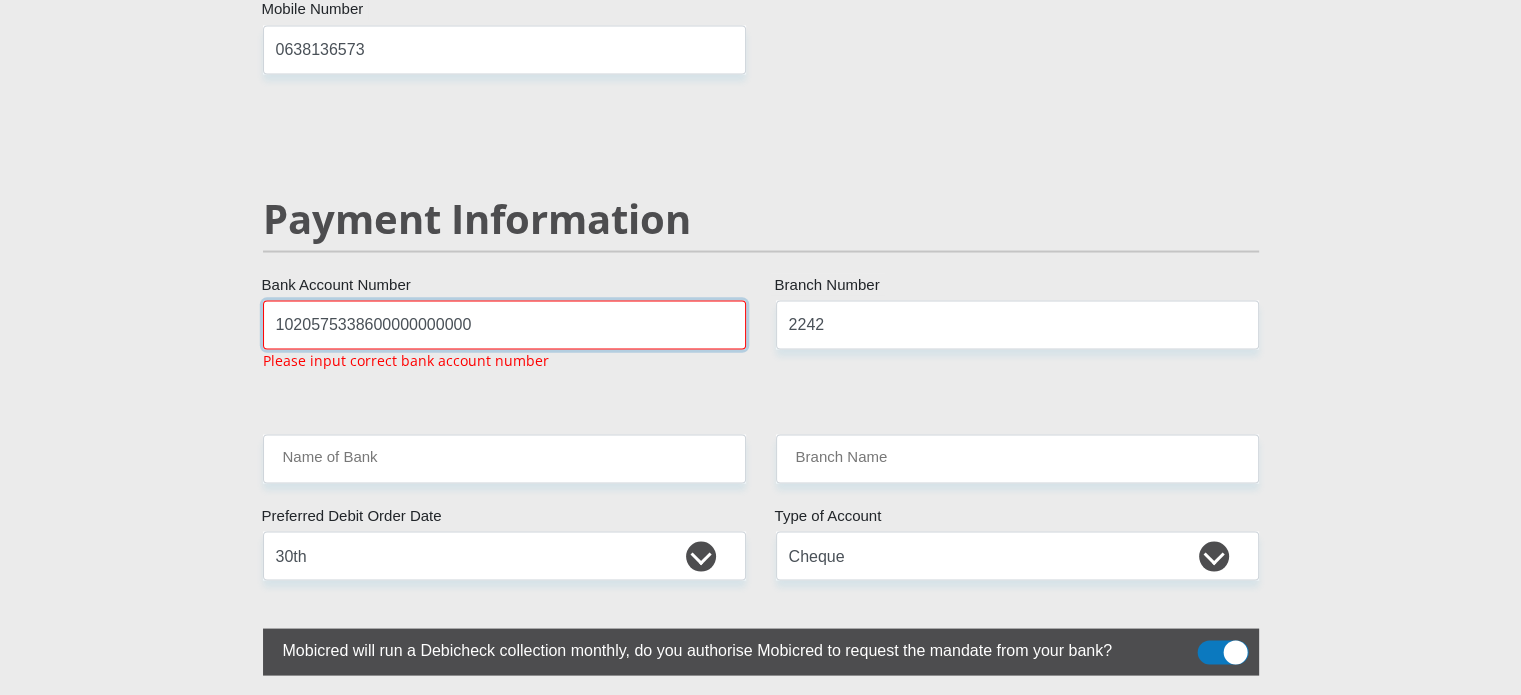 click on "1020575338600000000000" at bounding box center [504, 324] 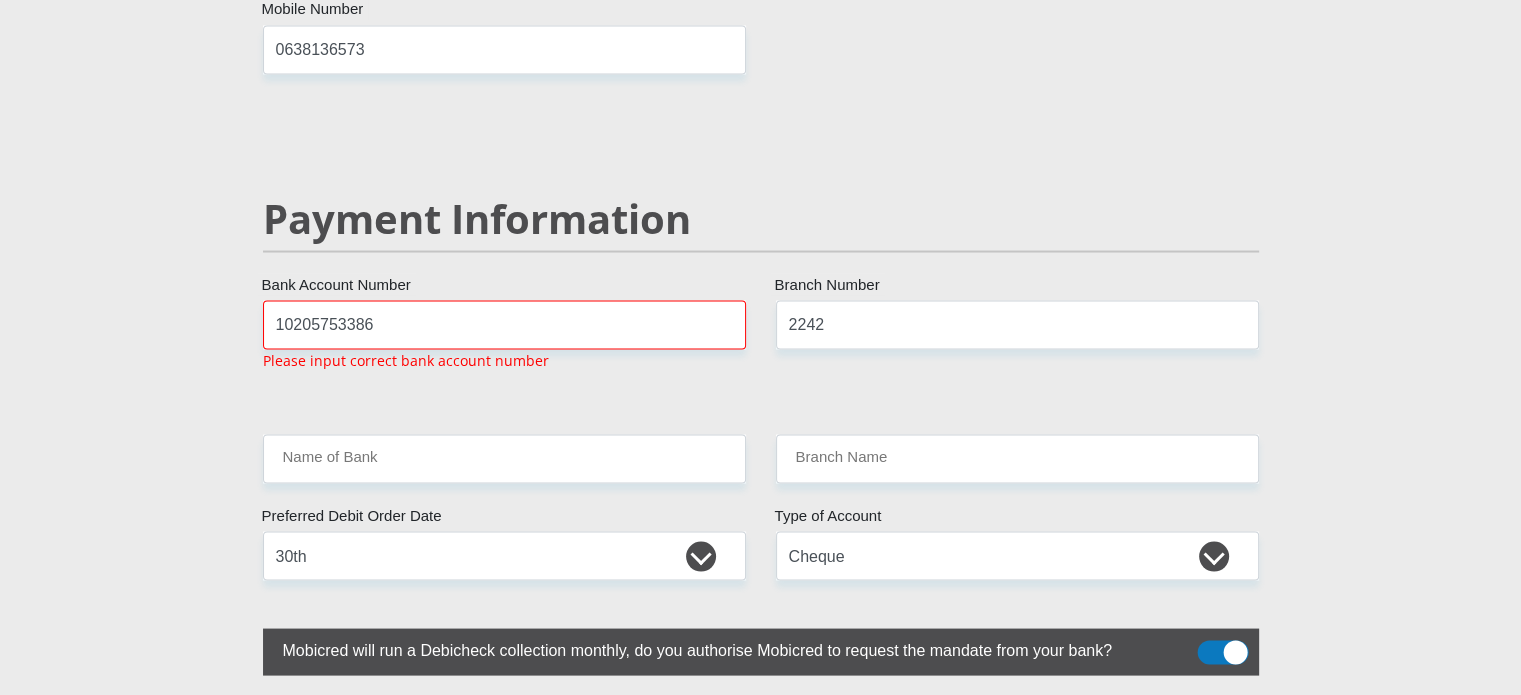 click on "Mr
Ms
Mrs
Dr
[PERSON_NAME]
Title
TSHEPO
First Name
LEFOPHANE
Surname
9801145739084
South African ID Number
Please input valid ID number
[GEOGRAPHIC_DATA]
[GEOGRAPHIC_DATA]
[GEOGRAPHIC_DATA]
[GEOGRAPHIC_DATA]
[GEOGRAPHIC_DATA]
[GEOGRAPHIC_DATA] [GEOGRAPHIC_DATA]
[GEOGRAPHIC_DATA]
[GEOGRAPHIC_DATA]
[GEOGRAPHIC_DATA]
[GEOGRAPHIC_DATA]
[GEOGRAPHIC_DATA]
[GEOGRAPHIC_DATA]
[GEOGRAPHIC_DATA]" at bounding box center (761, -566) 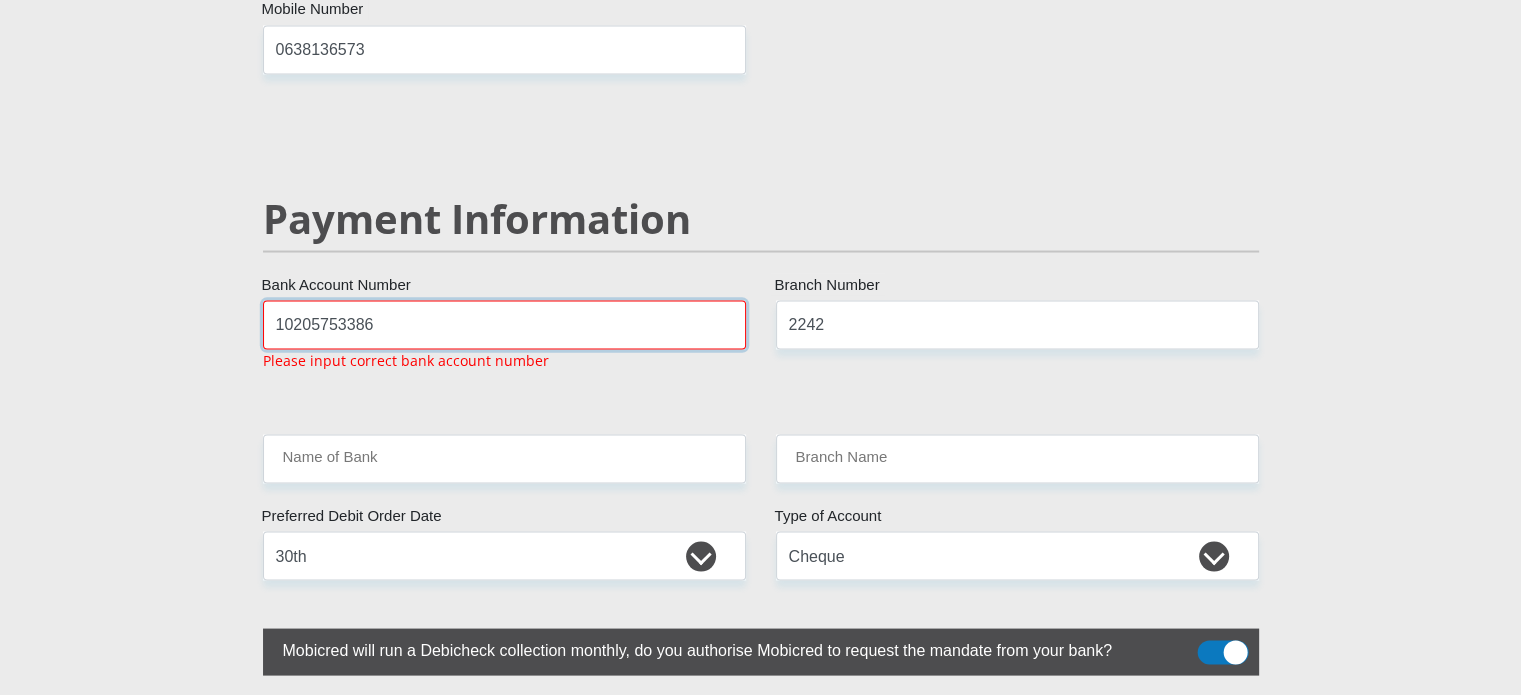 drag, startPoint x: 272, startPoint y: 275, endPoint x: 284, endPoint y: 293, distance: 21.633308 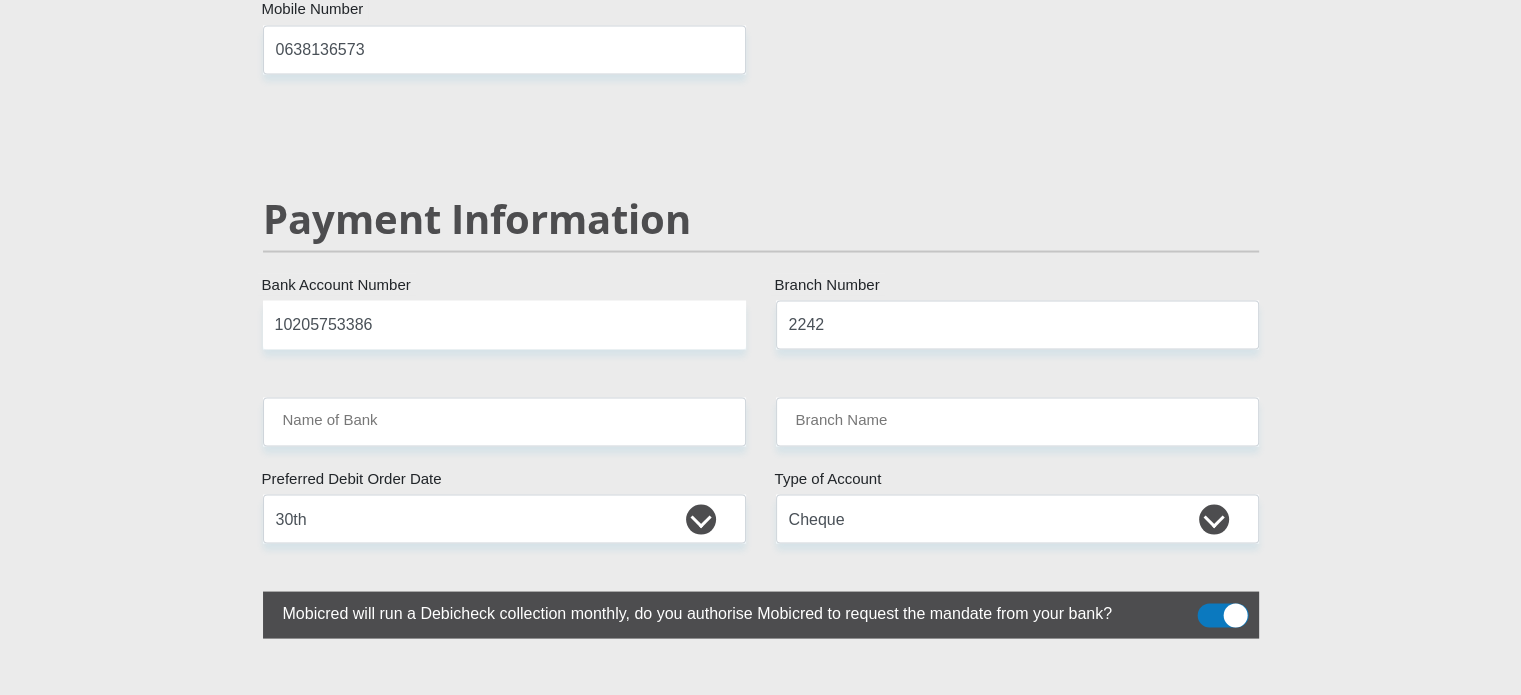 click on "Mr
Ms
Mrs
Dr
[PERSON_NAME]
Title
TSHEPO
First Name
LEFOPHANE
Surname
9801145739084
South African ID Number
Please input valid ID number
[GEOGRAPHIC_DATA]
[GEOGRAPHIC_DATA]
[GEOGRAPHIC_DATA]
[GEOGRAPHIC_DATA]
[GEOGRAPHIC_DATA]
[GEOGRAPHIC_DATA] [GEOGRAPHIC_DATA]
[GEOGRAPHIC_DATA]
[GEOGRAPHIC_DATA]
[GEOGRAPHIC_DATA]
[GEOGRAPHIC_DATA]
[GEOGRAPHIC_DATA]
[GEOGRAPHIC_DATA]
[GEOGRAPHIC_DATA]" at bounding box center (761, -584) 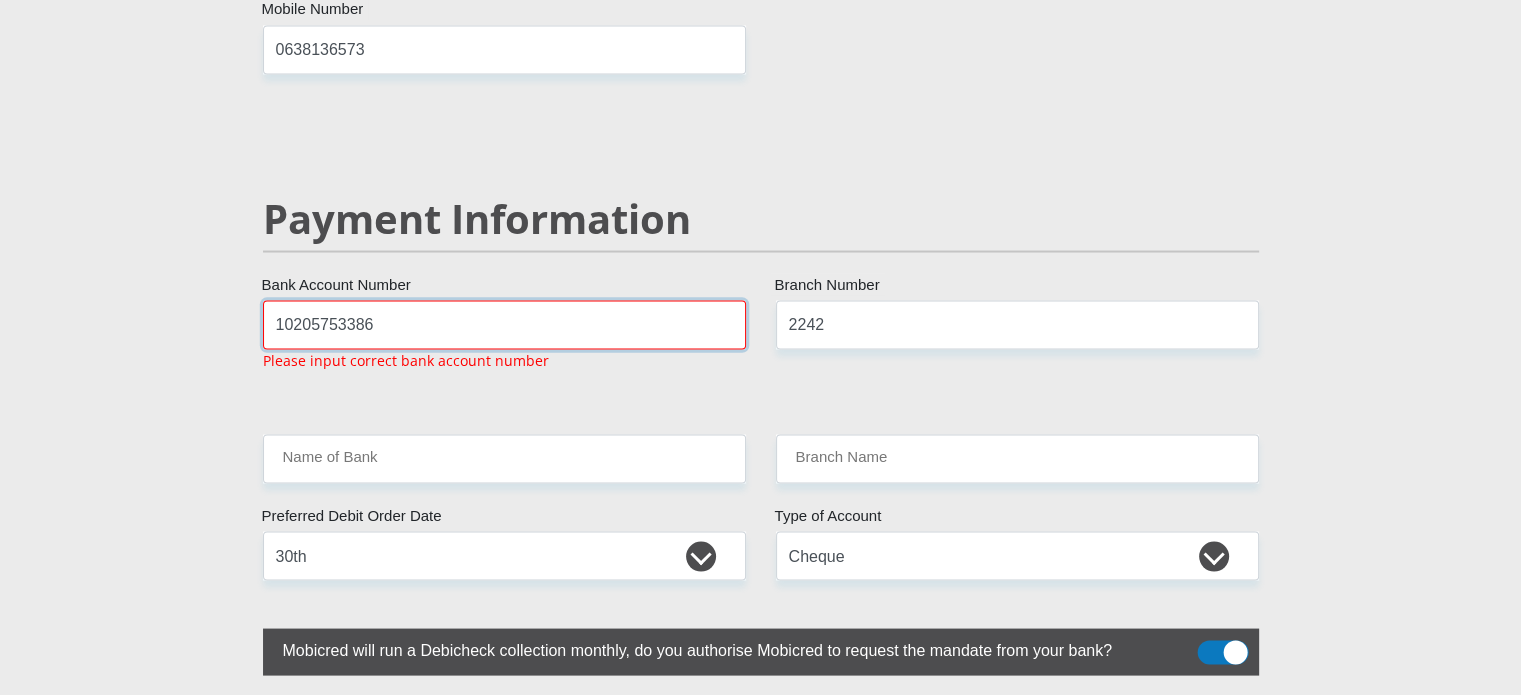 click on "10205753386" at bounding box center (504, 324) 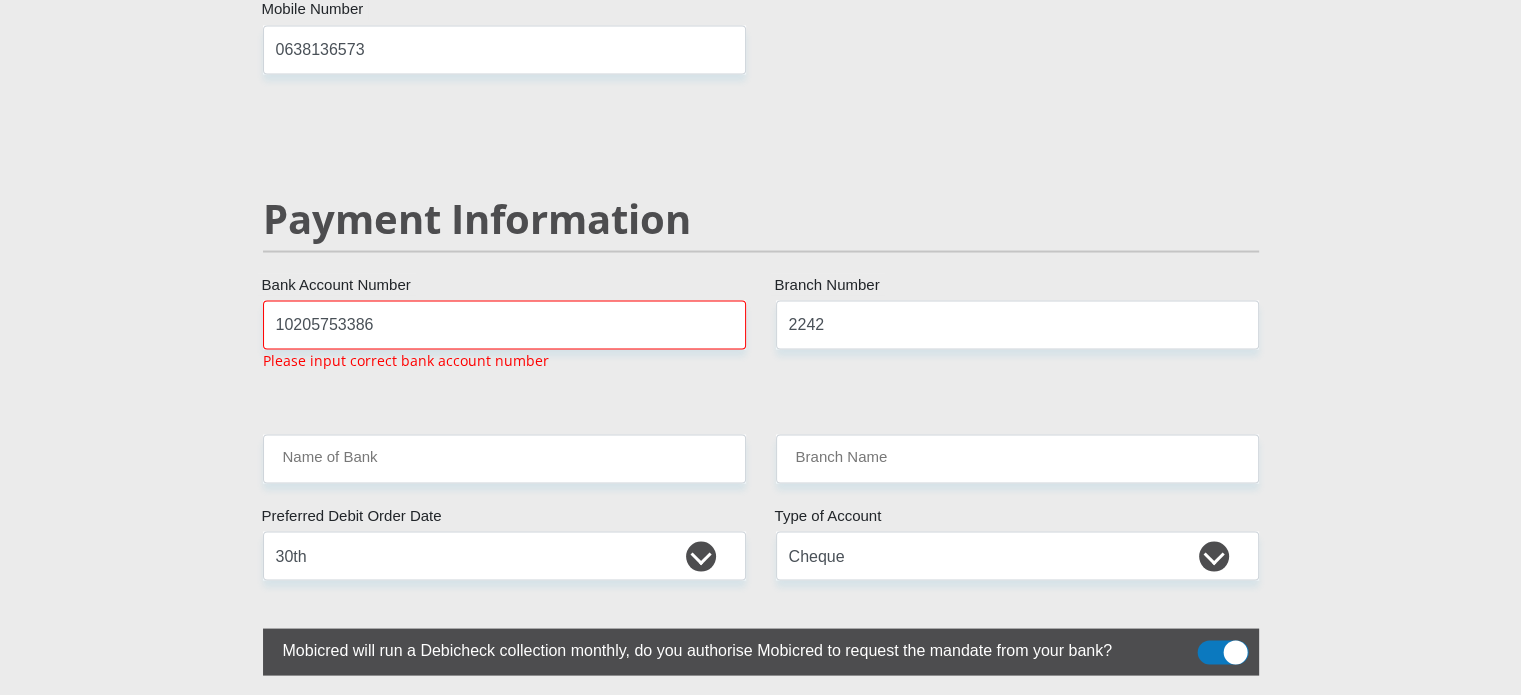 click on "Mr
Ms
Mrs
Dr
[PERSON_NAME]
Title
TSHEPO
First Name
LEFOPHANE
Surname
9801145739084
South African ID Number
Please input valid ID number
[GEOGRAPHIC_DATA]
[GEOGRAPHIC_DATA]
[GEOGRAPHIC_DATA]
[GEOGRAPHIC_DATA]
[GEOGRAPHIC_DATA]
[GEOGRAPHIC_DATA] [GEOGRAPHIC_DATA]
[GEOGRAPHIC_DATA]
[GEOGRAPHIC_DATA]
[GEOGRAPHIC_DATA]
[GEOGRAPHIC_DATA]
[GEOGRAPHIC_DATA]
[GEOGRAPHIC_DATA]
[GEOGRAPHIC_DATA]" at bounding box center [761, -566] 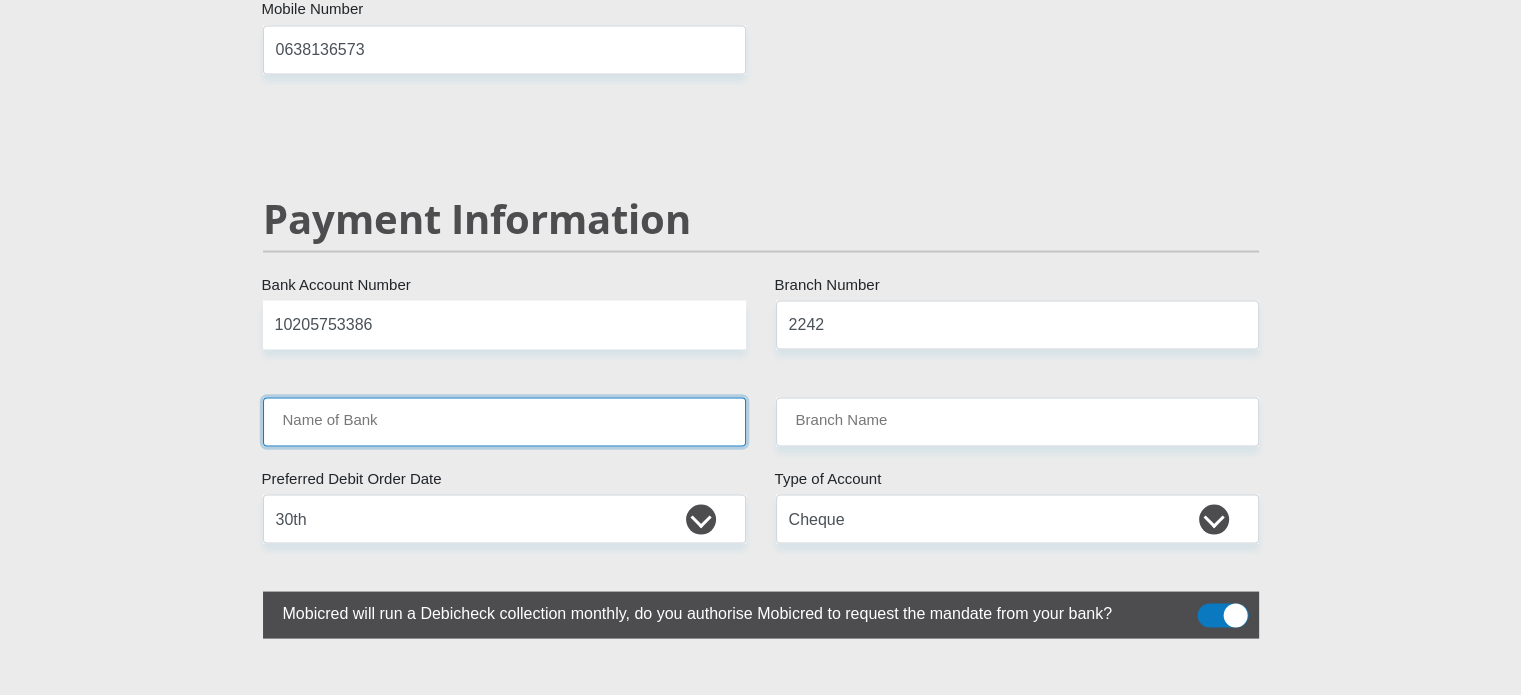 click on "Name of Bank" at bounding box center (504, 421) 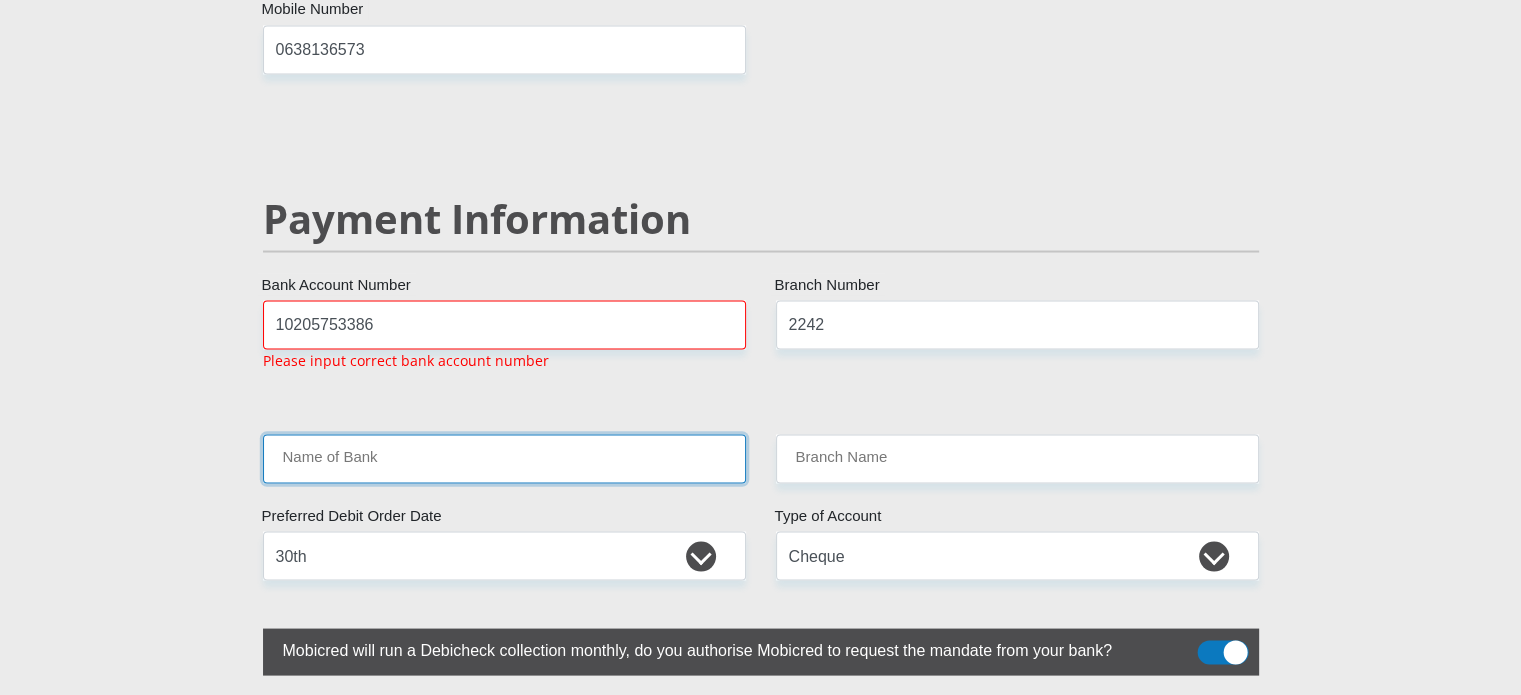 click on "Name of Bank" at bounding box center [504, 458] 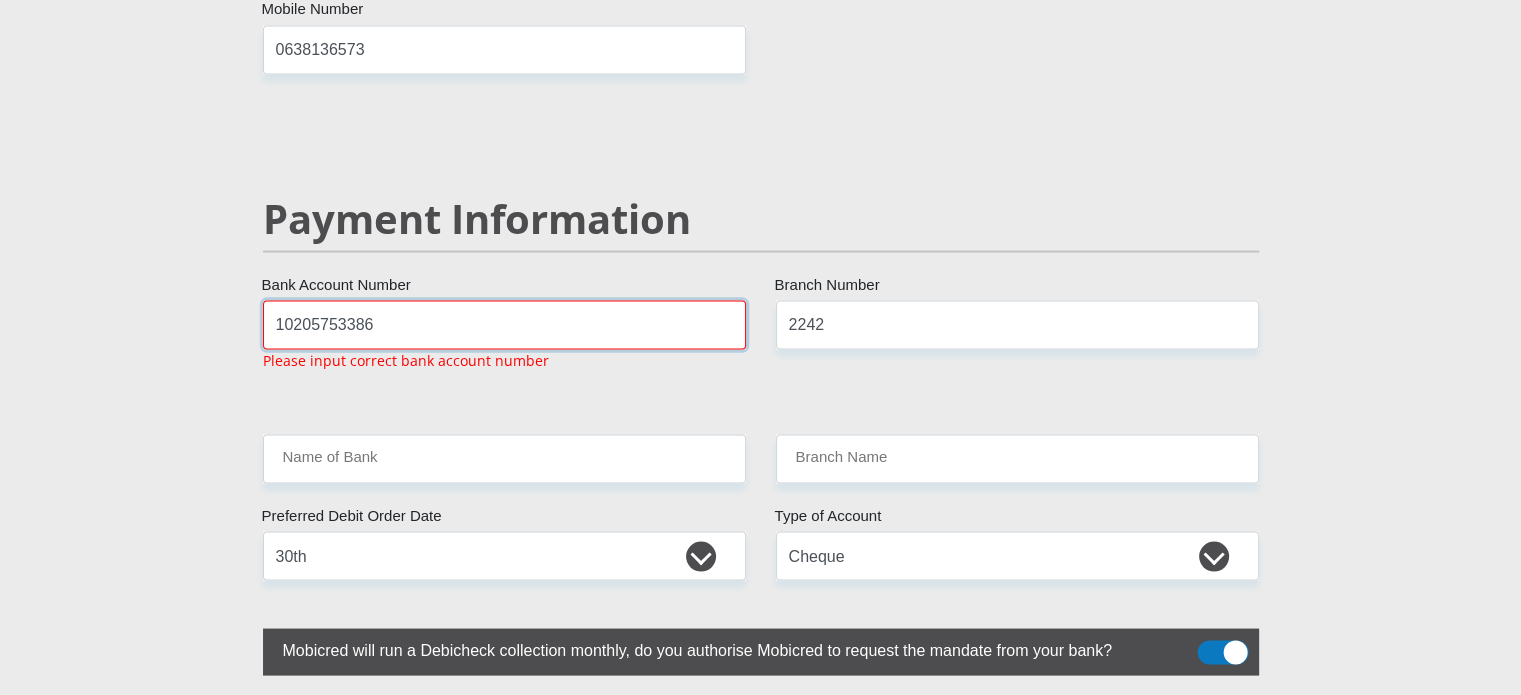 click on "10205753386" at bounding box center (504, 324) 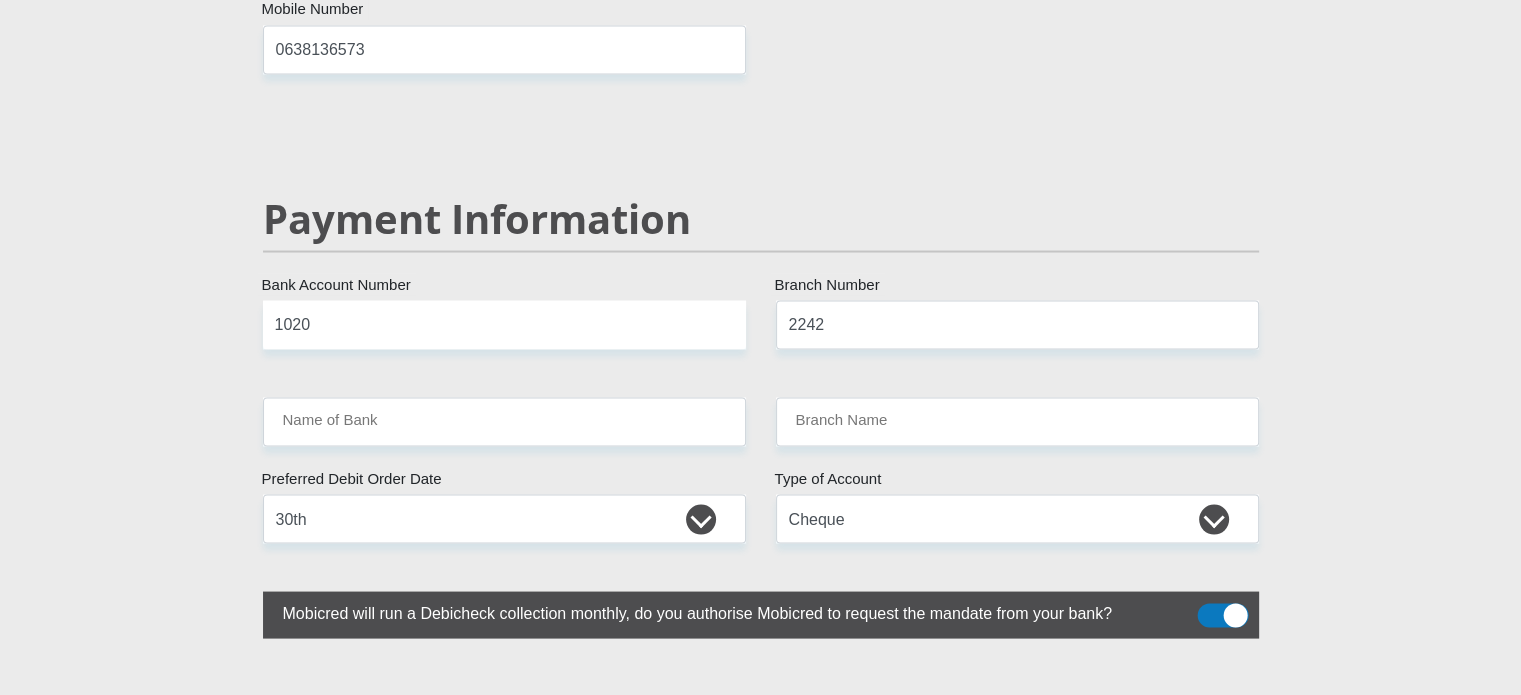 click on "Mr
Ms
Mrs
Dr
[PERSON_NAME]
Title
TSHEPO
First Name
LEFOPHANE
Surname
9801145739084
South African ID Number
Please input valid ID number
[GEOGRAPHIC_DATA]
[GEOGRAPHIC_DATA]
[GEOGRAPHIC_DATA]
[GEOGRAPHIC_DATA]
[GEOGRAPHIC_DATA]
[GEOGRAPHIC_DATA] [GEOGRAPHIC_DATA]
[GEOGRAPHIC_DATA]
[GEOGRAPHIC_DATA]
[GEOGRAPHIC_DATA]
[GEOGRAPHIC_DATA]
[GEOGRAPHIC_DATA]
[GEOGRAPHIC_DATA]
[GEOGRAPHIC_DATA]" at bounding box center [761, -584] 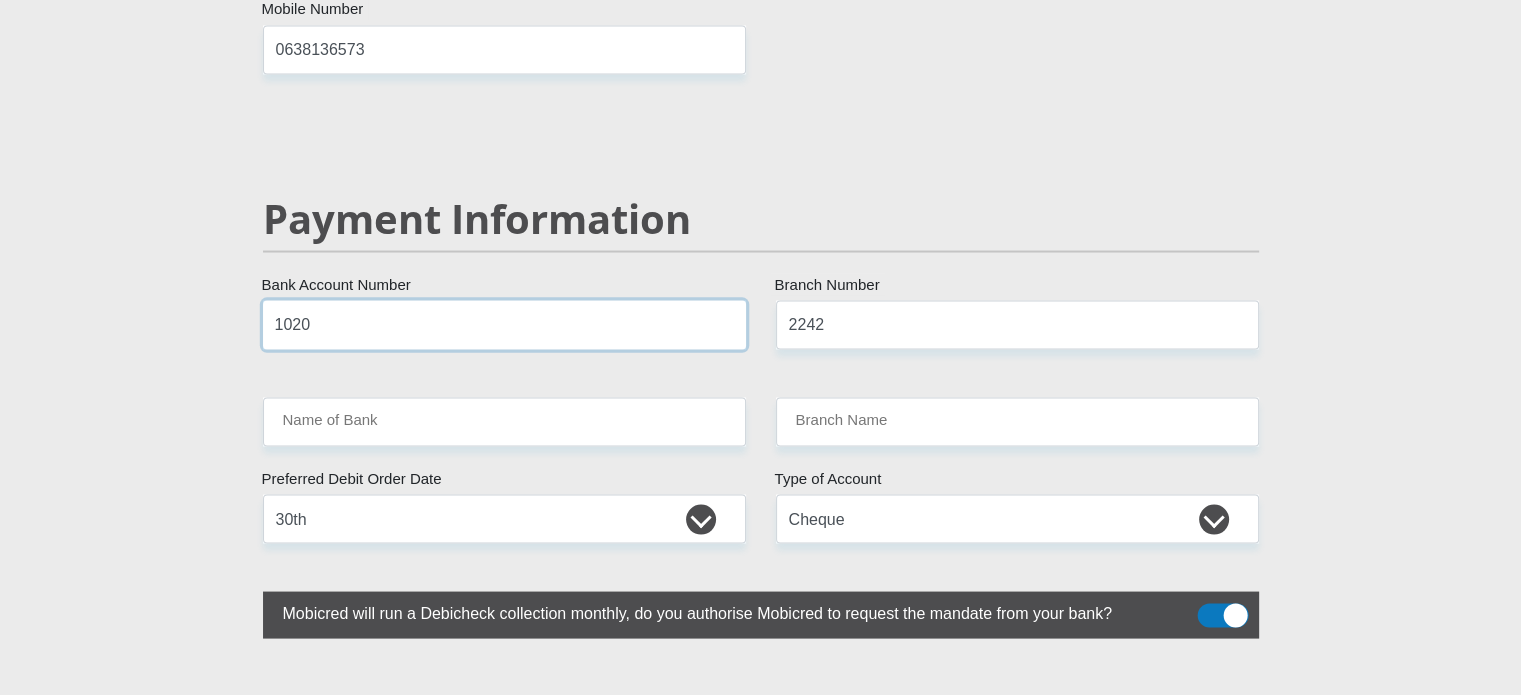 click on "1020" at bounding box center [504, 324] 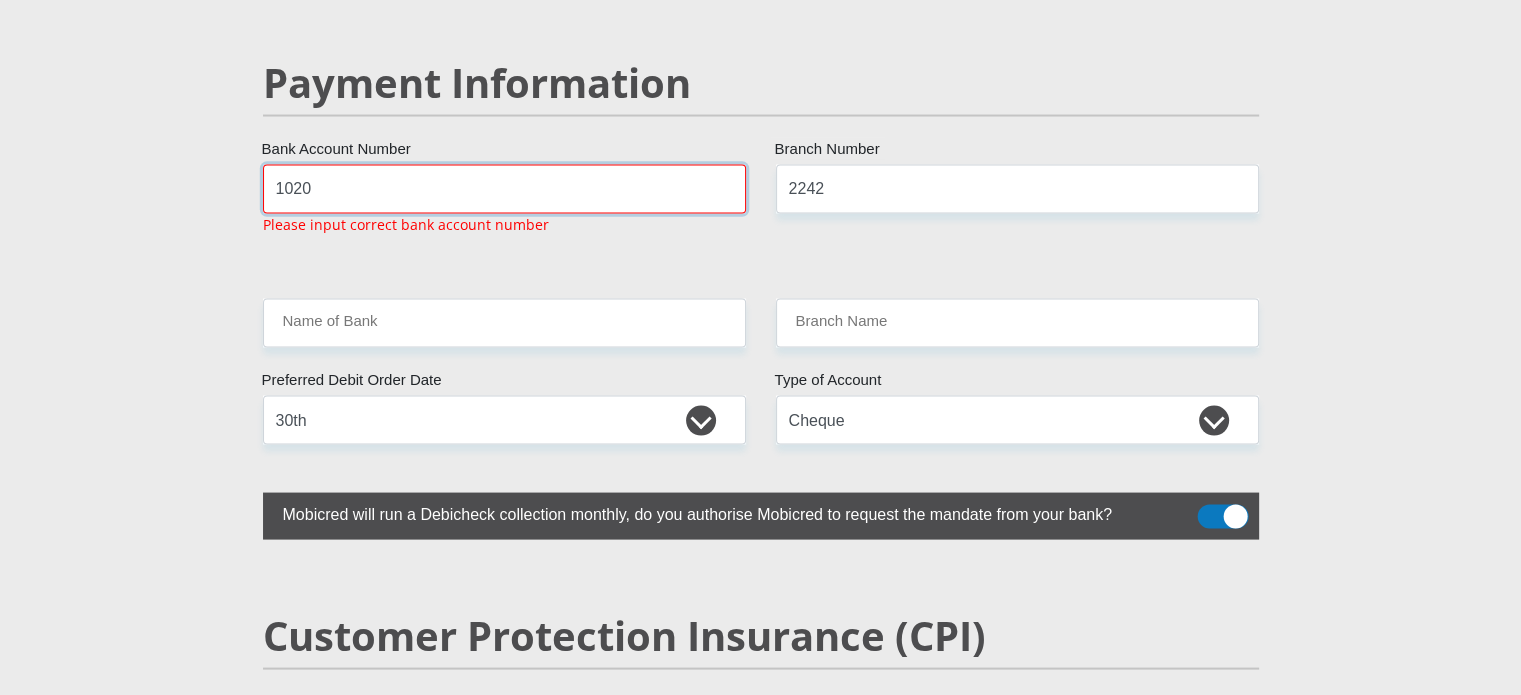 scroll, scrollTop: 3874, scrollLeft: 0, axis: vertical 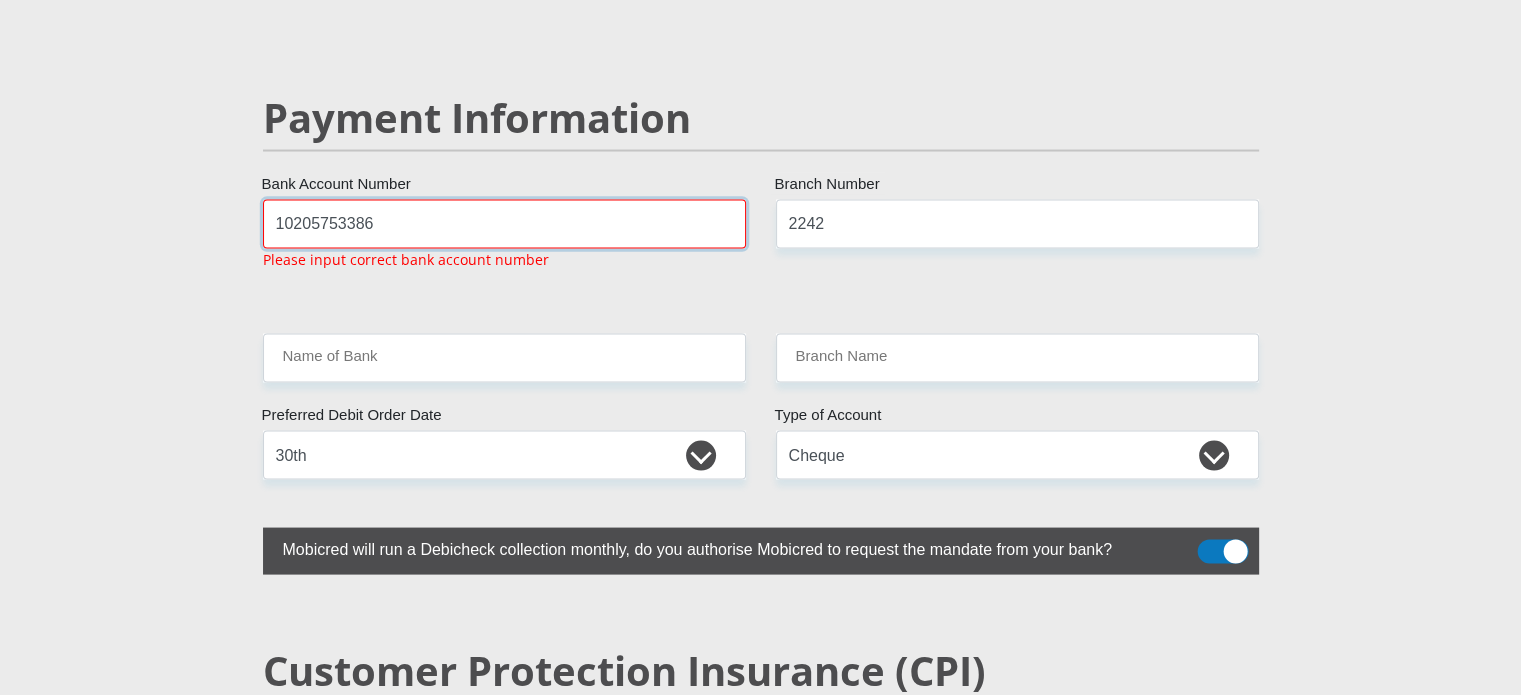 type on "10205753386" 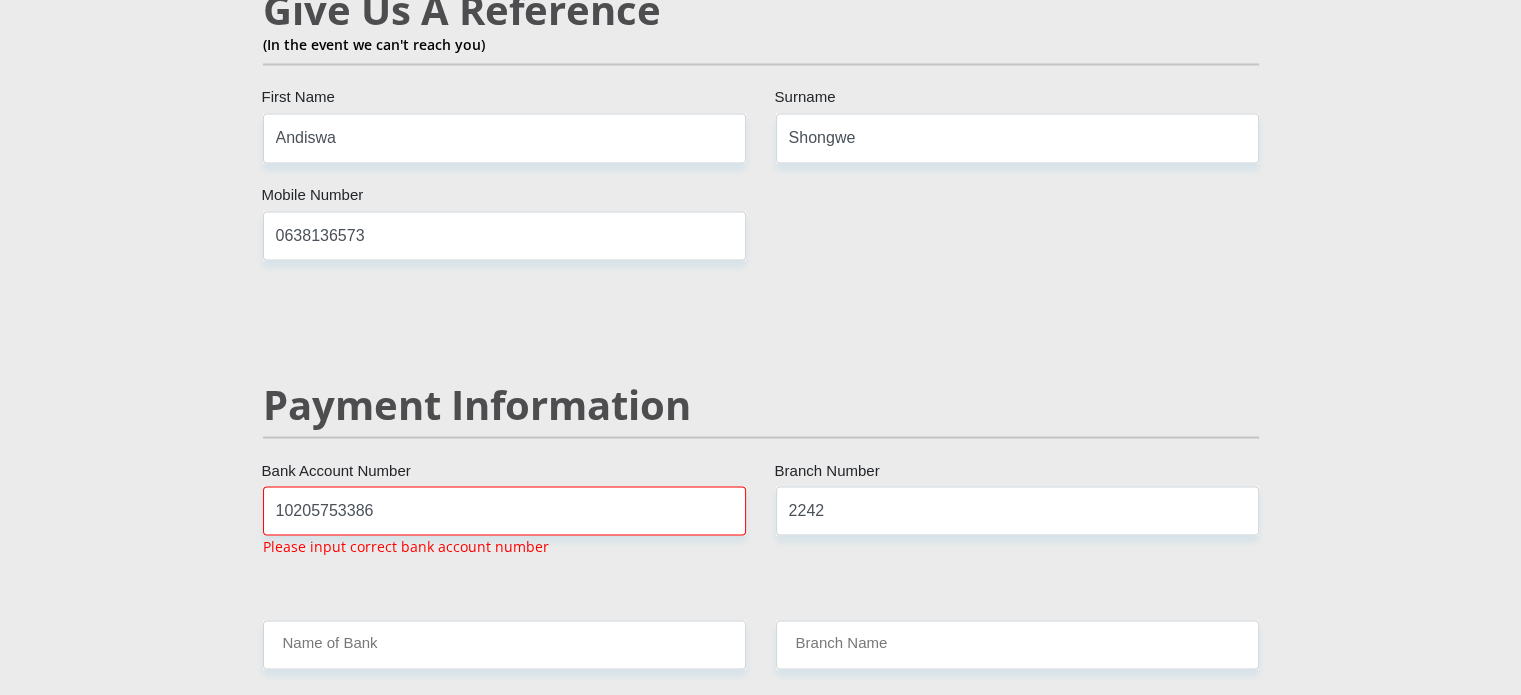 scroll, scrollTop: 3703, scrollLeft: 0, axis: vertical 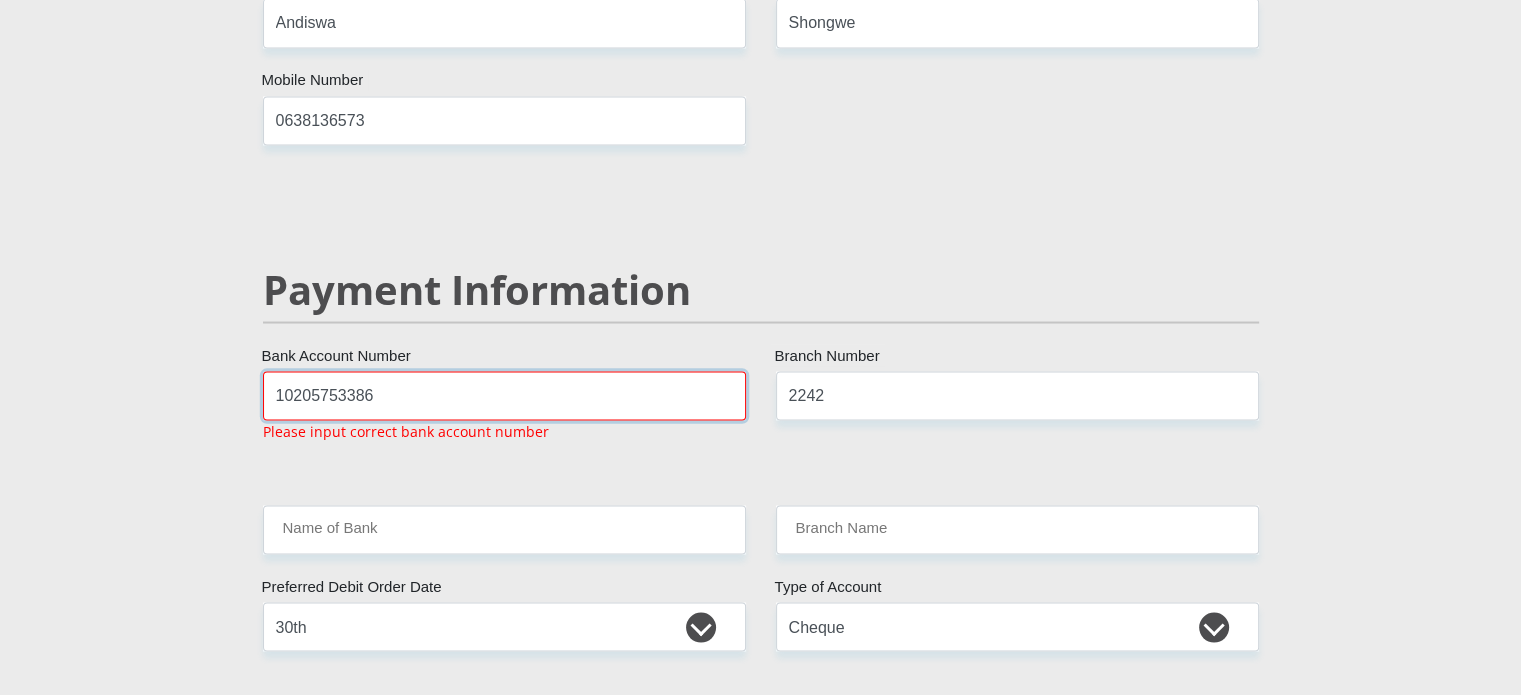 click on "10205753386" at bounding box center [504, 395] 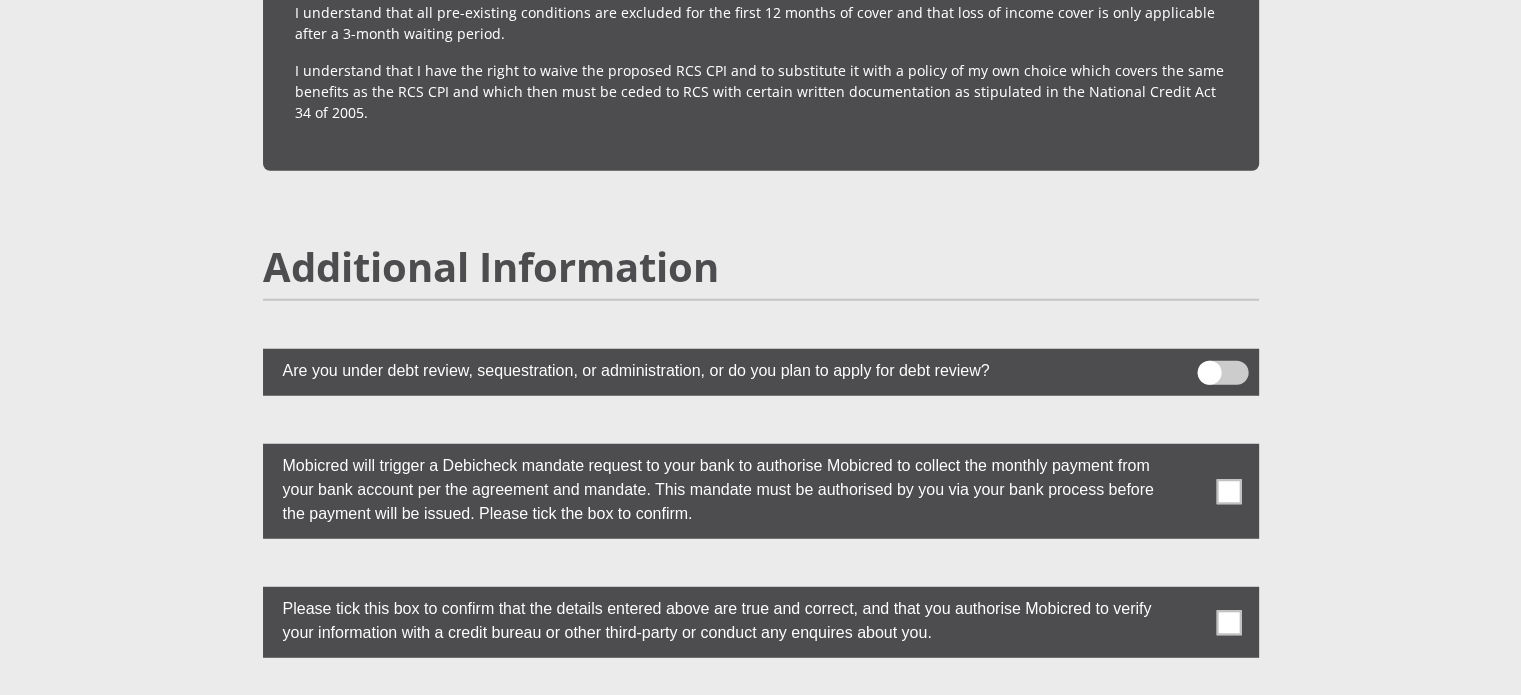 scroll, scrollTop: 5151, scrollLeft: 0, axis: vertical 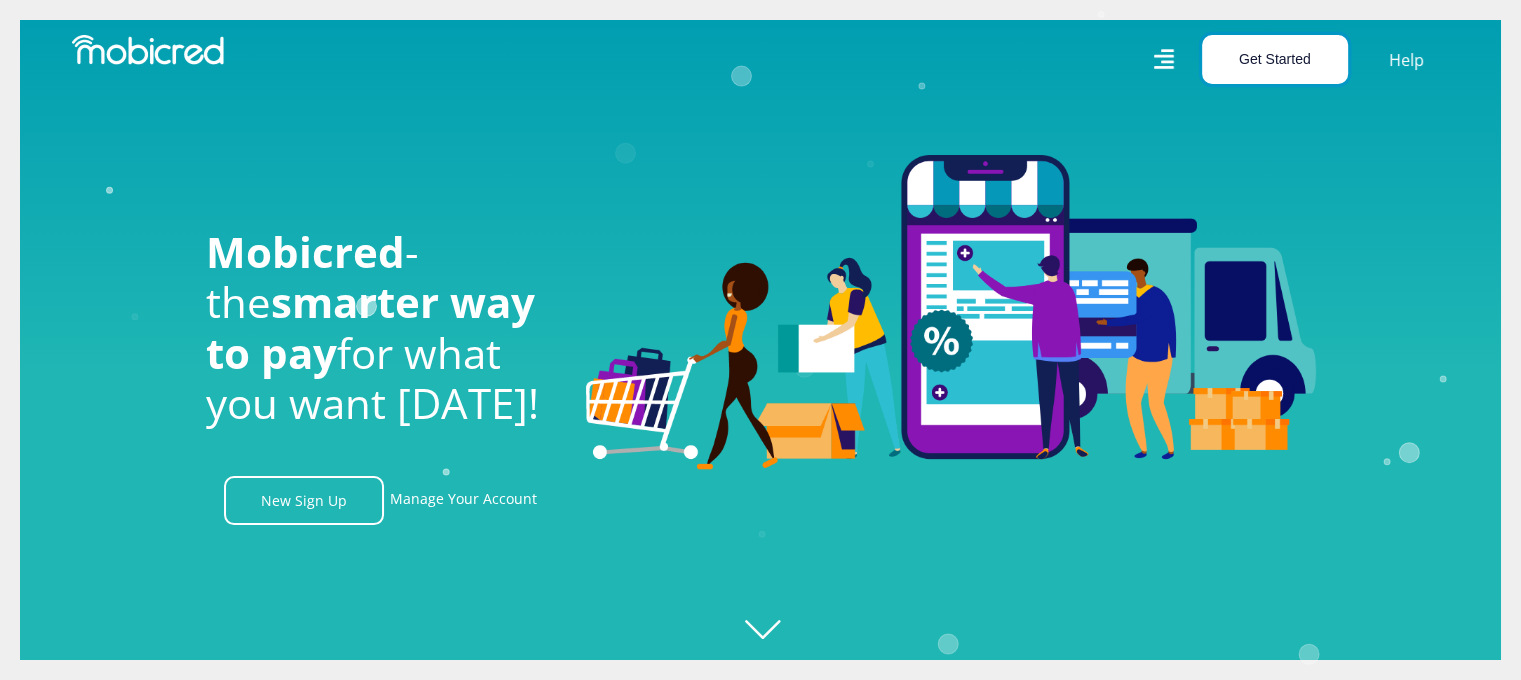 click on "Get Started" at bounding box center (1275, 59) 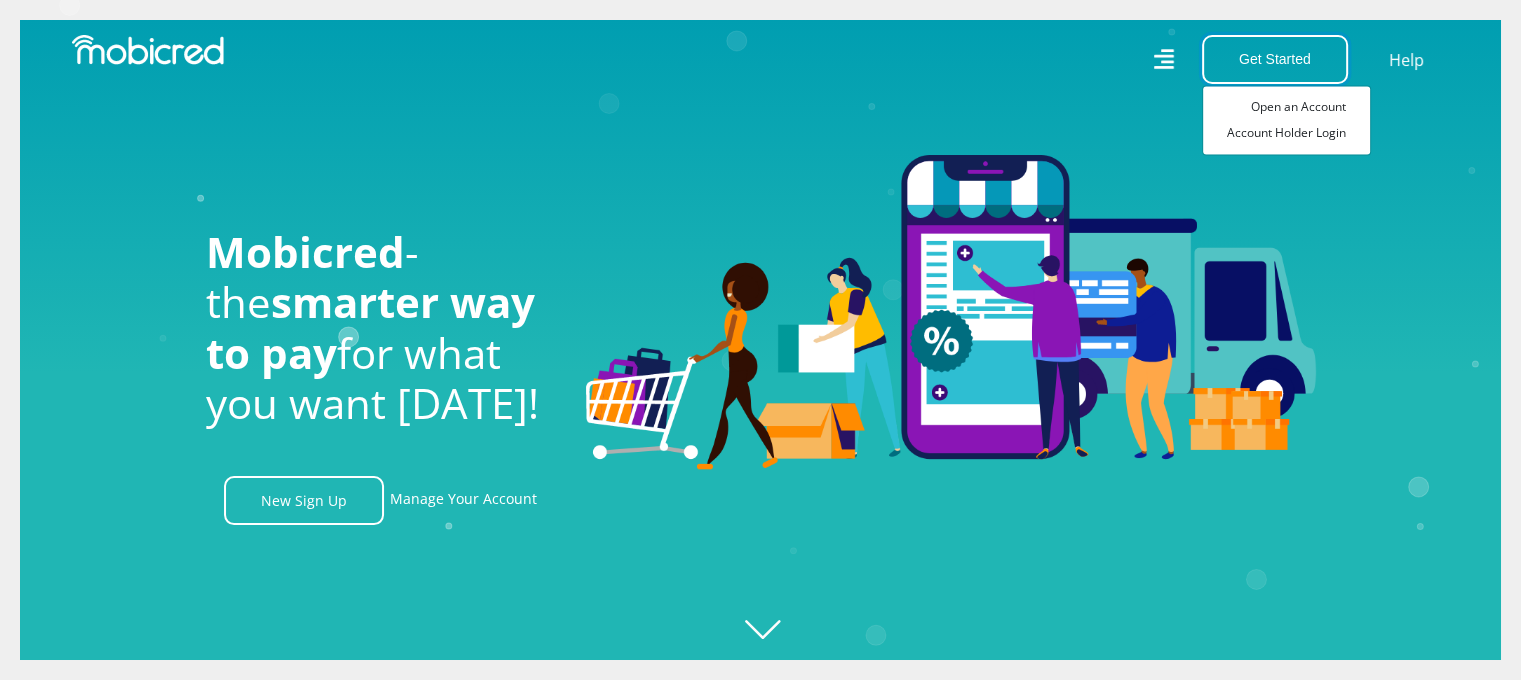 scroll, scrollTop: 0, scrollLeft: 1424, axis: horizontal 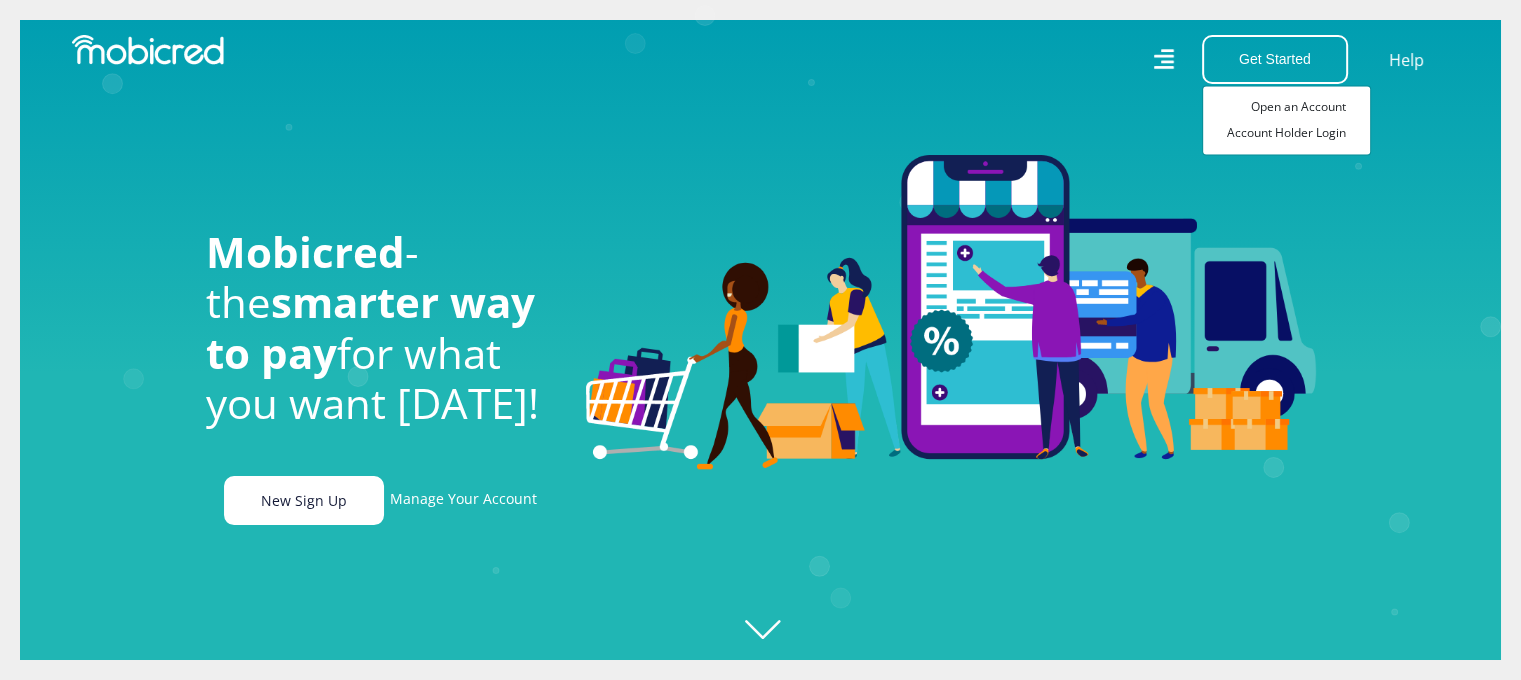 click on "New Sign Up" at bounding box center [304, 500] 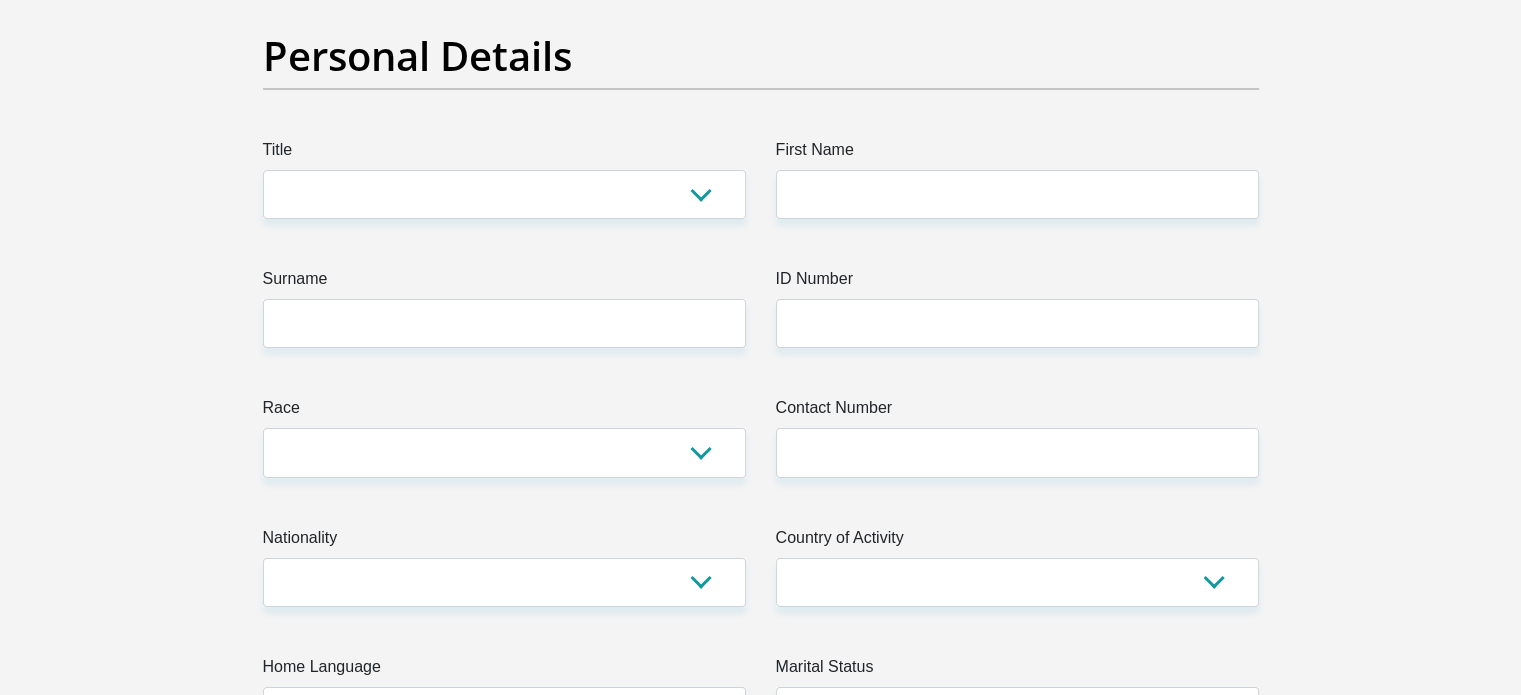 scroll, scrollTop: 0, scrollLeft: 0, axis: both 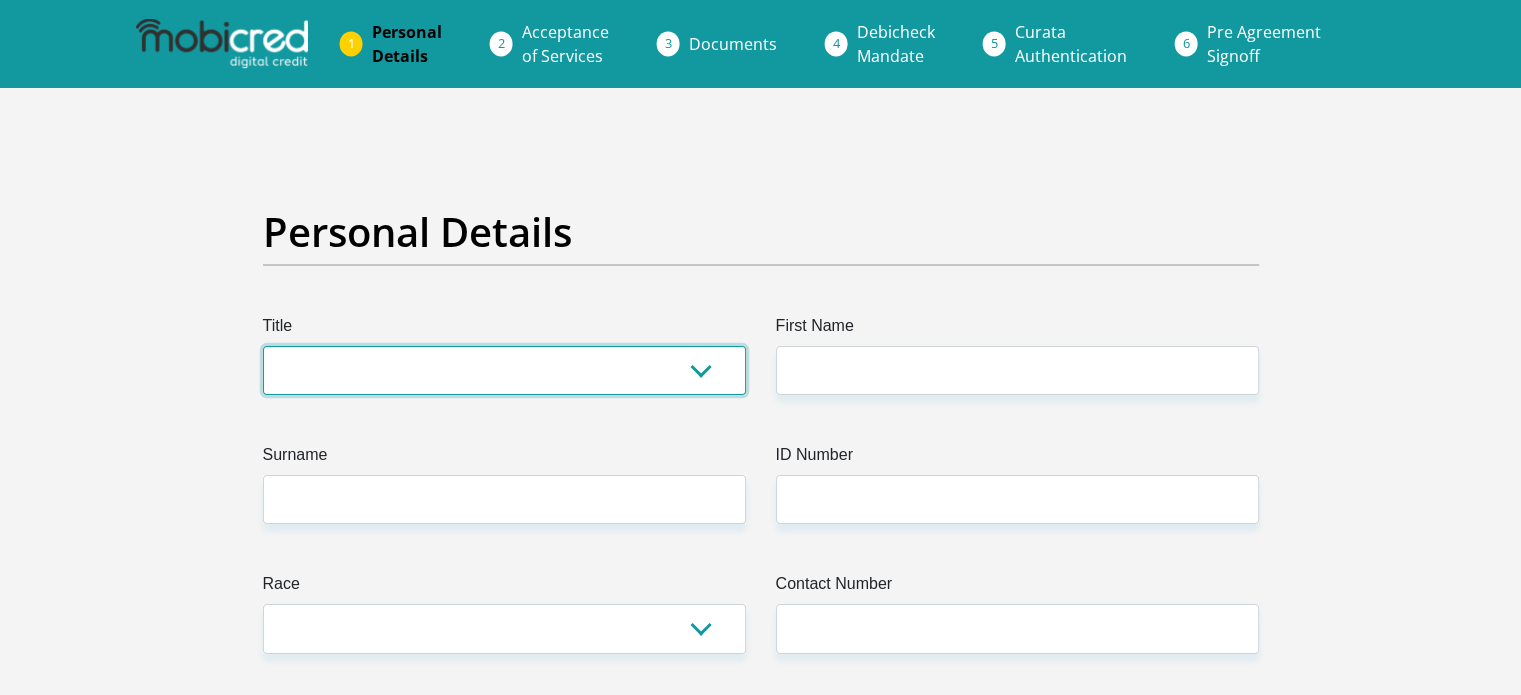 click on "Mr
Ms
Mrs
Dr
[PERSON_NAME]" at bounding box center [504, 370] 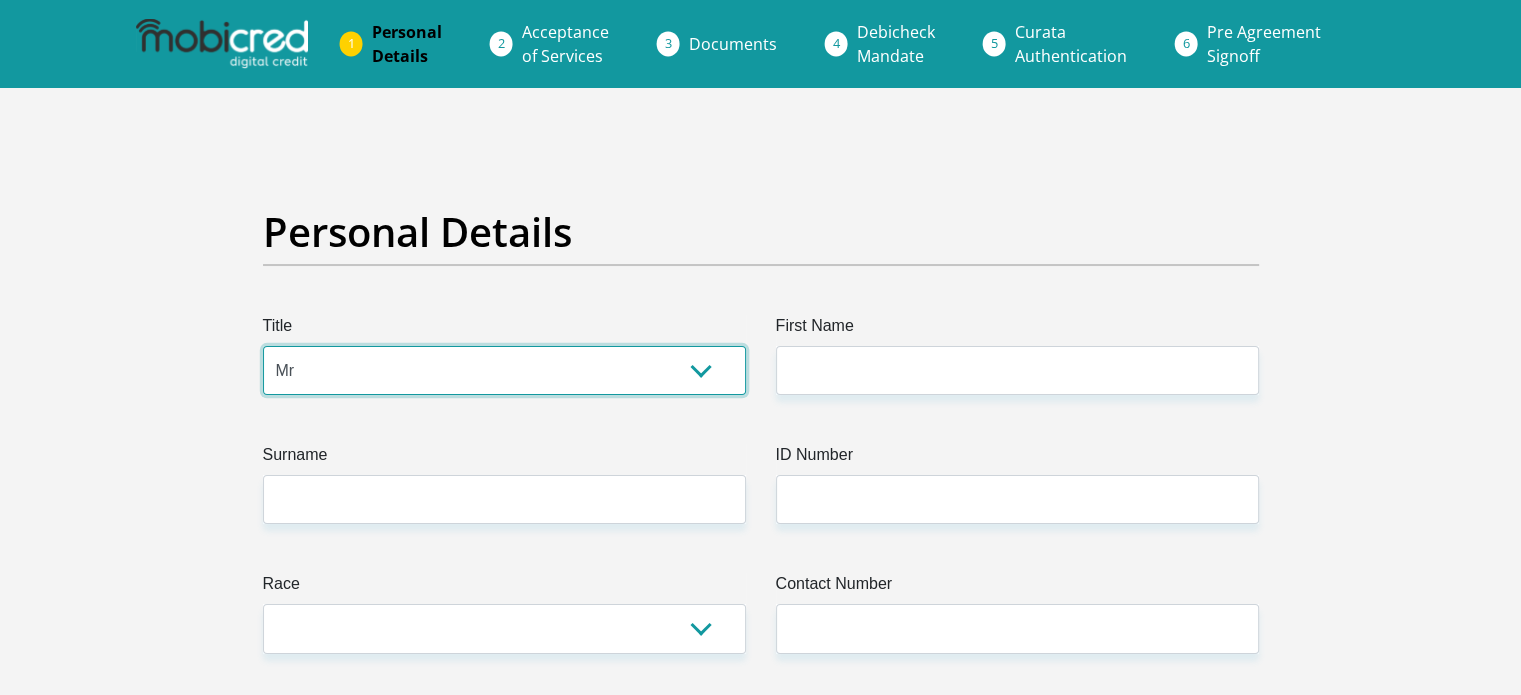 click on "Mr
Ms
Mrs
Dr
[PERSON_NAME]" at bounding box center (504, 370) 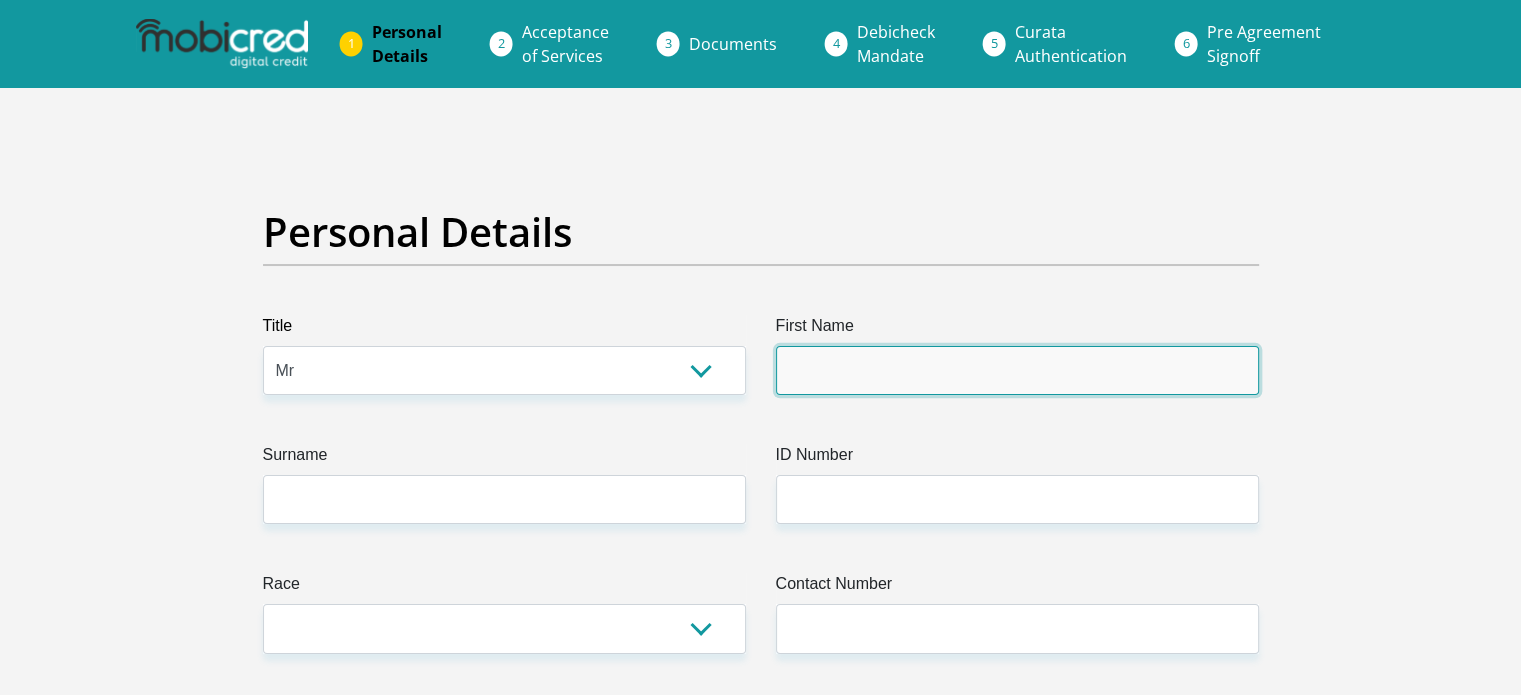 click on "First Name" at bounding box center (1017, 370) 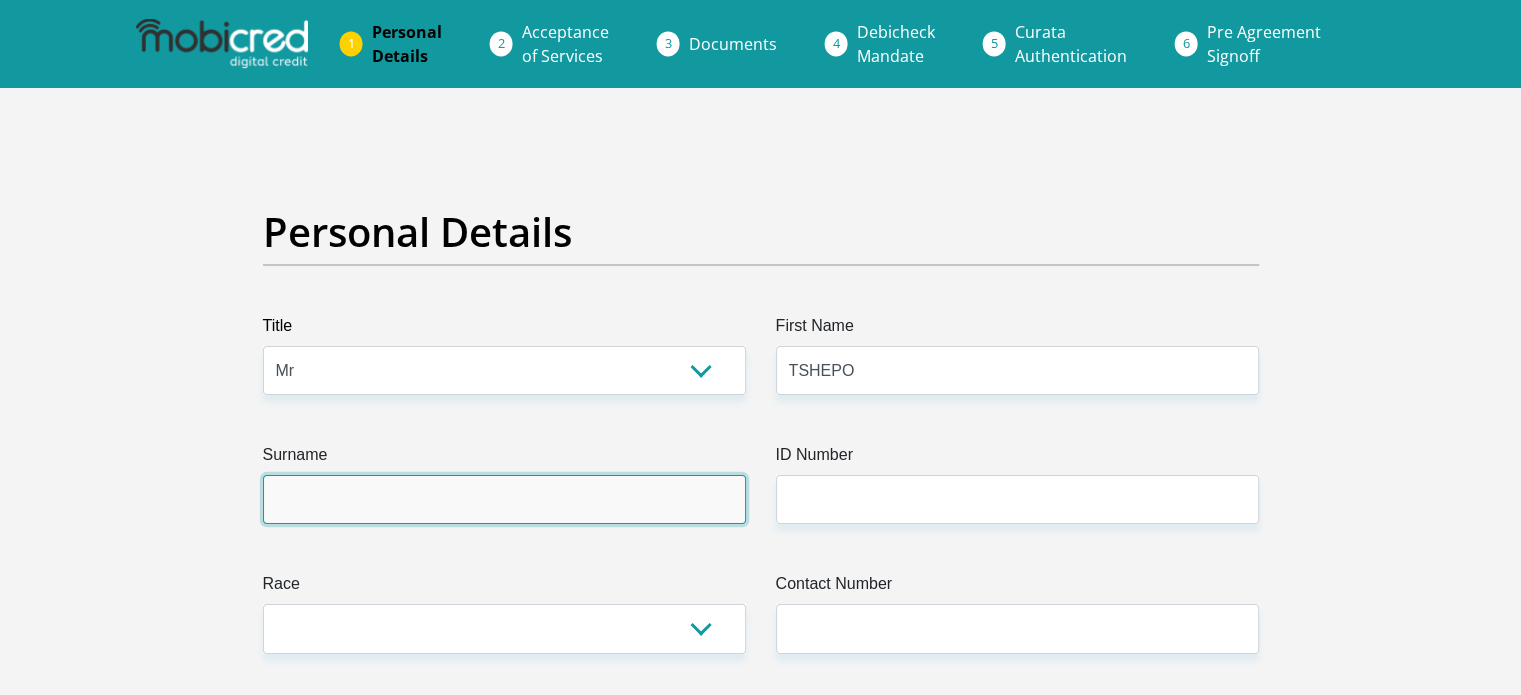 type on "LEFOPHANE" 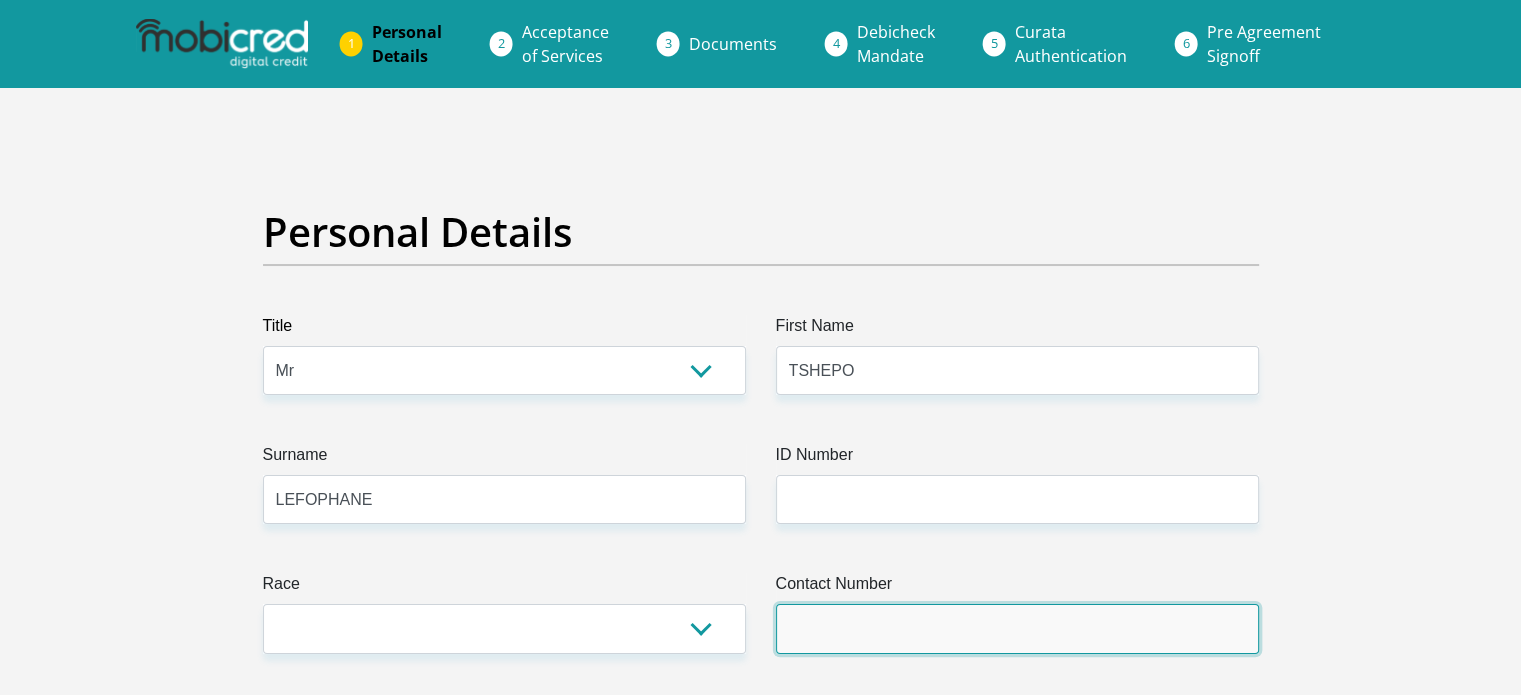 type on "0764778029" 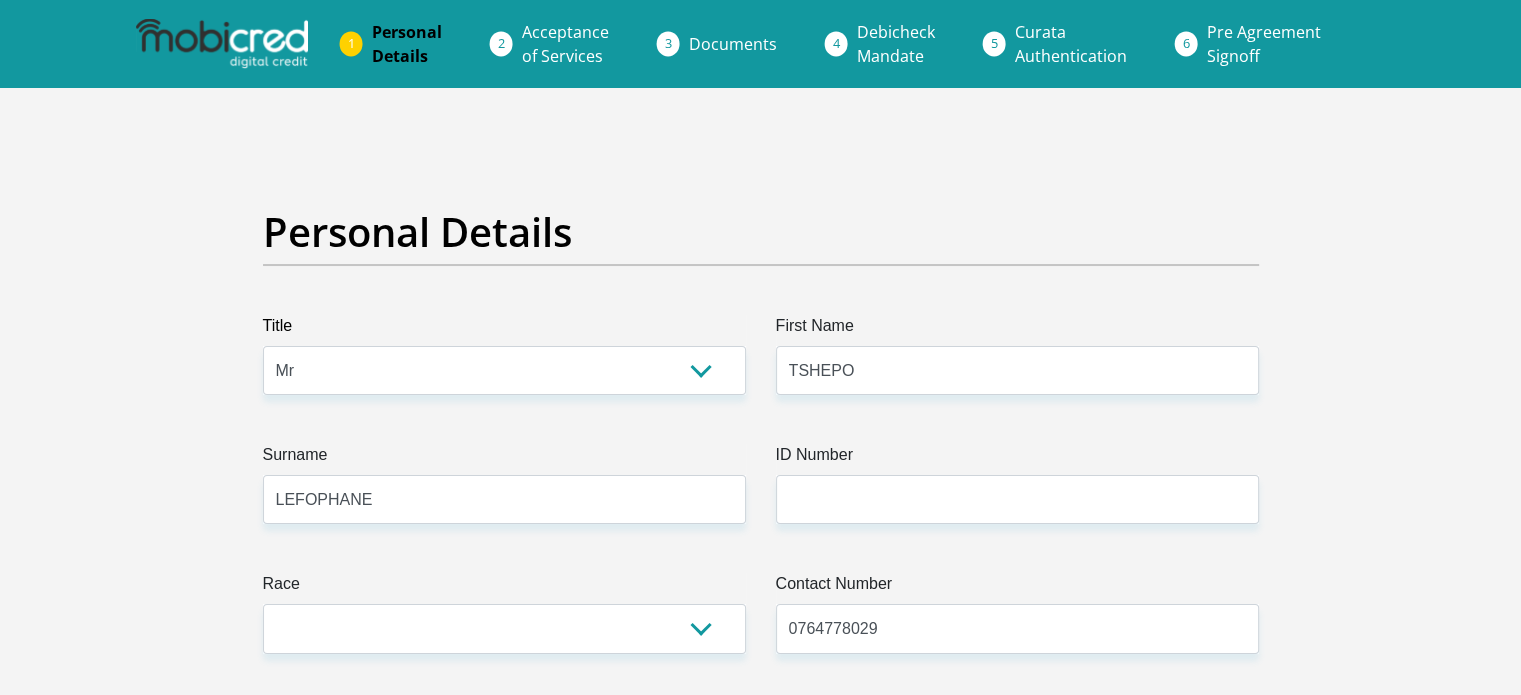 select on "ZAF" 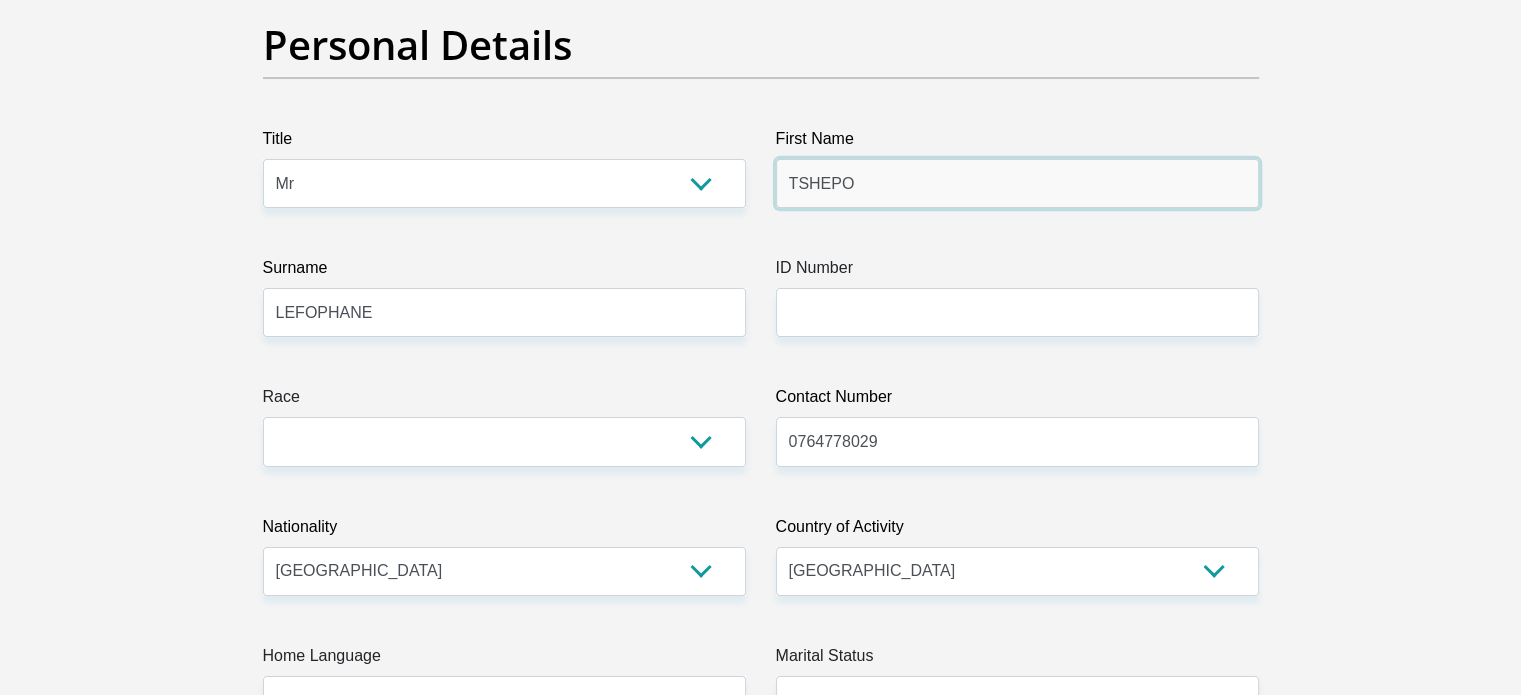 scroll, scrollTop: 200, scrollLeft: 0, axis: vertical 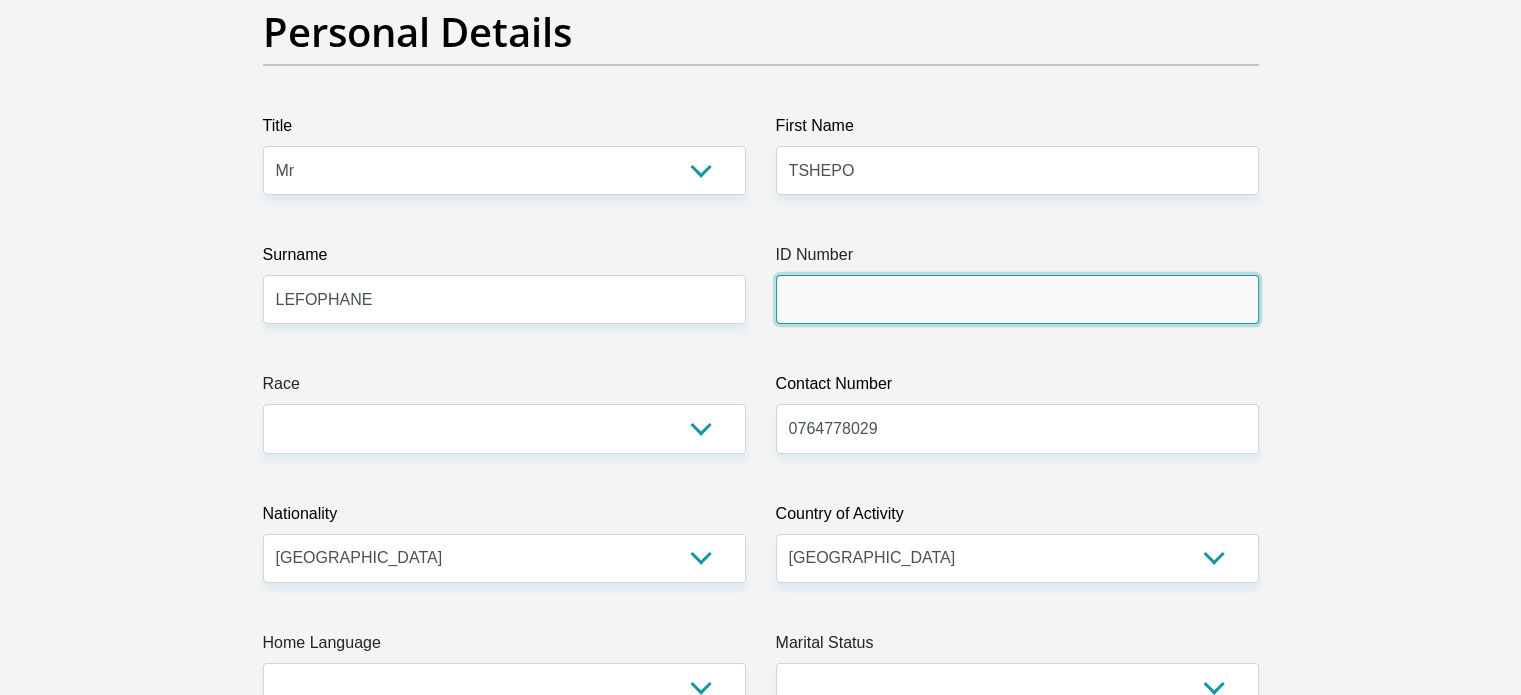 click on "ID Number" at bounding box center [1017, 299] 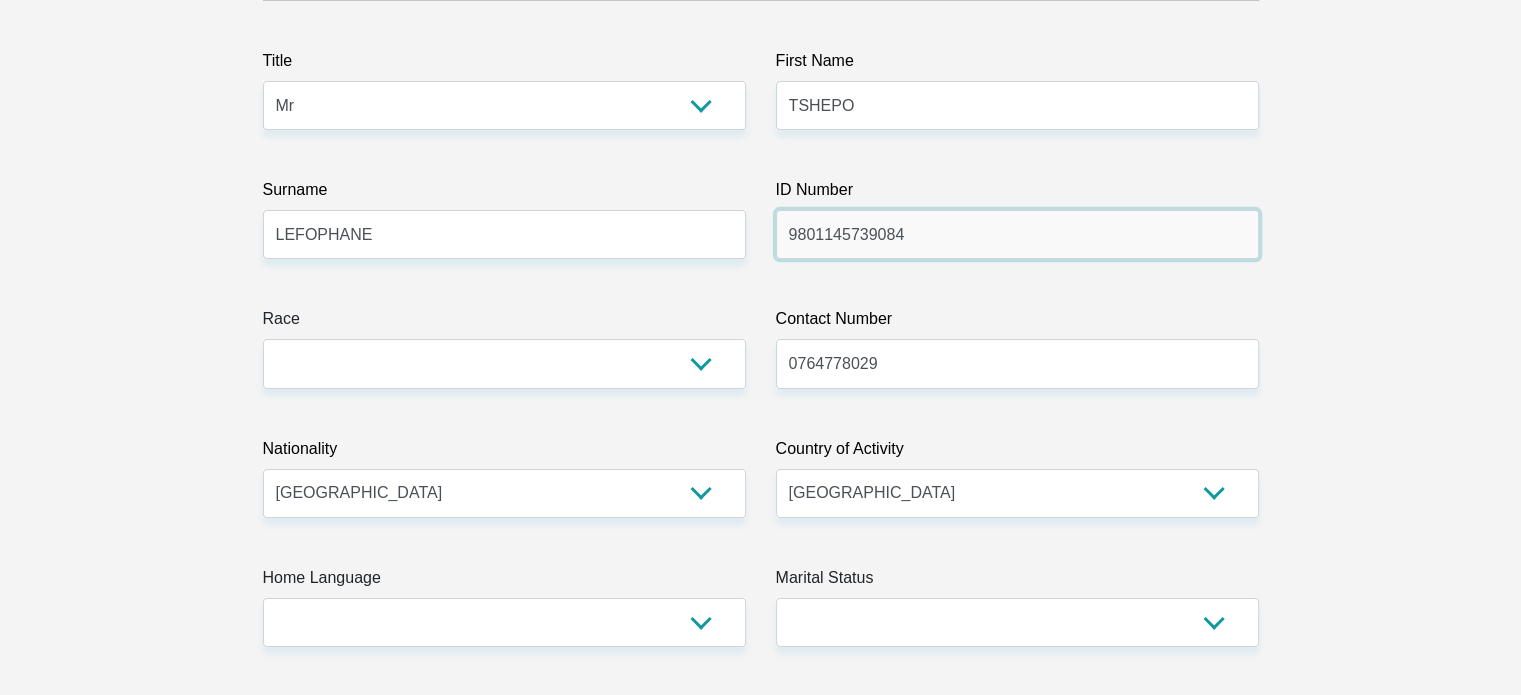 scroll, scrollTop: 300, scrollLeft: 0, axis: vertical 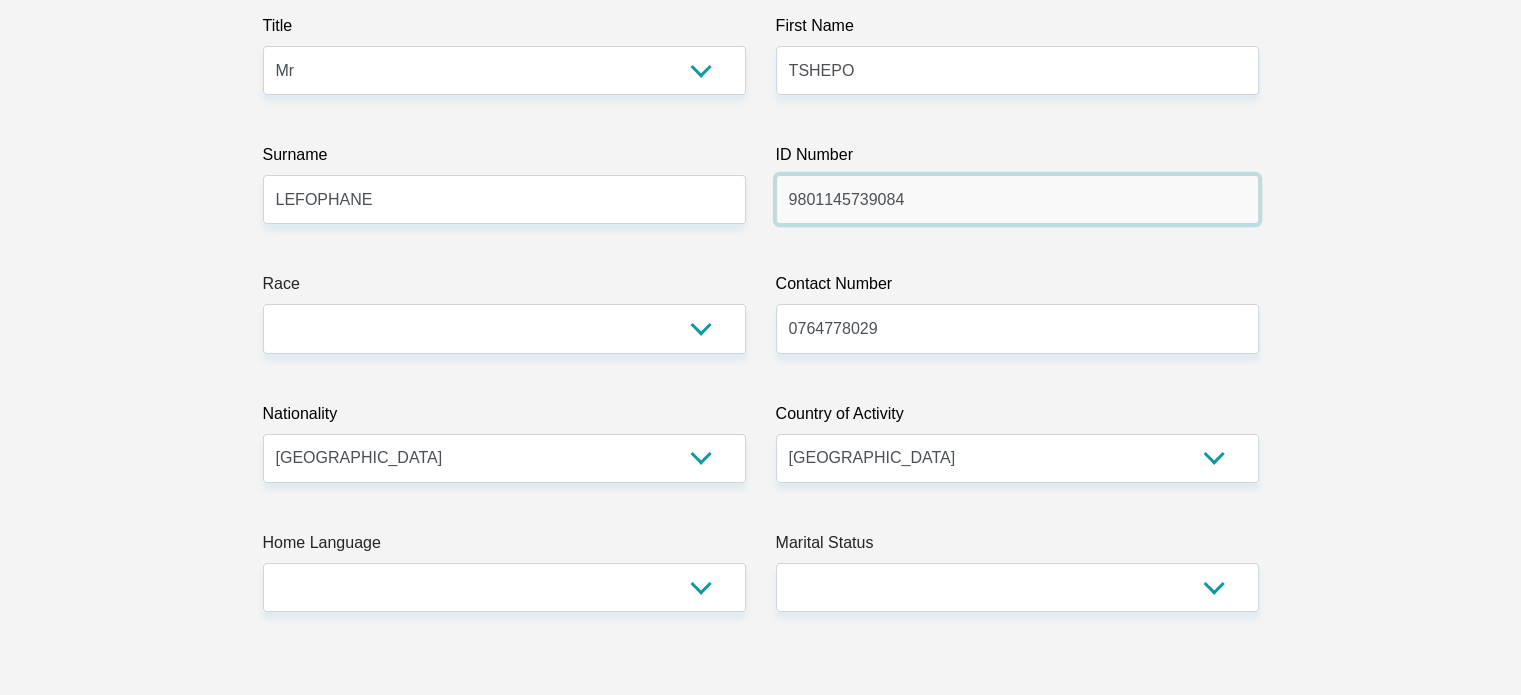 type on "9801145739084" 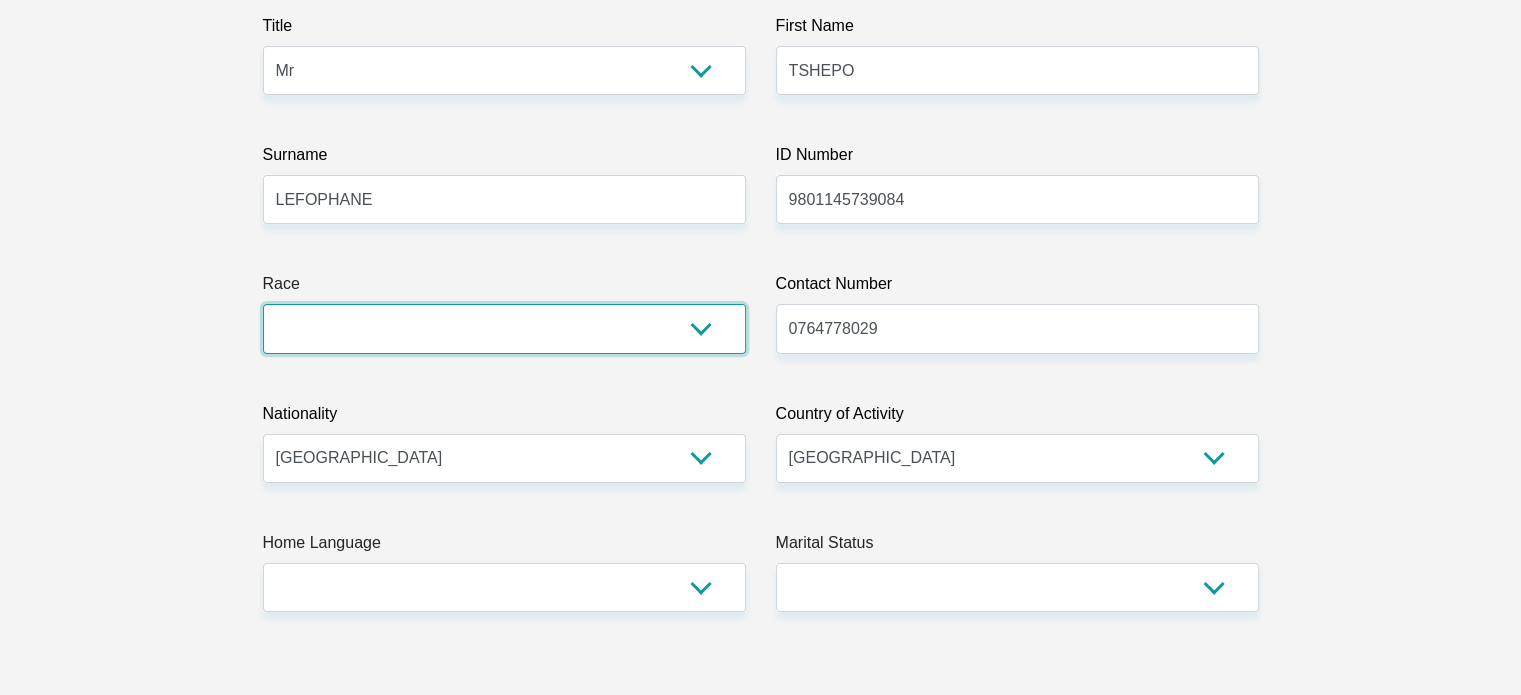 click on "Black
Coloured
Indian
White
Other" at bounding box center [504, 328] 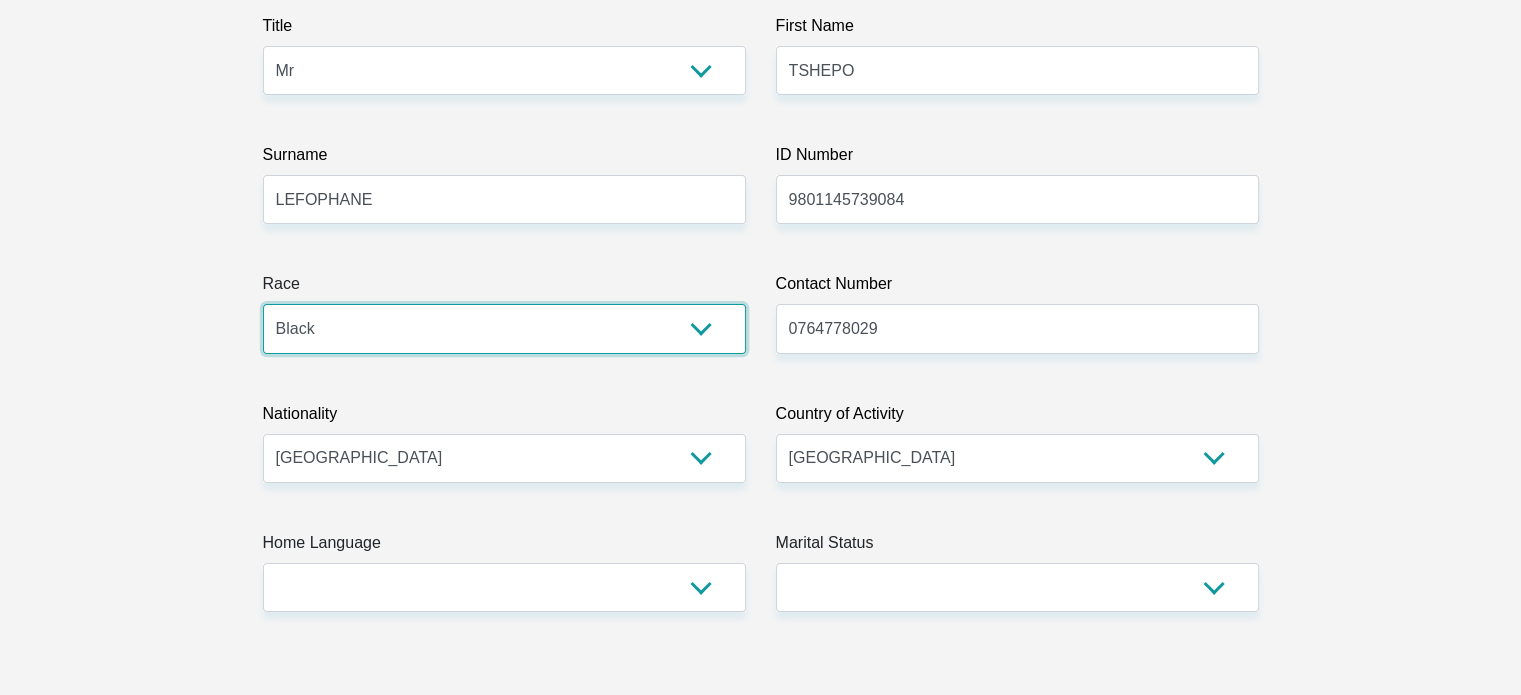 click on "Black
Coloured
Indian
White
Other" at bounding box center [504, 328] 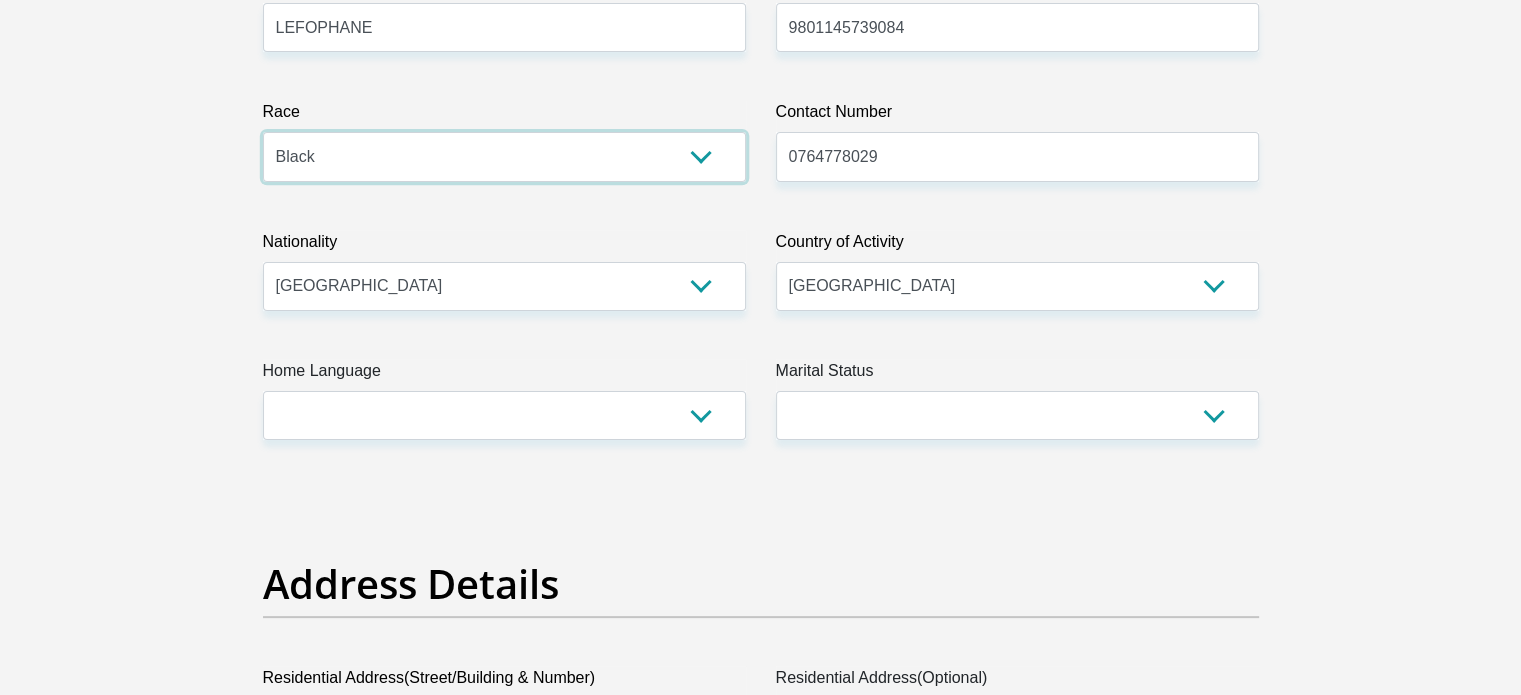 scroll, scrollTop: 500, scrollLeft: 0, axis: vertical 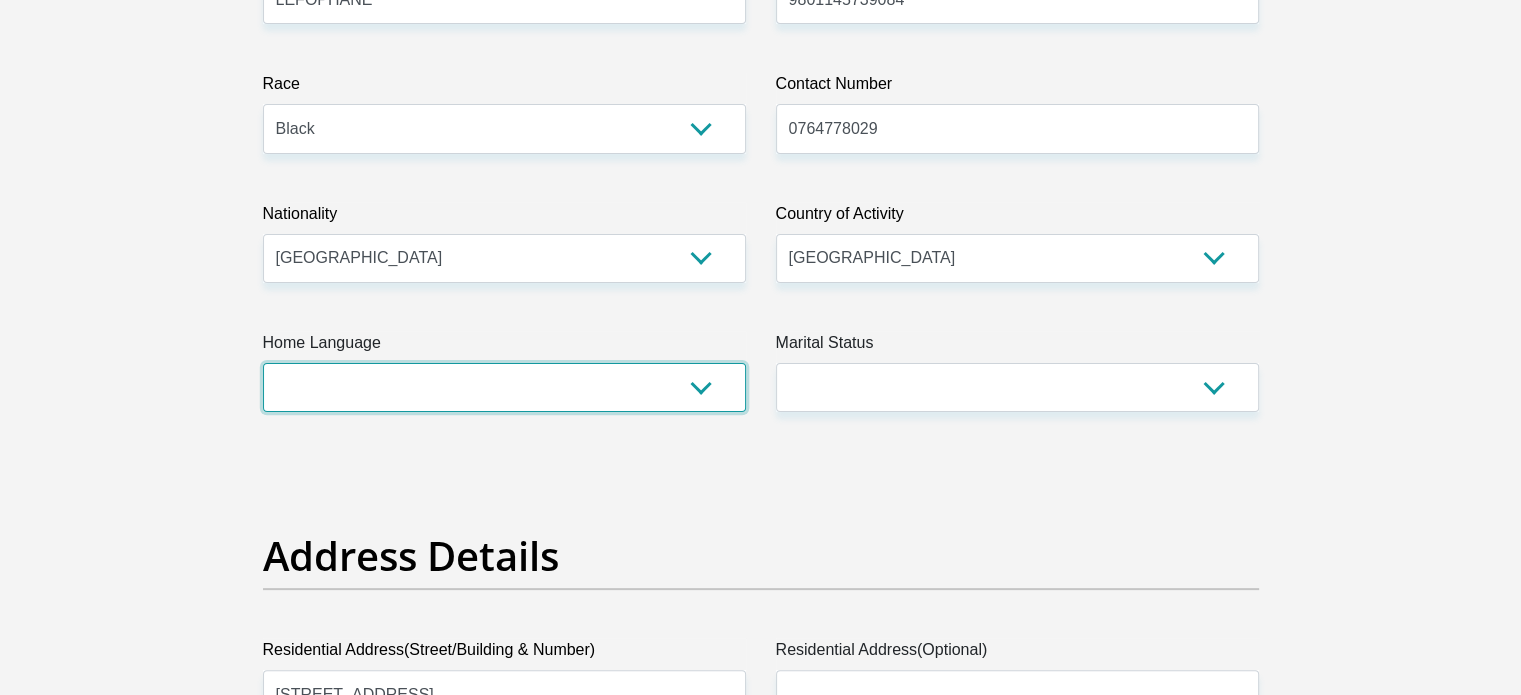 click on "Afrikaans
English
Sepedi
South Ndebele
Southern Sotho
Swati
Tsonga
Tswana
Venda
Xhosa
Zulu
Other" at bounding box center [504, 387] 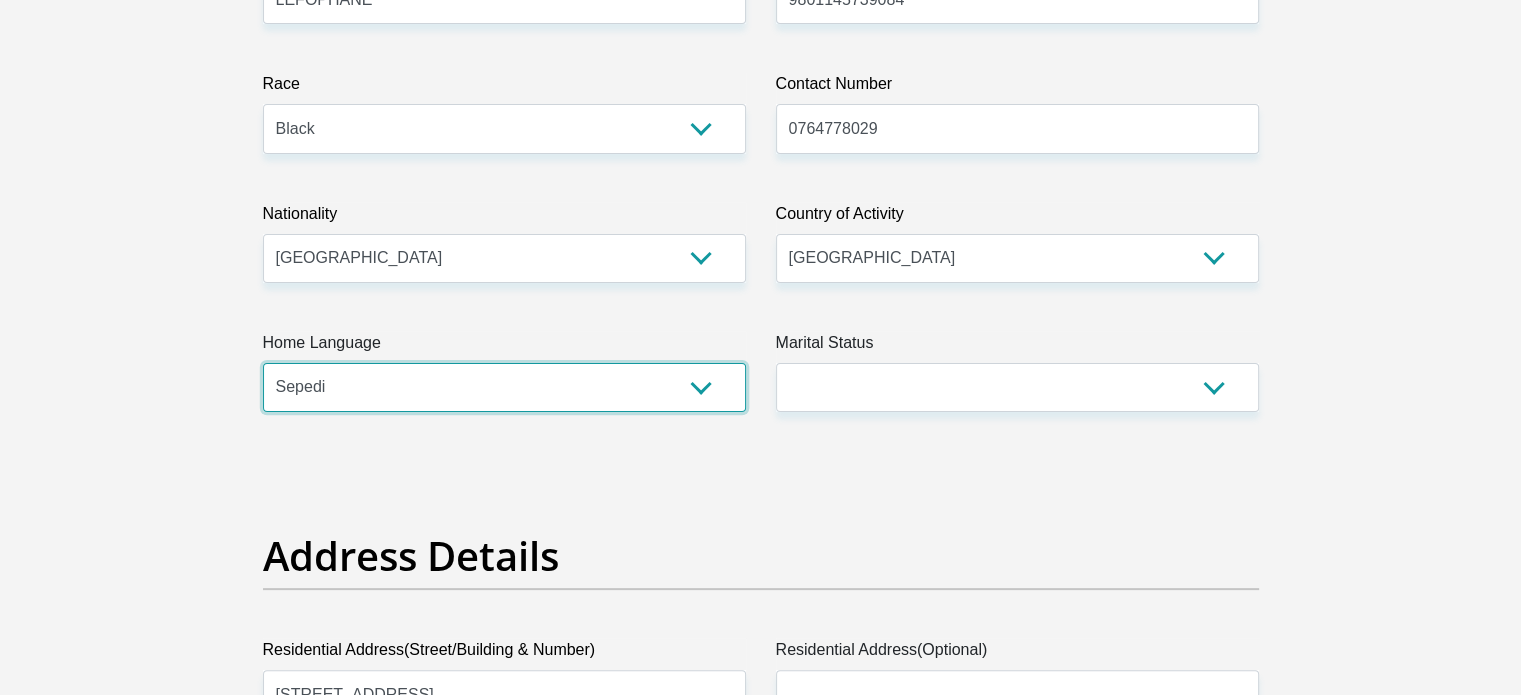 click on "Afrikaans
English
Sepedi
South Ndebele
Southern Sotho
Swati
Tsonga
Tswana
Venda
Xhosa
Zulu
Other" at bounding box center [504, 387] 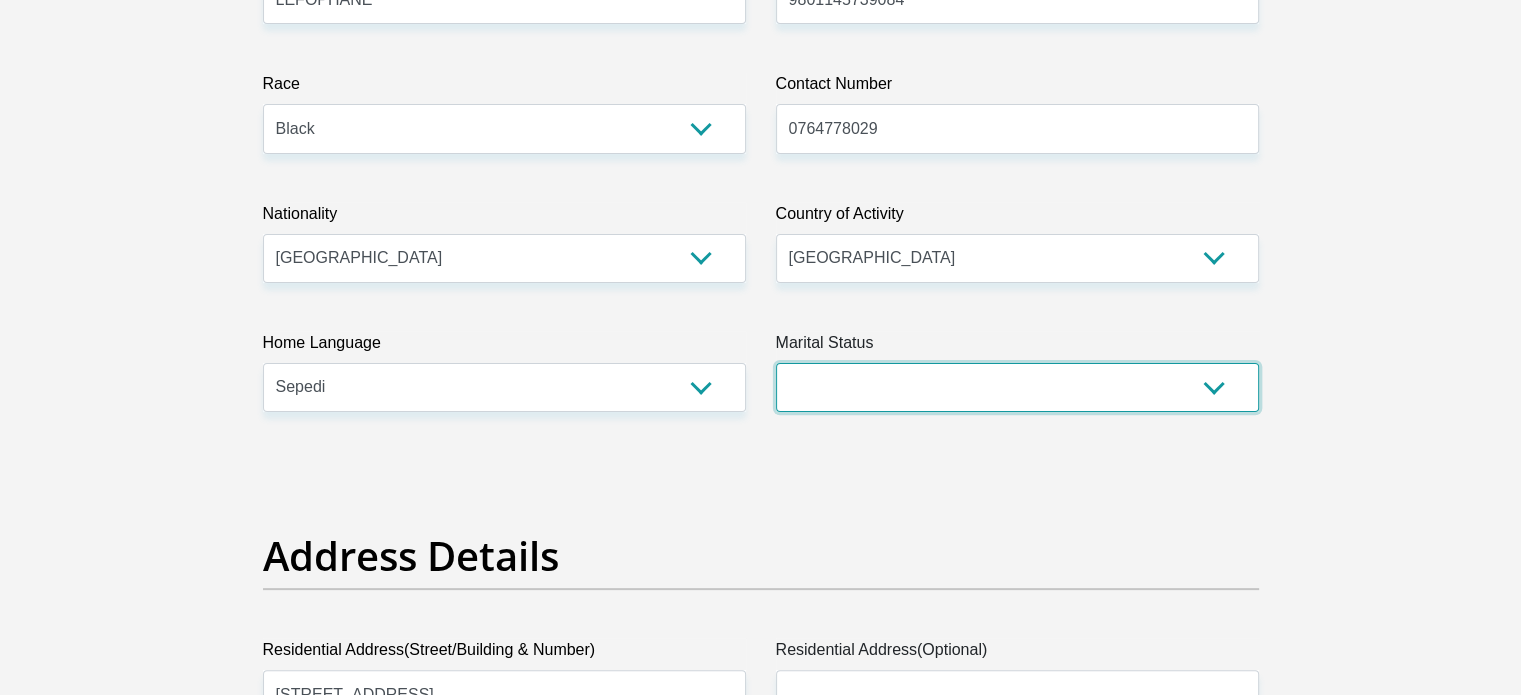 click on "Married ANC
Single
Divorced
Widowed
Married COP or Customary Law" at bounding box center (1017, 387) 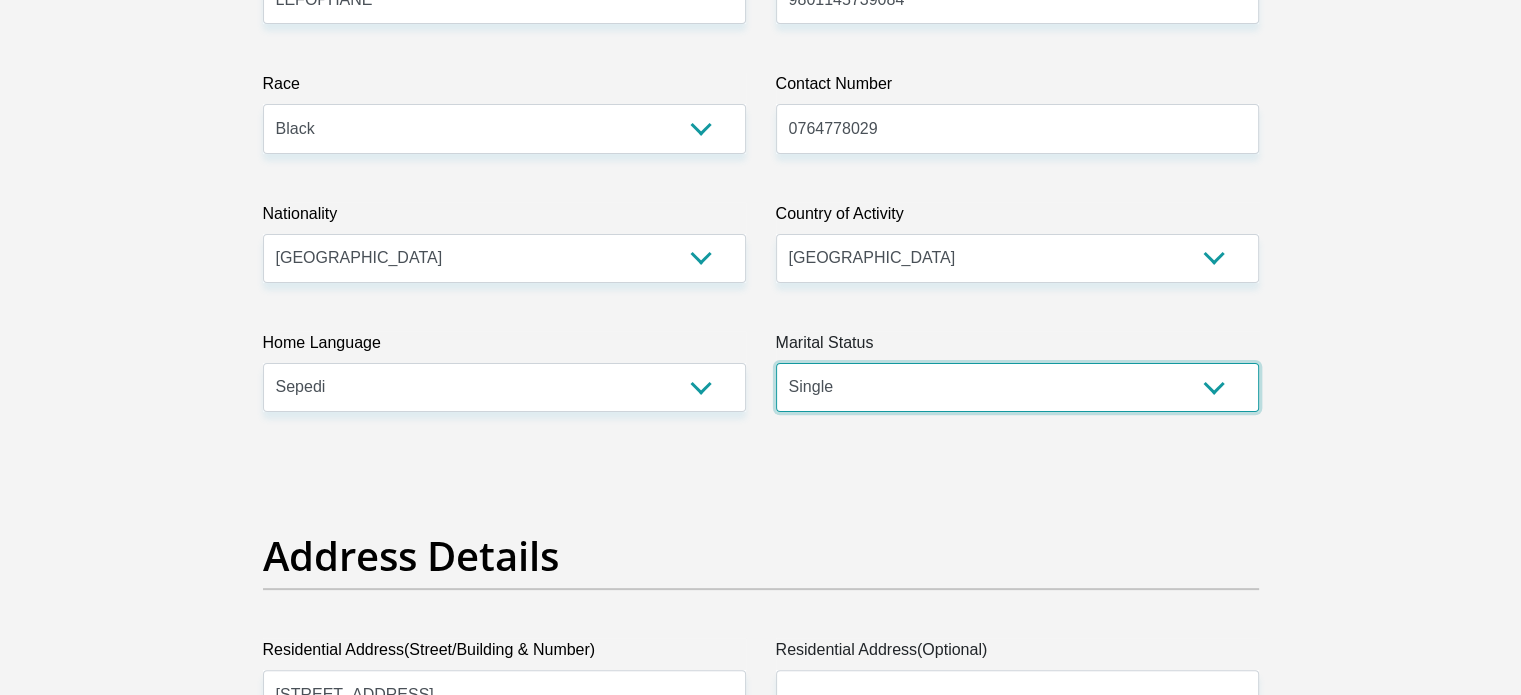 click on "Married ANC
Single
Divorced
Widowed
Married COP or Customary Law" at bounding box center [1017, 387] 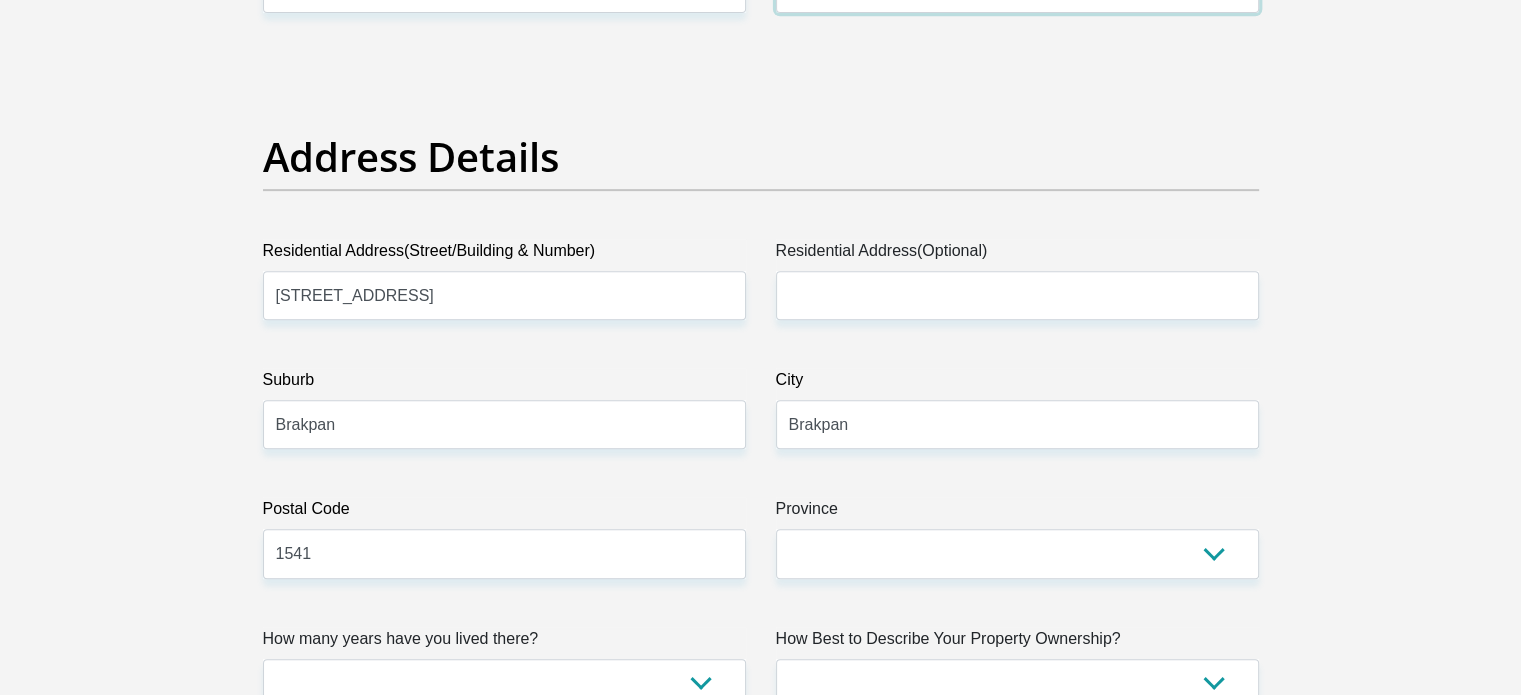 scroll, scrollTop: 900, scrollLeft: 0, axis: vertical 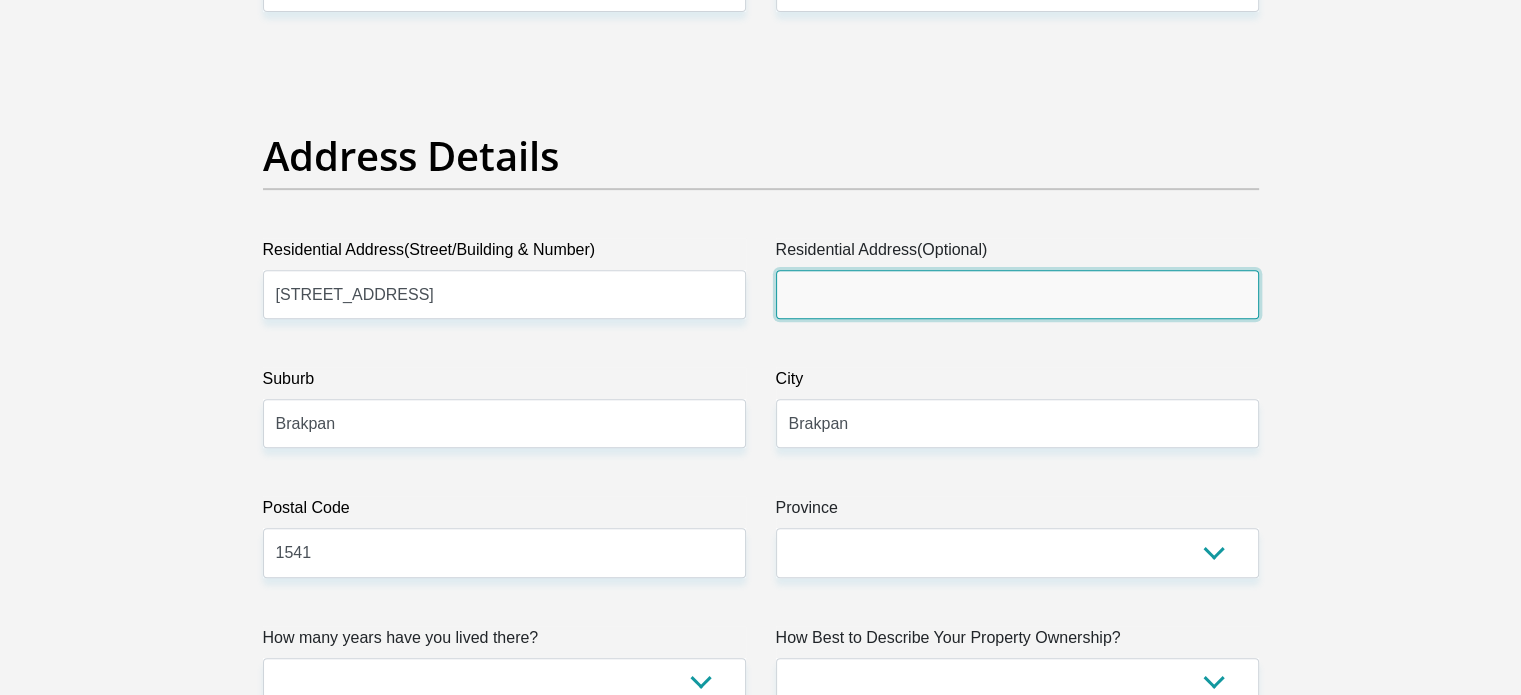 click on "Residential Address(Optional)" at bounding box center (1017, 294) 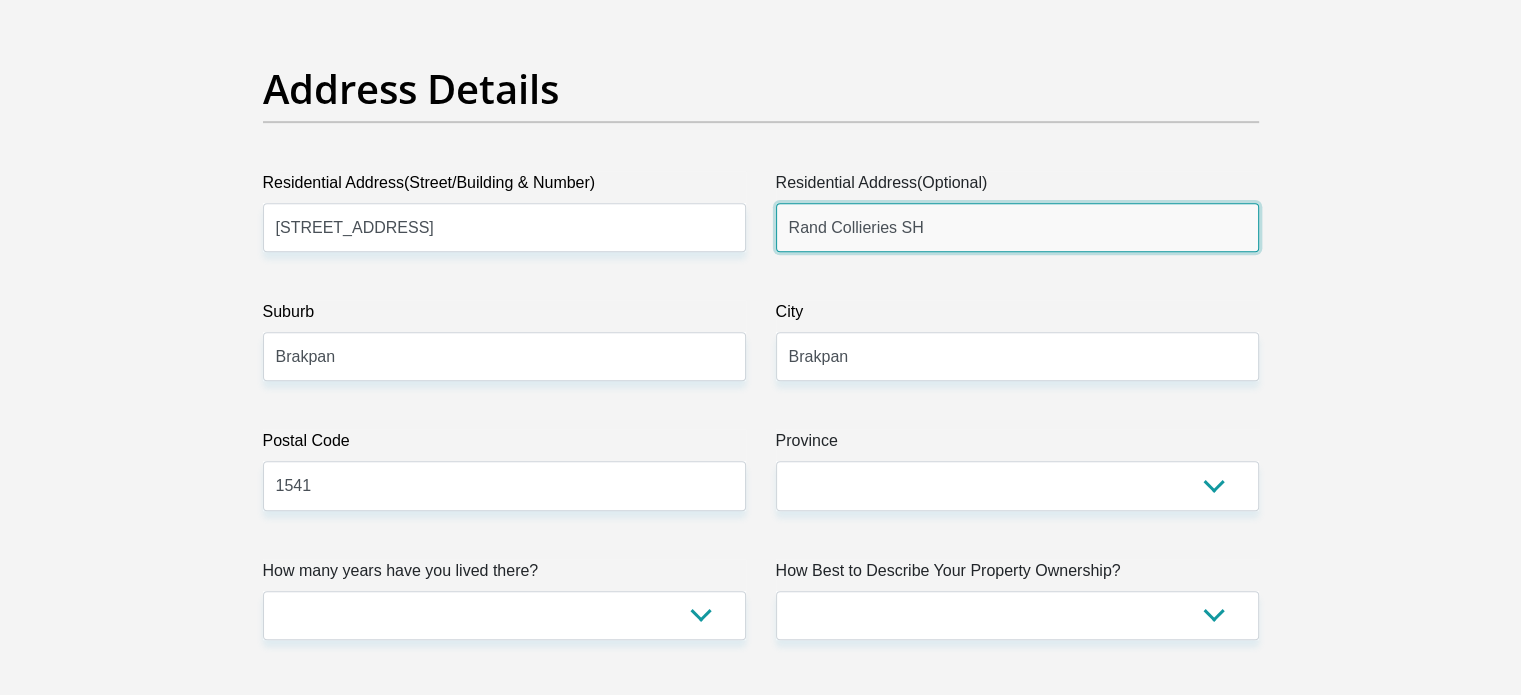 scroll, scrollTop: 1200, scrollLeft: 0, axis: vertical 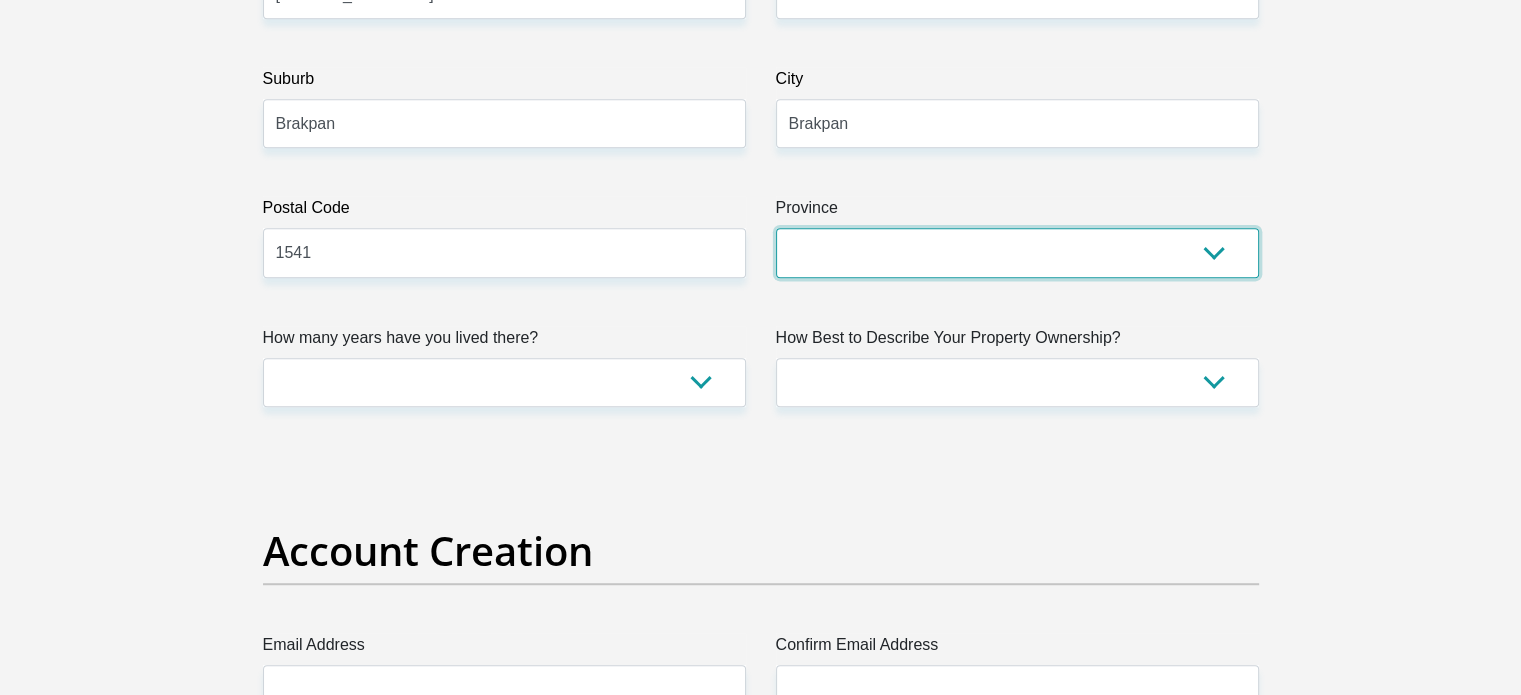click on "Eastern Cape
Free State
[GEOGRAPHIC_DATA]
[GEOGRAPHIC_DATA][DATE]
[GEOGRAPHIC_DATA]
[GEOGRAPHIC_DATA]
[GEOGRAPHIC_DATA]
[GEOGRAPHIC_DATA]" at bounding box center (1017, 252) 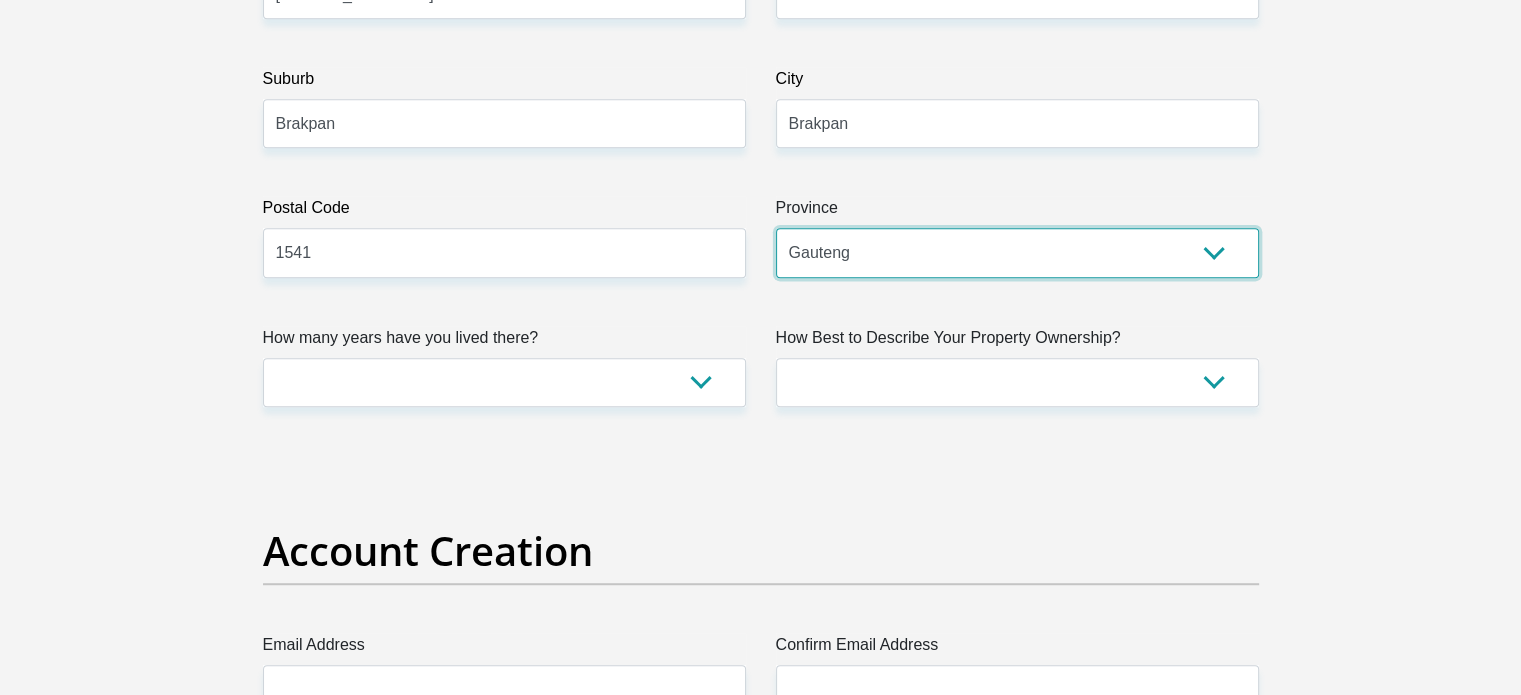 click on "Eastern Cape
Free State
[GEOGRAPHIC_DATA]
[GEOGRAPHIC_DATA][DATE]
[GEOGRAPHIC_DATA]
[GEOGRAPHIC_DATA]
[GEOGRAPHIC_DATA]
[GEOGRAPHIC_DATA]" at bounding box center [1017, 252] 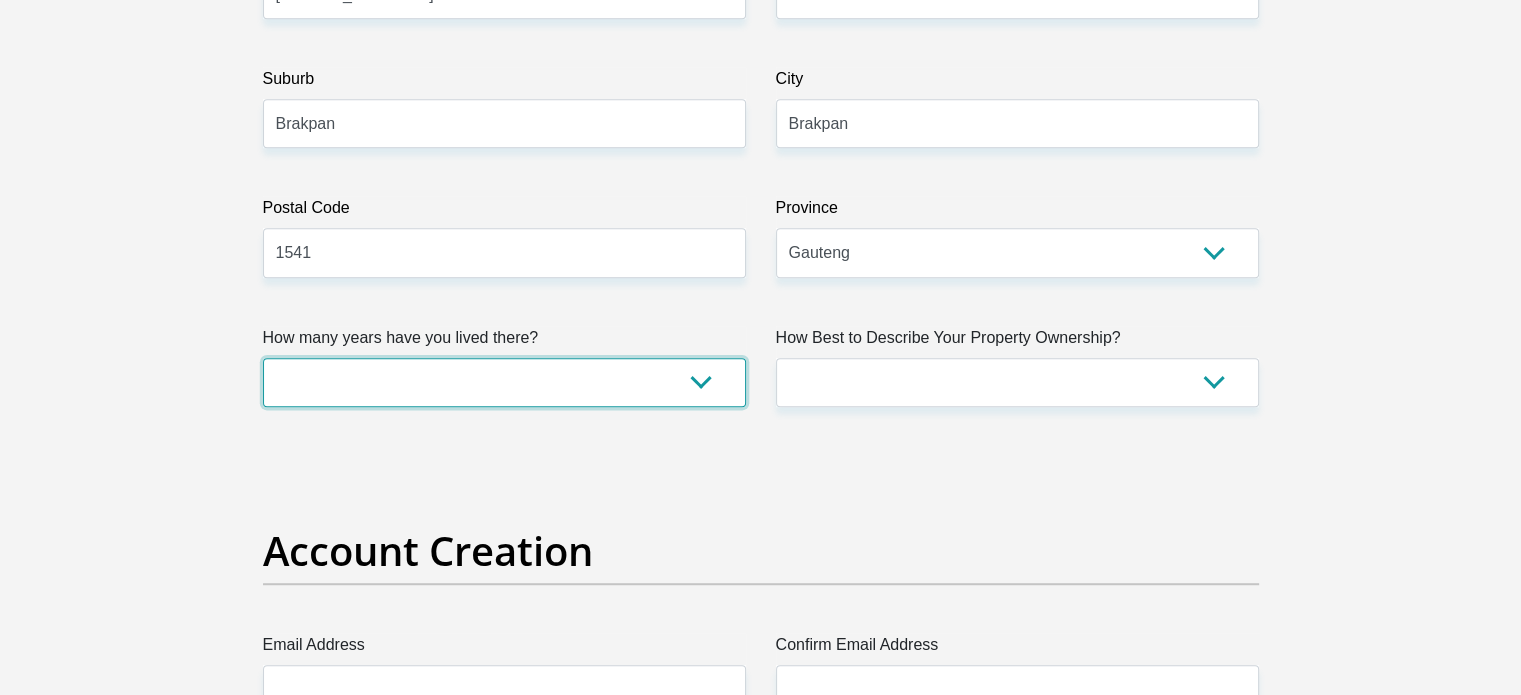 click on "less than 1 year
1-3 years
3-5 years
5+ years" at bounding box center [504, 382] 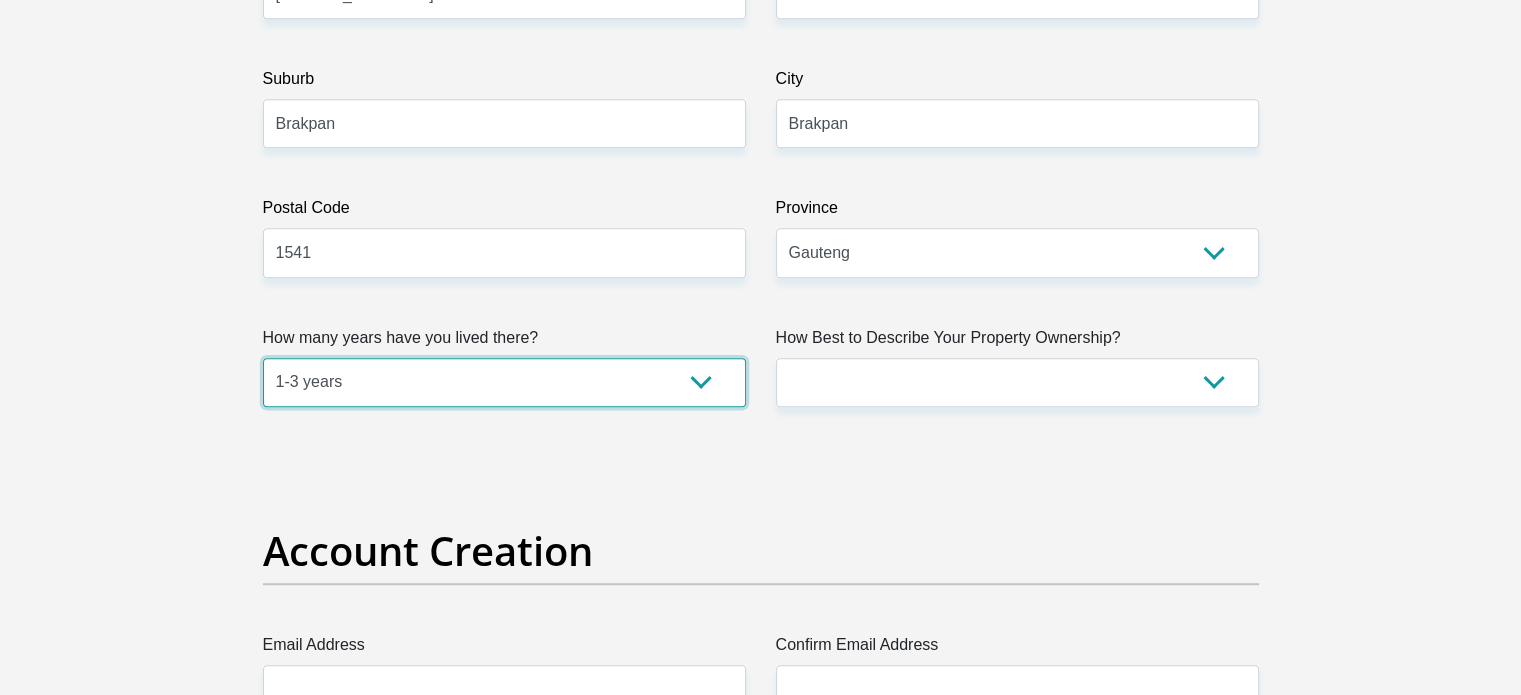 click on "less than 1 year
1-3 years
3-5 years
5+ years" at bounding box center [504, 382] 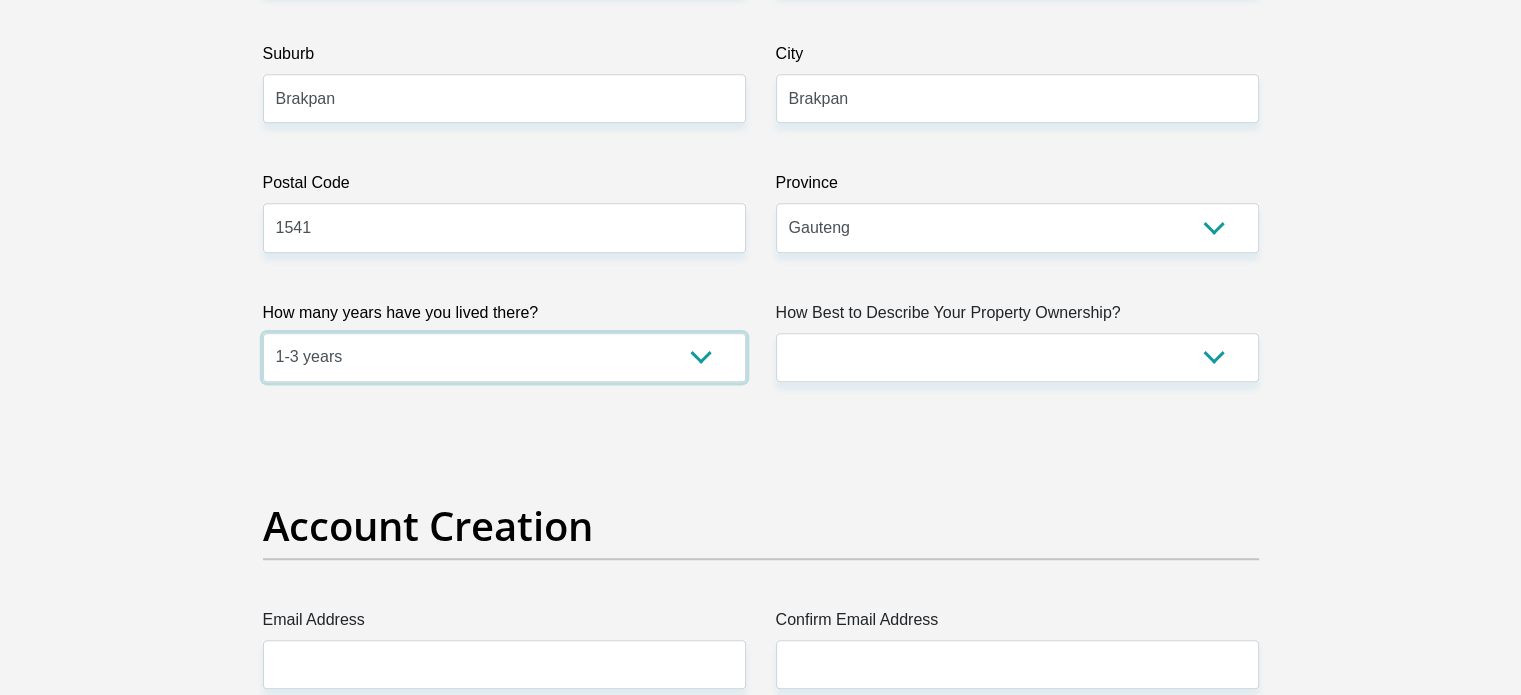 scroll, scrollTop: 1300, scrollLeft: 0, axis: vertical 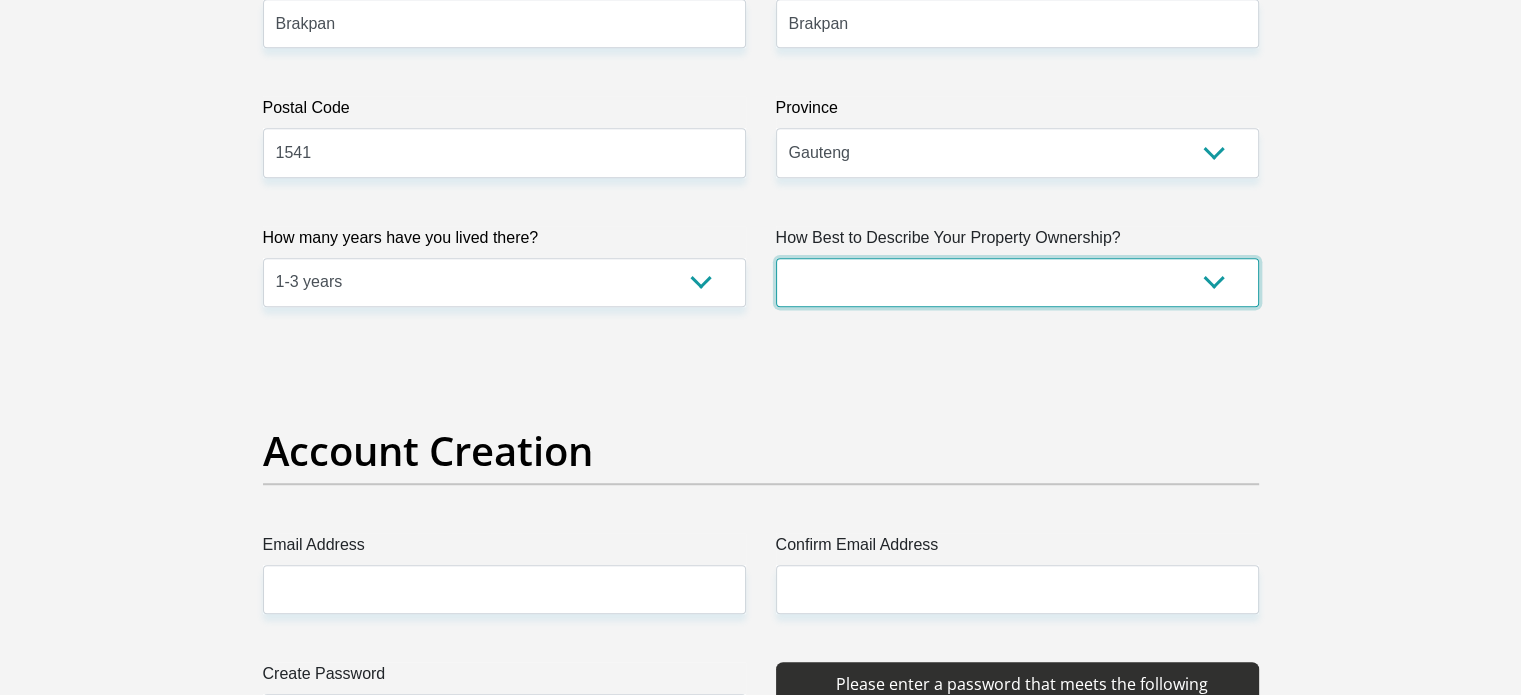click on "Owned
Rented
Family Owned
Company Dwelling" at bounding box center (1017, 282) 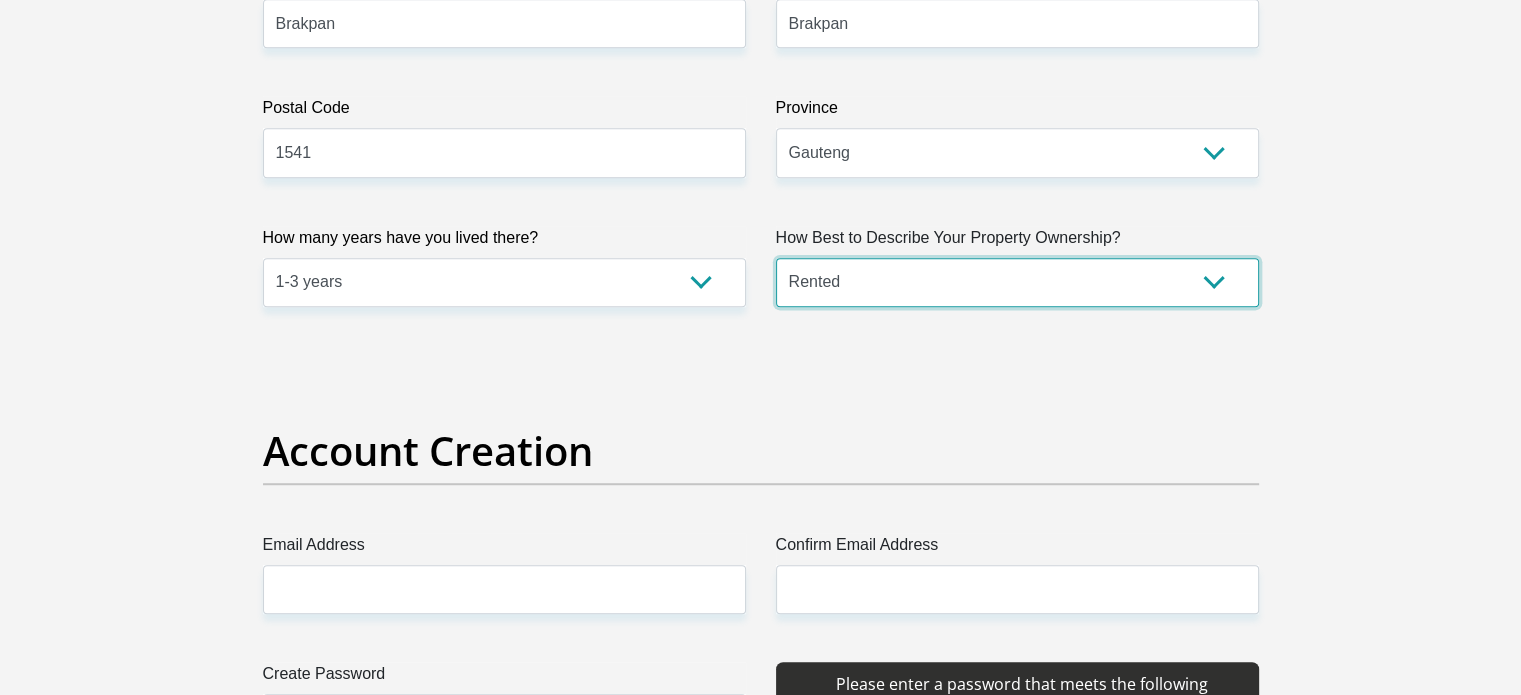 click on "Owned
Rented
Family Owned
Company Dwelling" at bounding box center [1017, 282] 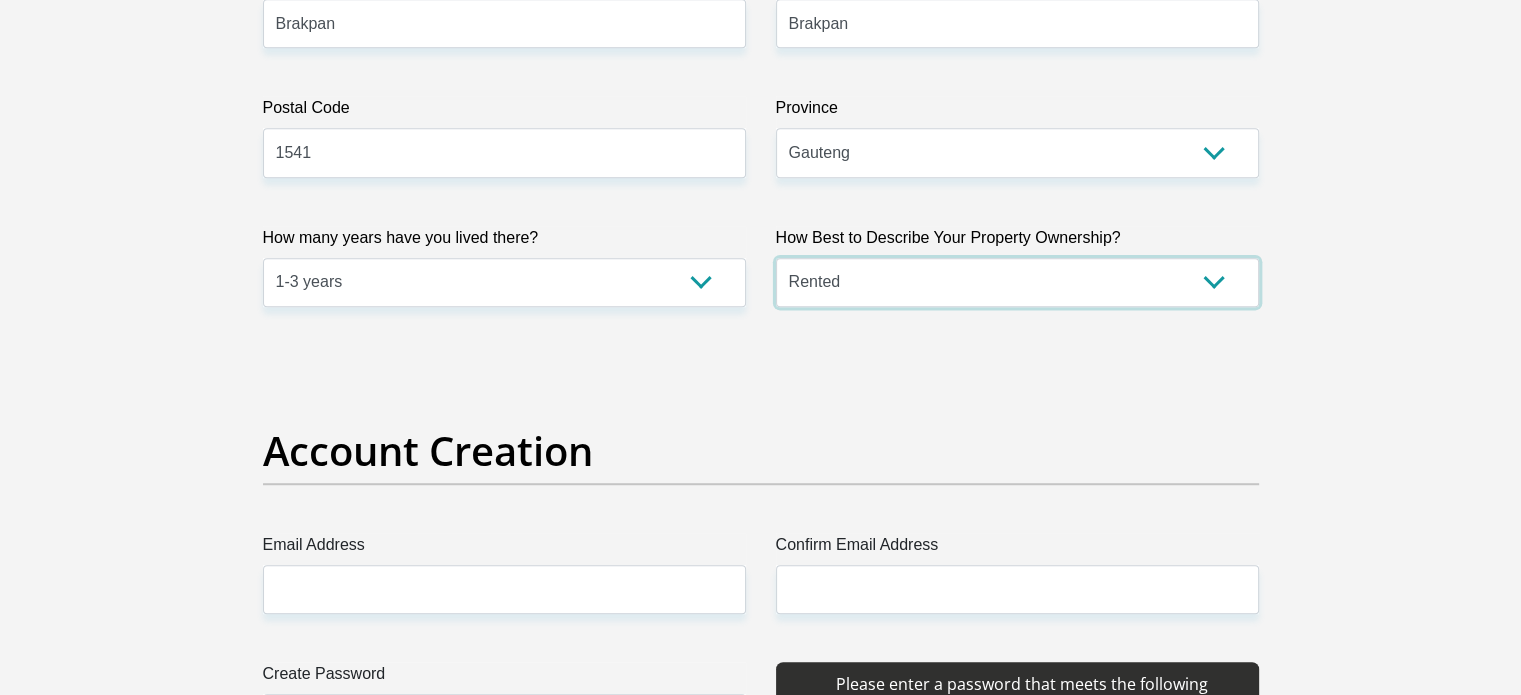 scroll, scrollTop: 1600, scrollLeft: 0, axis: vertical 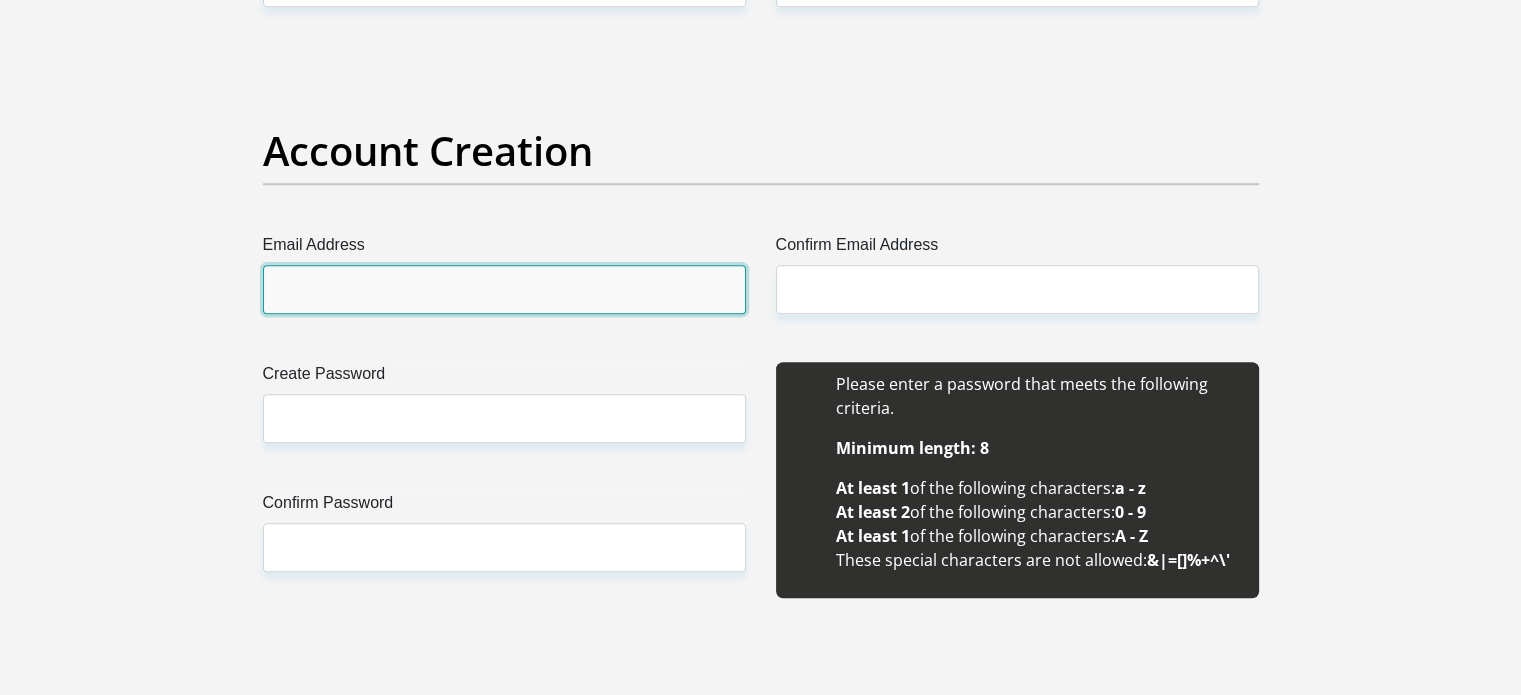 click on "Email Address" at bounding box center (504, 289) 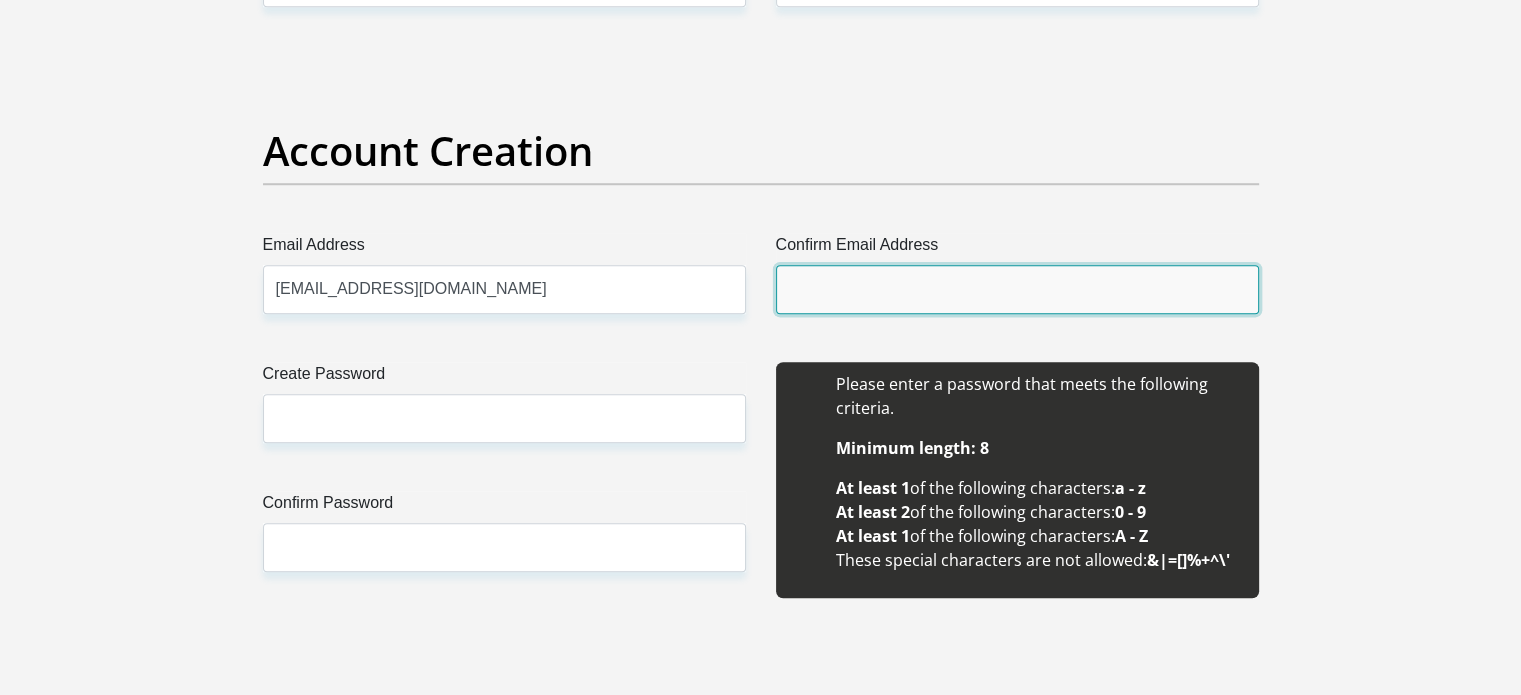 type on "[EMAIL_ADDRESS][DOMAIN_NAME]" 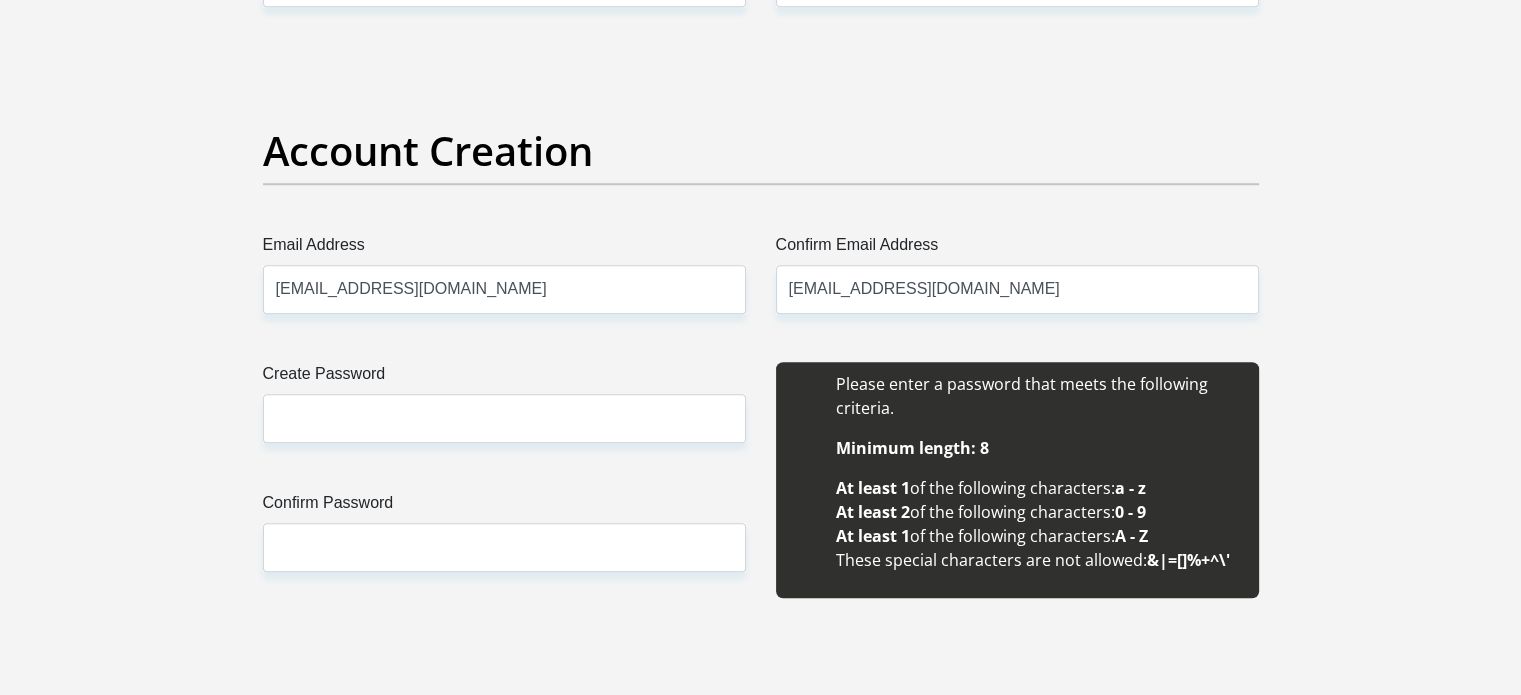 type 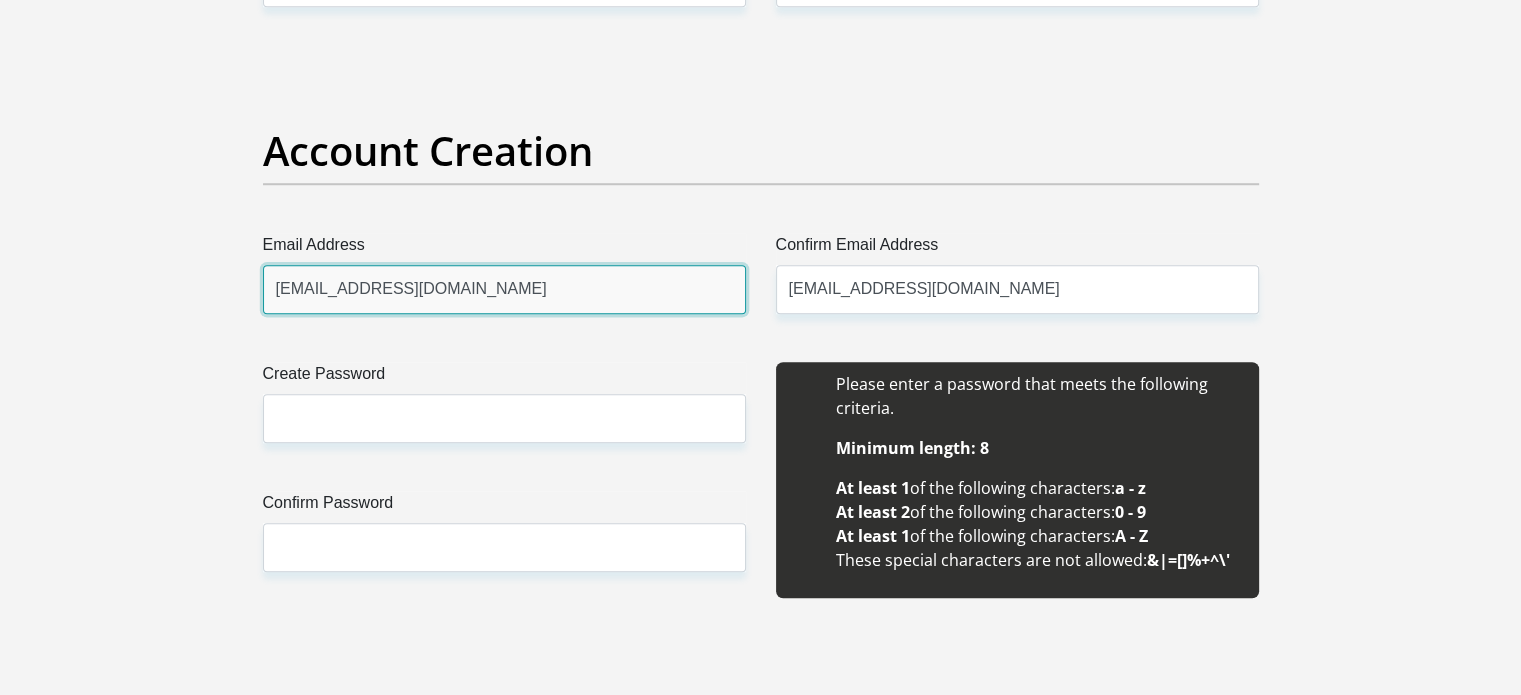type 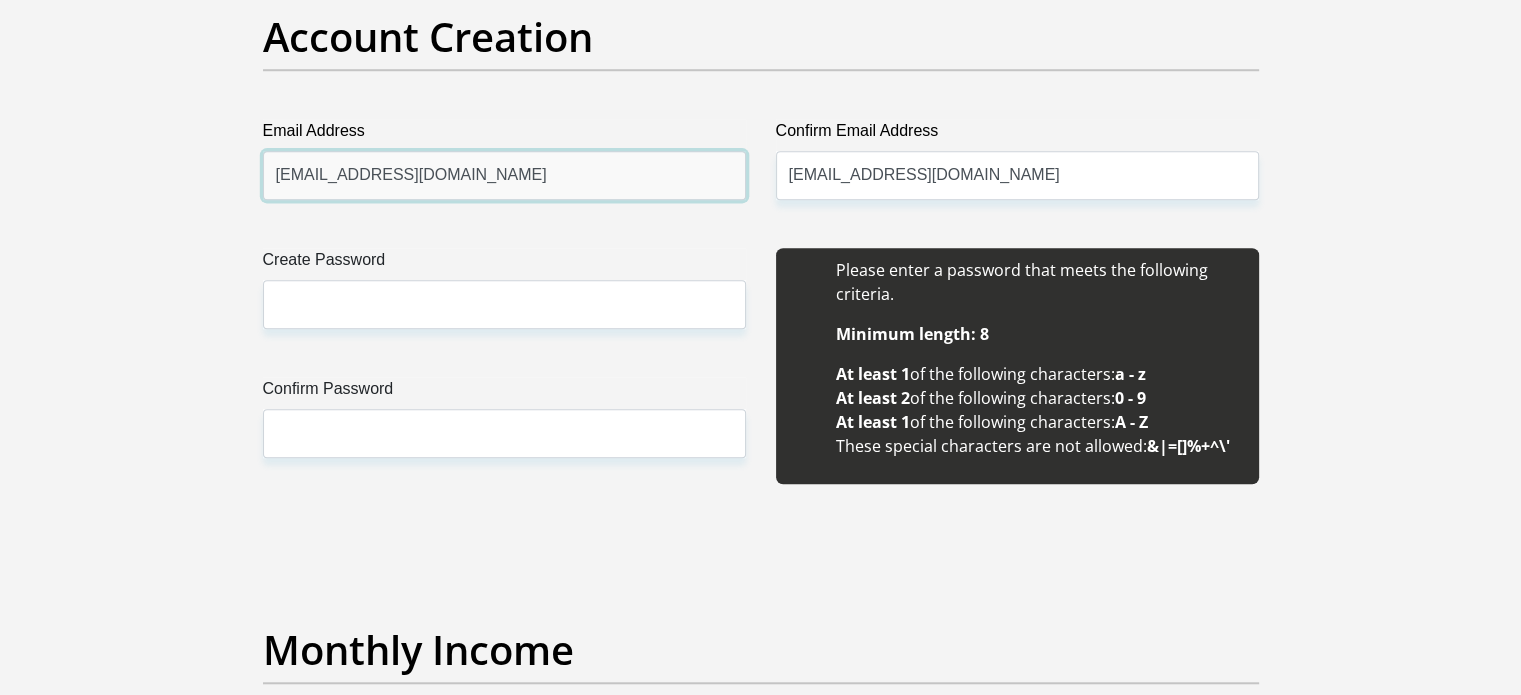 scroll, scrollTop: 1800, scrollLeft: 0, axis: vertical 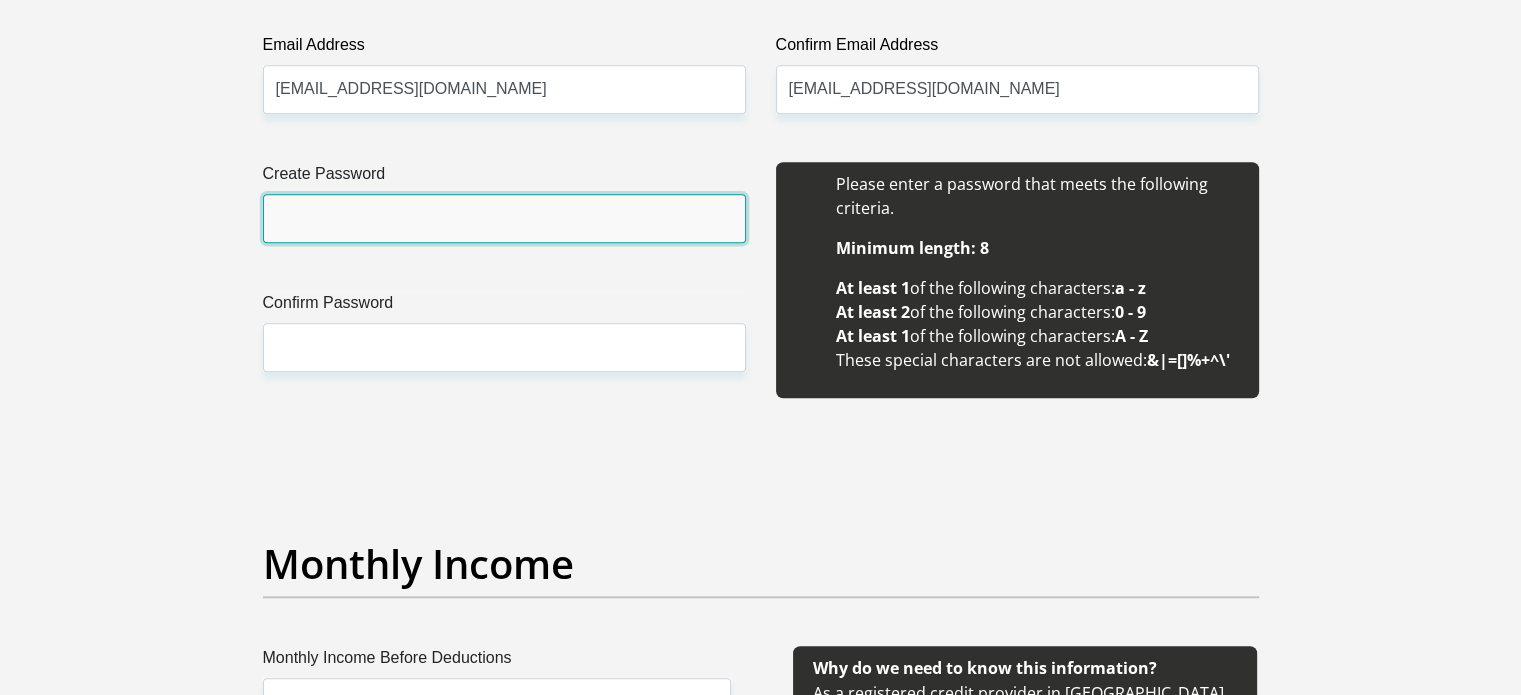 click on "Create Password" at bounding box center (504, 218) 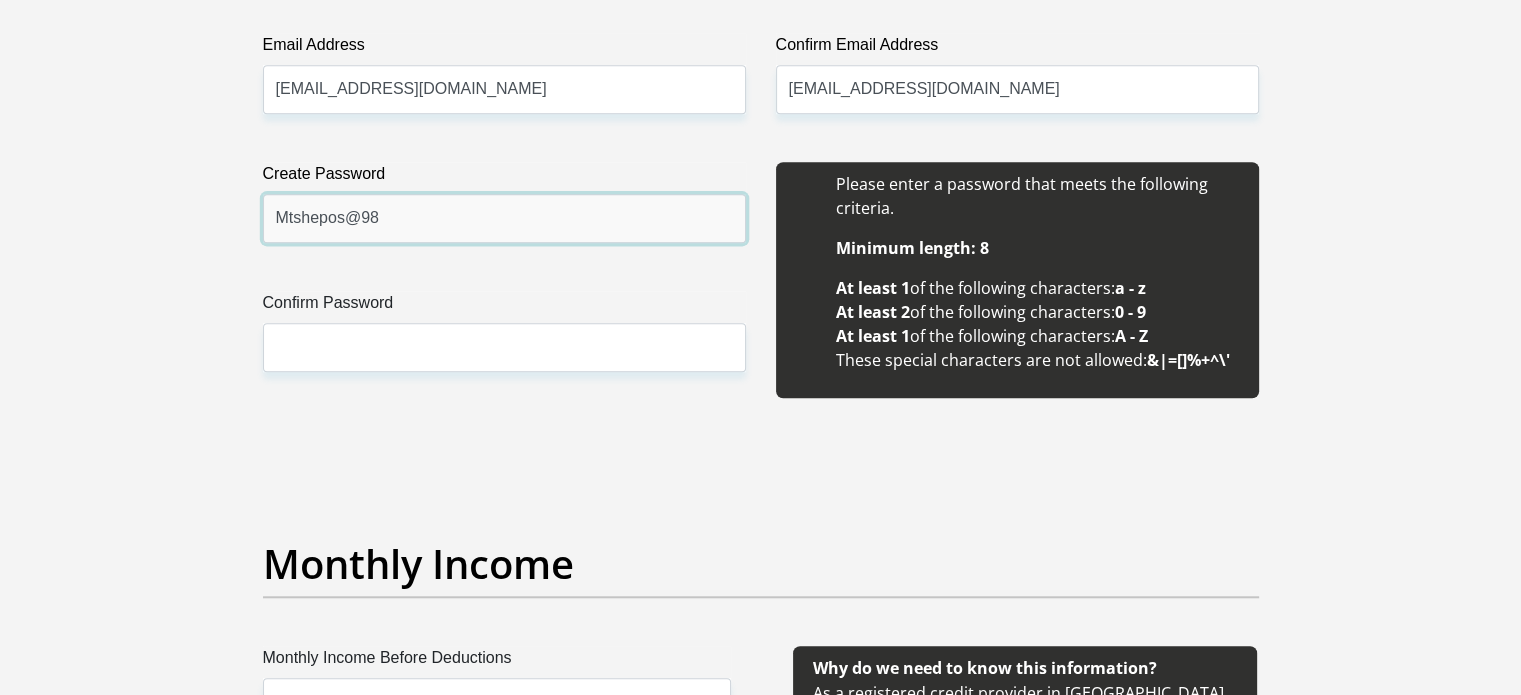 type on "Mtshepos@98" 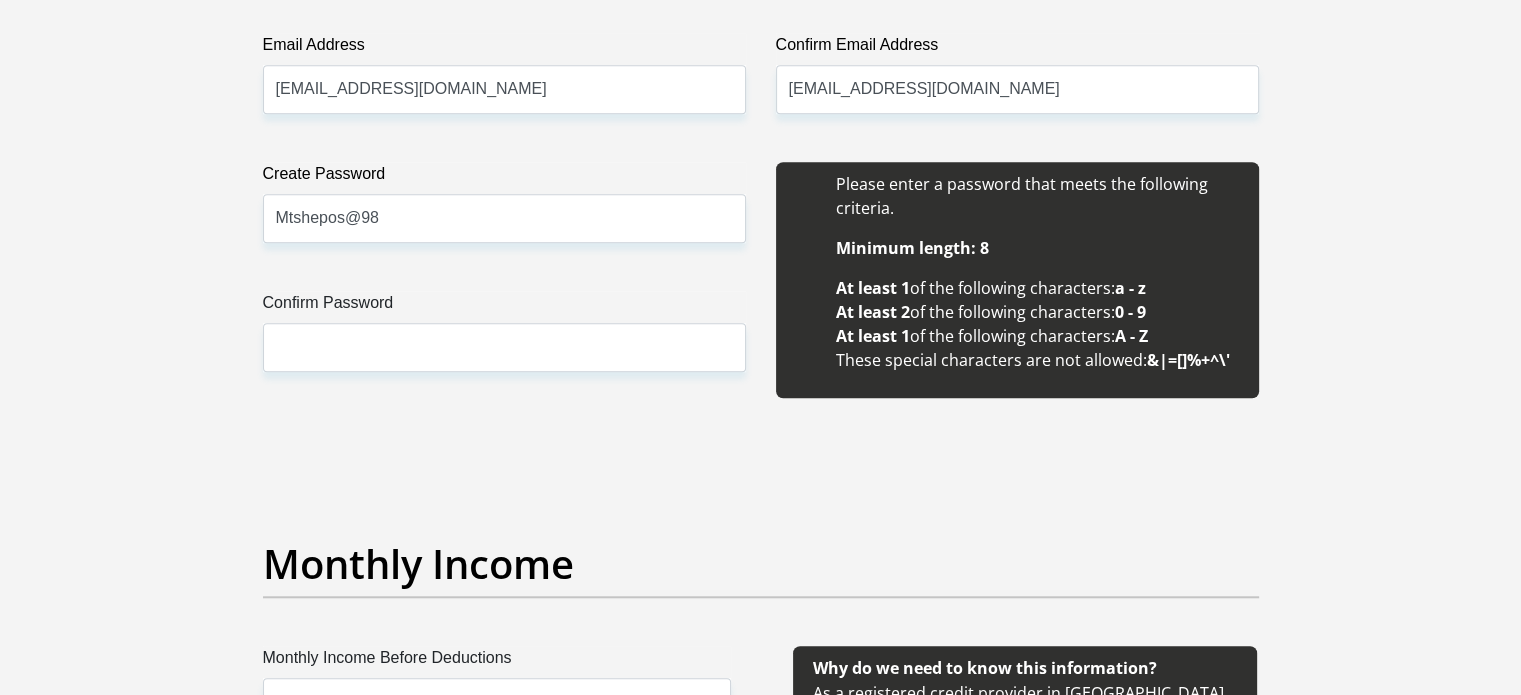 click on "Create Password
Mtshepos@98
Please input valid password
Confirm Password" at bounding box center (504, 291) 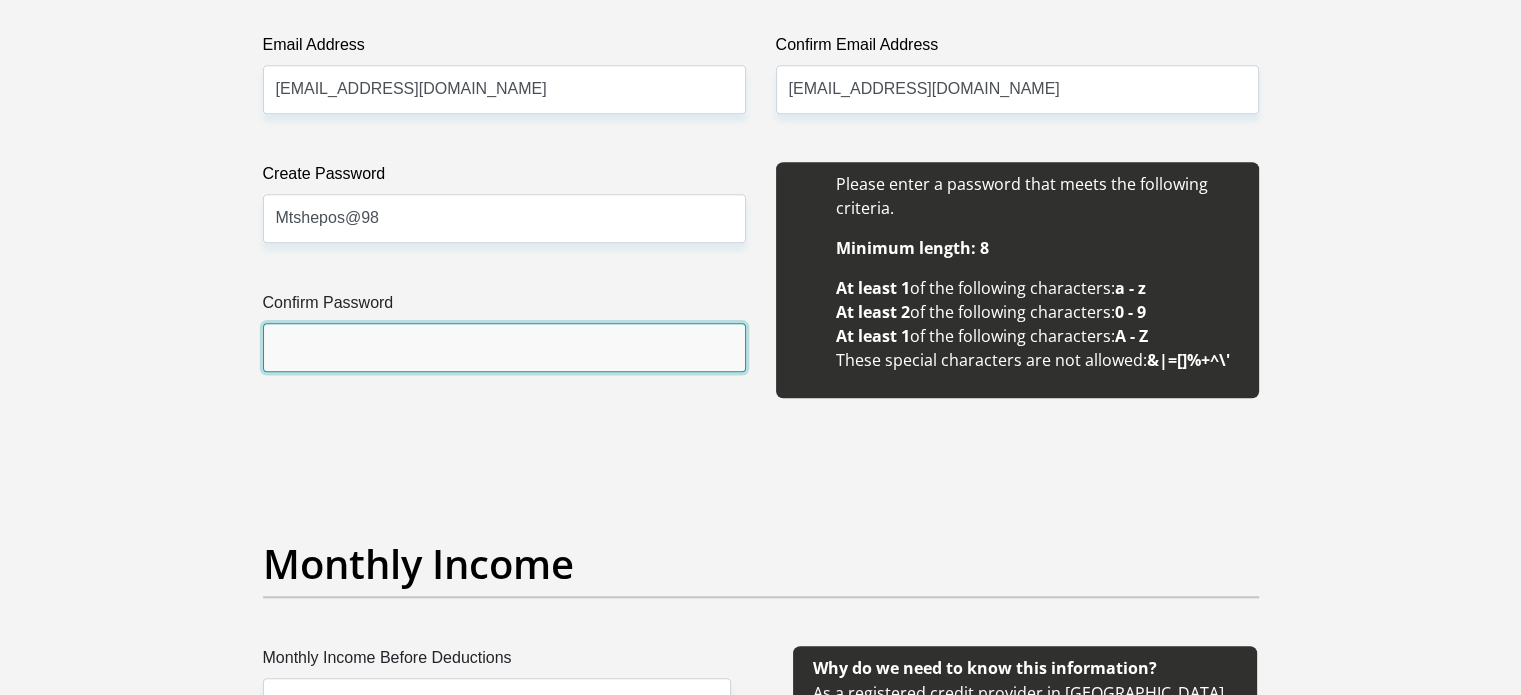 click on "Confirm Password" at bounding box center [504, 347] 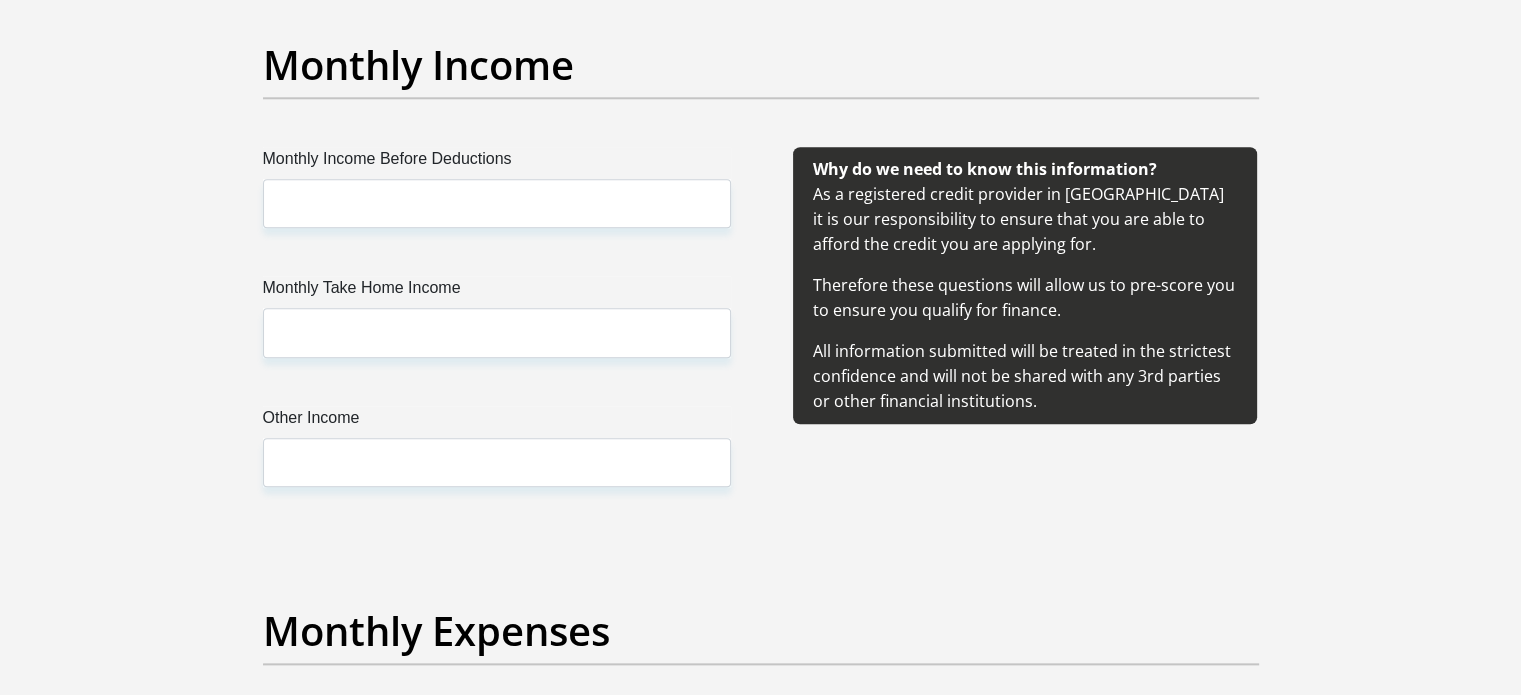 scroll, scrollTop: 2300, scrollLeft: 0, axis: vertical 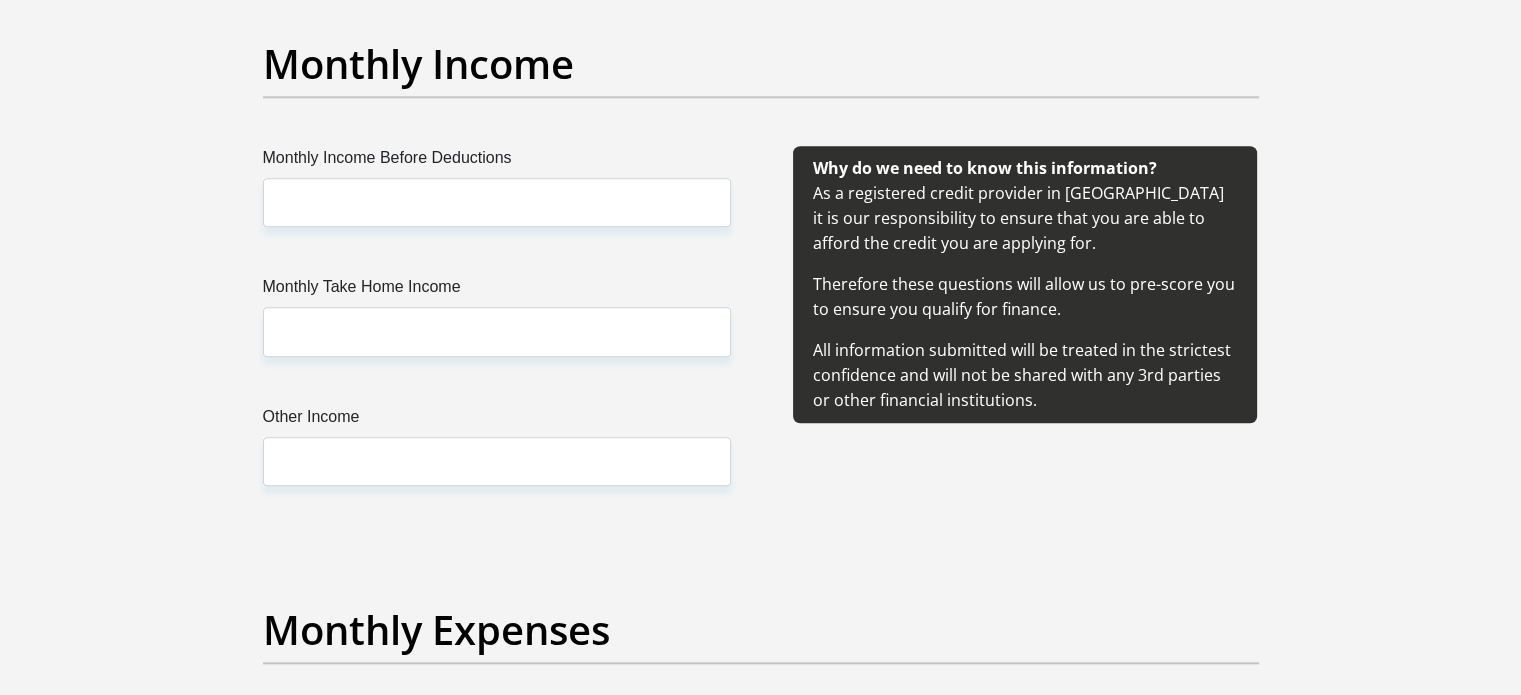 type on "Mtshepos@98" 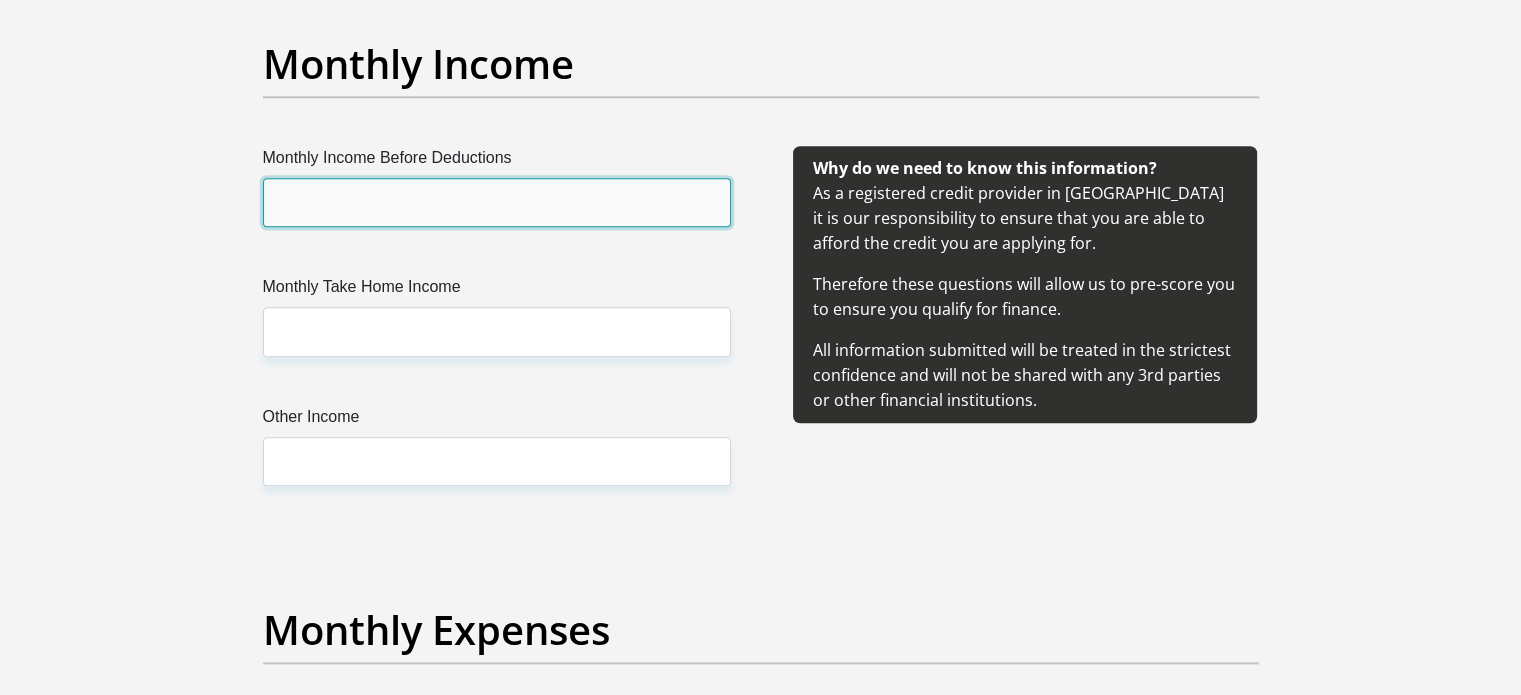 click on "Monthly Income Before Deductions" at bounding box center [497, 202] 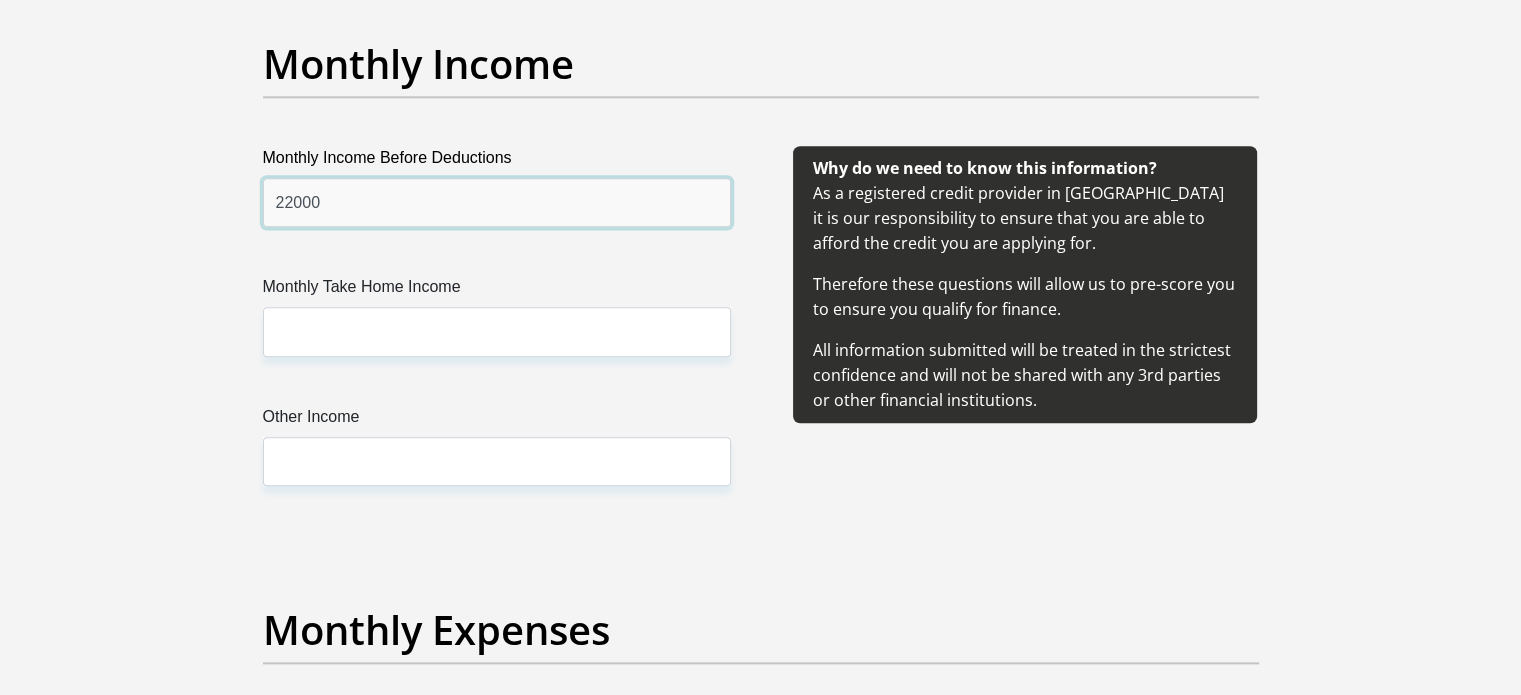 type on "22000" 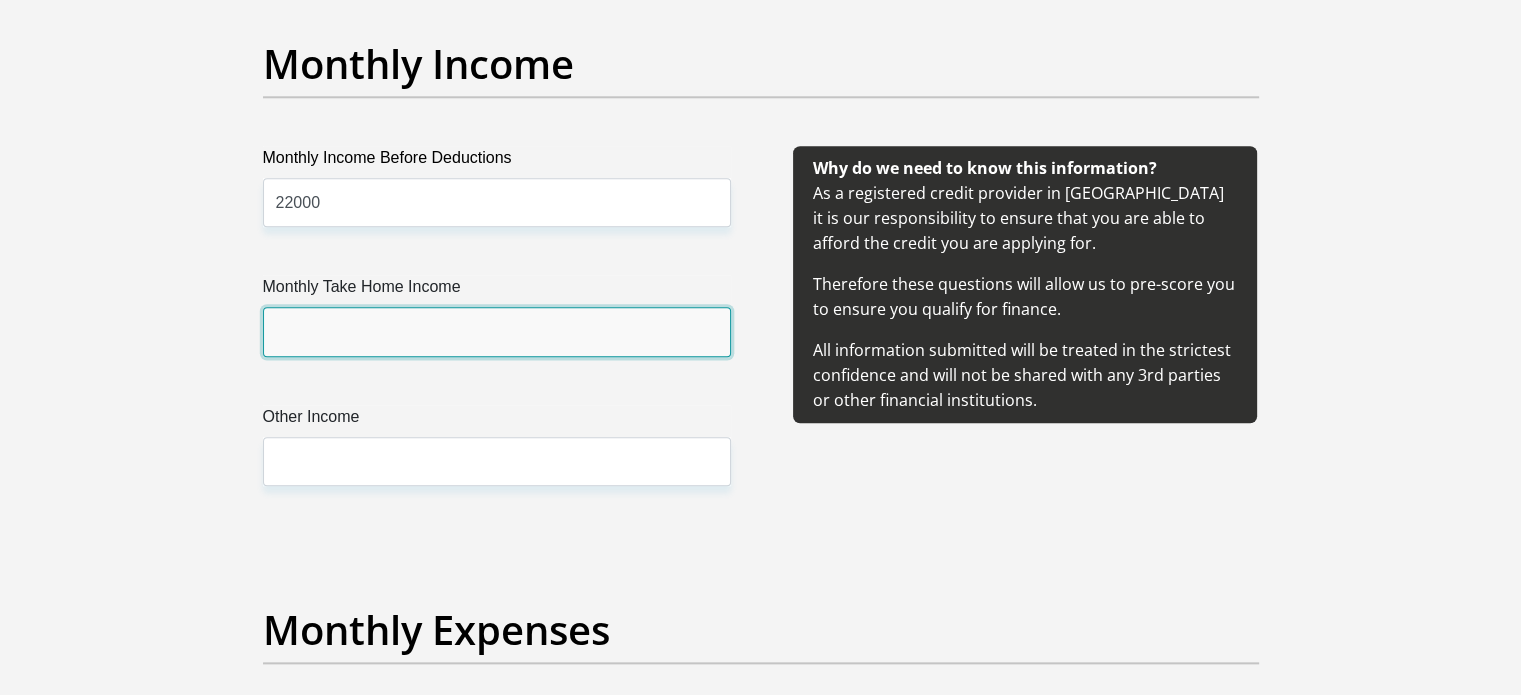 click on "Monthly Take Home Income" at bounding box center [497, 331] 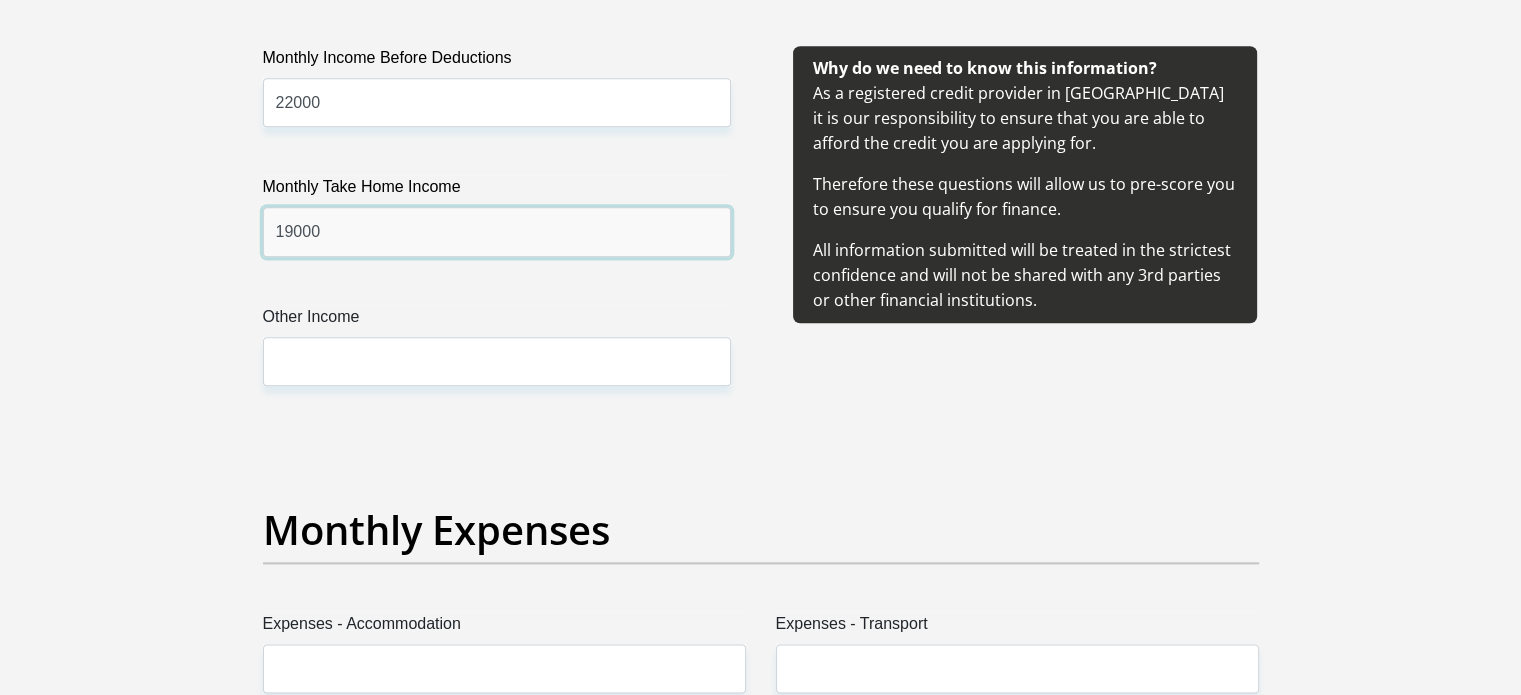 scroll, scrollTop: 2600, scrollLeft: 0, axis: vertical 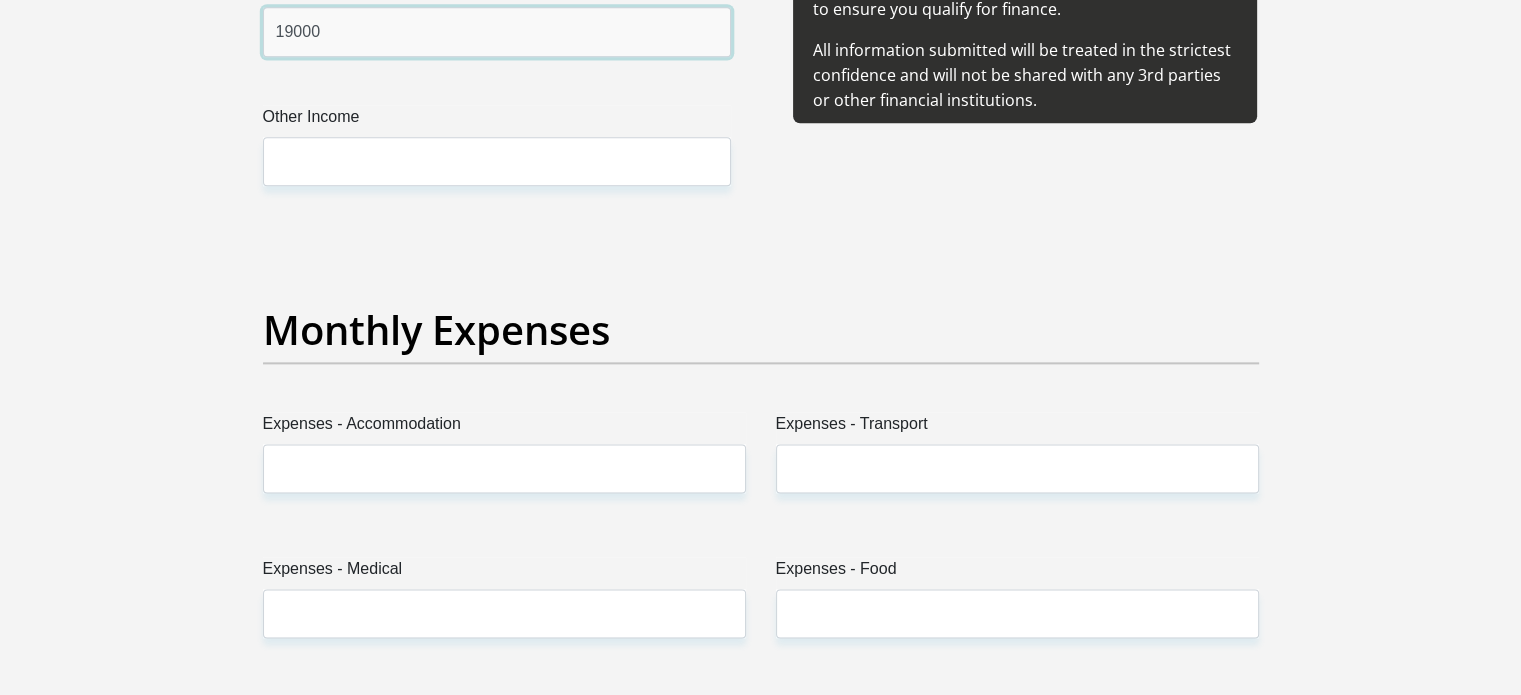 type on "19000" 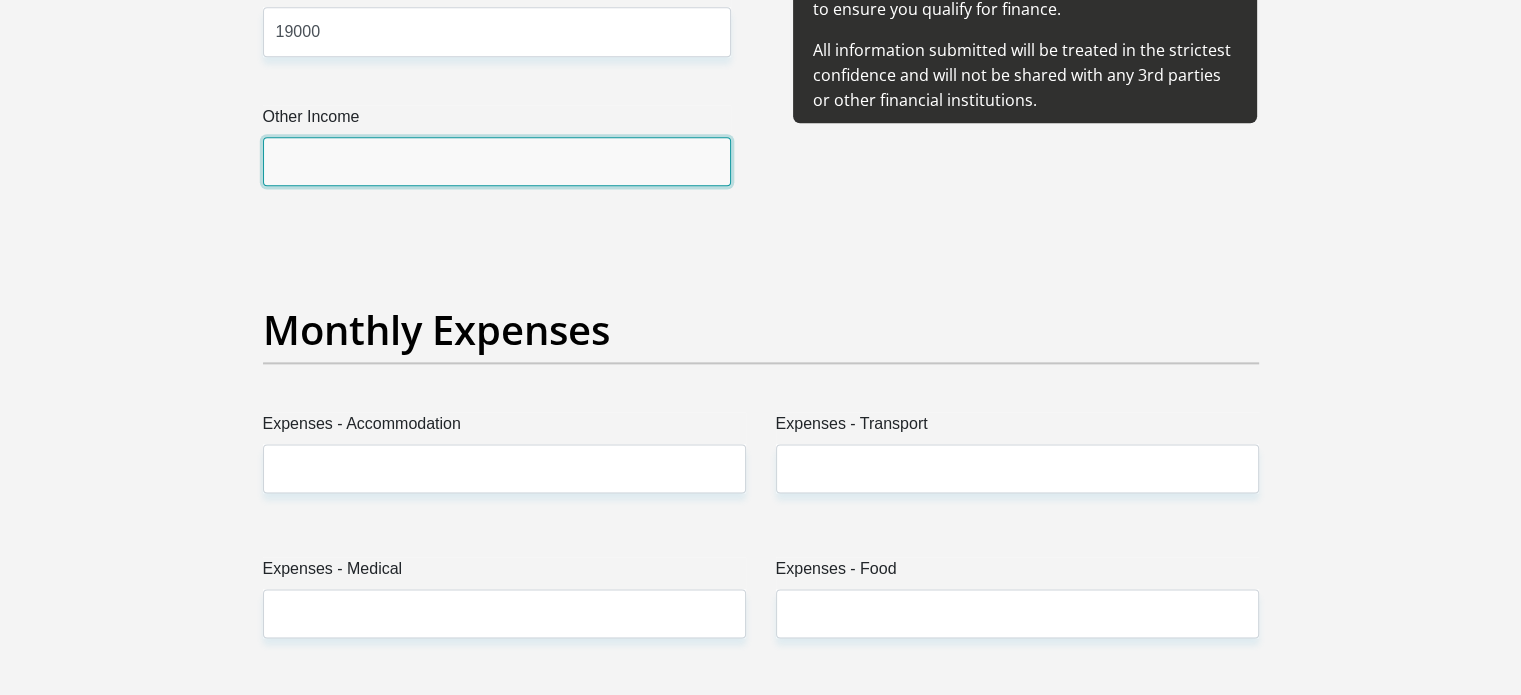 click on "Other Income" at bounding box center (497, 161) 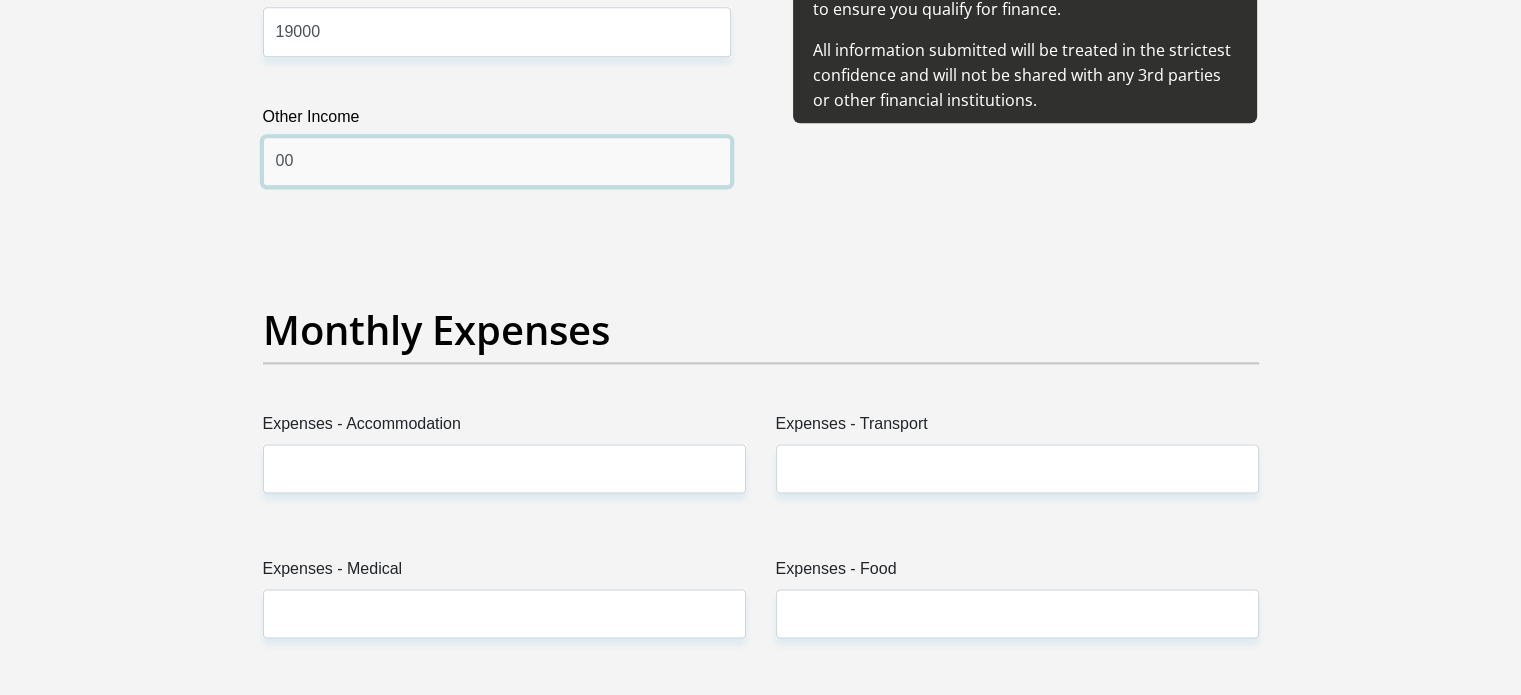 type on "00" 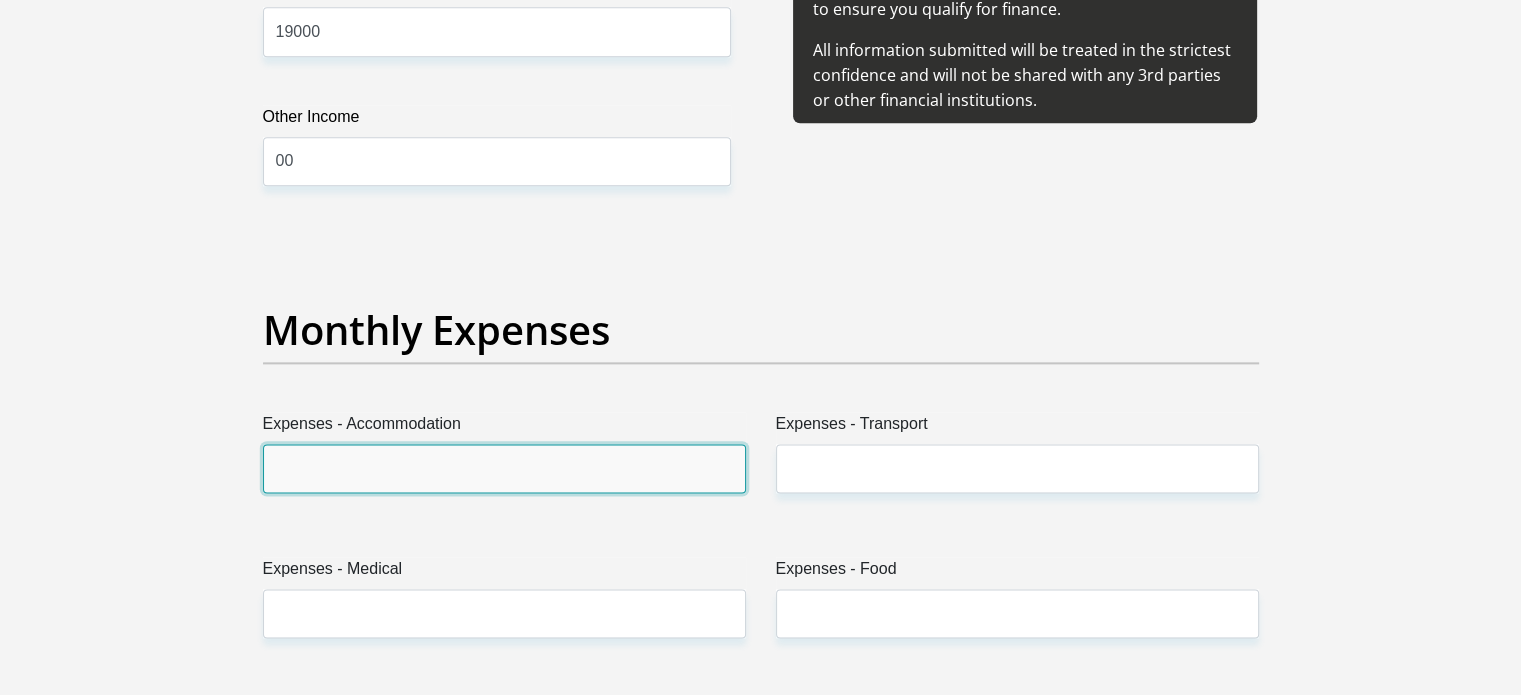 click on "Expenses - Accommodation" at bounding box center (504, 468) 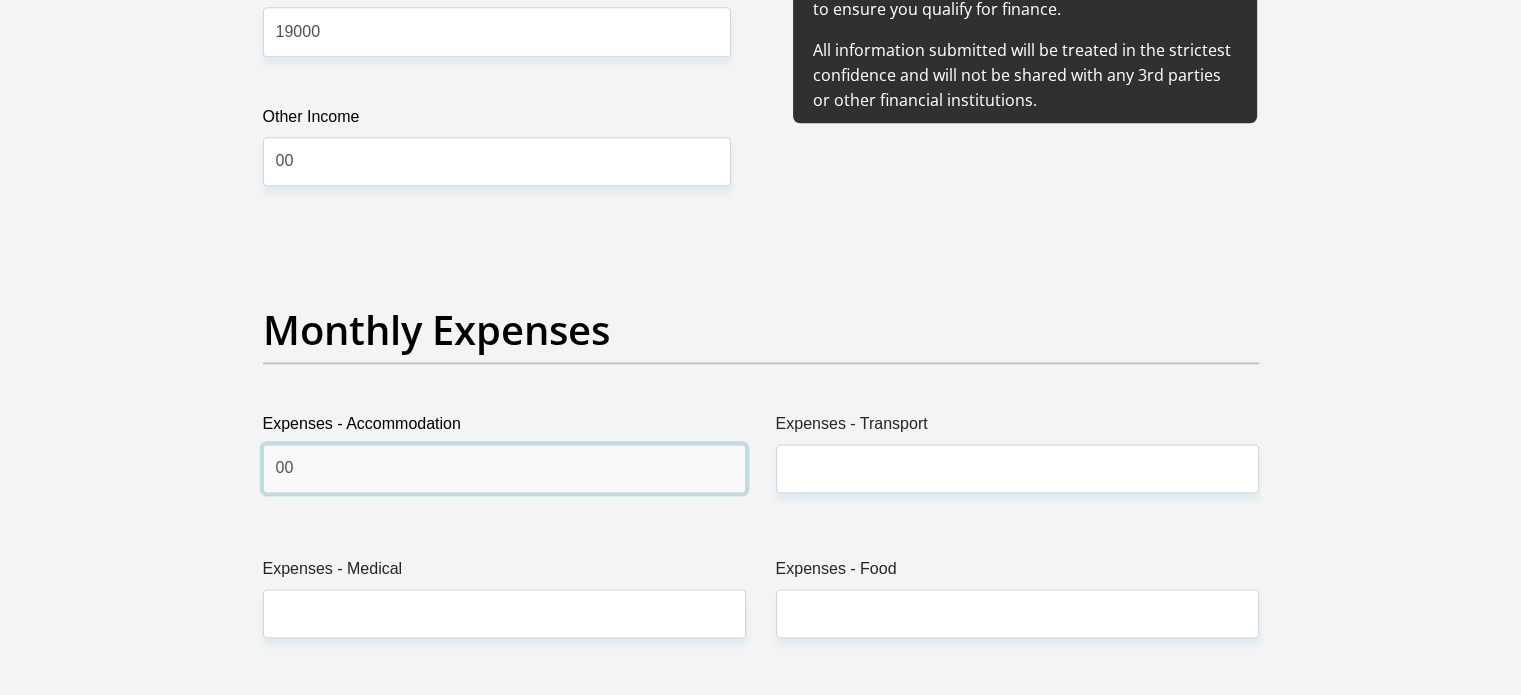 type on "00" 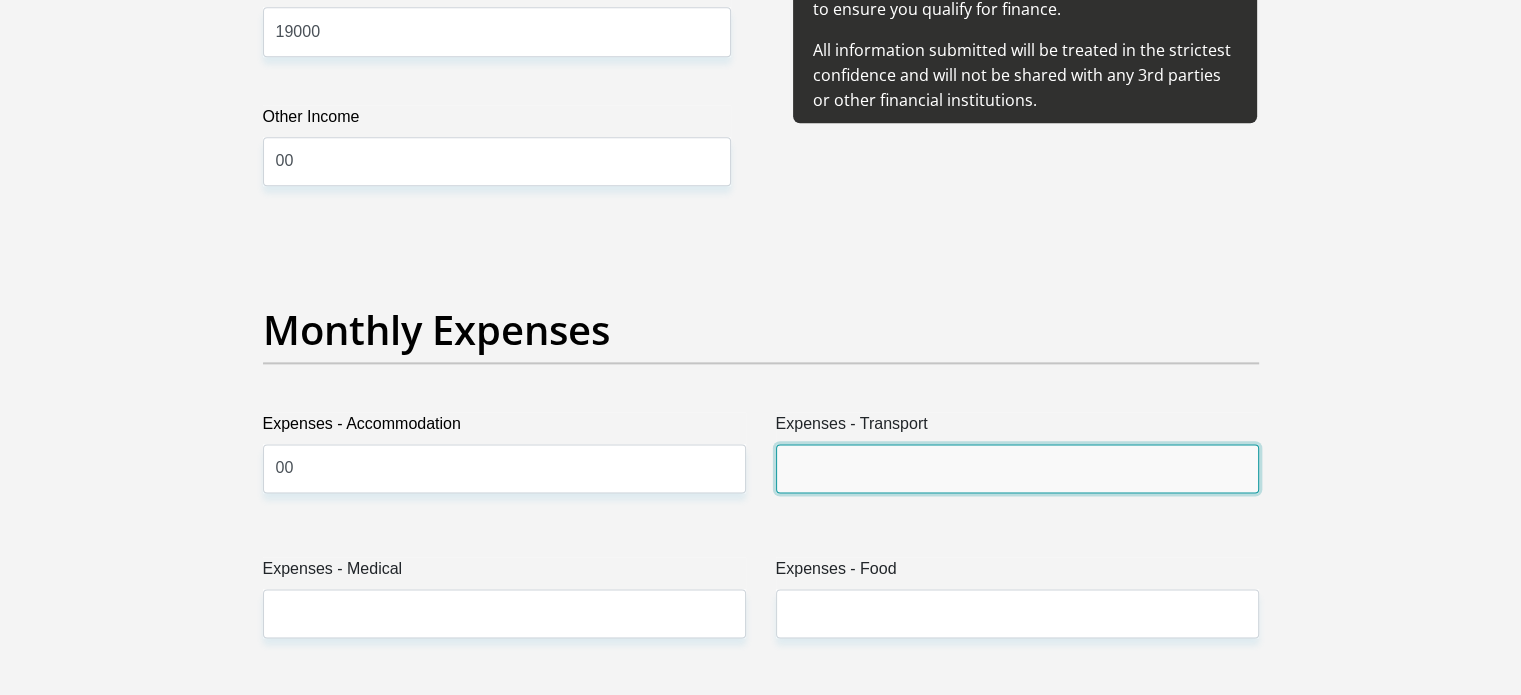 click on "Expenses - Transport" at bounding box center (1017, 468) 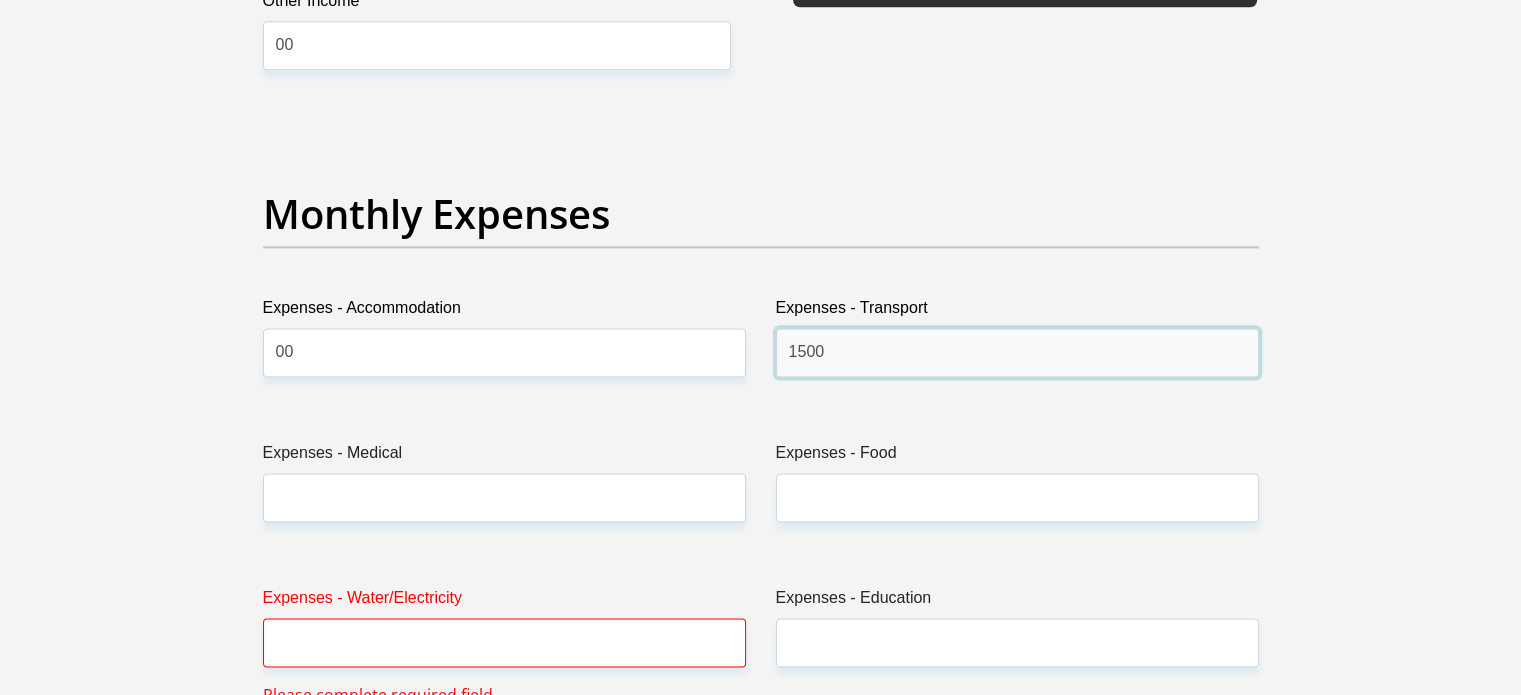 scroll, scrollTop: 2800, scrollLeft: 0, axis: vertical 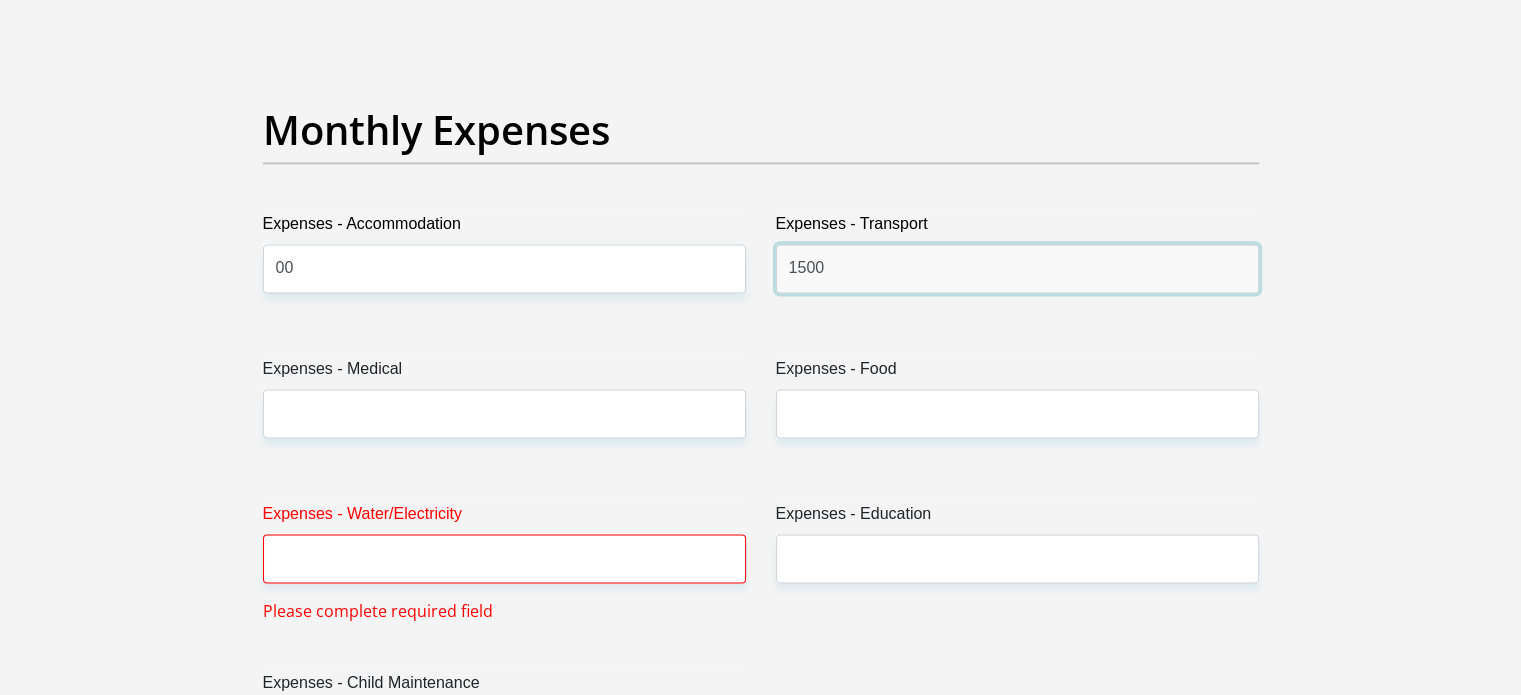 type on "1500" 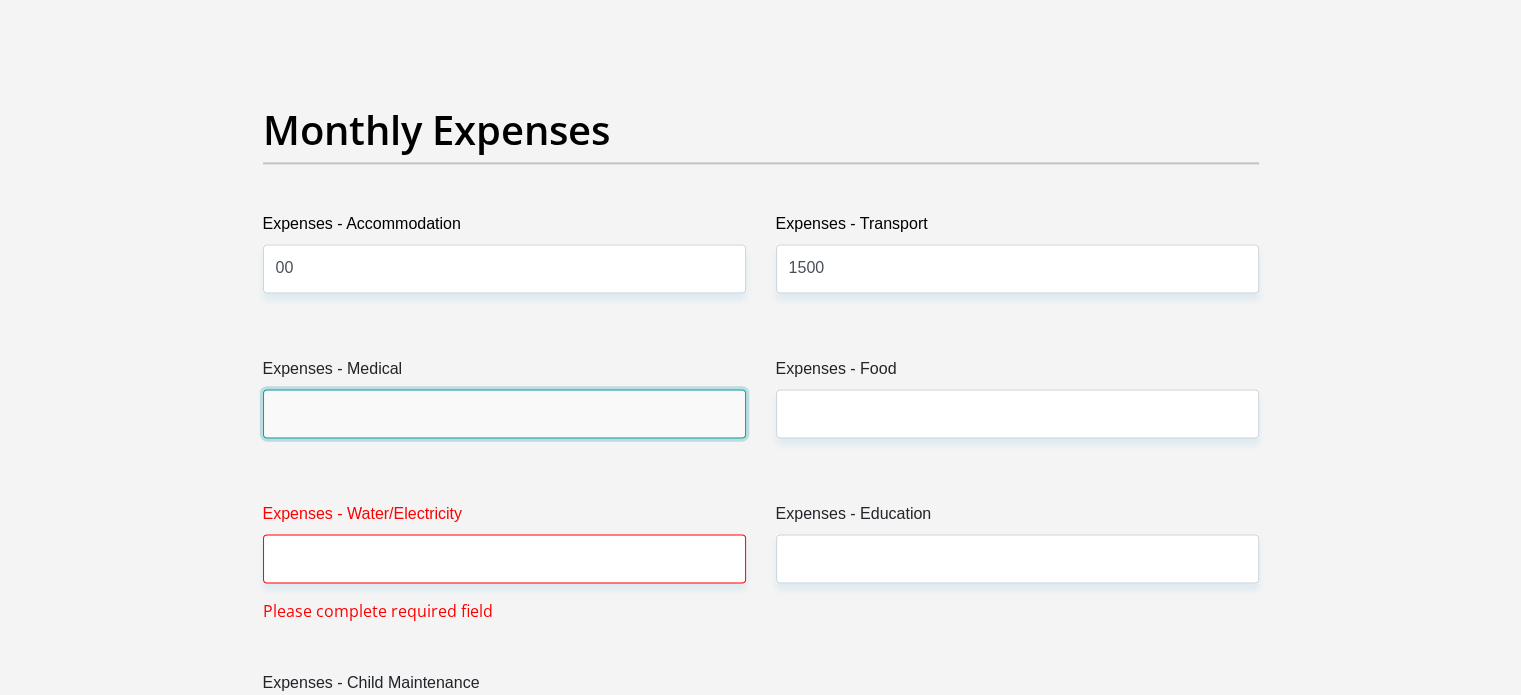 click on "Expenses - Medical" at bounding box center (504, 413) 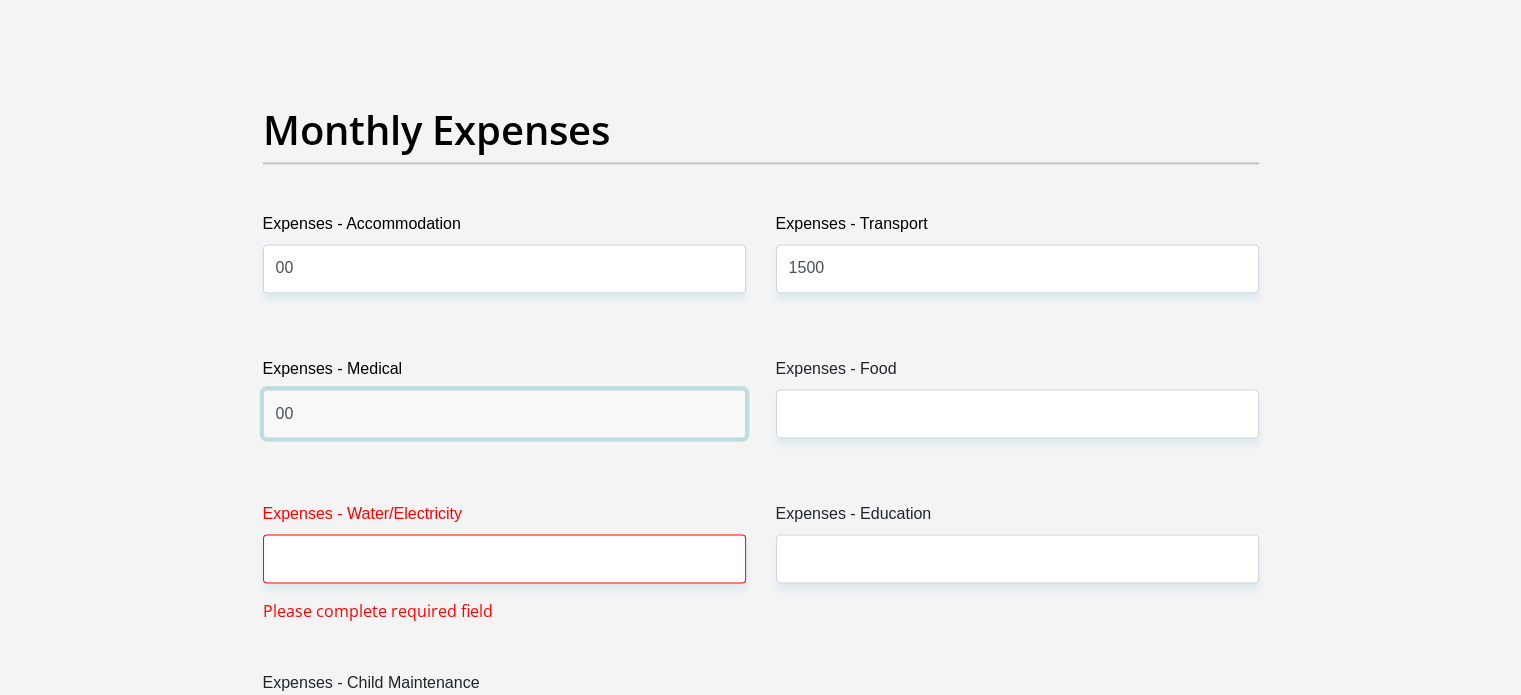 type on "00" 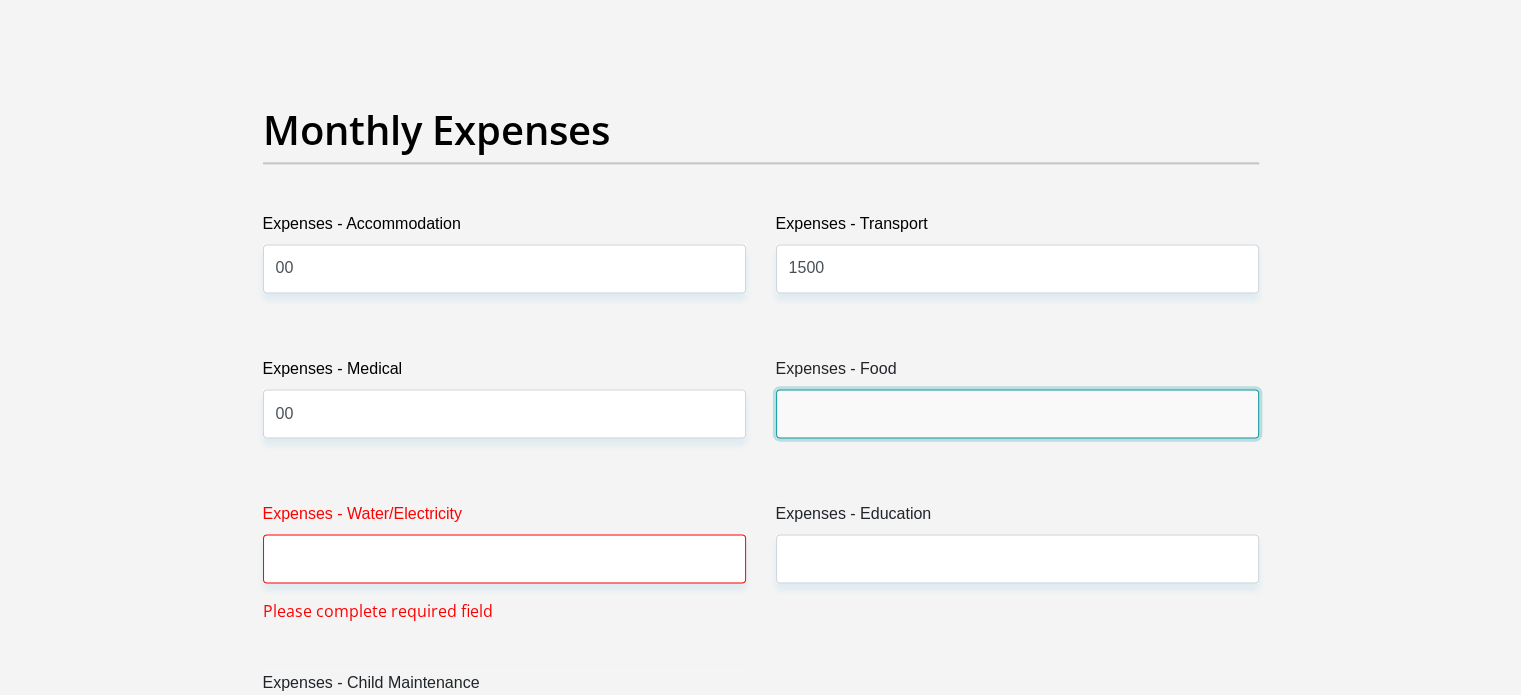 click on "Expenses - Food" at bounding box center [1017, 413] 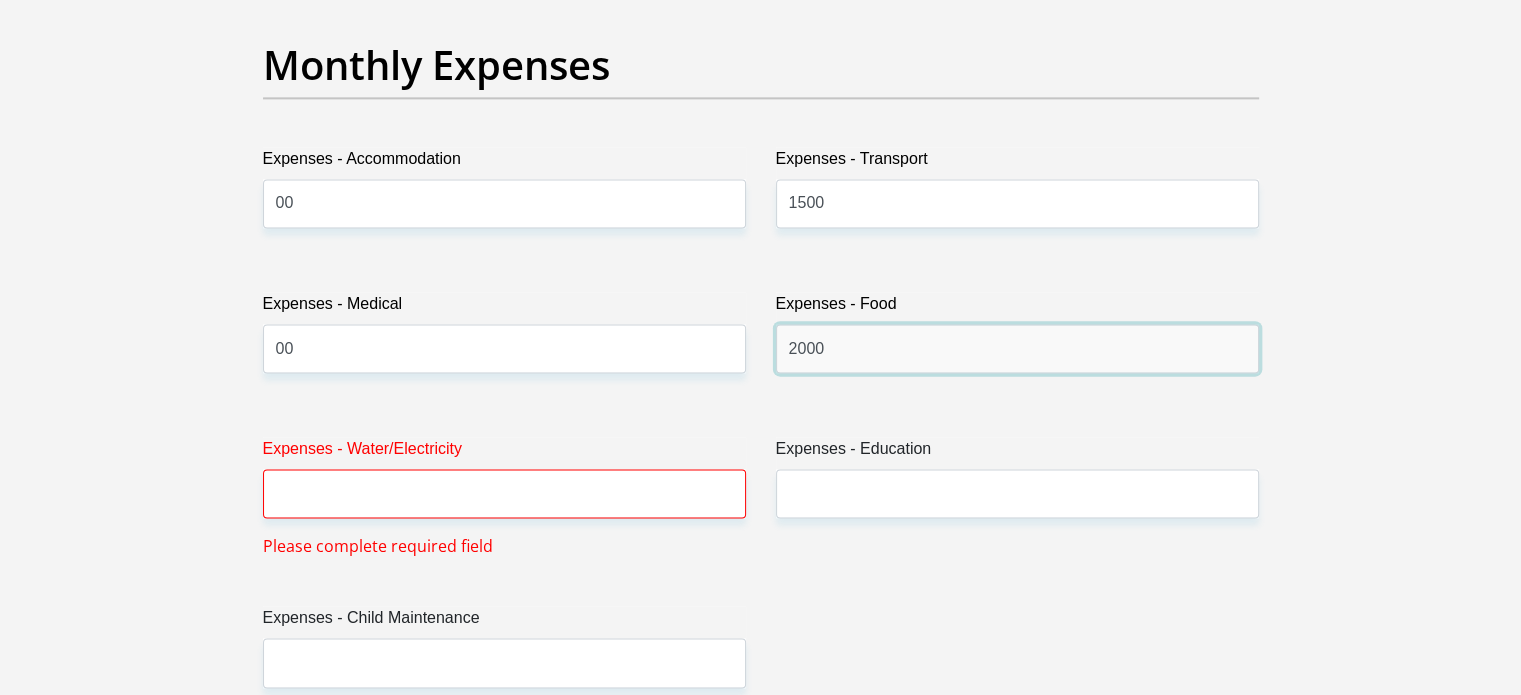 scroll, scrollTop: 3000, scrollLeft: 0, axis: vertical 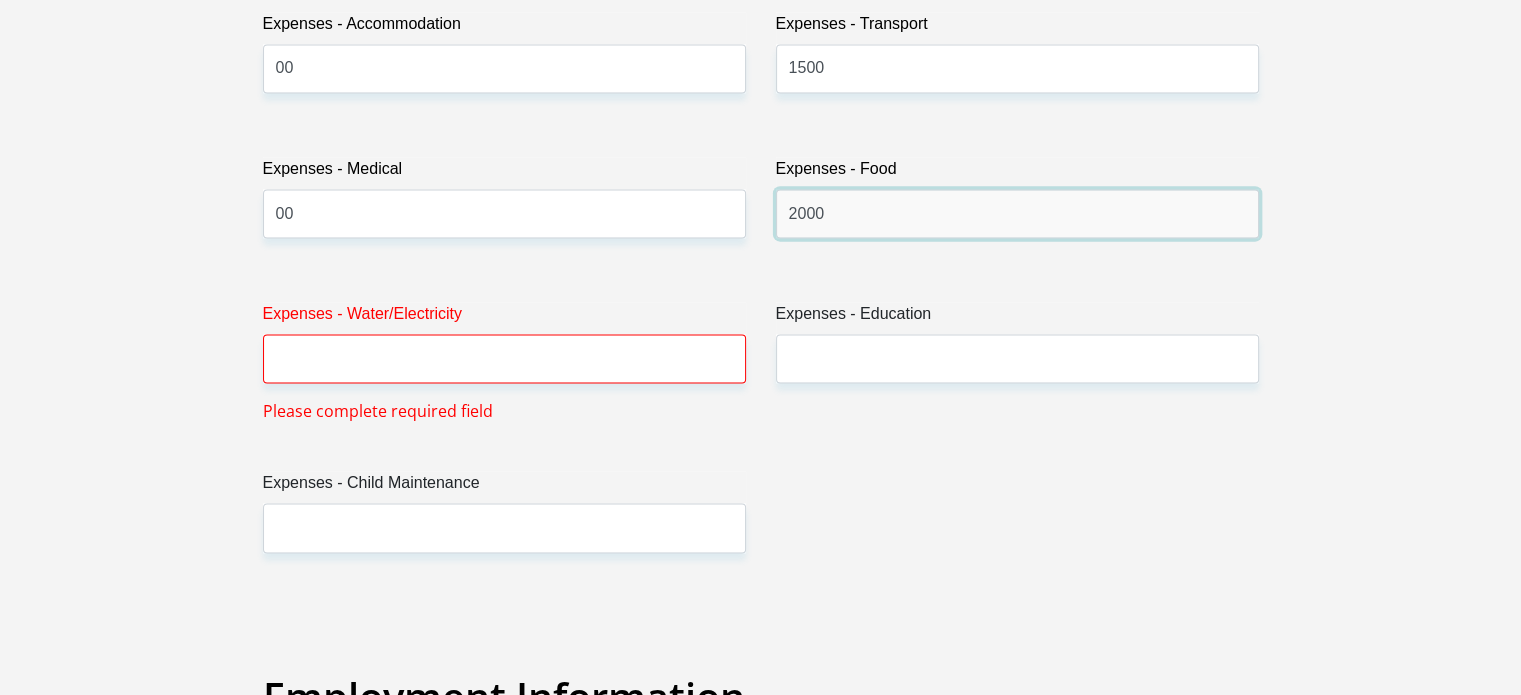 type on "2000" 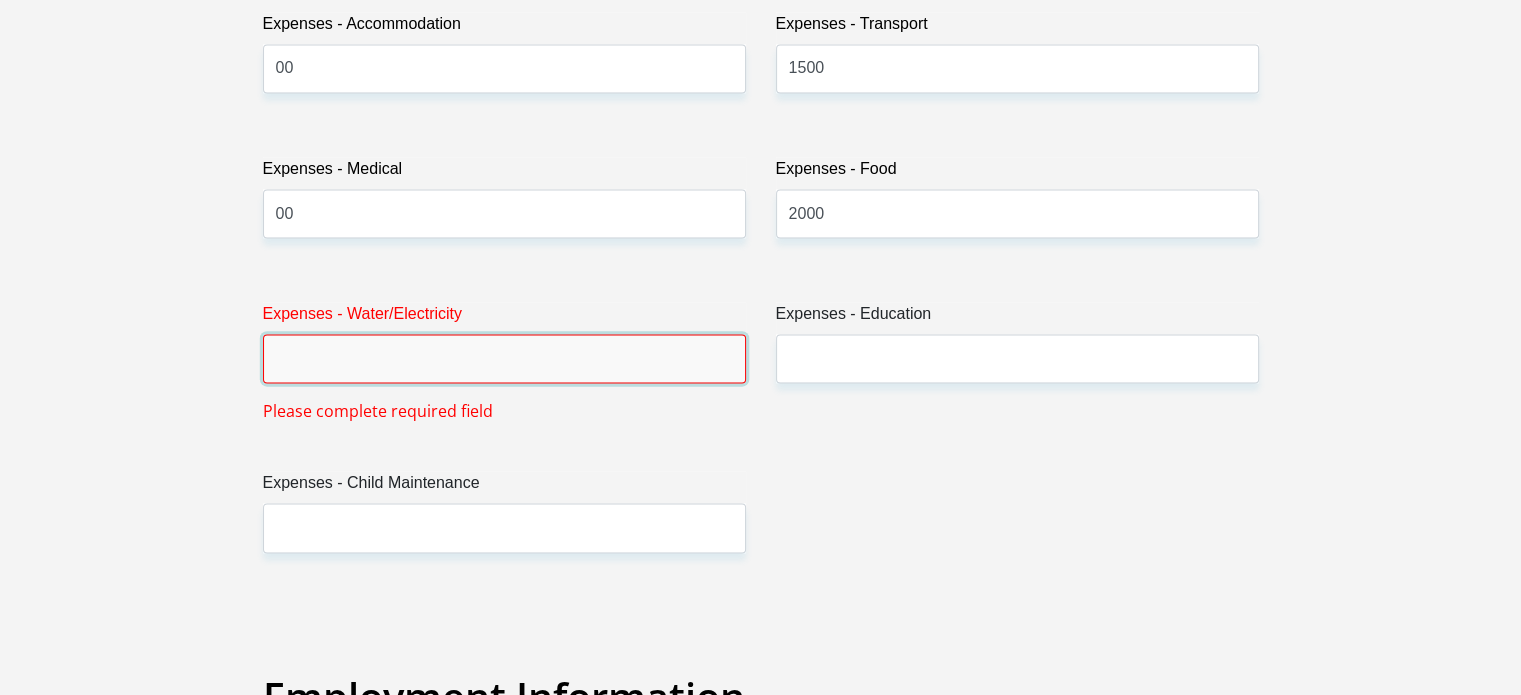 click on "Expenses - Water/Electricity" at bounding box center [504, 358] 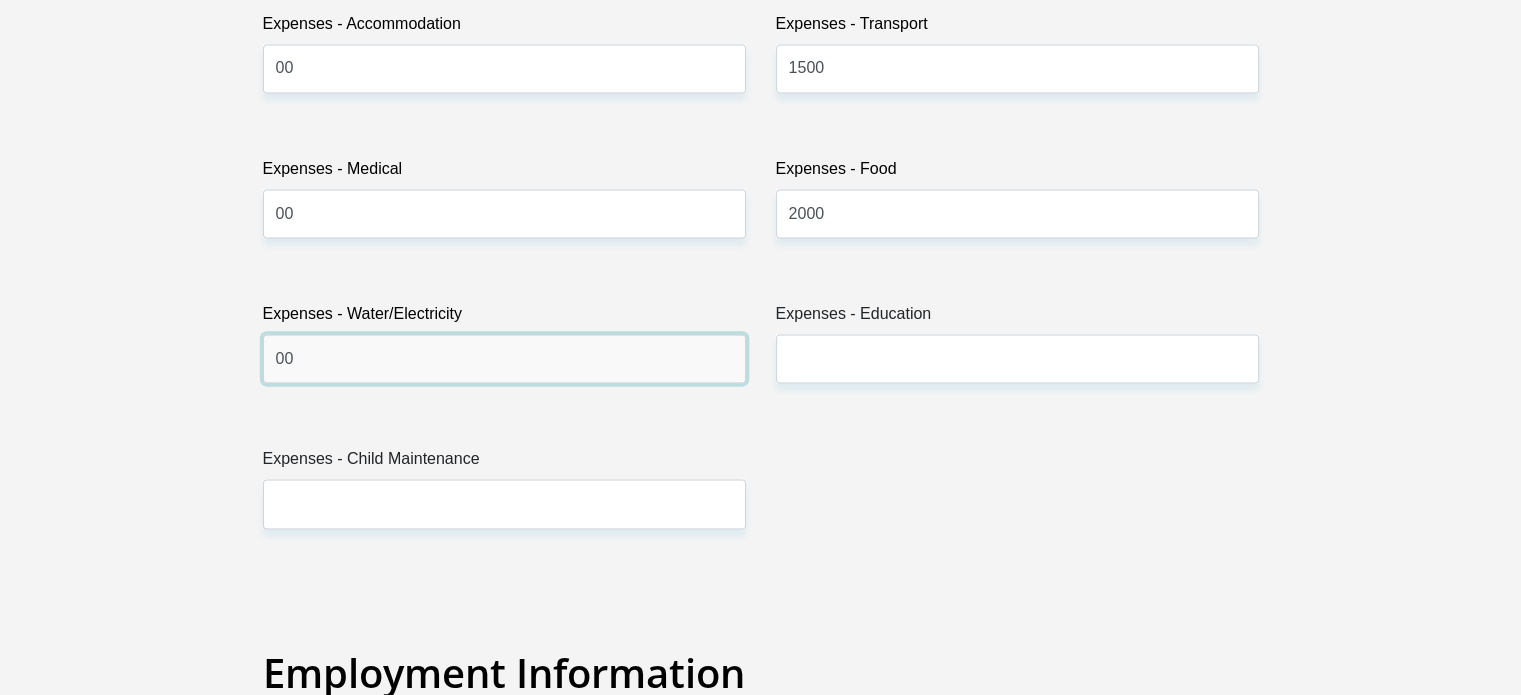 type on "00" 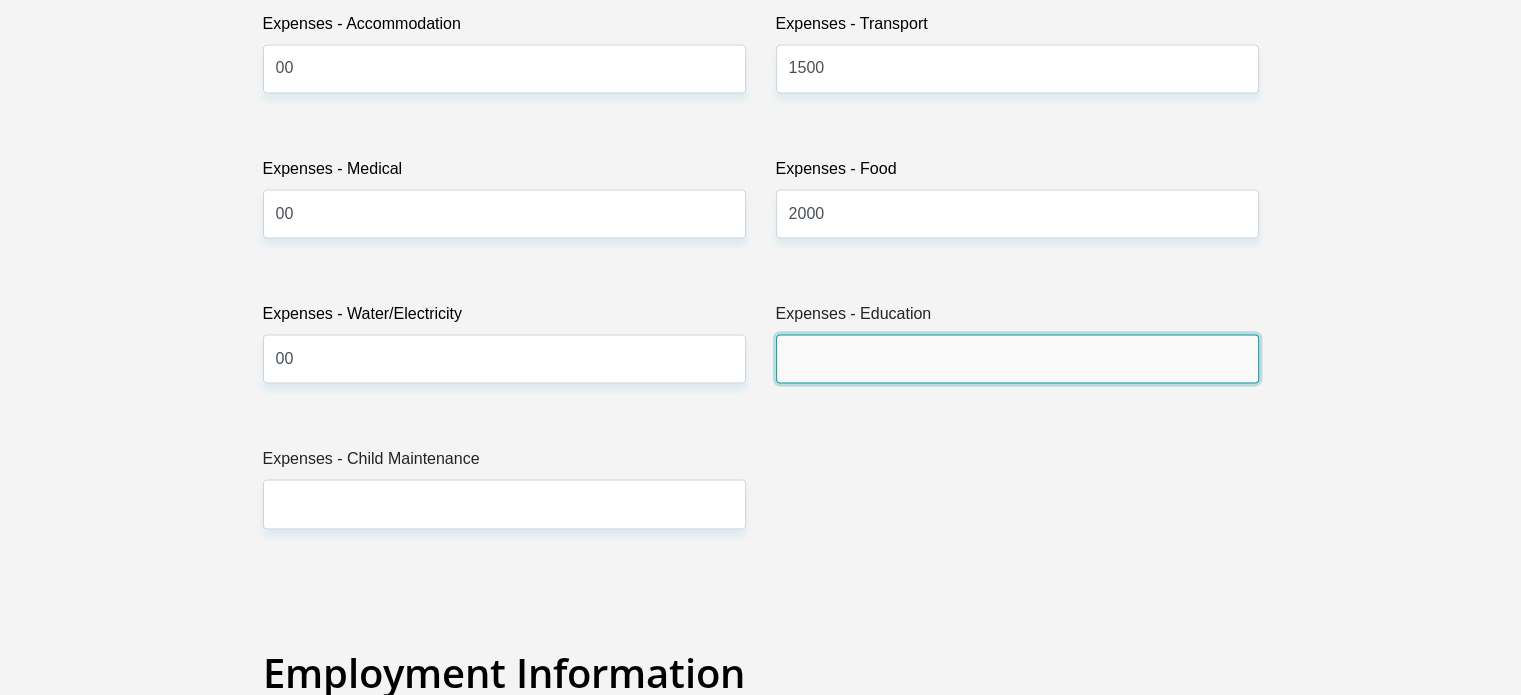 click on "Expenses - Education" at bounding box center (1017, 358) 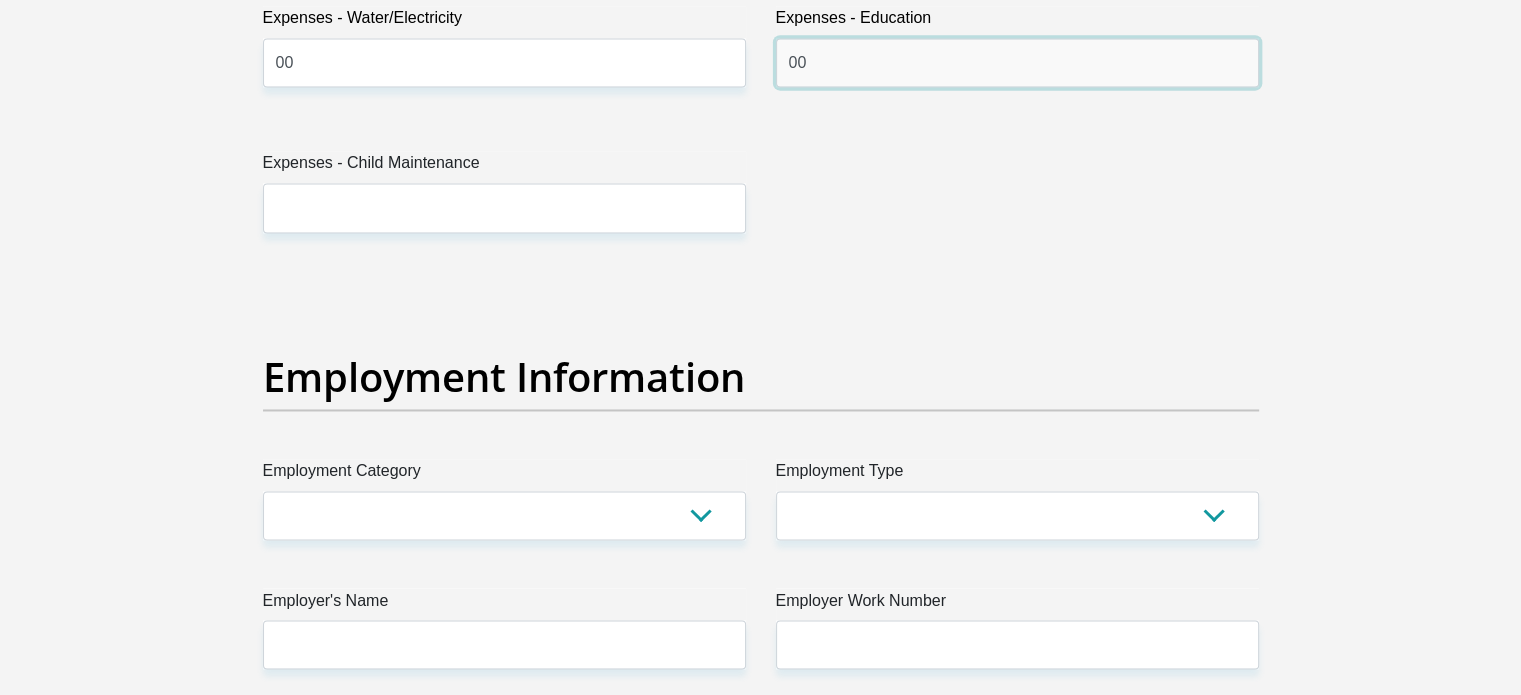 scroll, scrollTop: 3300, scrollLeft: 0, axis: vertical 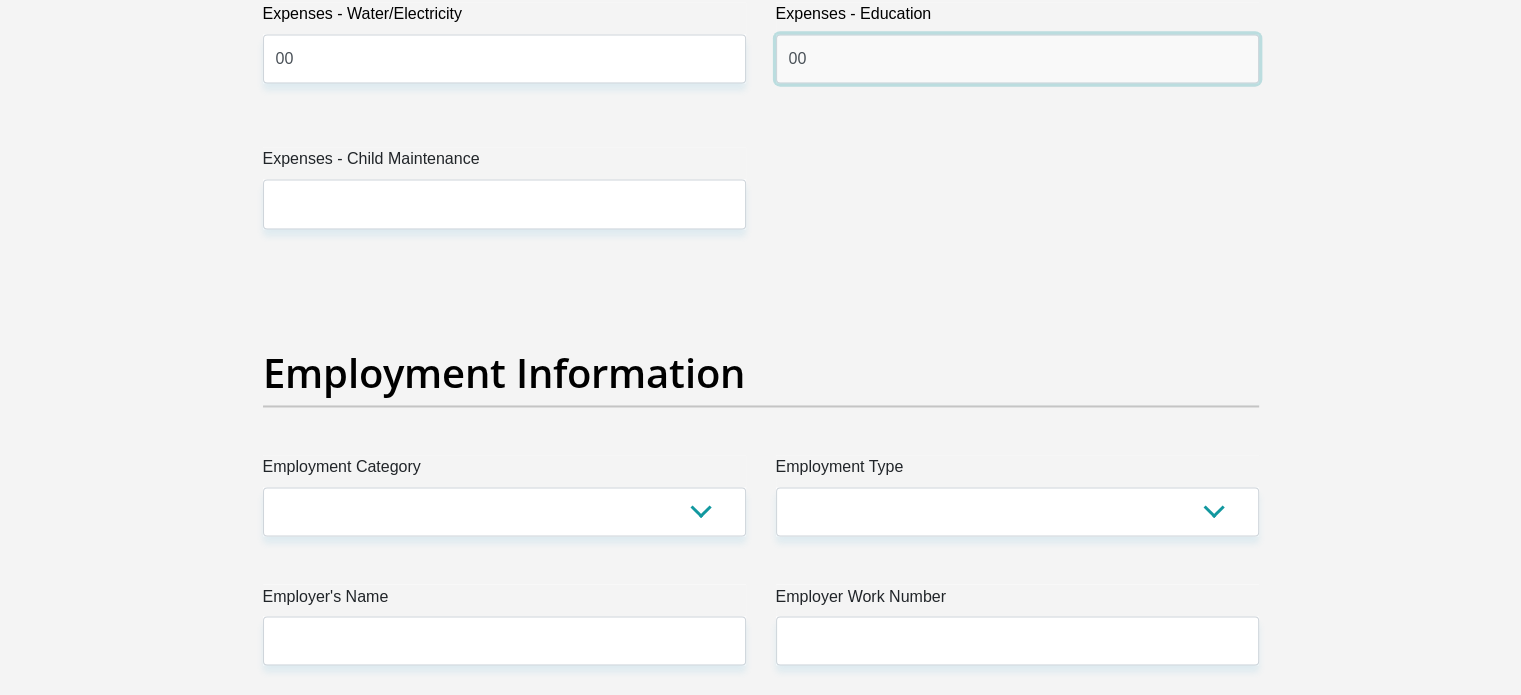 type on "00" 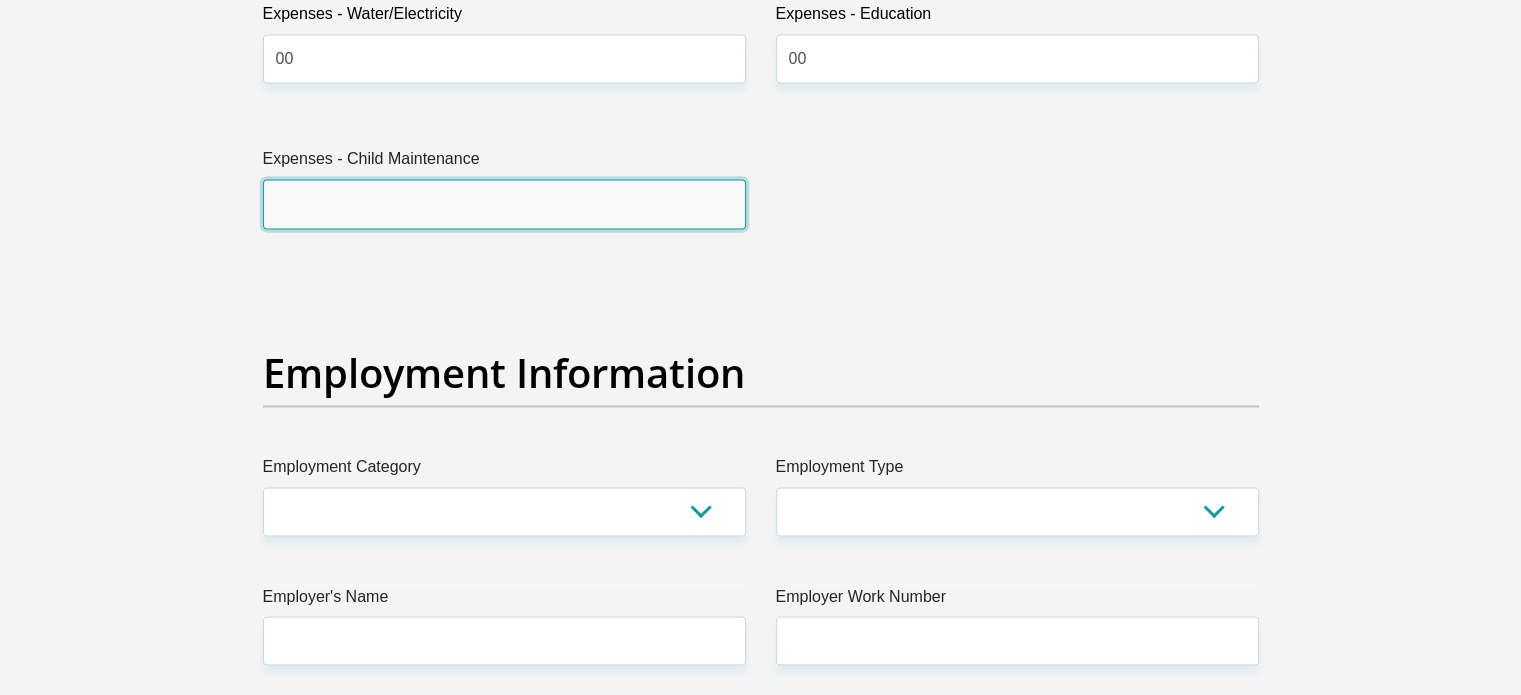 click on "Expenses - Child Maintenance" at bounding box center [504, 203] 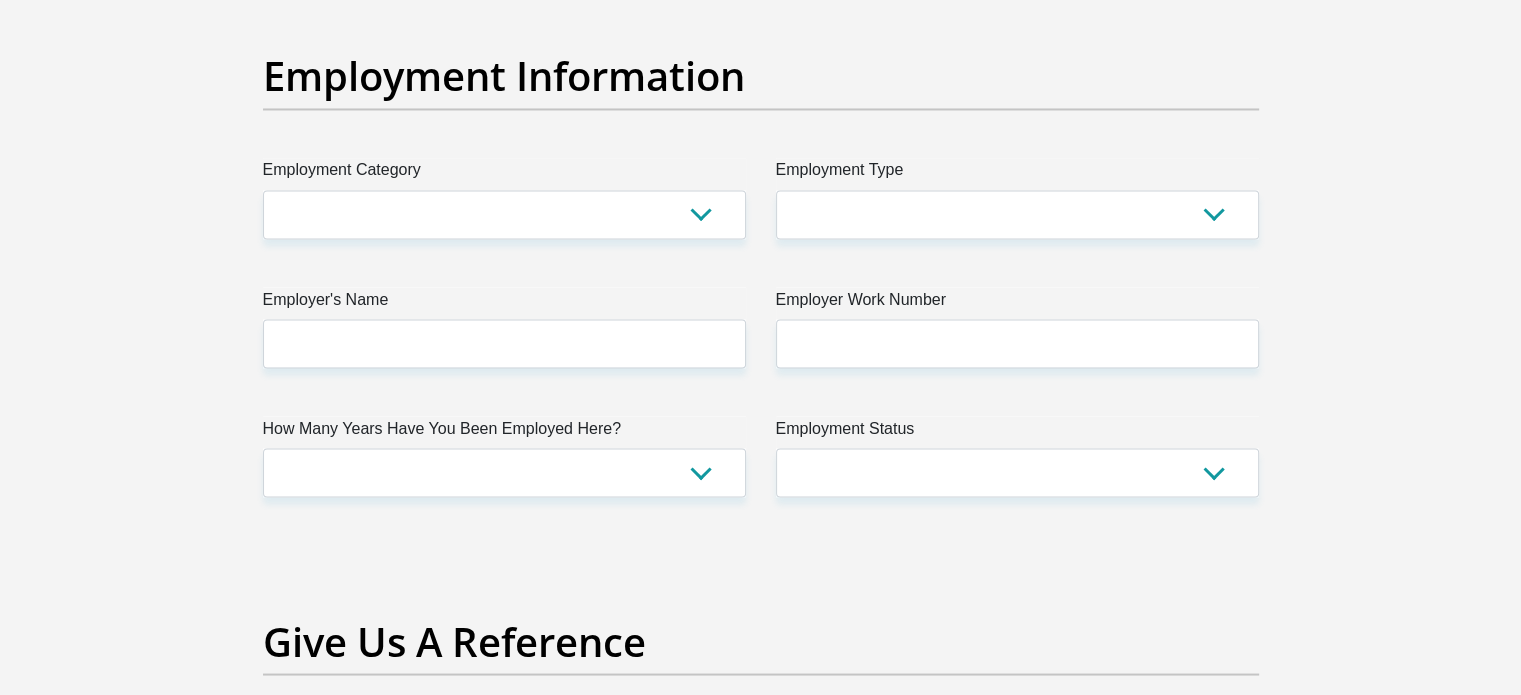 scroll, scrollTop: 3600, scrollLeft: 0, axis: vertical 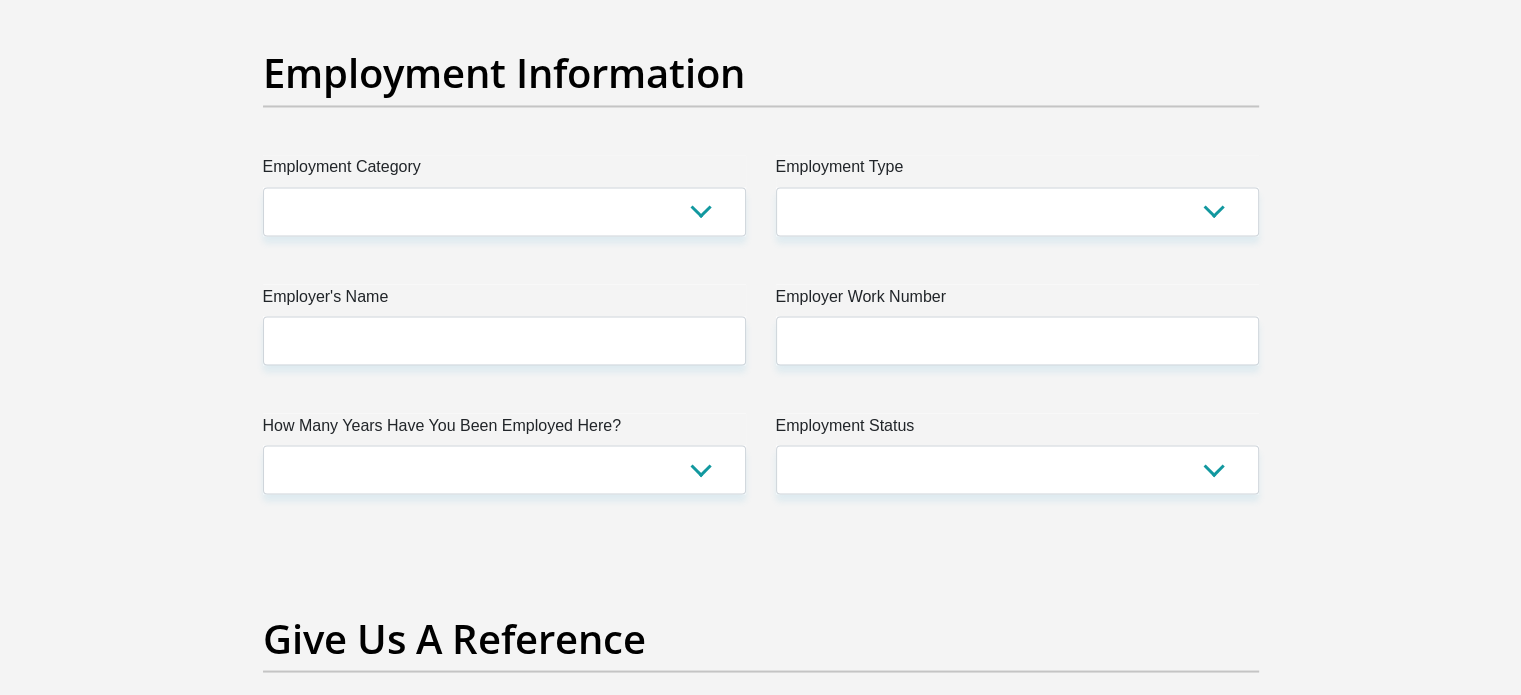 type on "00" 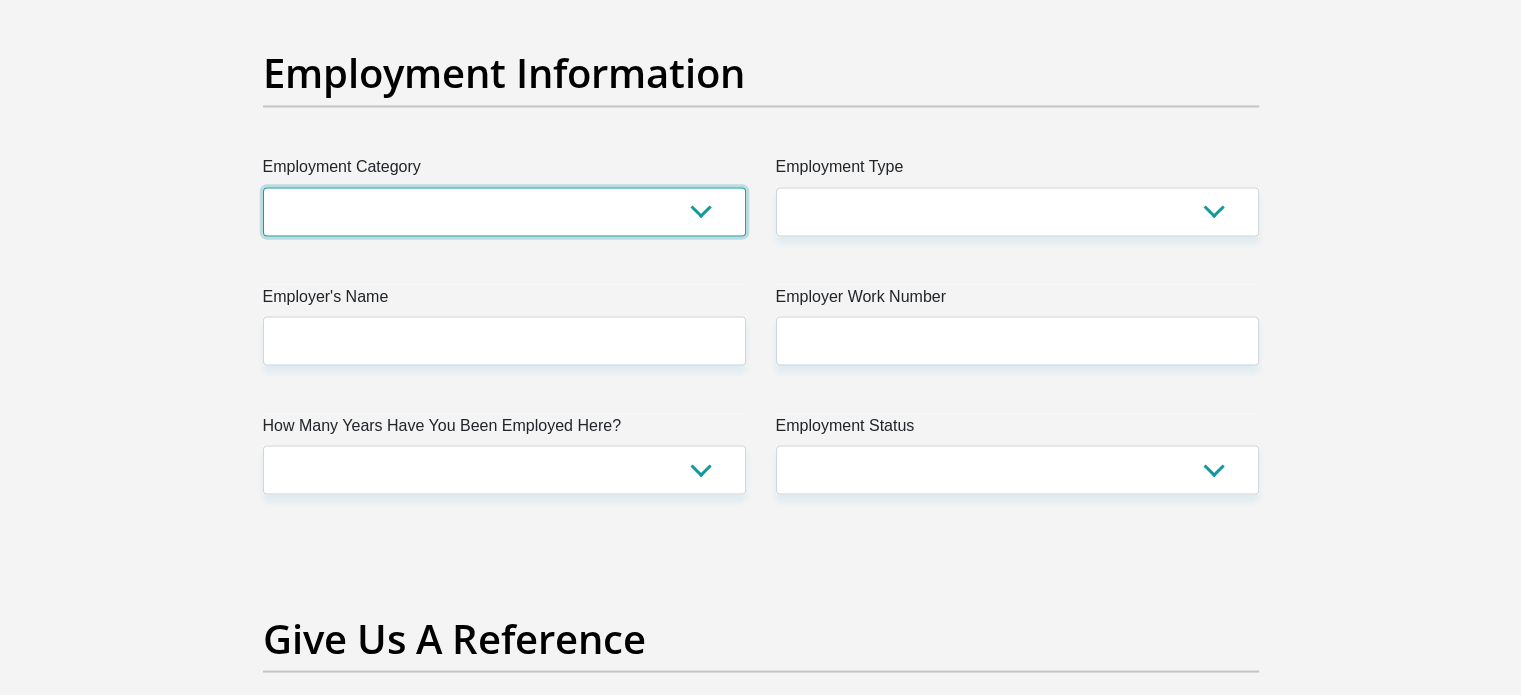 click on "AGRICULTURE
ALCOHOL & TOBACCO
CONSTRUCTION MATERIALS
METALLURGY
EQUIPMENT FOR RENEWABLE ENERGY
SPECIALIZED CONTRACTORS
CAR
GAMING (INCL. INTERNET
OTHER WHOLESALE
UNLICENSED PHARMACEUTICALS
CURRENCY EXCHANGE HOUSES
OTHER FINANCIAL INSTITUTIONS & INSURANCE
REAL ESTATE AGENTS
OIL & GAS
OTHER MATERIALS (E.G. IRON ORE)
PRECIOUS STONES & PRECIOUS METALS
POLITICAL ORGANIZATIONS
RELIGIOUS ORGANIZATIONS(NOT SECTS)
ACTI. HAVING BUSINESS DEAL WITH PUBLIC ADMINISTRATION
LAUNDROMATS" at bounding box center [504, 211] 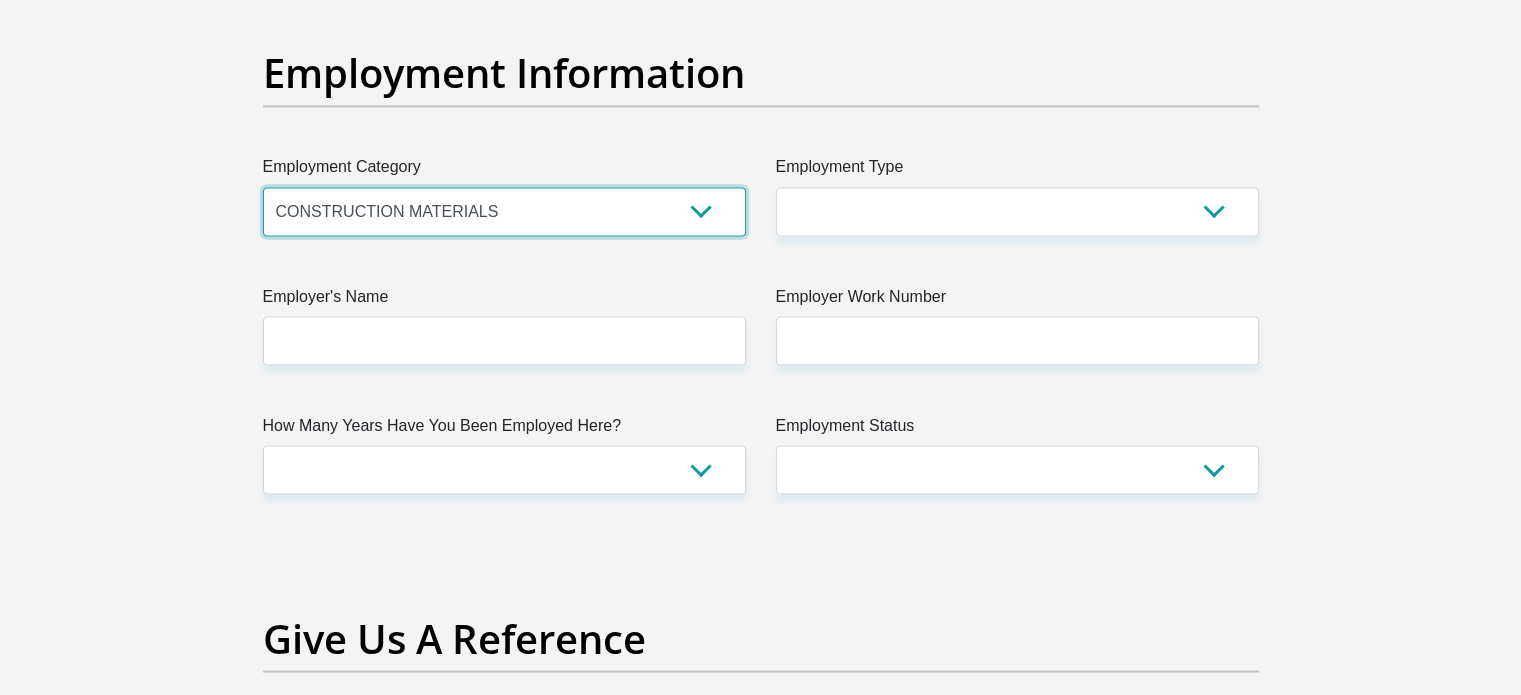 click on "AGRICULTURE
ALCOHOL & TOBACCO
CONSTRUCTION MATERIALS
METALLURGY
EQUIPMENT FOR RENEWABLE ENERGY
SPECIALIZED CONTRACTORS
CAR
GAMING (INCL. INTERNET
OTHER WHOLESALE
UNLICENSED PHARMACEUTICALS
CURRENCY EXCHANGE HOUSES
OTHER FINANCIAL INSTITUTIONS & INSURANCE
REAL ESTATE AGENTS
OIL & GAS
OTHER MATERIALS (E.G. IRON ORE)
PRECIOUS STONES & PRECIOUS METALS
POLITICAL ORGANIZATIONS
RELIGIOUS ORGANIZATIONS(NOT SECTS)
ACTI. HAVING BUSINESS DEAL WITH PUBLIC ADMINISTRATION
LAUNDROMATS" at bounding box center [504, 211] 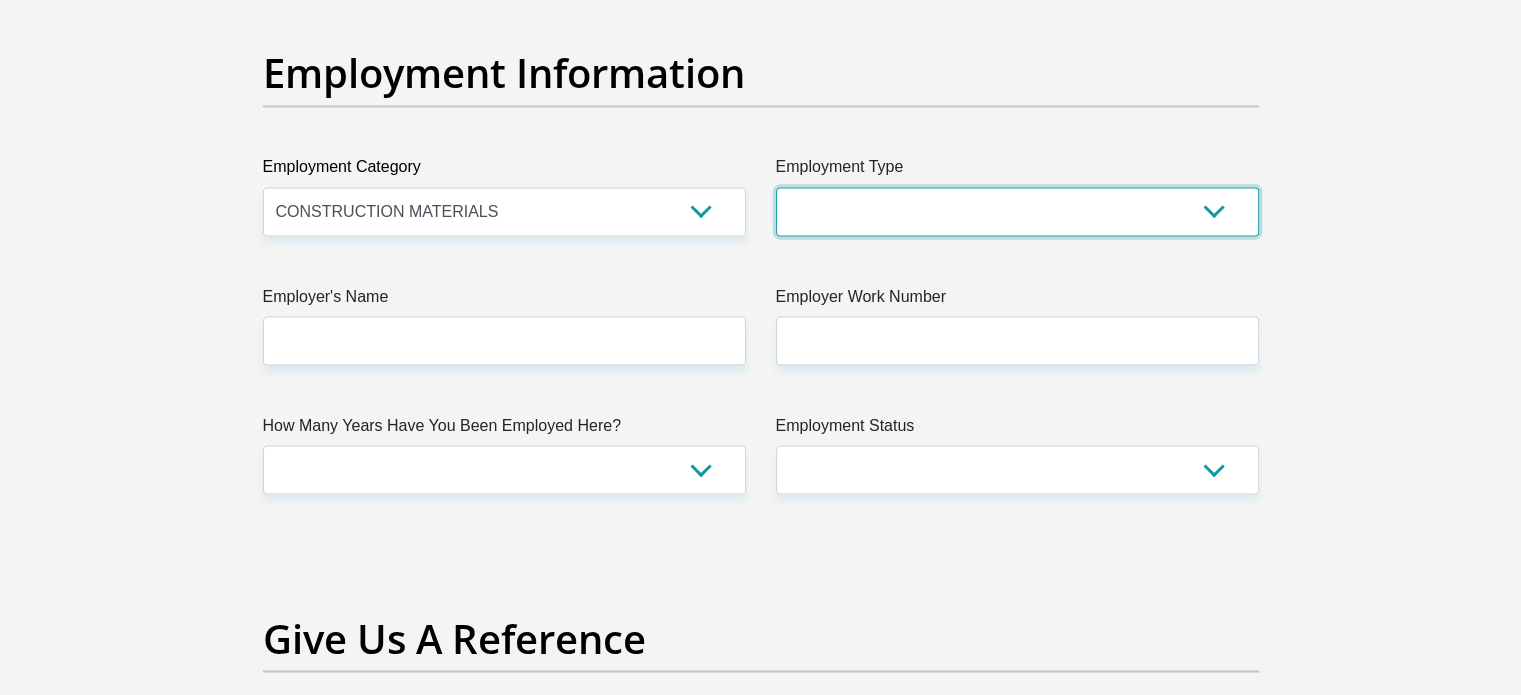 click on "College/Lecturer
Craft Seller
Creative
Driver
Executive
Farmer
Forces - Non Commissioned
Forces - Officer
Hawker
Housewife
Labourer
Licenced Professional
Manager
Miner
Non Licenced Professional
Office Staff/Clerk
Outside Worker
Pensioner
Permanent Teacher
Production/Manufacturing
Sales
Self-Employed
Semi-Professional Worker
Service Industry  Social Worker  Student" at bounding box center (1017, 211) 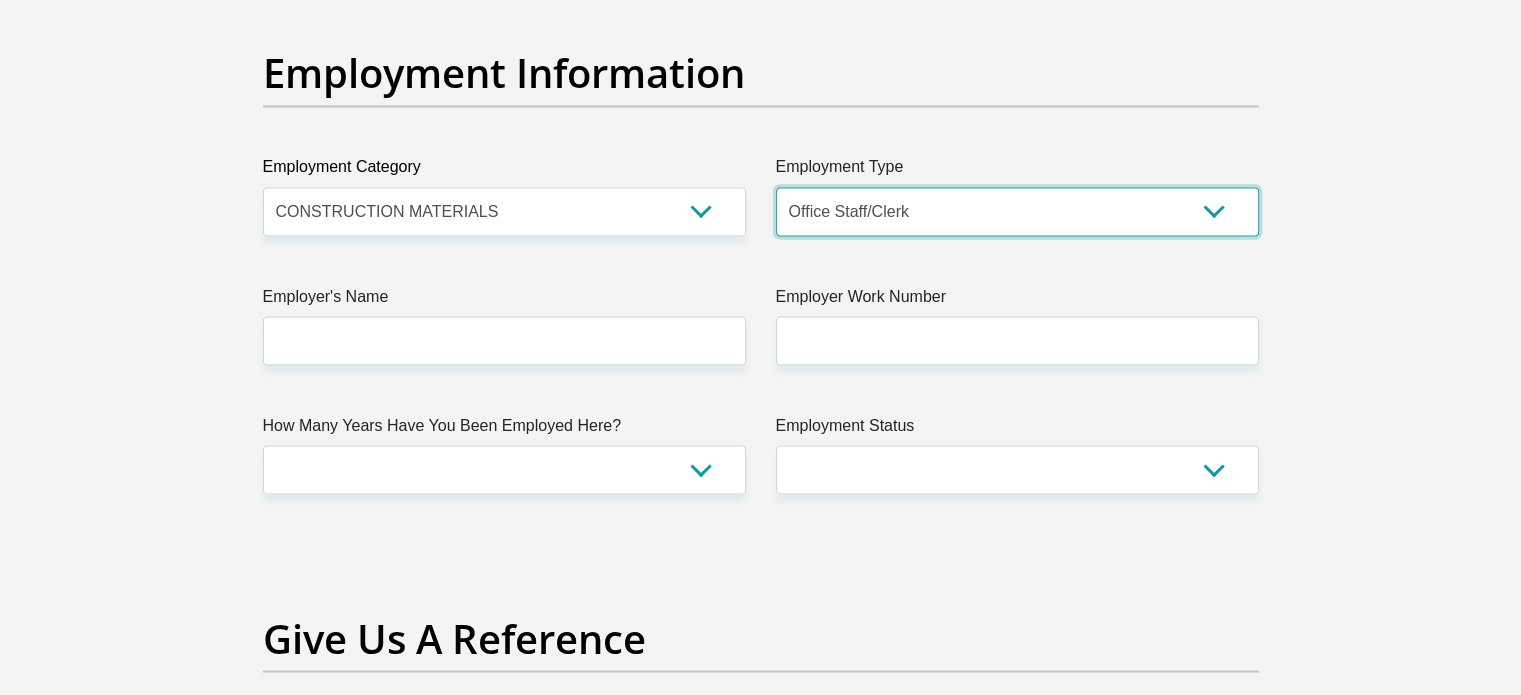 click on "College/Lecturer
Craft Seller
Creative
Driver
Executive
Farmer
Forces - Non Commissioned
Forces - Officer
Hawker
Housewife
Labourer
Licenced Professional
Manager
Miner
Non Licenced Professional
Office Staff/Clerk
Outside Worker
Pensioner
Permanent Teacher
Production/Manufacturing
Sales
Self-Employed
Semi-Professional Worker
Service Industry  Social Worker  Student" at bounding box center [1017, 211] 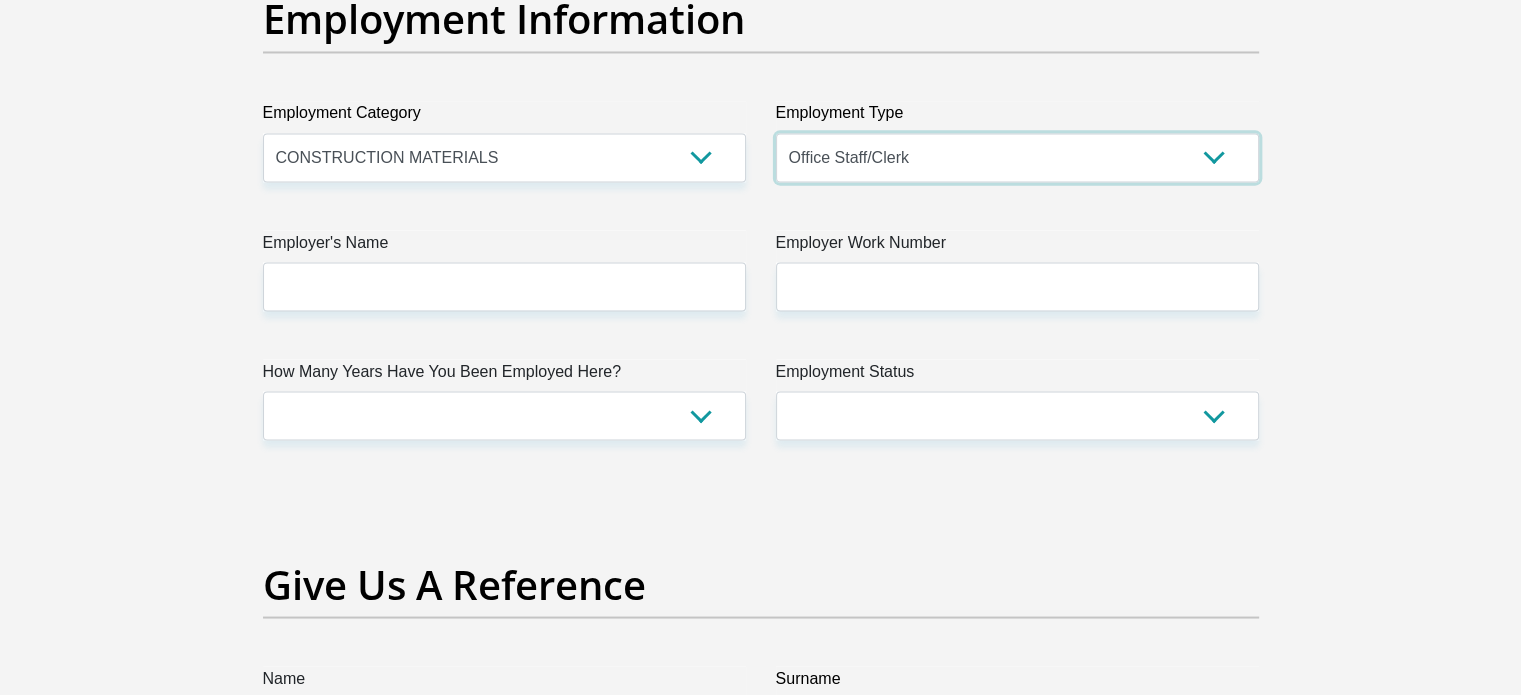scroll, scrollTop: 3700, scrollLeft: 0, axis: vertical 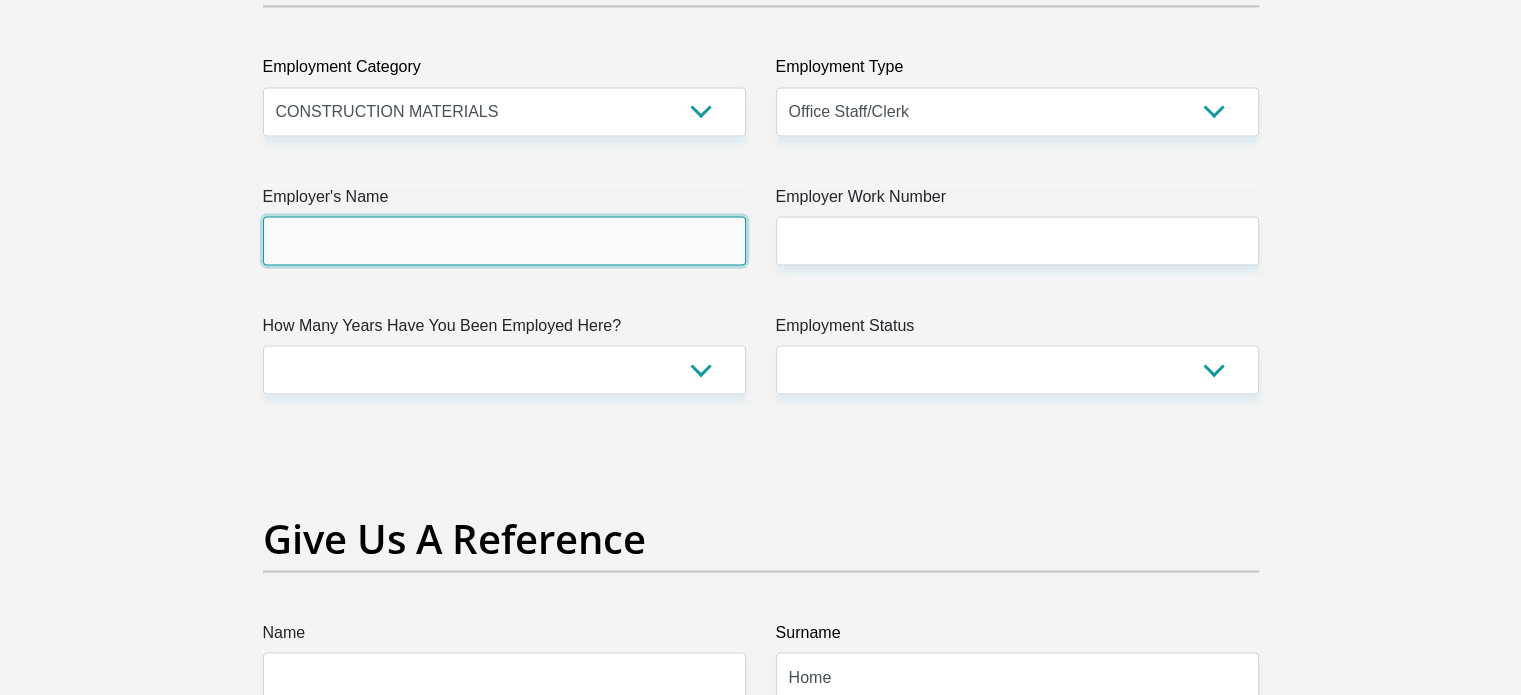 click on "Employer's Name" at bounding box center [504, 240] 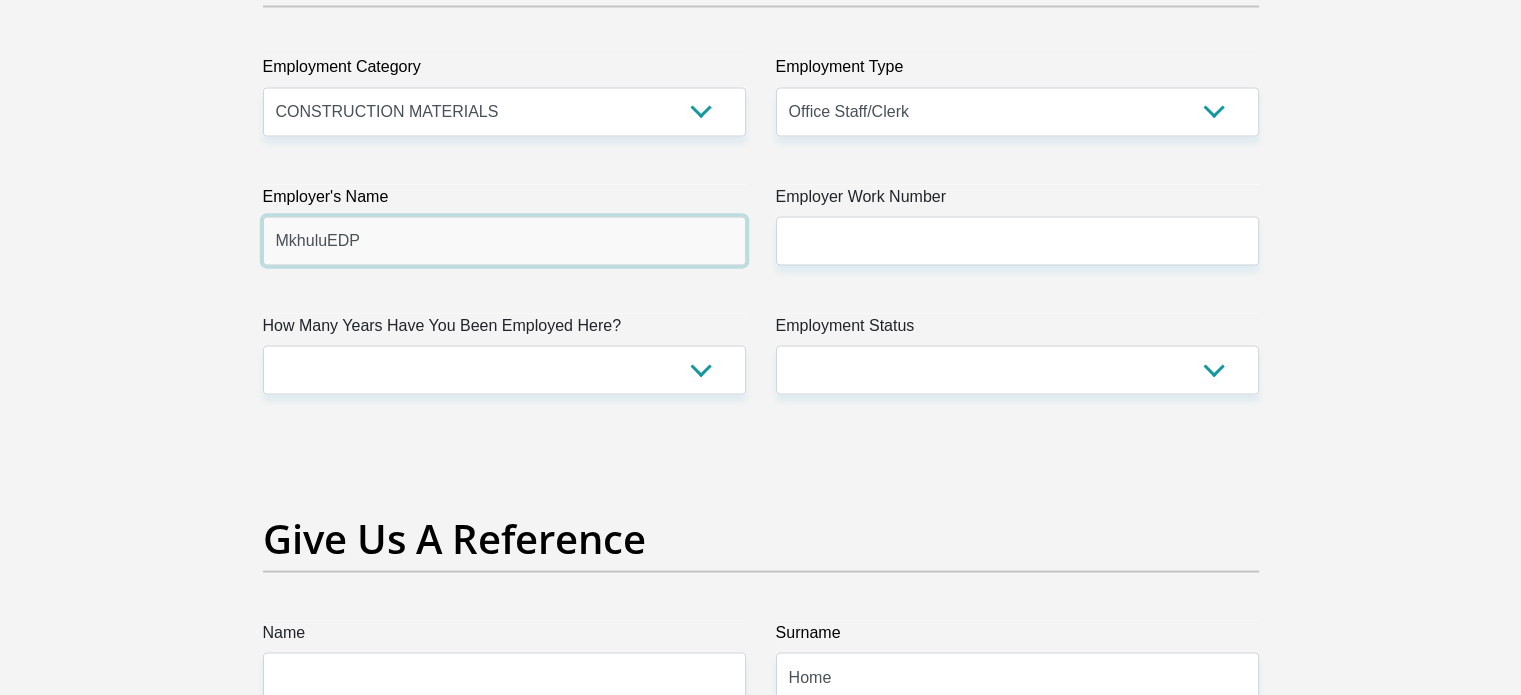 type on "MkhuluEDP" 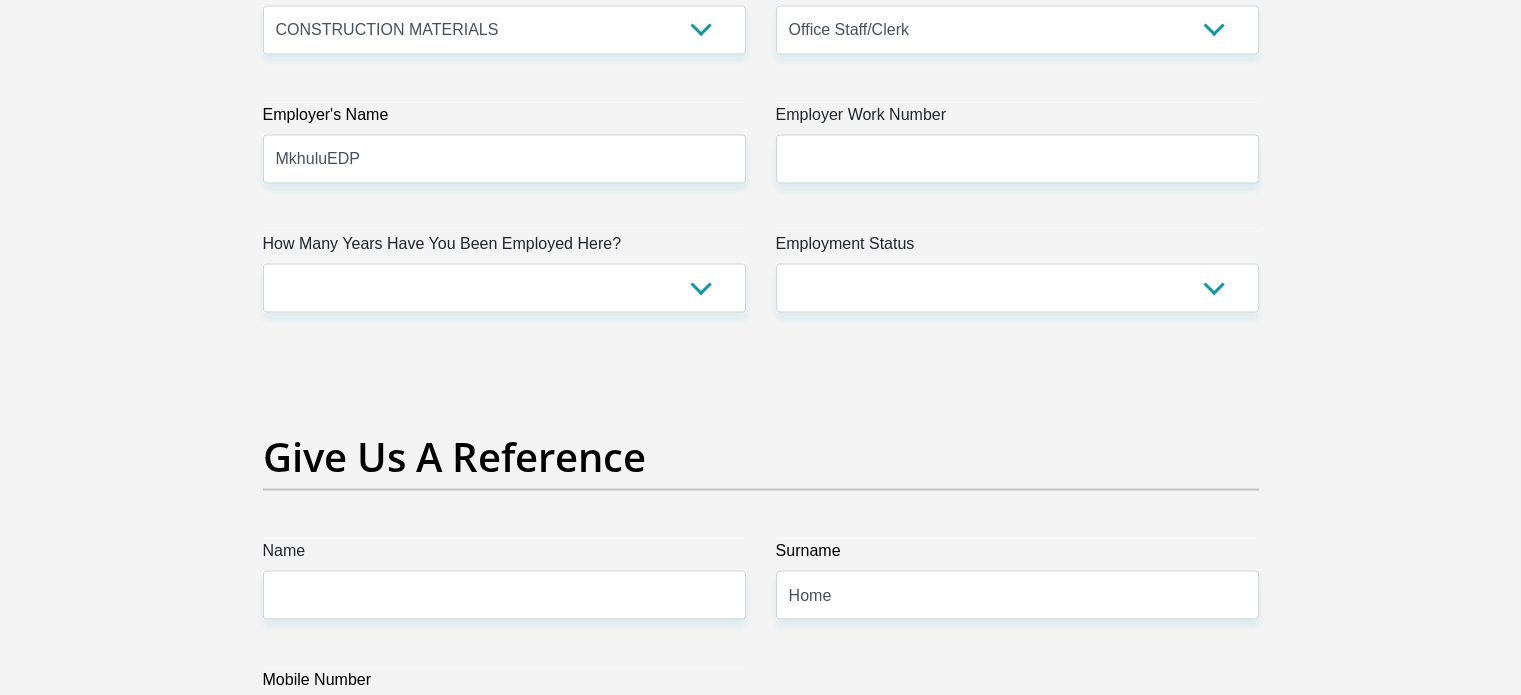 scroll, scrollTop: 3800, scrollLeft: 0, axis: vertical 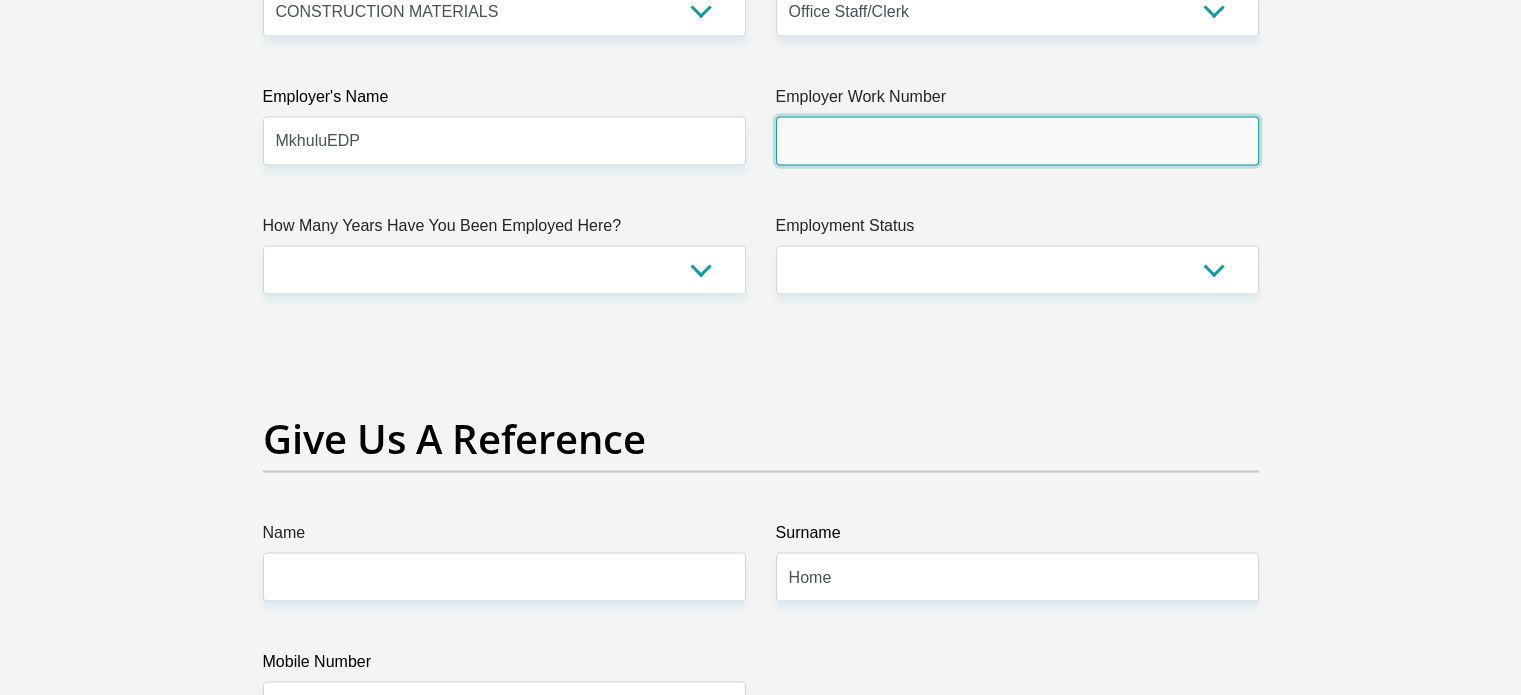 click on "Employer Work Number" at bounding box center [1017, 140] 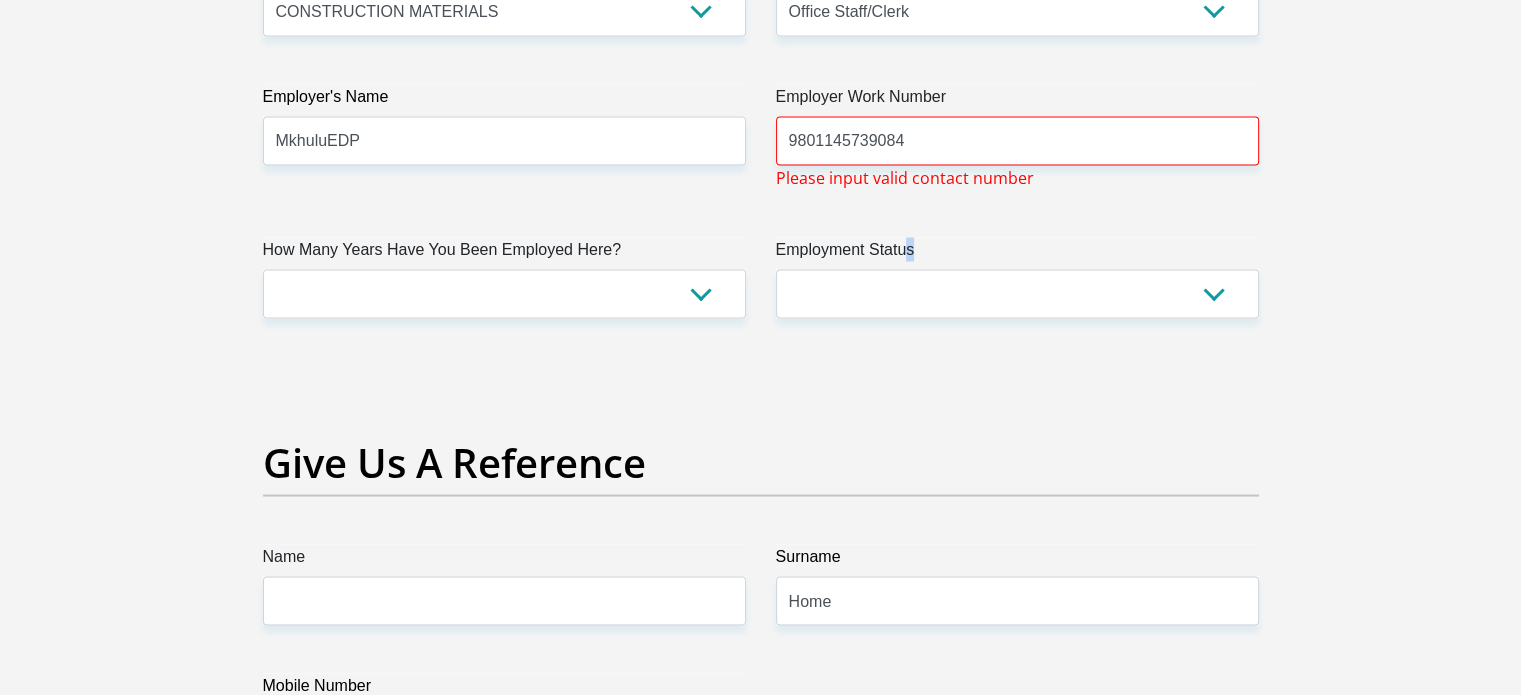 click on "Title
Mr
Ms
Mrs
Dr
Other
First Name
TSHEPO
Surname
LEFOPHANE
ID Number
9801145739084
Please input valid ID number
Race
Black
Coloured
Indian
White
Other
Contact Number
0764778029
Please input valid contact number
Nationality
South Africa
Afghanistan
Aland Islands  Albania  Algeria" at bounding box center (761, -221) 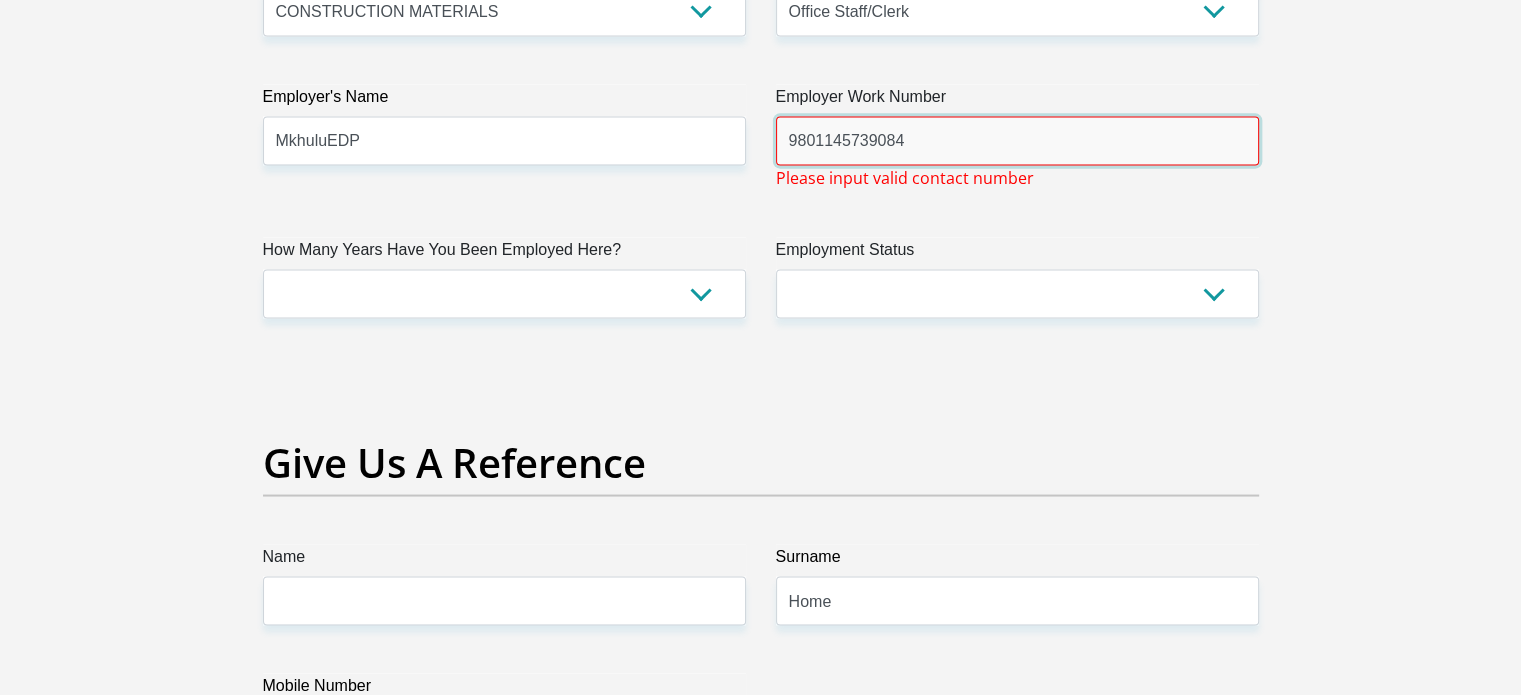 click on "9801145739084" at bounding box center [1017, 140] 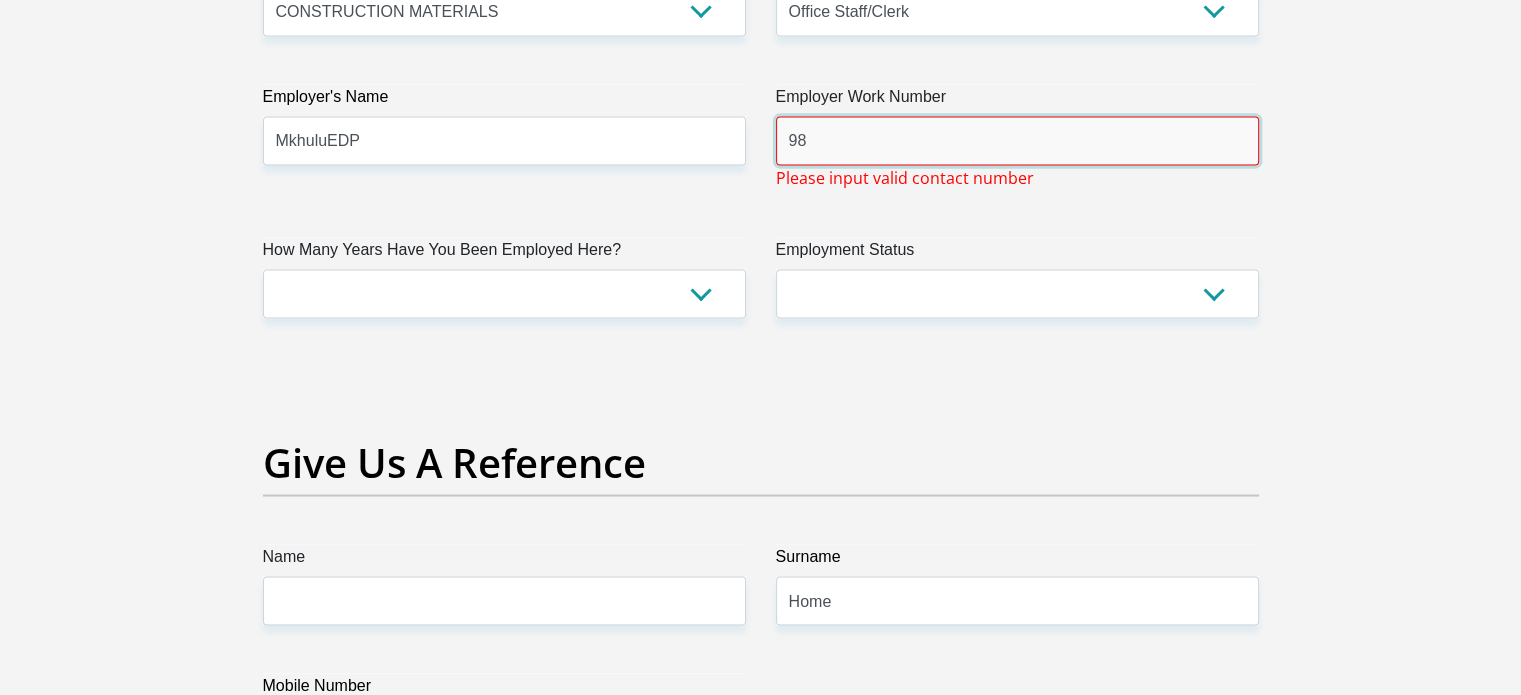 type on "9" 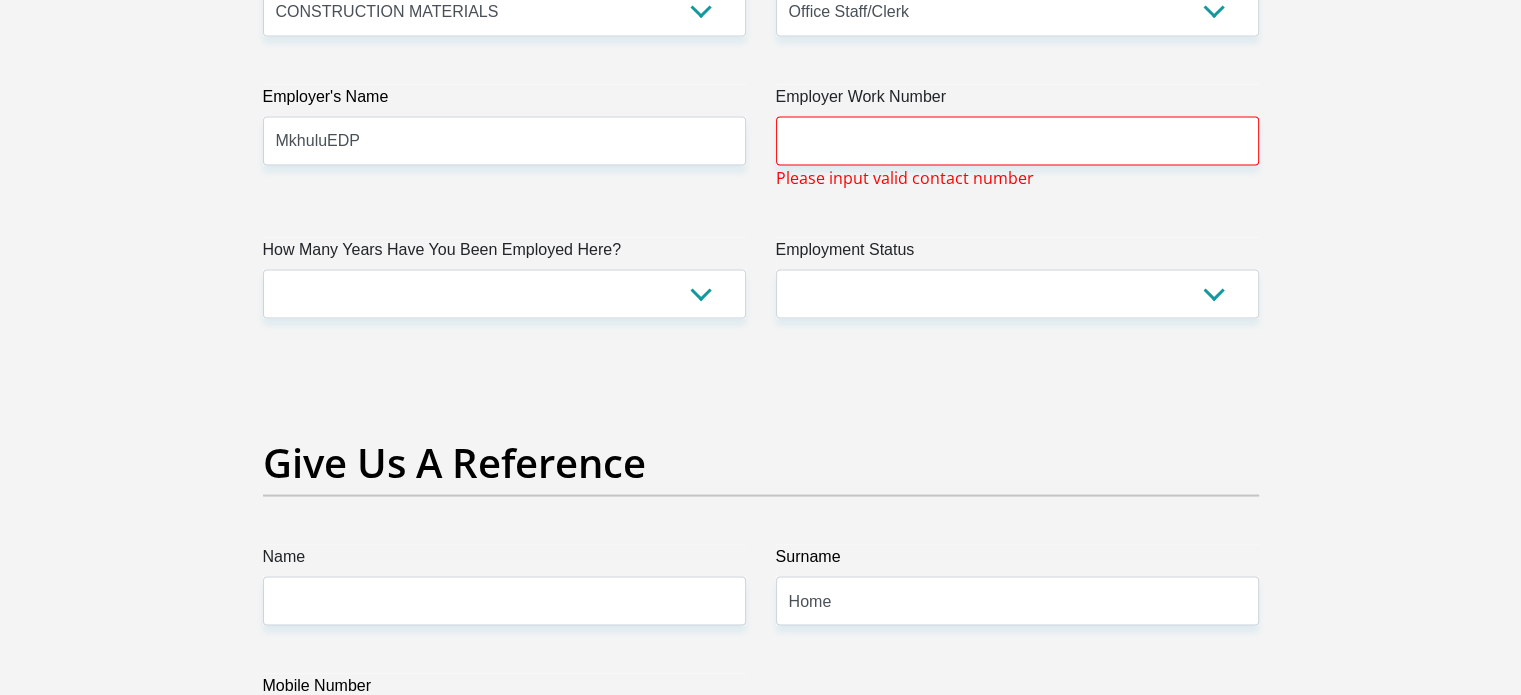 click on "Title
Mr
Ms
Mrs
Dr
Other
First Name
TSHEPO
Surname
LEFOPHANE
ID Number
9801145739084
Please input valid ID number
Race
Black
Coloured
Indian
White
Other
Contact Number
0764778029
Please input valid contact number
Nationality
South Africa
Afghanistan
Aland Islands  Albania  Algeria" at bounding box center [761, -221] 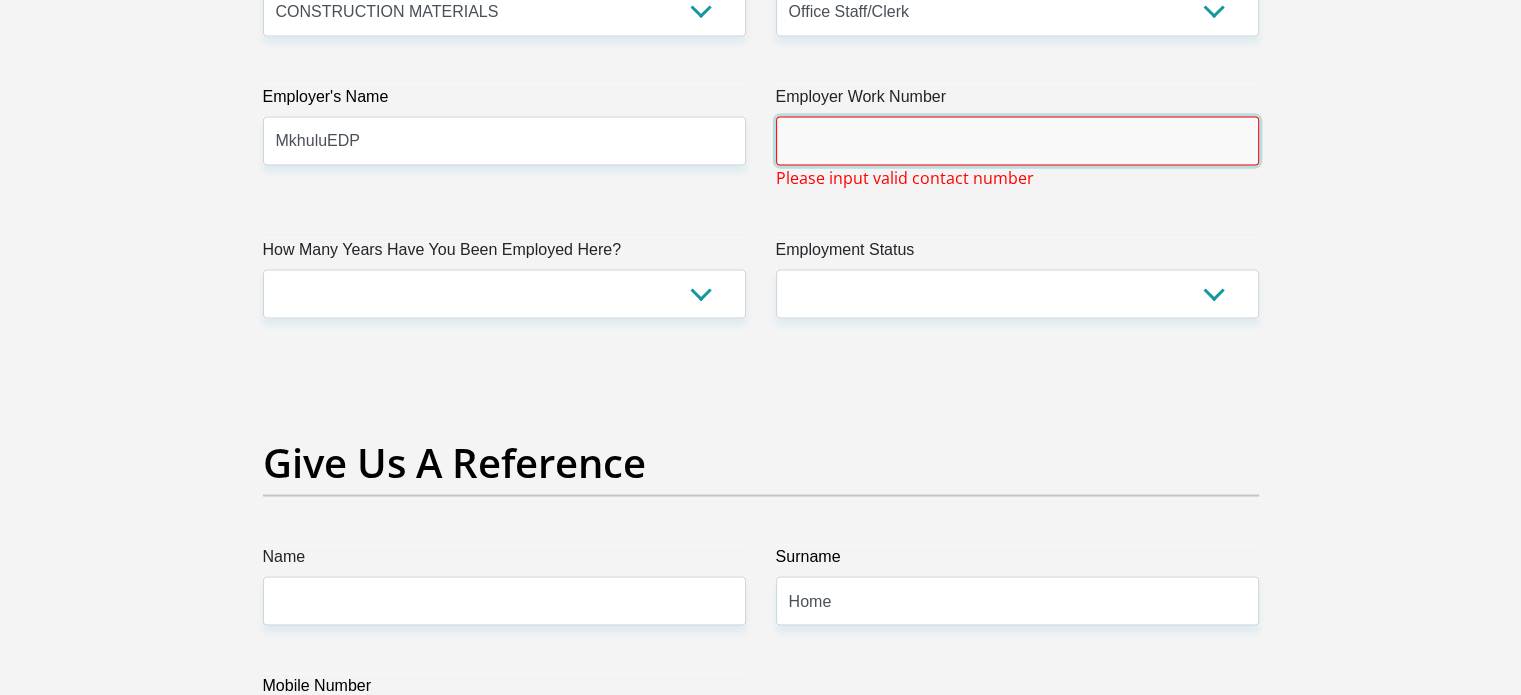 click on "Employer Work Number" at bounding box center [1017, 140] 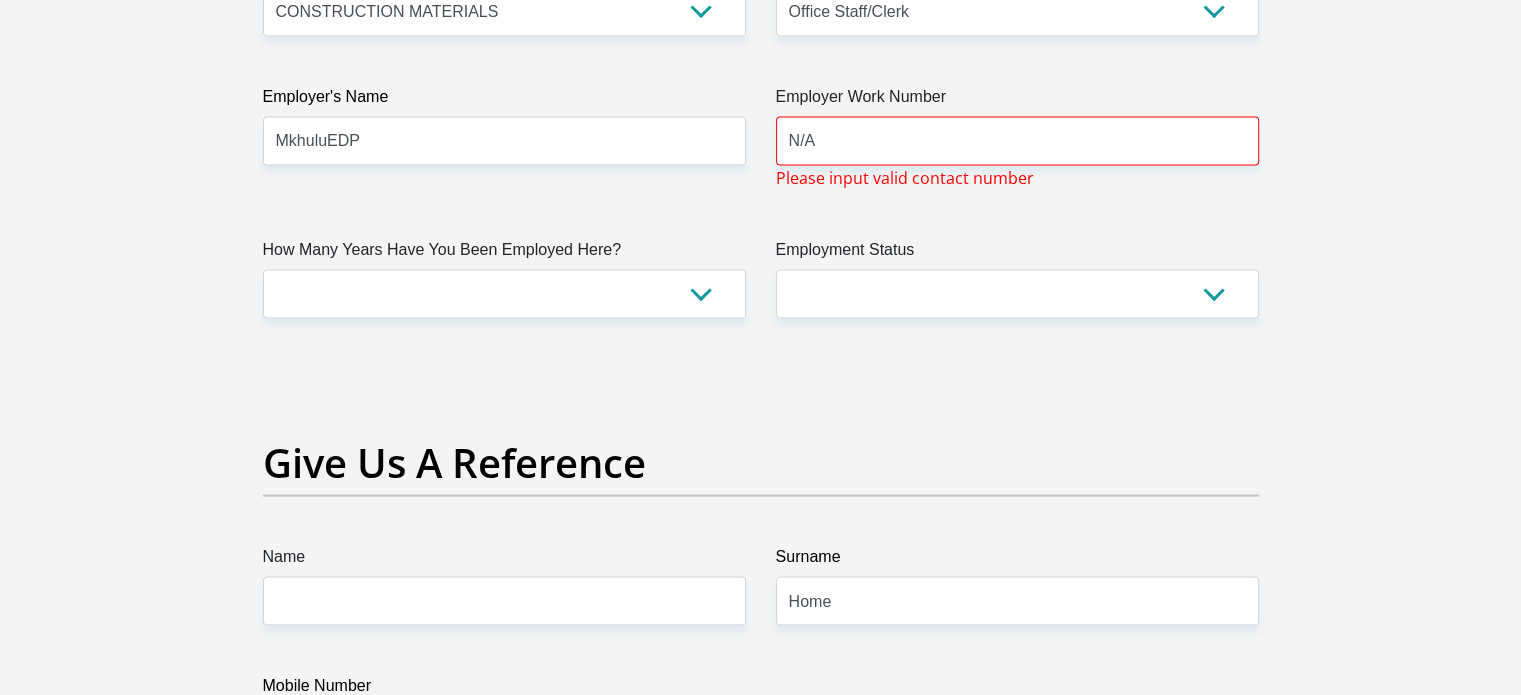 click on "Title
Mr
Ms
Mrs
Dr
Other
First Name
TSHEPO
Surname
LEFOPHANE
ID Number
9801145739084
Please input valid ID number
Race
Black
Coloured
Indian
White
Other
Contact Number
0764778029
Please input valid contact number
Nationality
South Africa
Afghanistan
Aland Islands  Albania  Algeria" at bounding box center [761, -221] 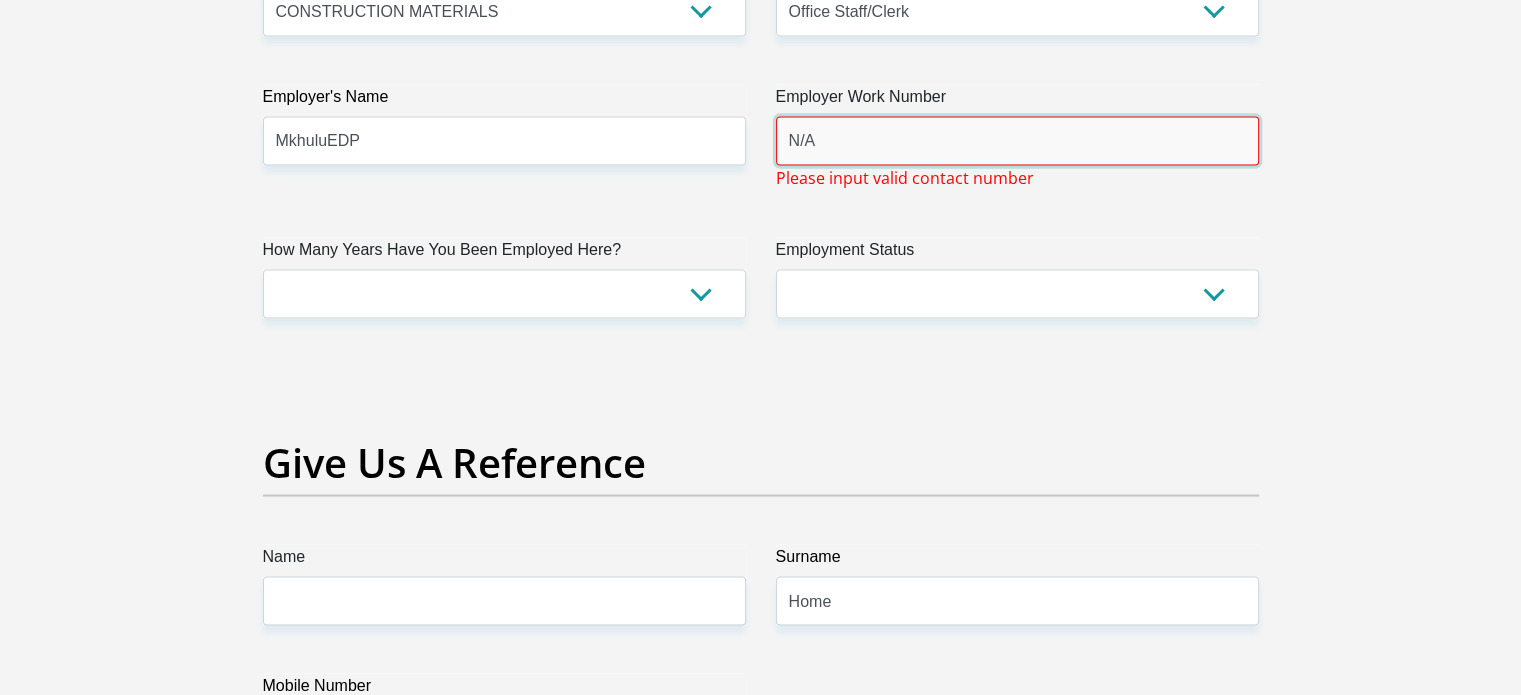 click on "N/A" at bounding box center [1017, 140] 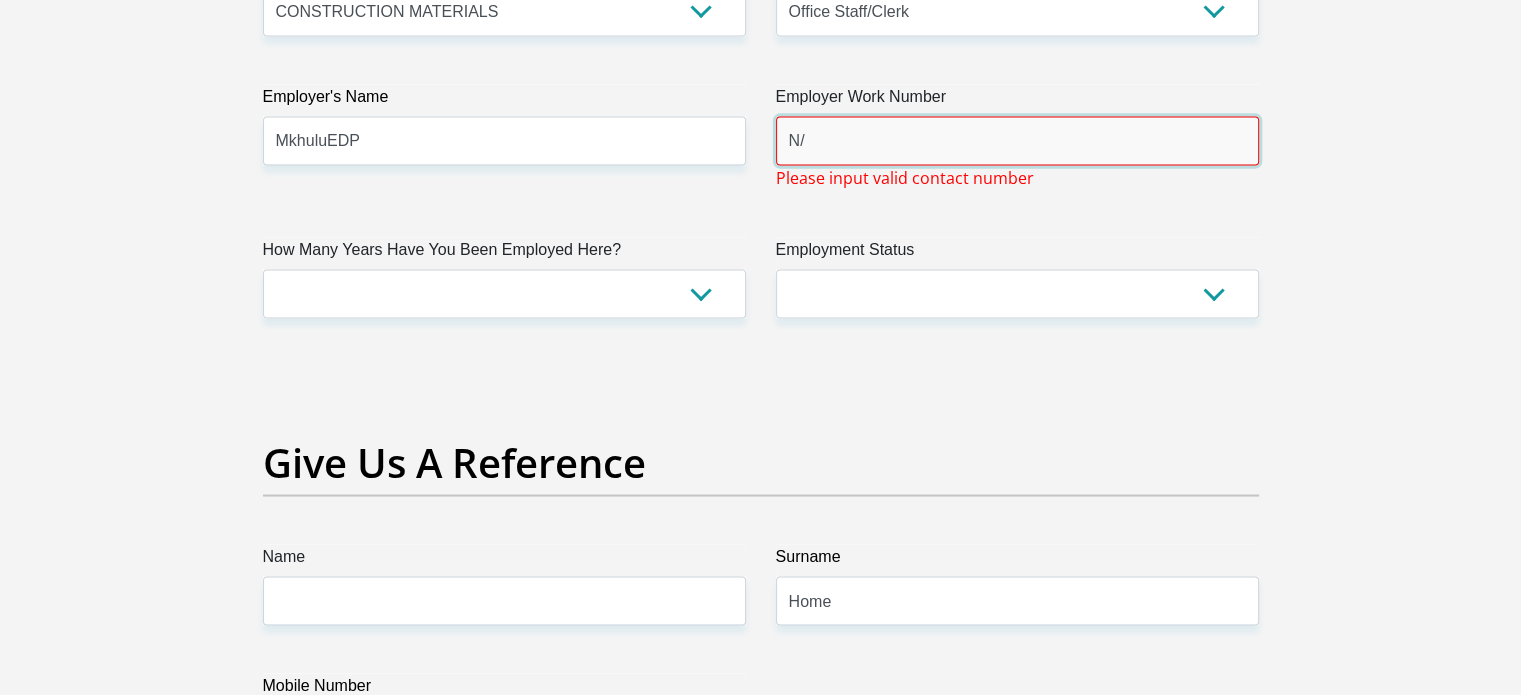 type on "N" 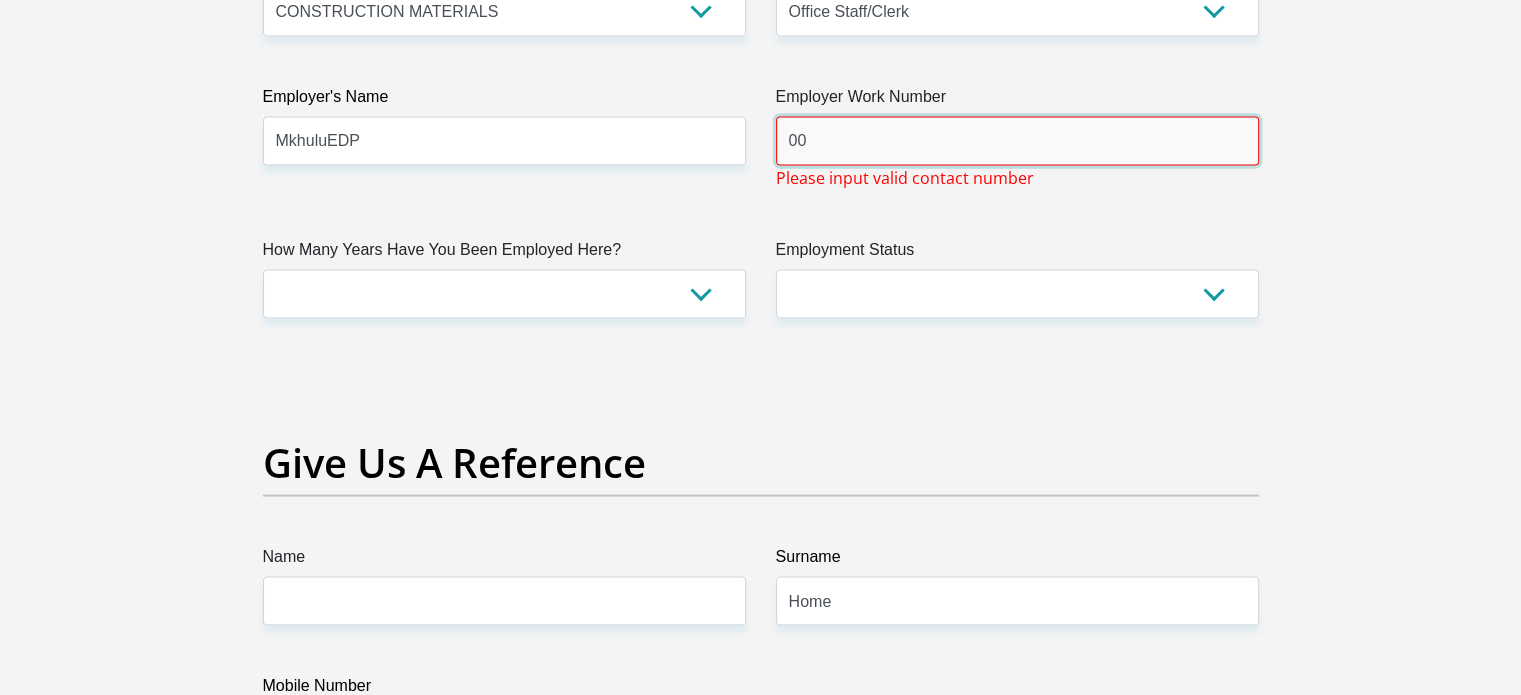 type on "00" 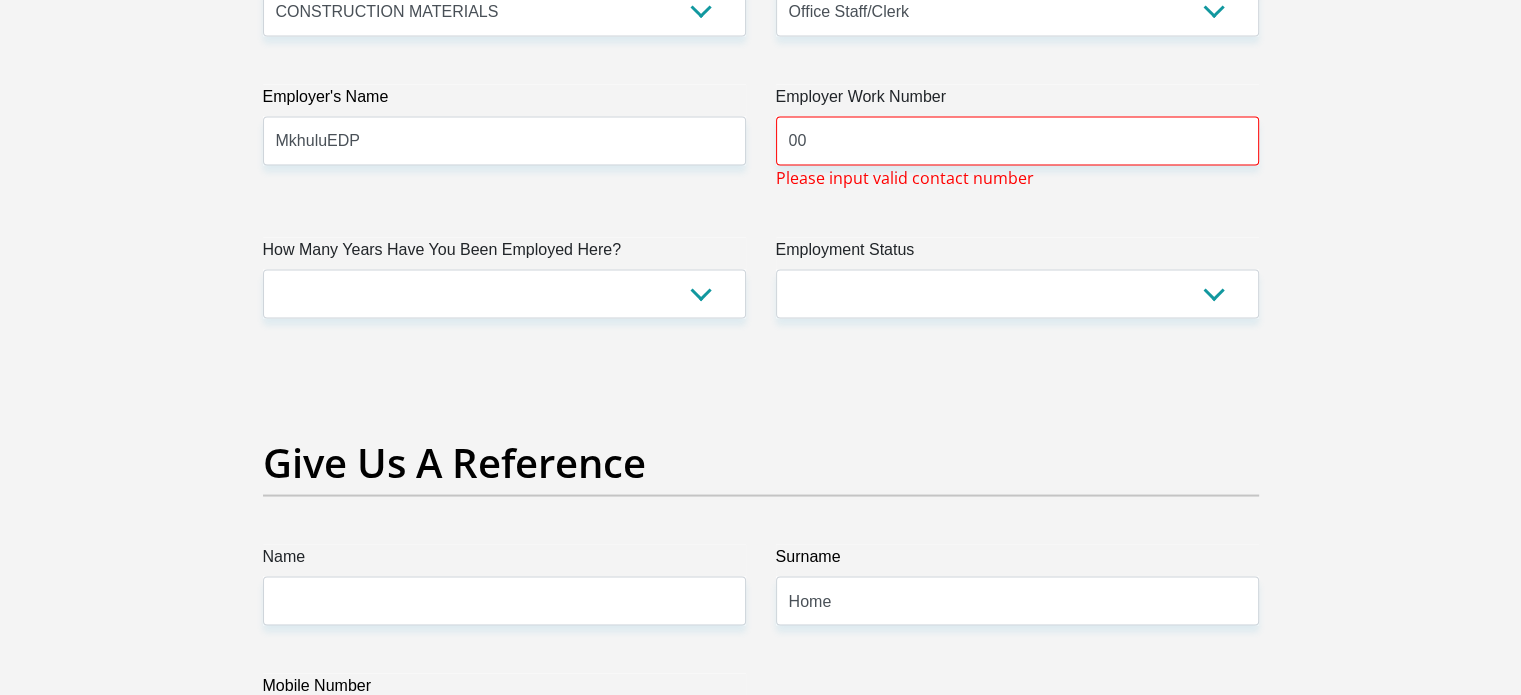 click on "Title
Mr
Ms
Mrs
Dr
Other
First Name
TSHEPO
Surname
LEFOPHANE
ID Number
9801145739084
Please input valid ID number
Race
Black
Coloured
Indian
White
Other
Contact Number
0764778029
Please input valid contact number
Nationality
South Africa
Afghanistan
Aland Islands  Albania  Algeria" at bounding box center [761, -221] 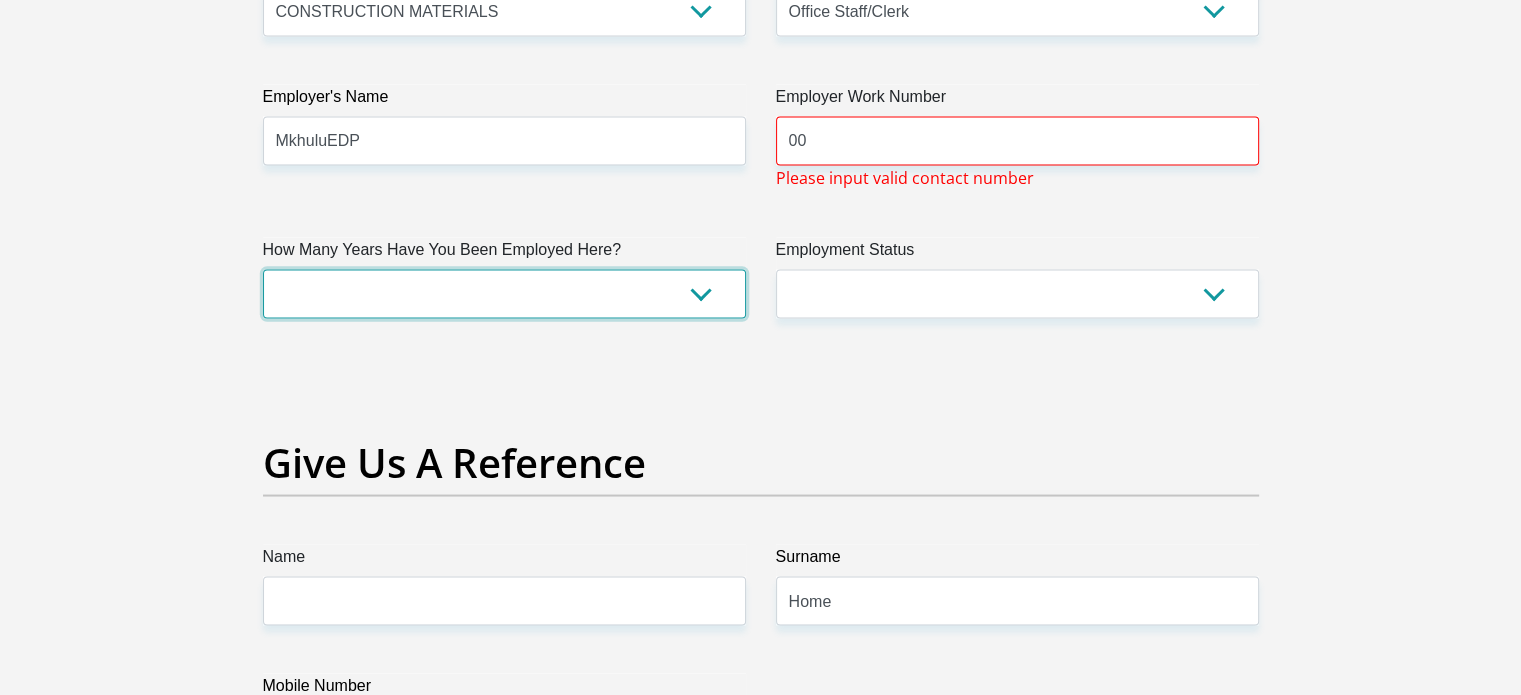 click on "less than 1 year
1-3 years
3-5 years
5+ years" at bounding box center [504, 293] 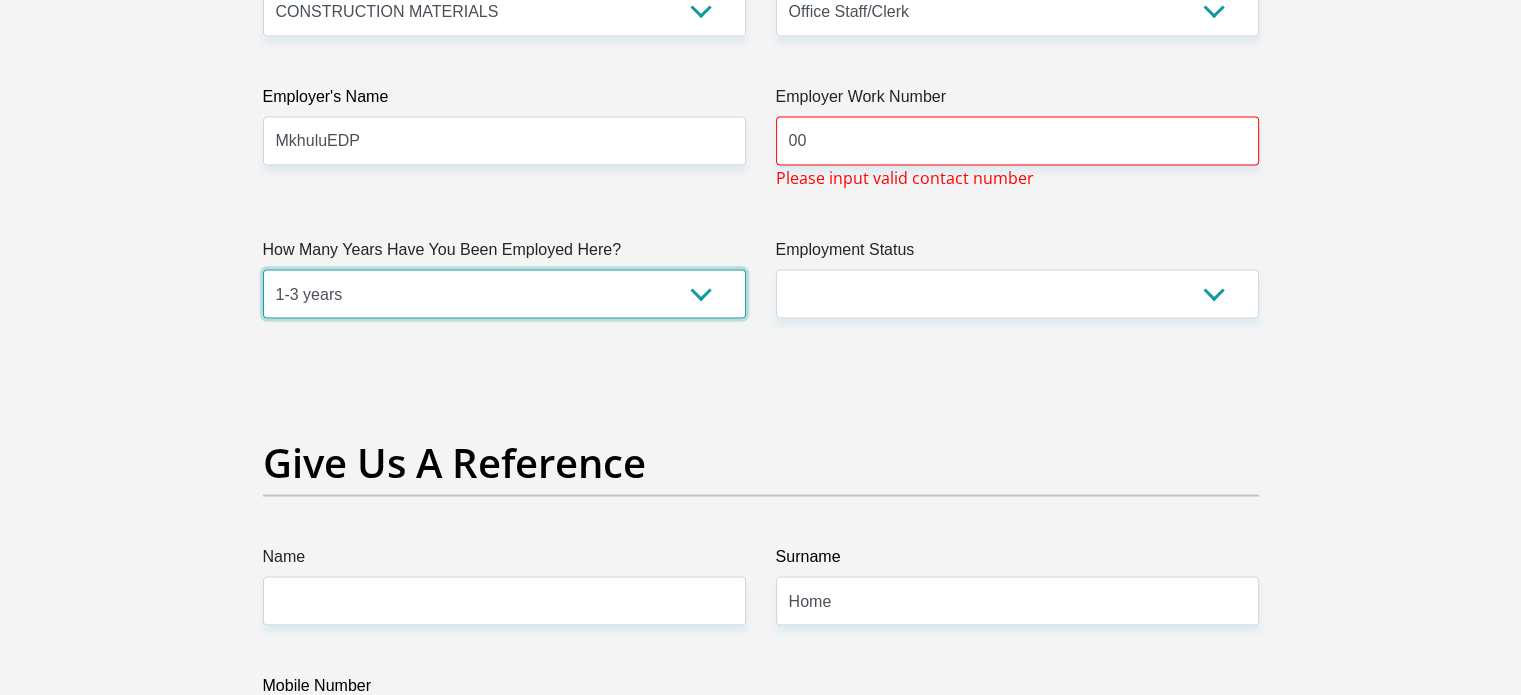 click on "less than 1 year
1-3 years
3-5 years
5+ years" at bounding box center (504, 293) 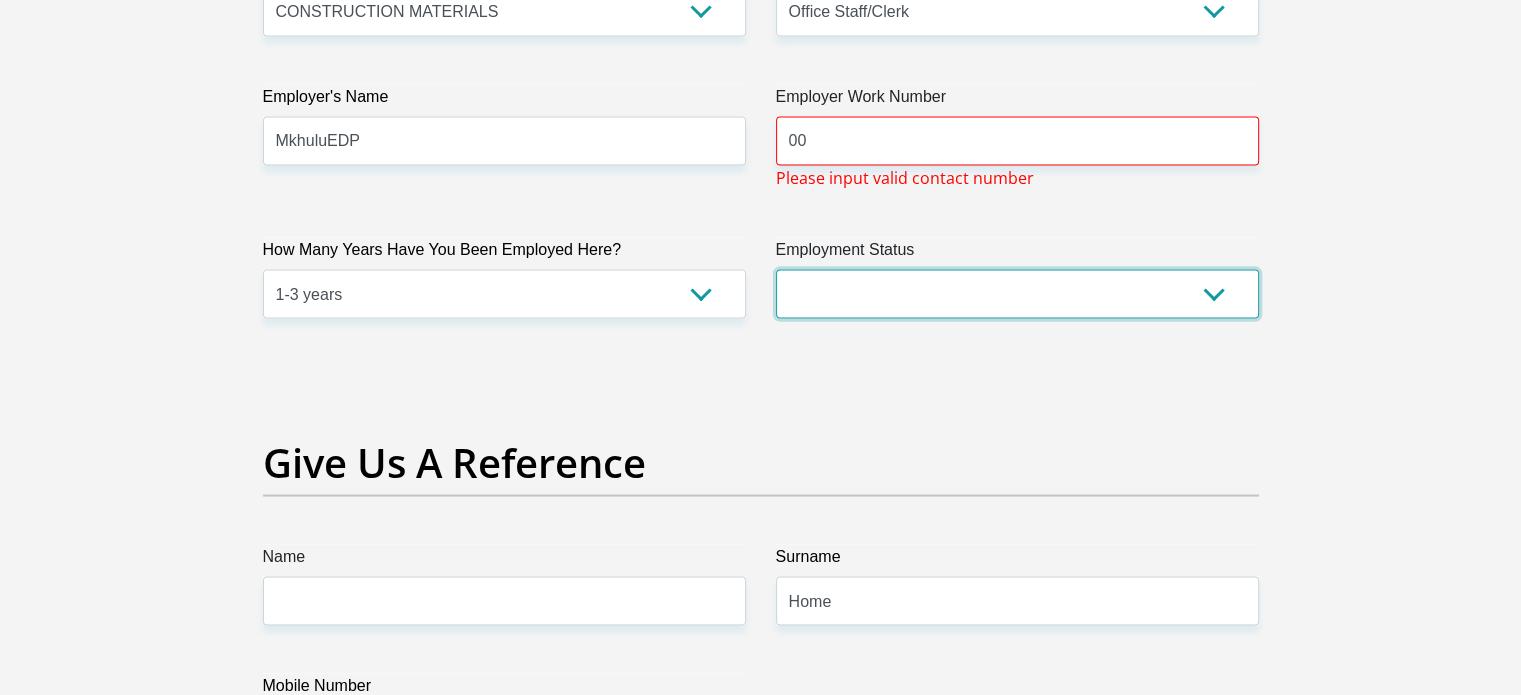 click on "Permanent/Full-time
Part-time/Casual
[DEMOGRAPHIC_DATA] Worker
Self-Employed
Housewife
Retired
Student
Medically Boarded
Disability
Unemployed" at bounding box center [1017, 293] 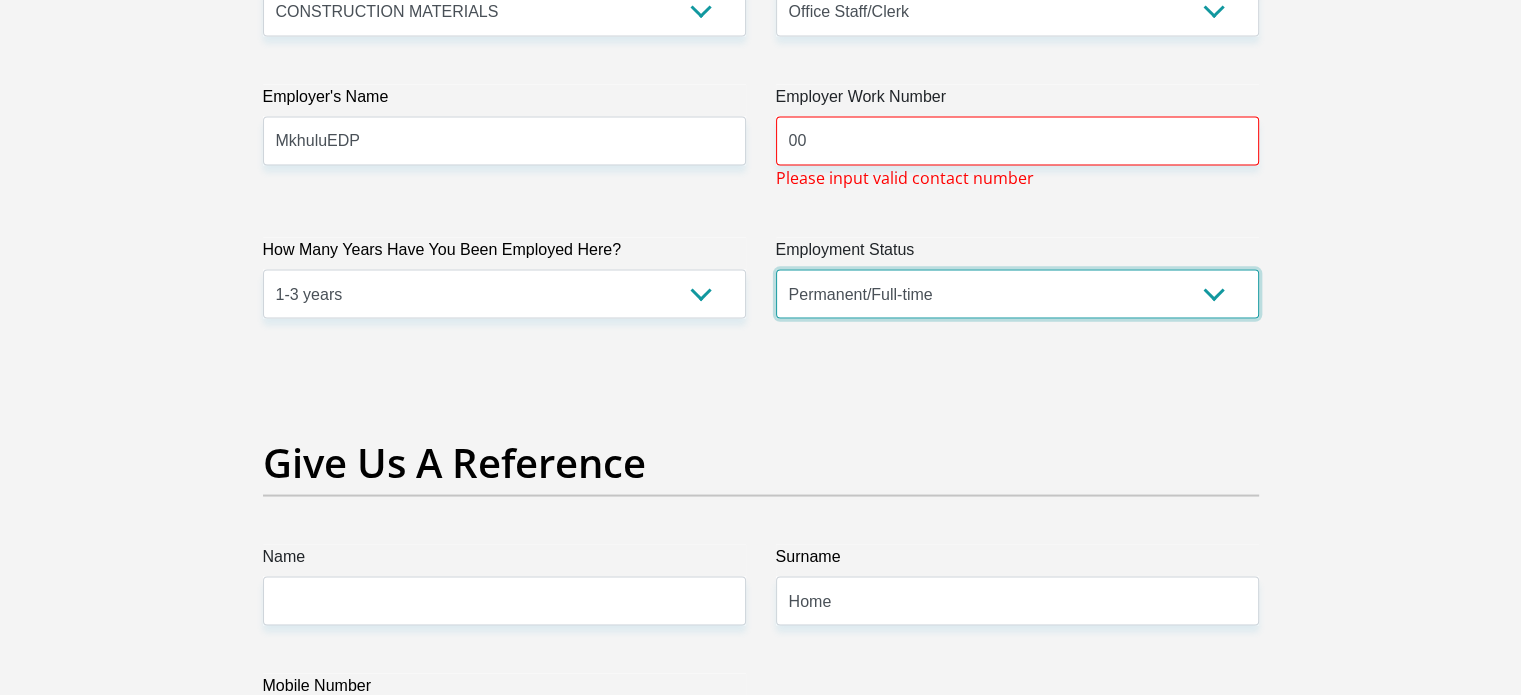 click on "Permanent/Full-time
Part-time/Casual
[DEMOGRAPHIC_DATA] Worker
Self-Employed
Housewife
Retired
Student
Medically Boarded
Disability
Unemployed" at bounding box center (1017, 293) 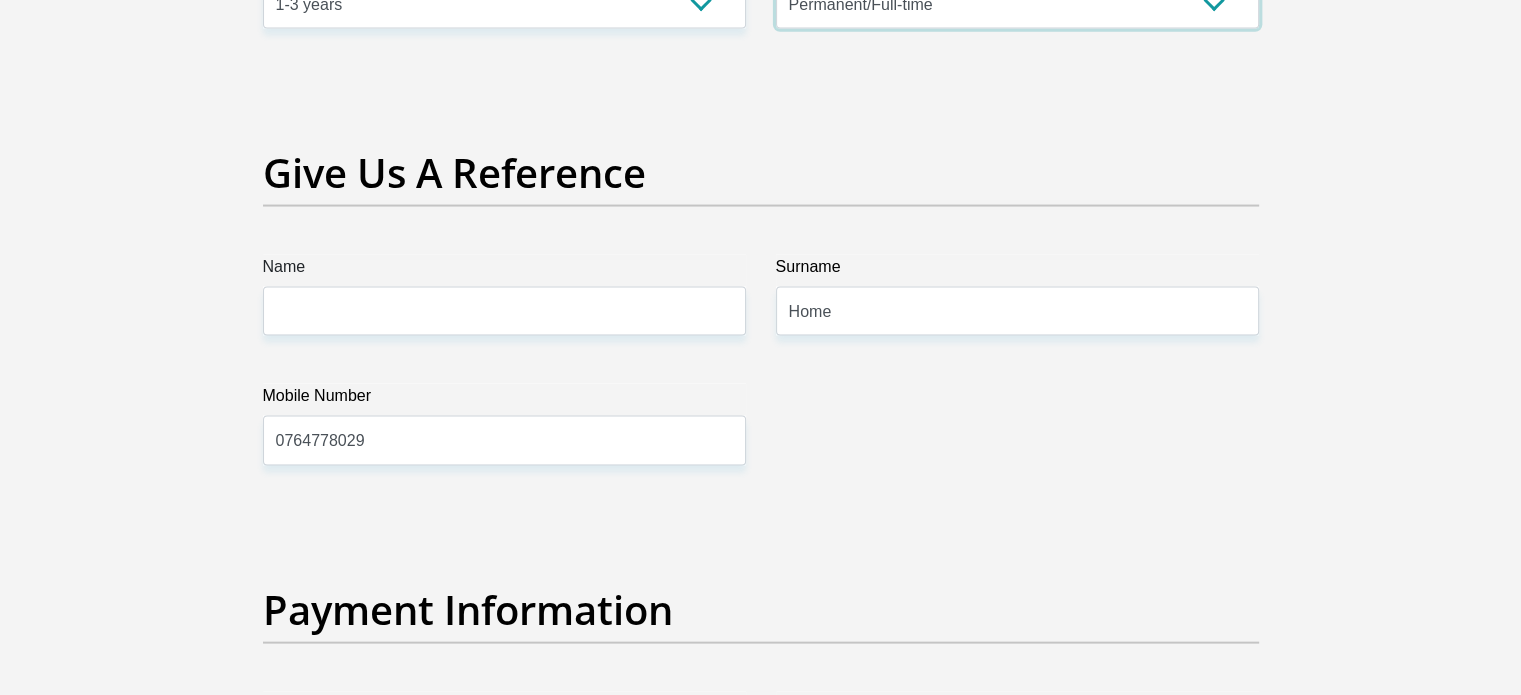 scroll, scrollTop: 4100, scrollLeft: 0, axis: vertical 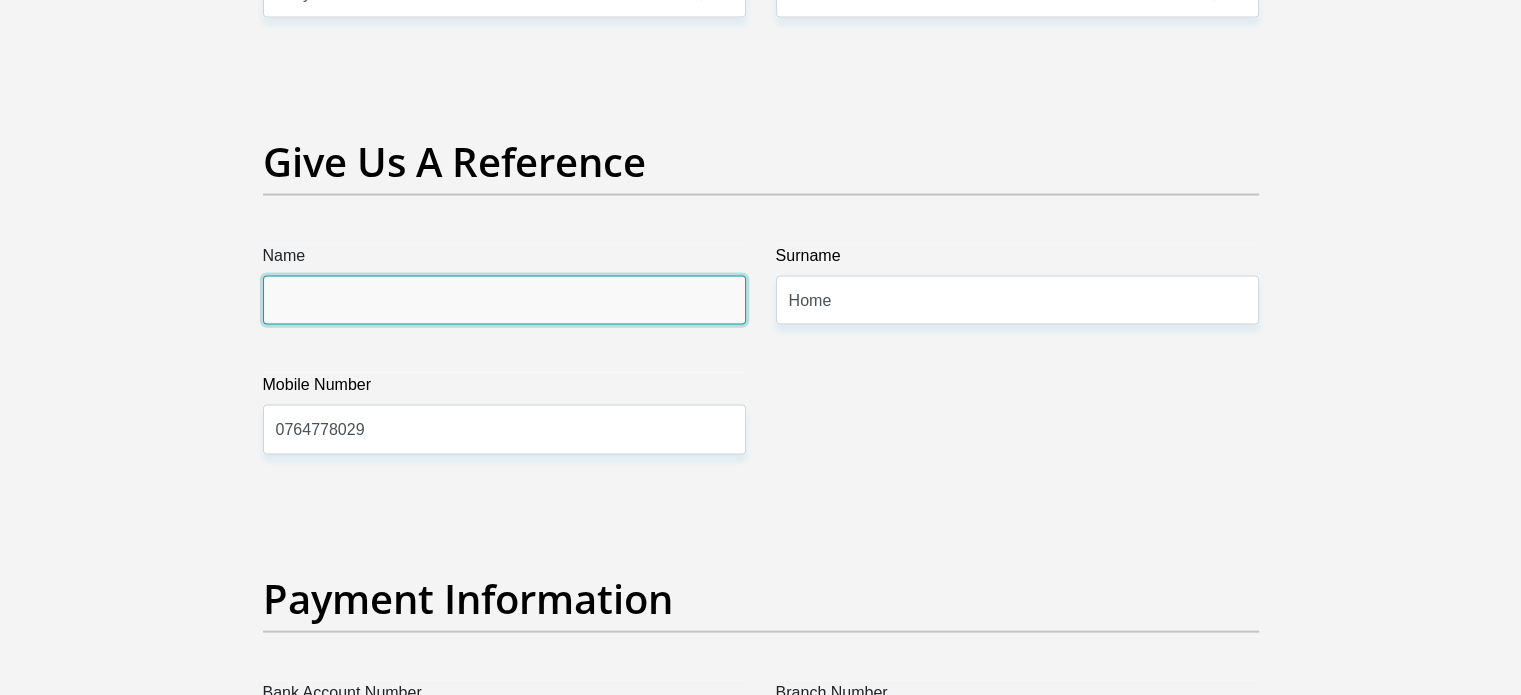 click on "Name" at bounding box center [504, 300] 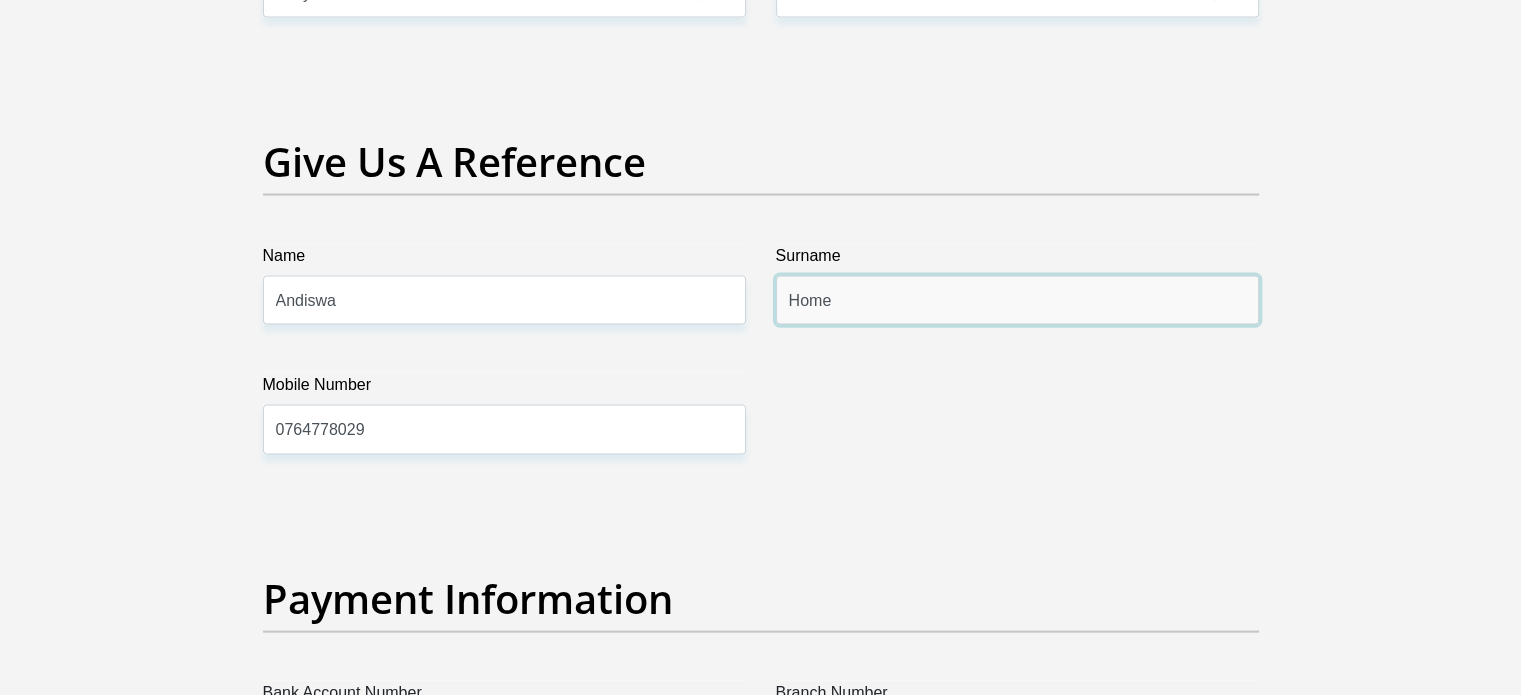 click on "Home" at bounding box center [1017, 300] 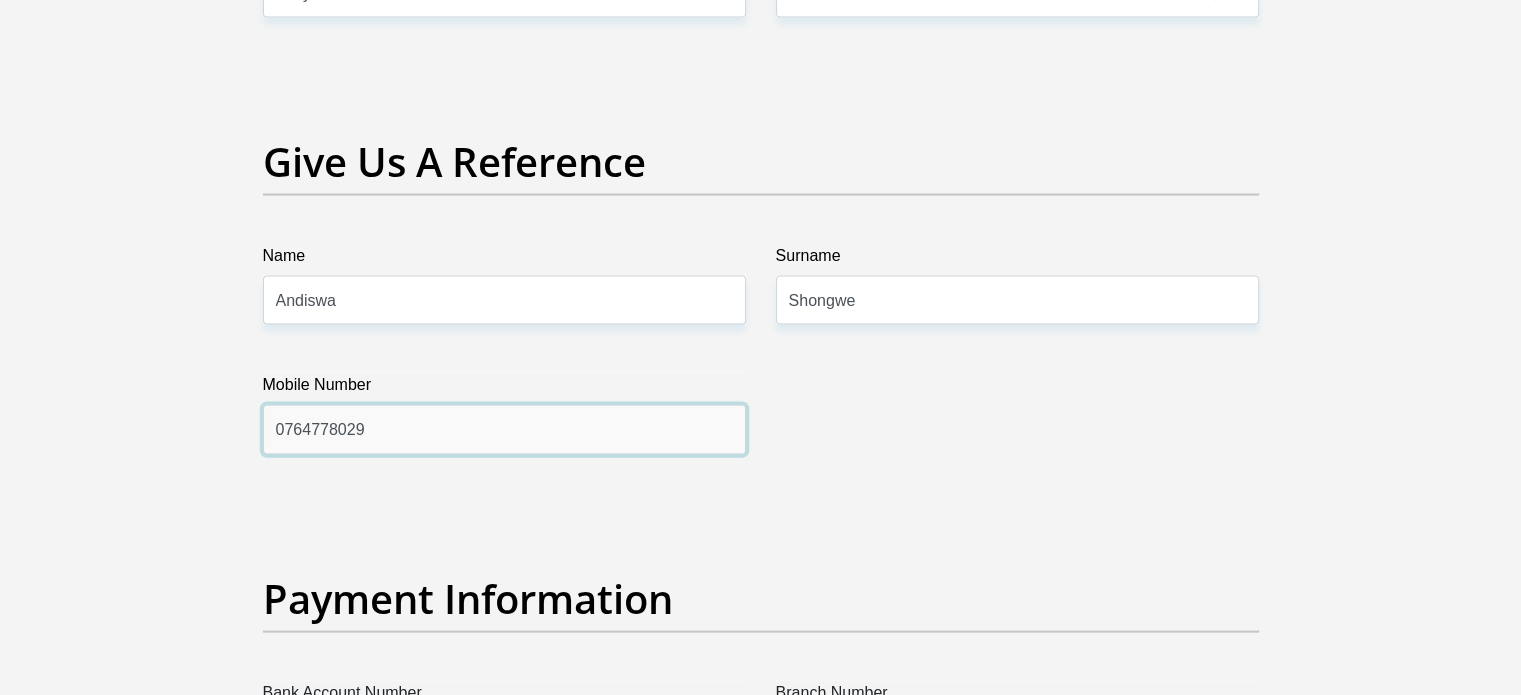click on "0764778029" at bounding box center (504, 429) 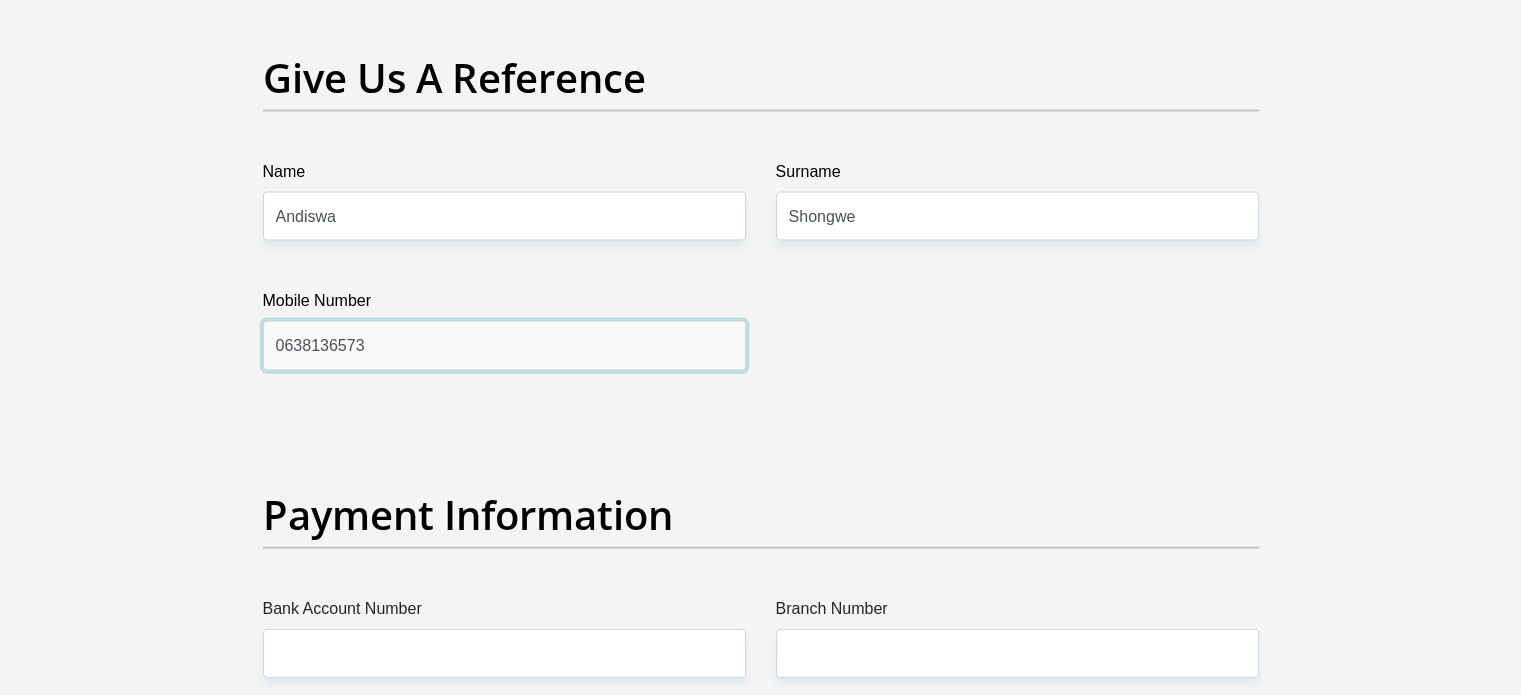scroll, scrollTop: 4500, scrollLeft: 0, axis: vertical 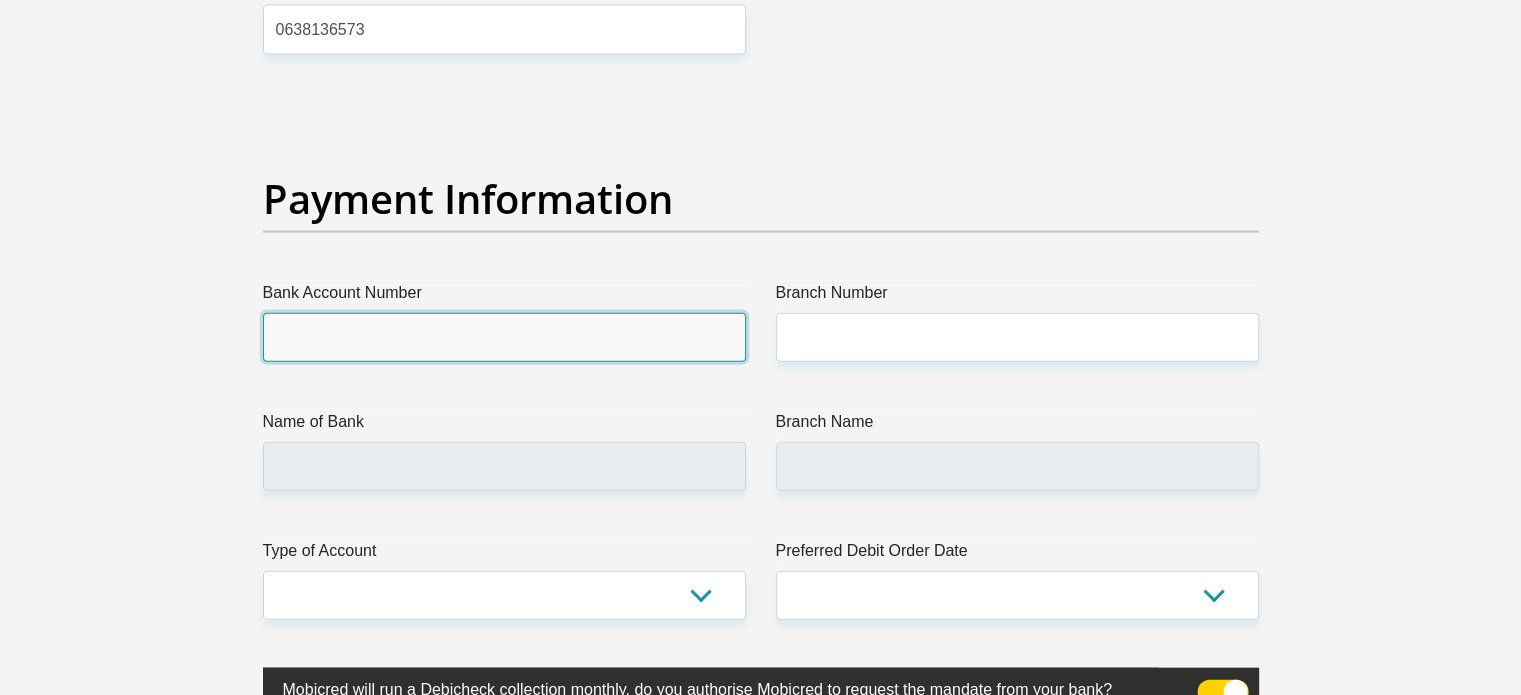 click on "Bank Account Number" at bounding box center [504, 337] 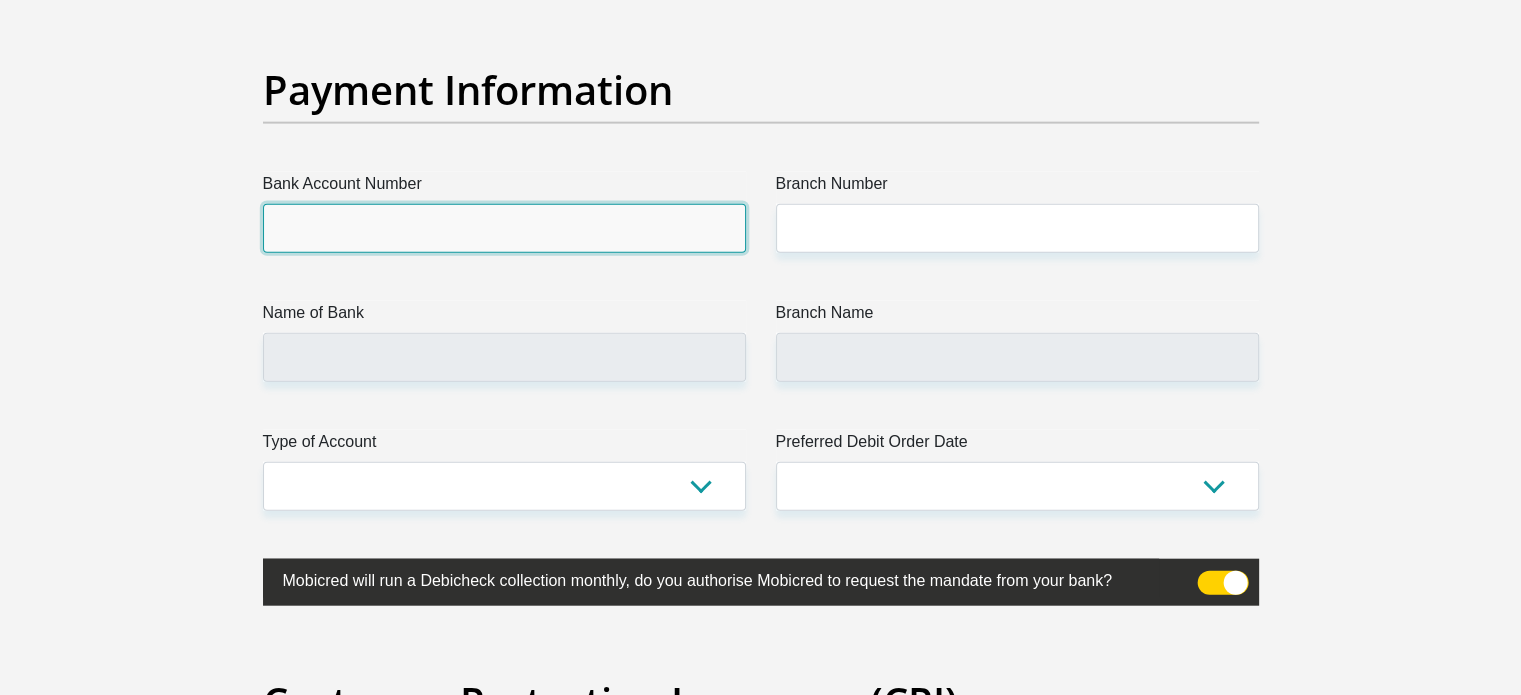 scroll, scrollTop: 4600, scrollLeft: 0, axis: vertical 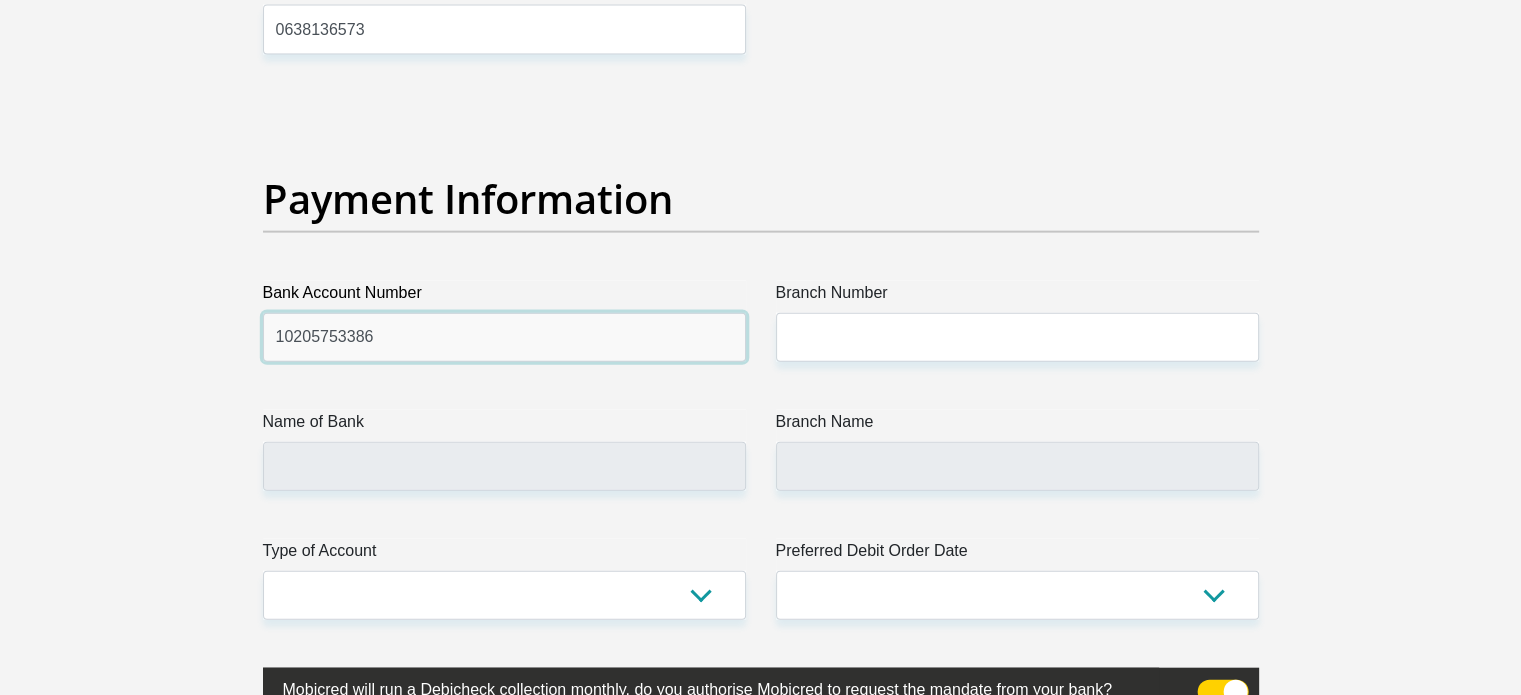 type on "10205753386" 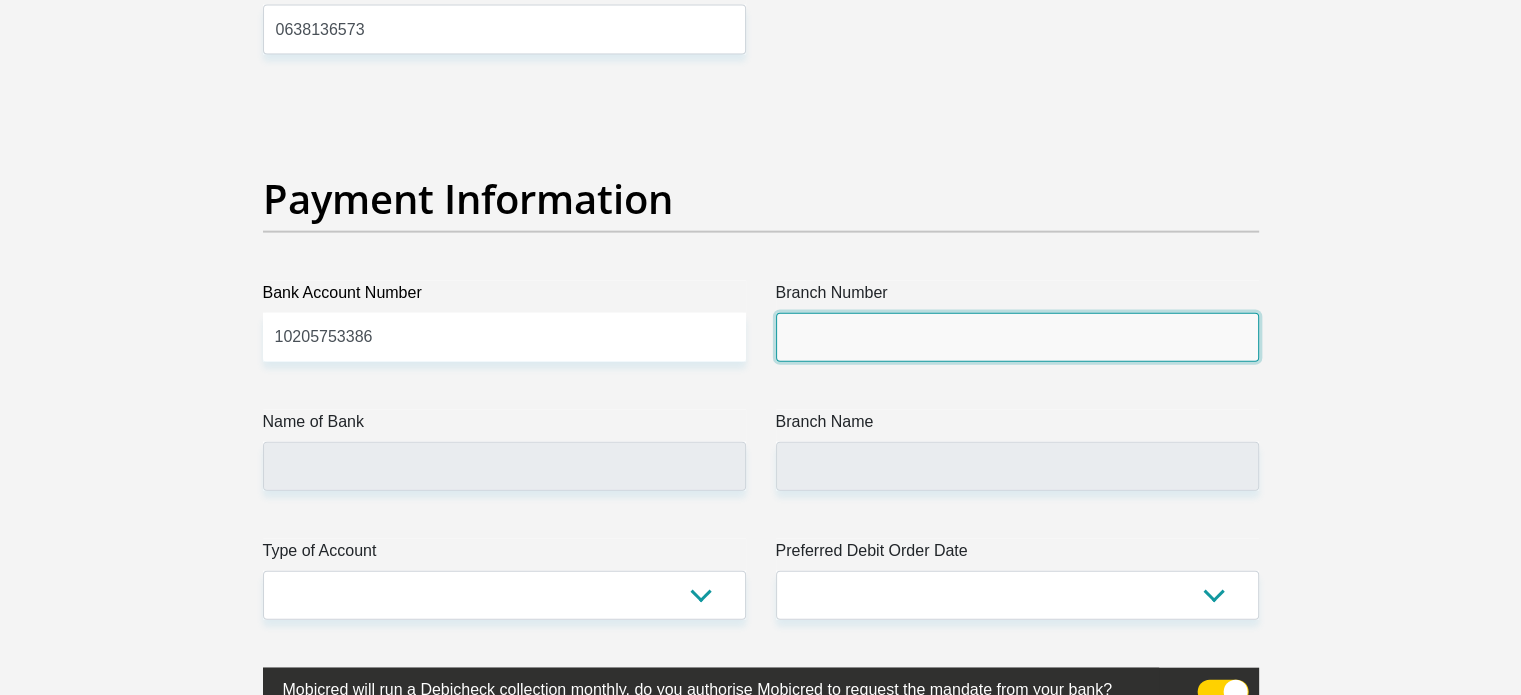 click on "Branch Number" at bounding box center [1017, 337] 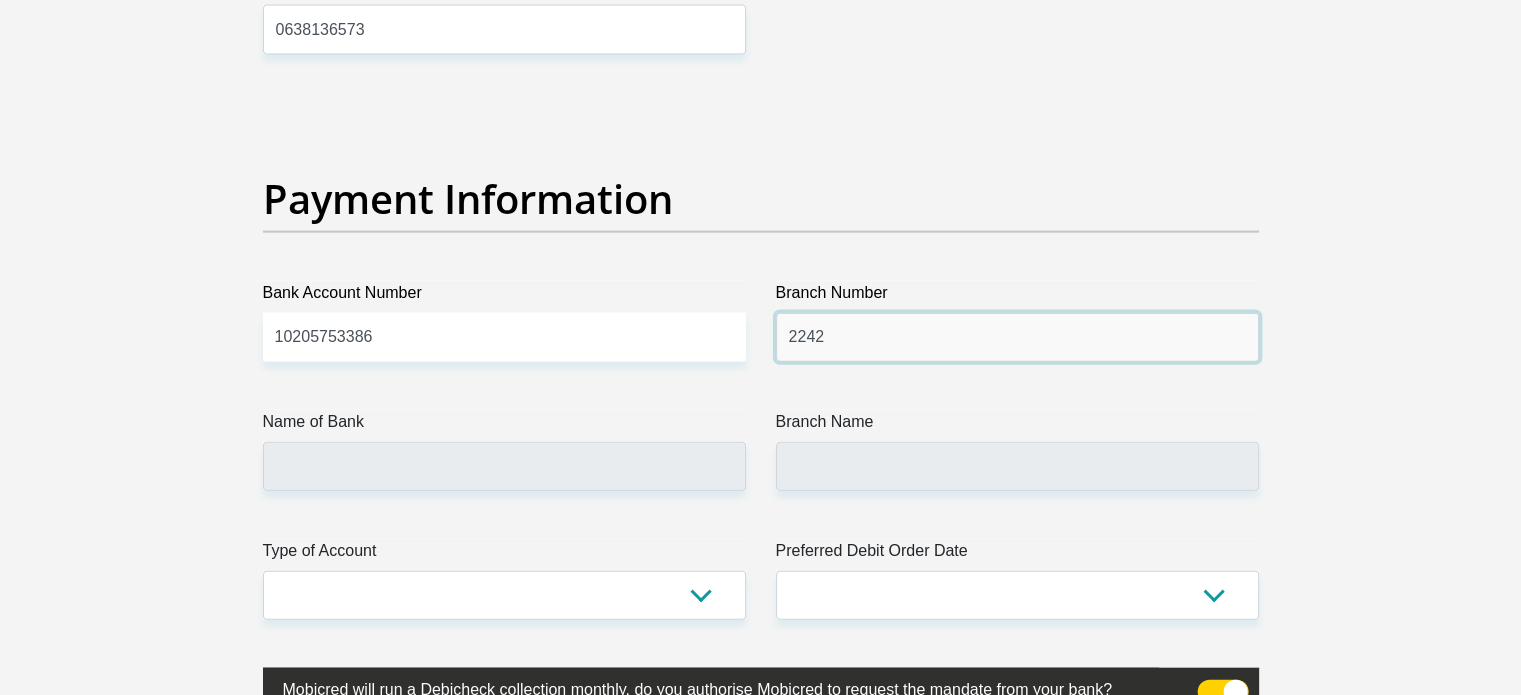 type on "2242" 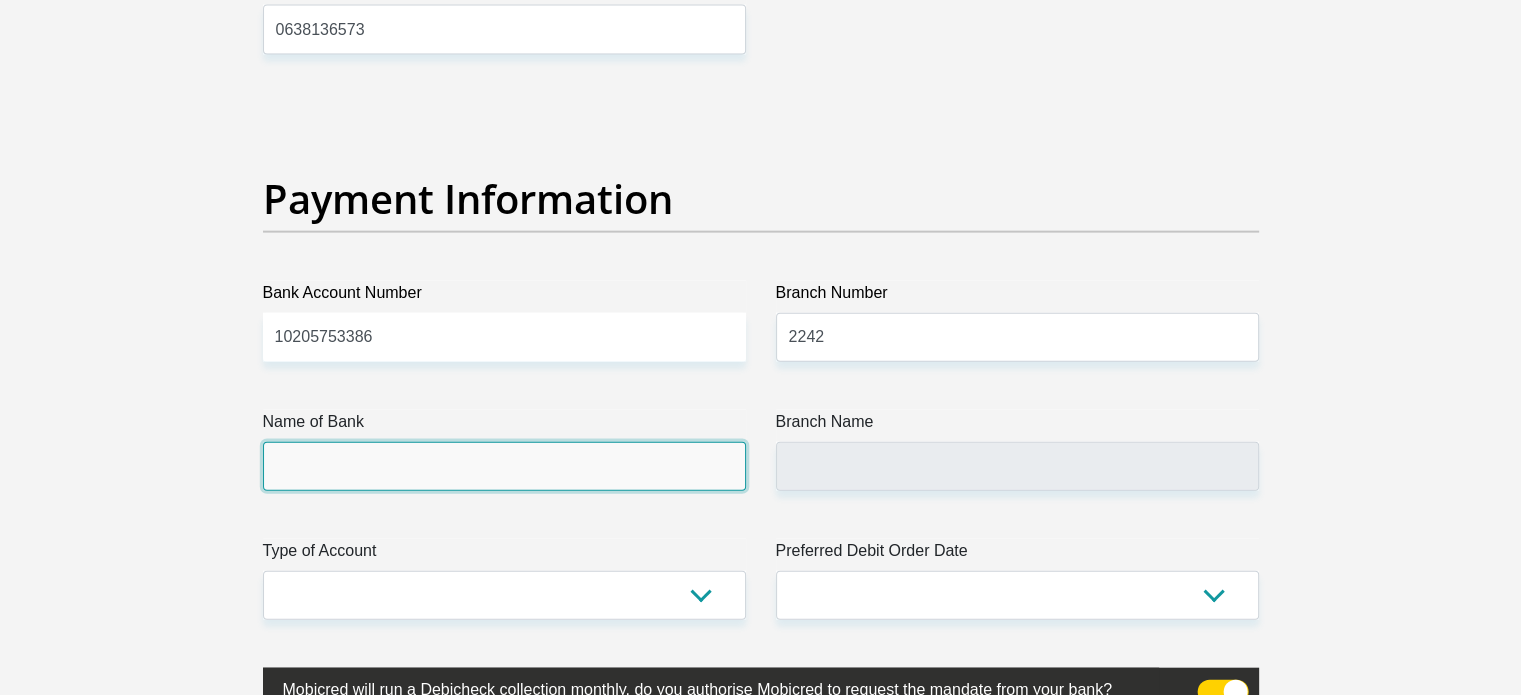 click on "Name of Bank" at bounding box center [504, 466] 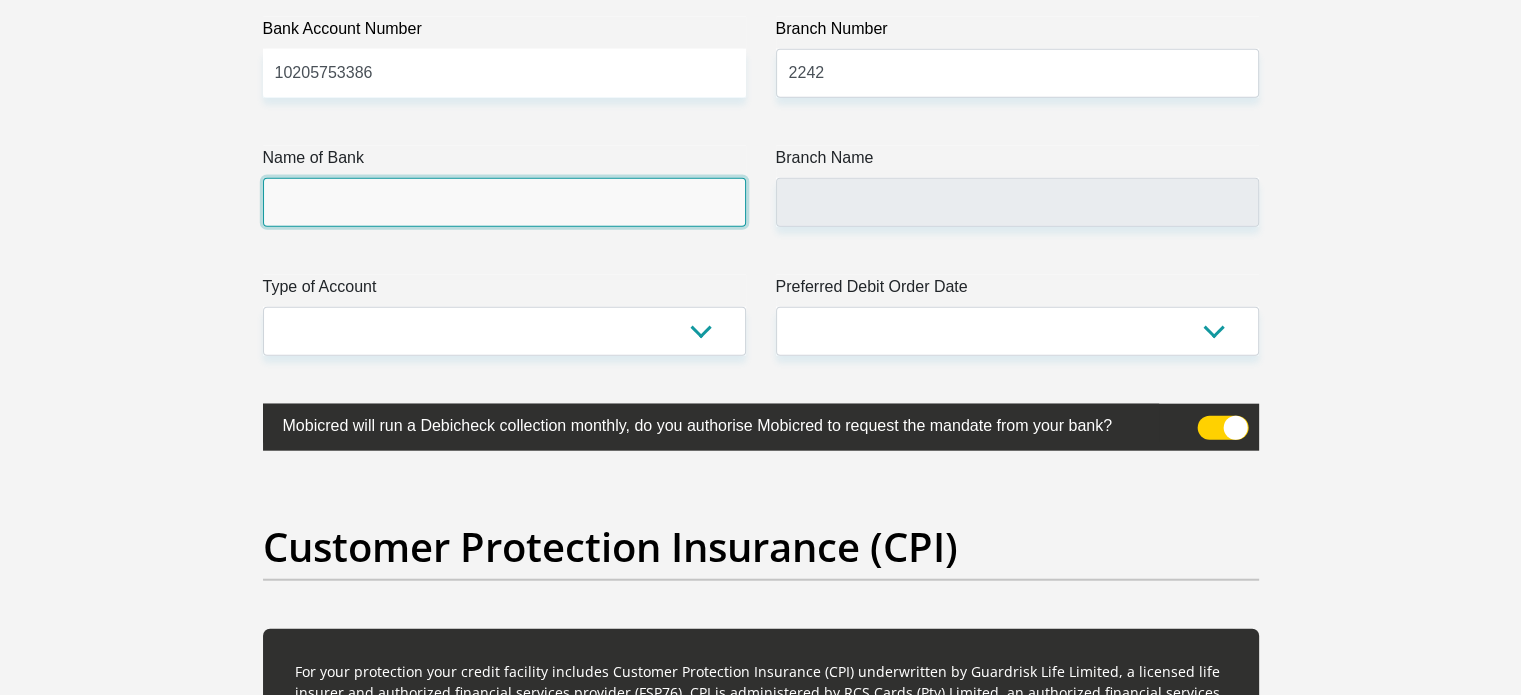 scroll, scrollTop: 4800, scrollLeft: 0, axis: vertical 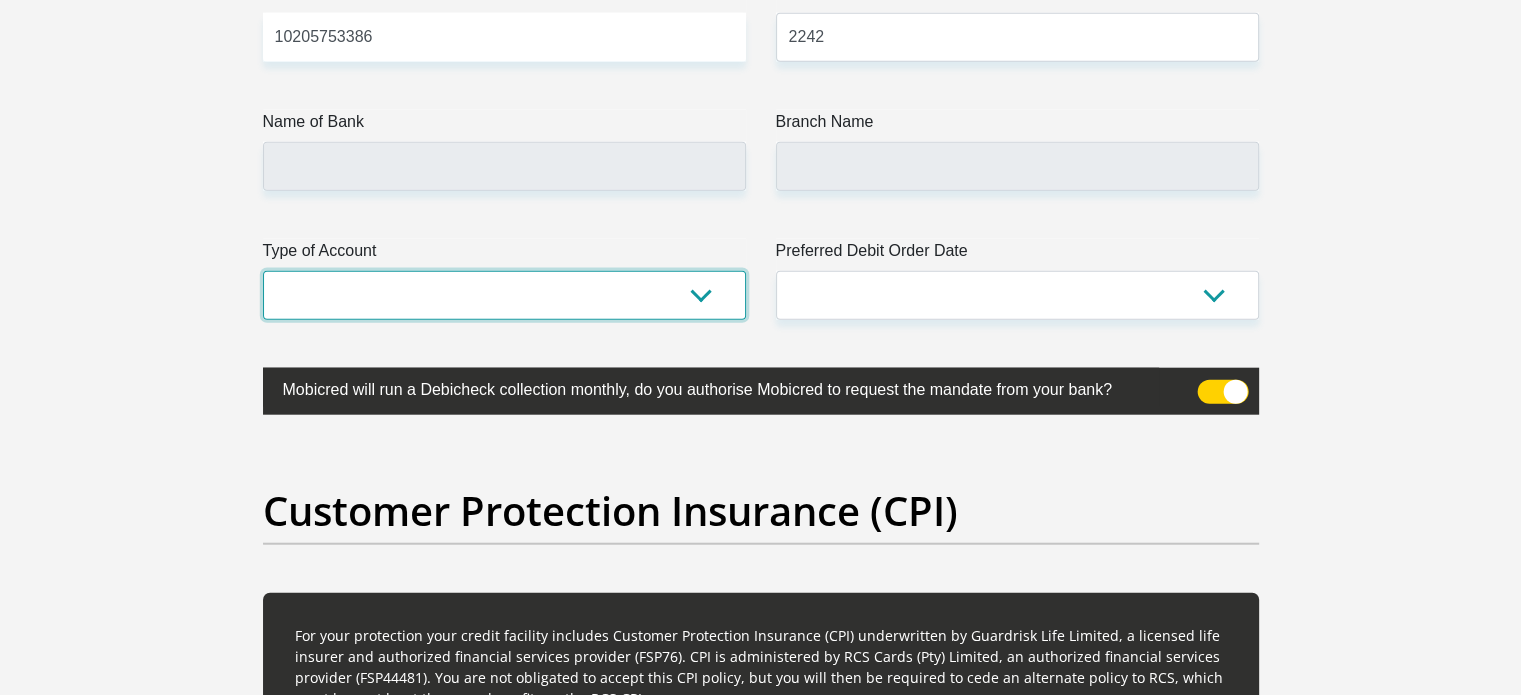click on "Cheque
Savings" at bounding box center [504, 295] 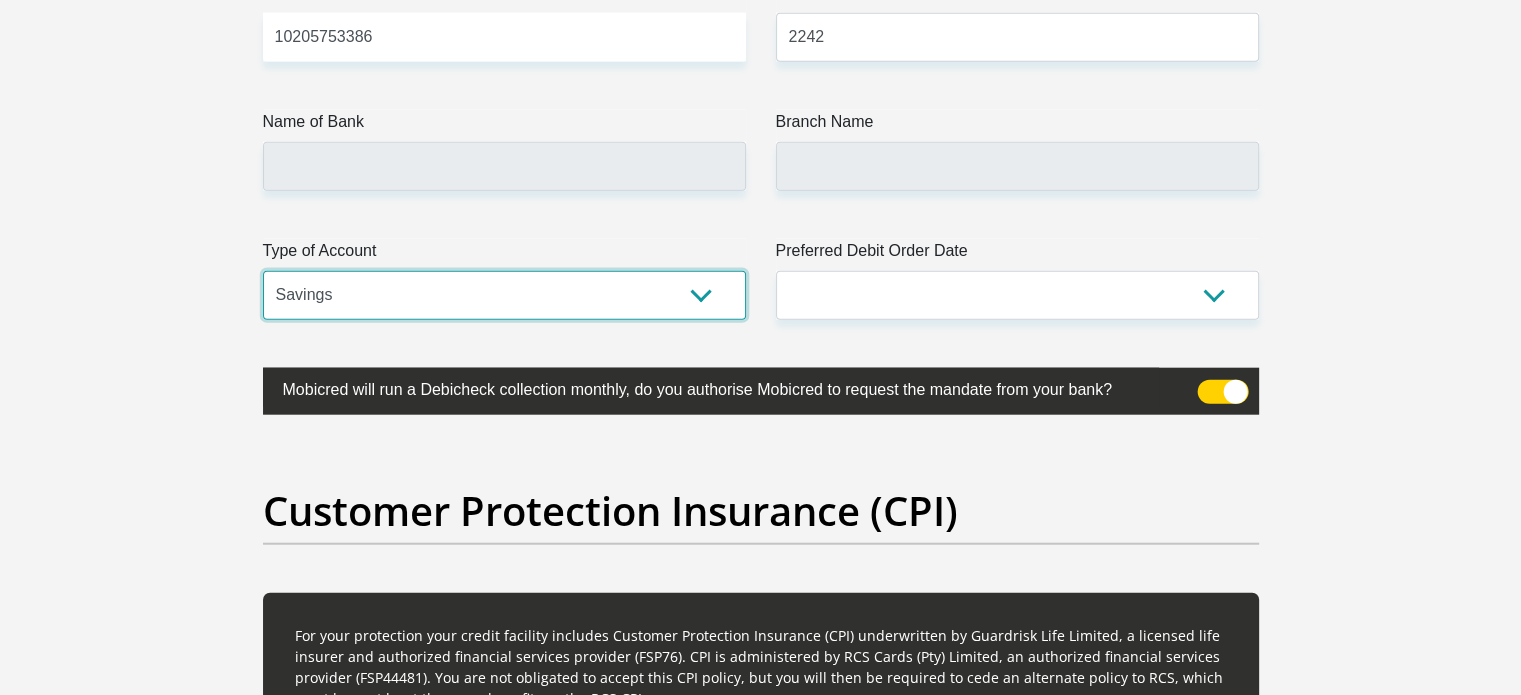click on "Cheque
Savings" at bounding box center [504, 295] 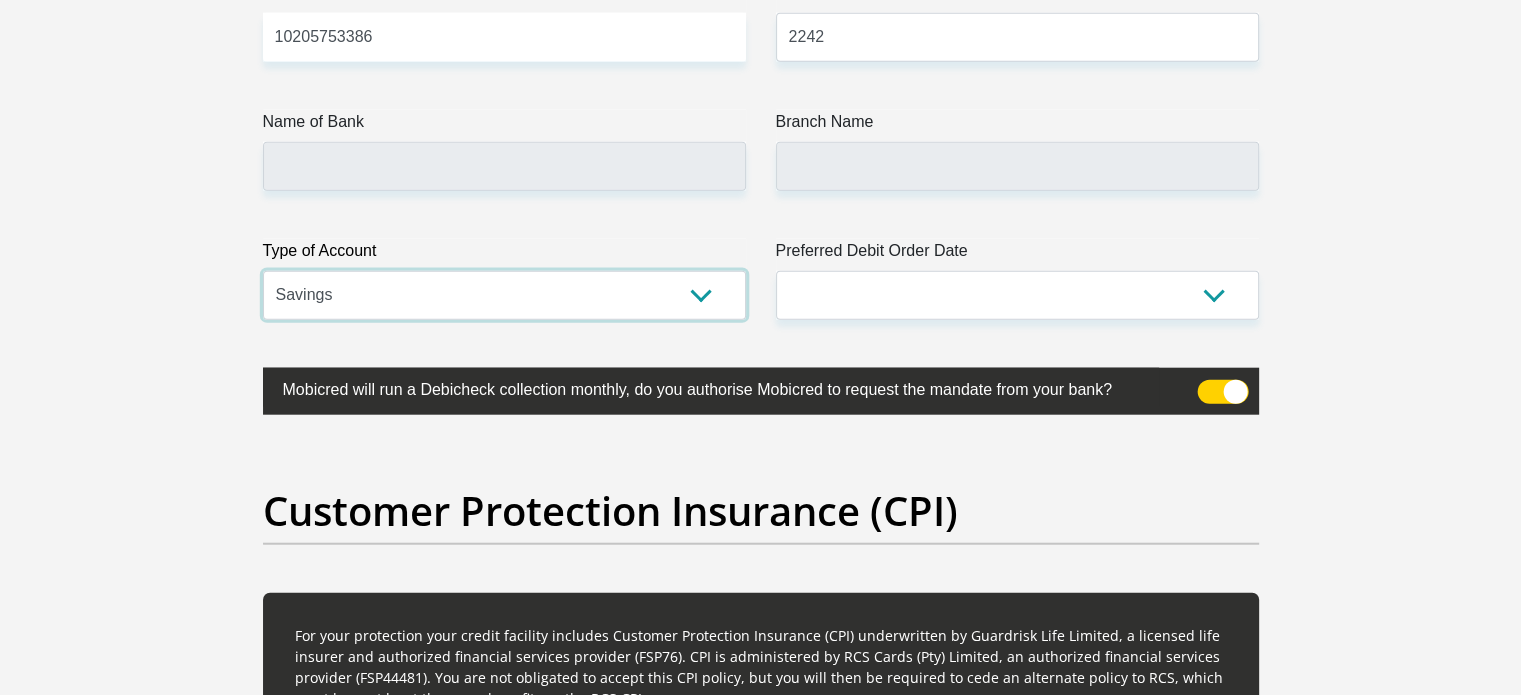 click on "Cheque
Savings" at bounding box center [504, 295] 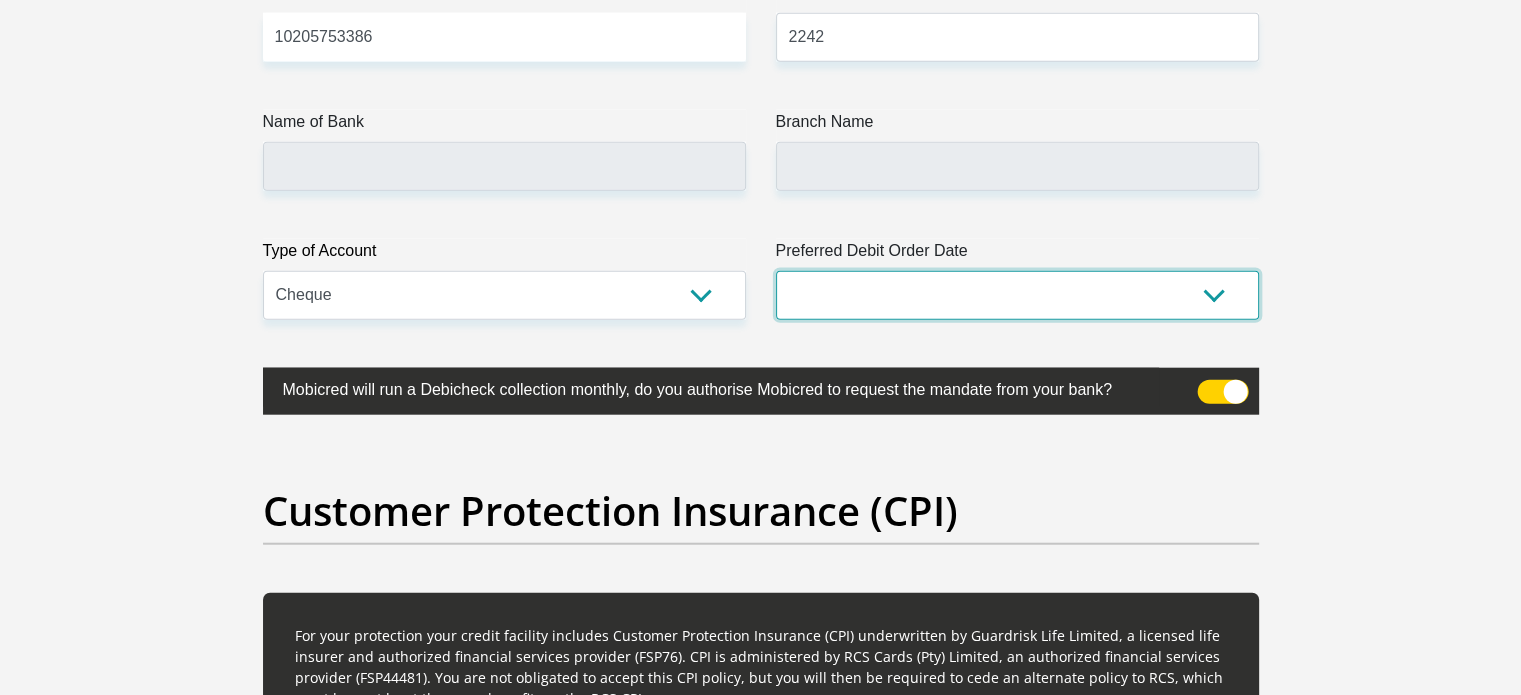 click on "1st
2nd
3rd
4th
5th
7th
18th
19th
20th
21st
22nd
23rd
24th
25th
26th
27th
28th
29th
30th" at bounding box center (1017, 295) 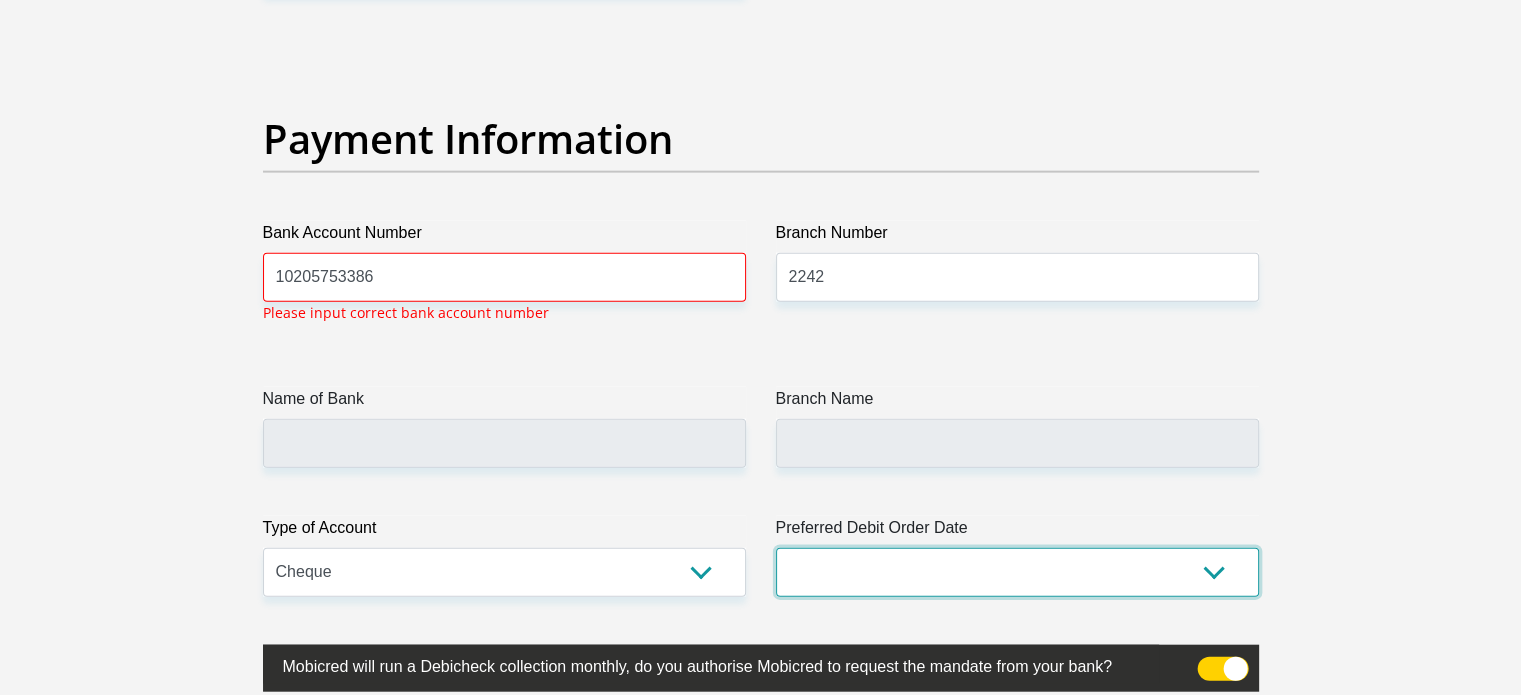 scroll, scrollTop: 4559, scrollLeft: 0, axis: vertical 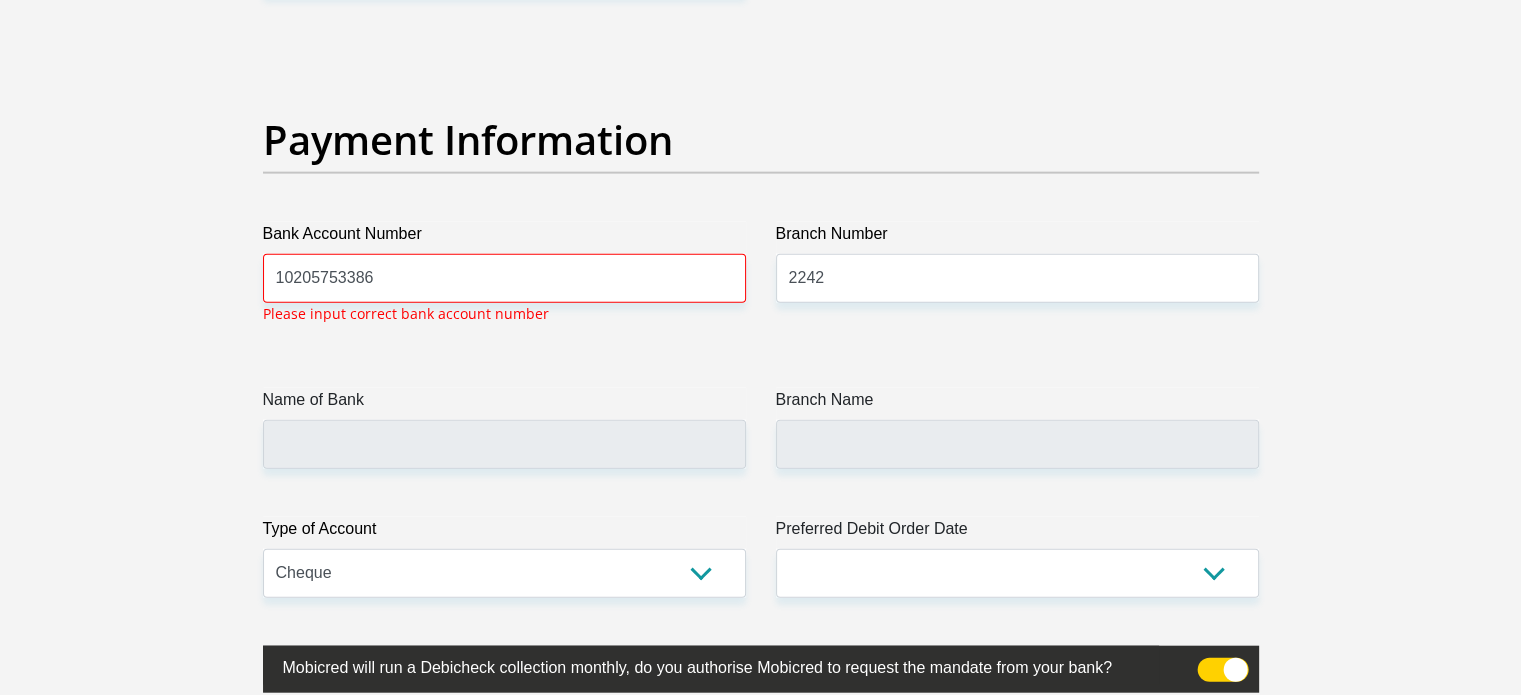 click on "Personal Details
Title
Mr
Ms
Mrs
Dr
Other
First Name
TSHEPO
Surname
LEFOPHANE
ID Number
9801145739084
Please input valid ID number
Race
Black
Coloured
Indian
White
Other
Contact Number
0764778029
Please input valid contact number" at bounding box center [760, -955] 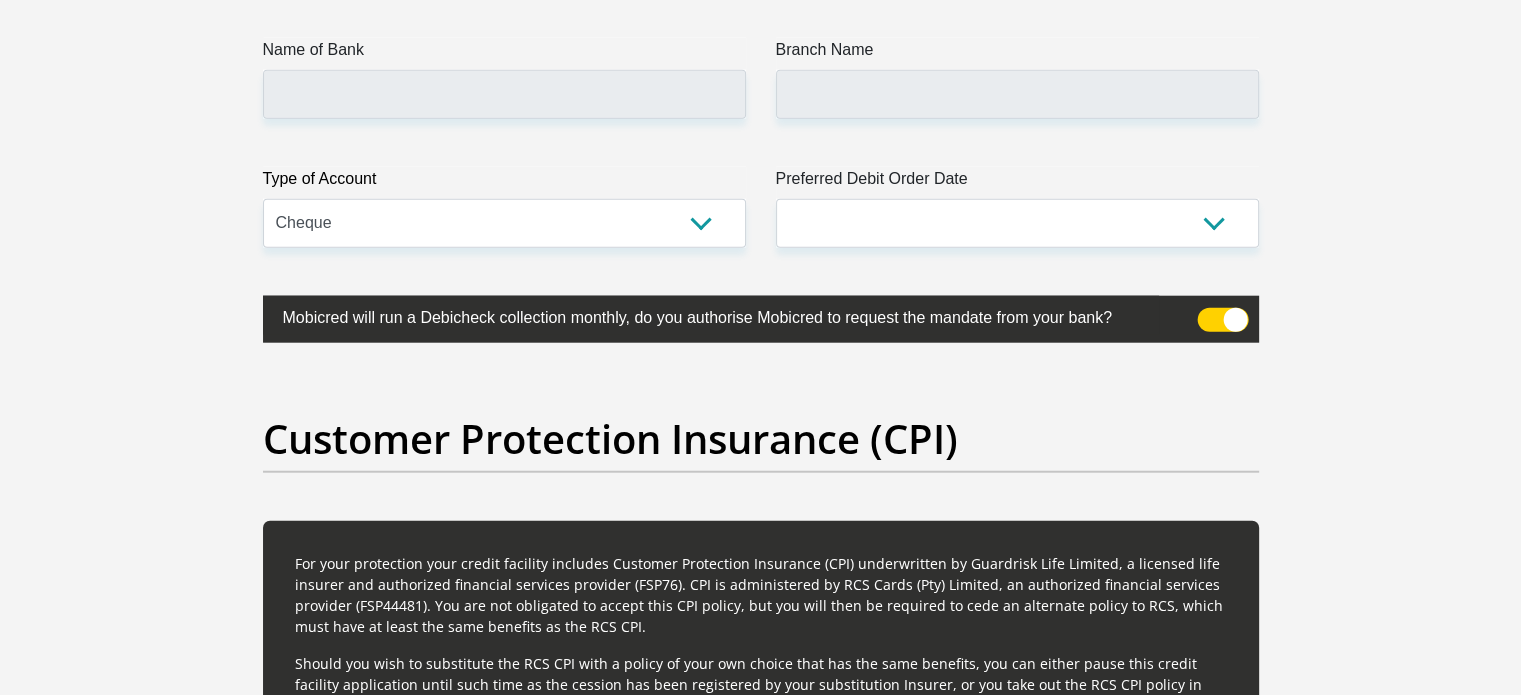 scroll, scrollTop: 4859, scrollLeft: 0, axis: vertical 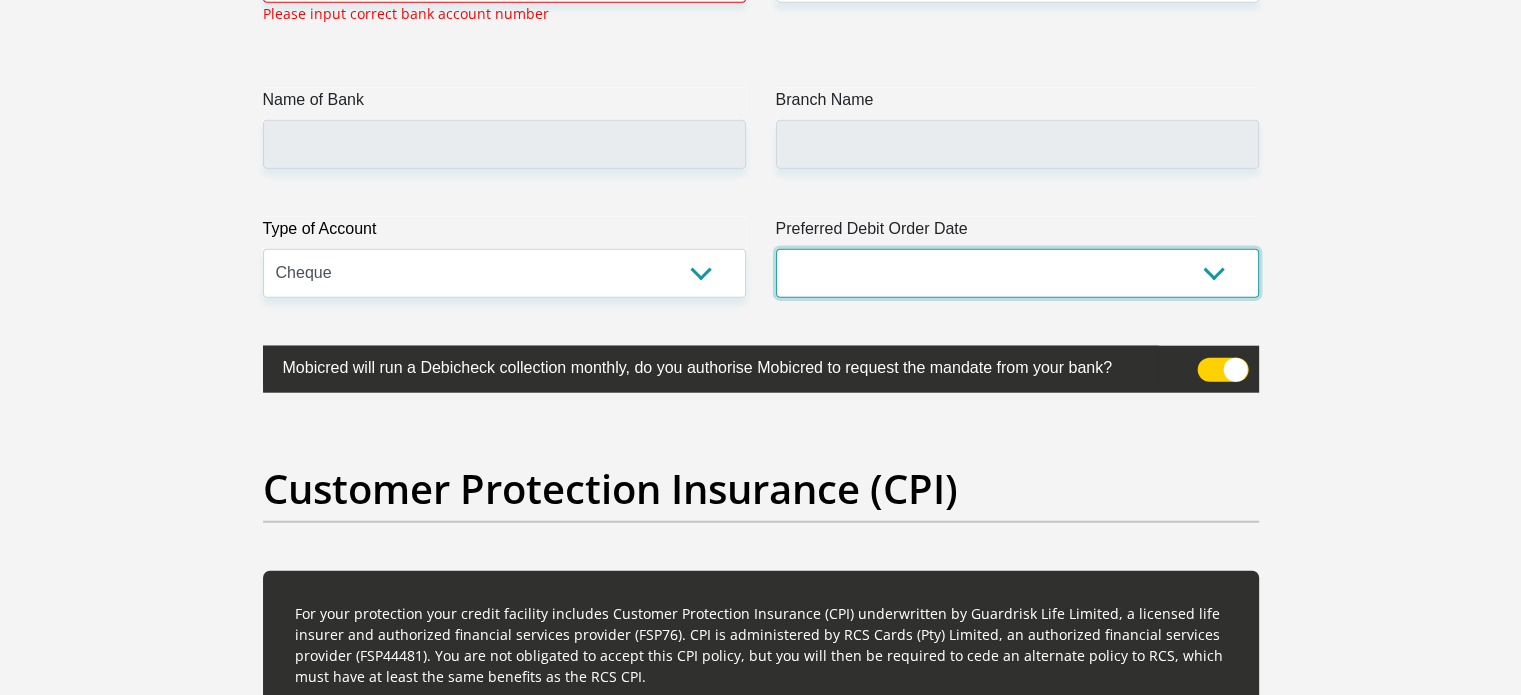 click on "1st
2nd
3rd
4th
5th
7th
18th
19th
20th
21st
22nd
23rd
24th
25th
26th
27th
28th
29th
30th" at bounding box center [1017, 273] 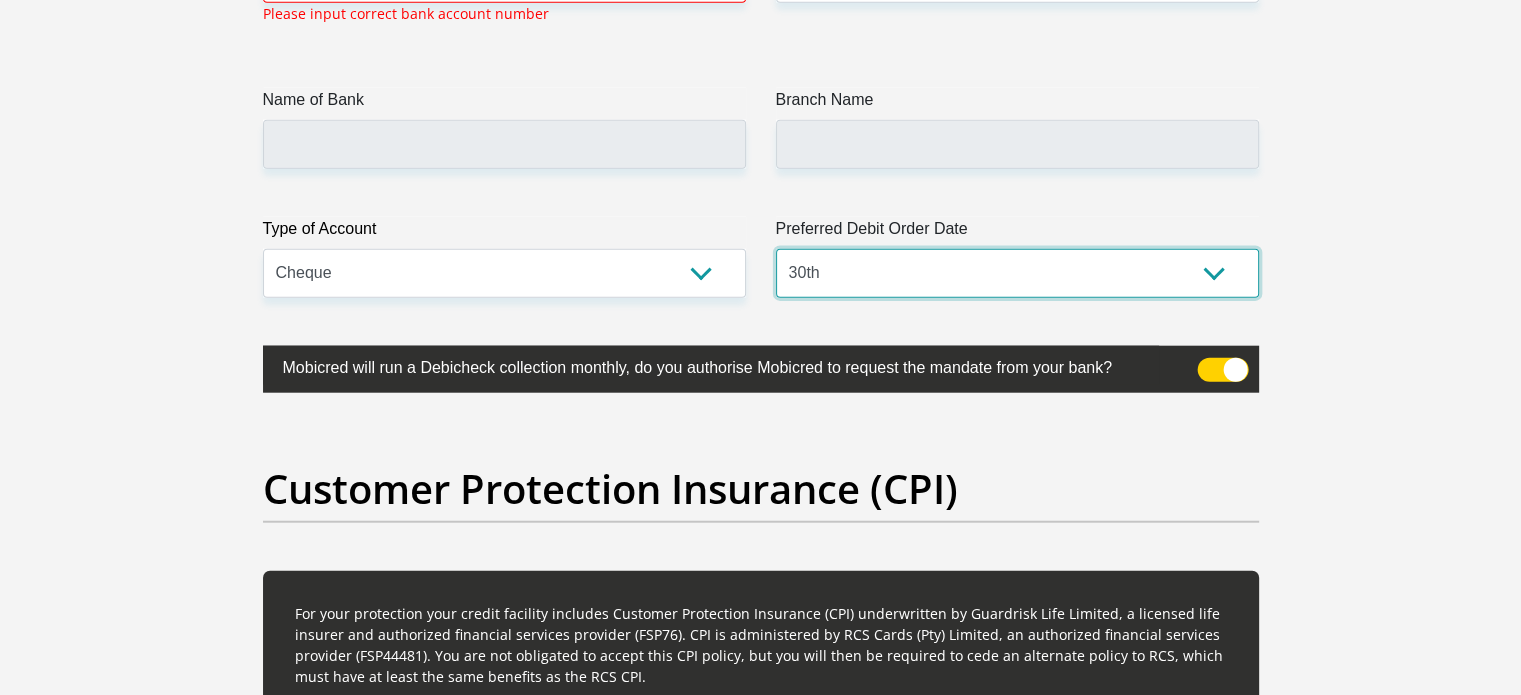 click on "1st
2nd
3rd
4th
5th
7th
18th
19th
20th
21st
22nd
23rd
24th
25th
26th
27th
28th
29th
30th" at bounding box center (1017, 273) 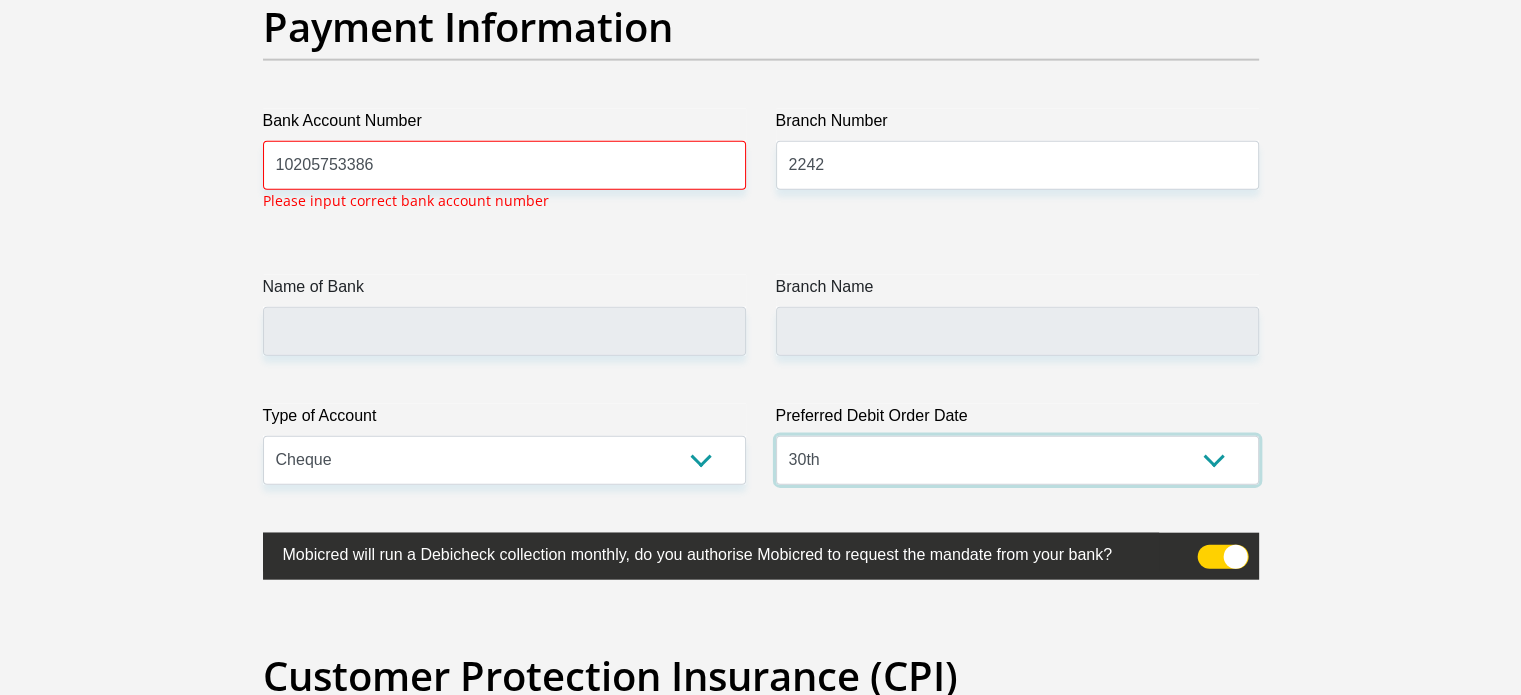 scroll, scrollTop: 4659, scrollLeft: 0, axis: vertical 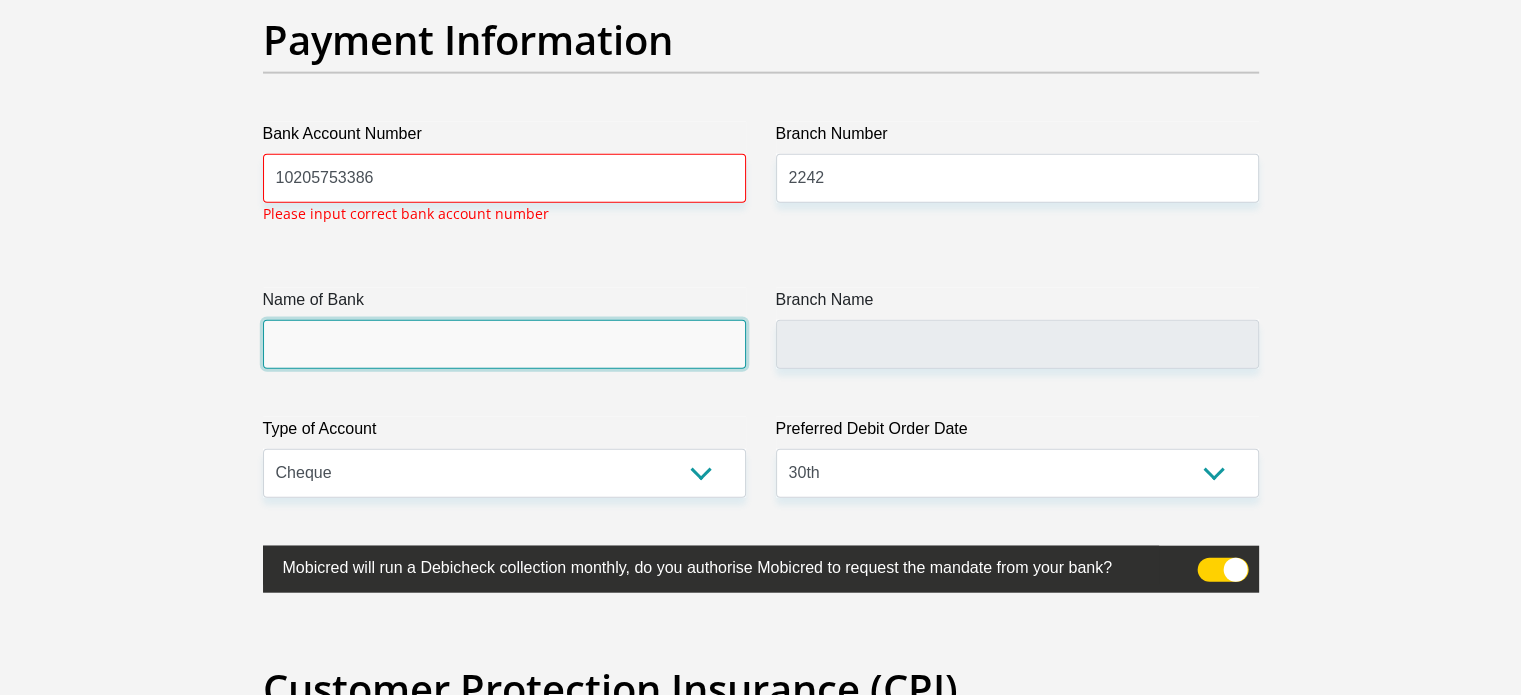 click on "Name of Bank" at bounding box center [504, 344] 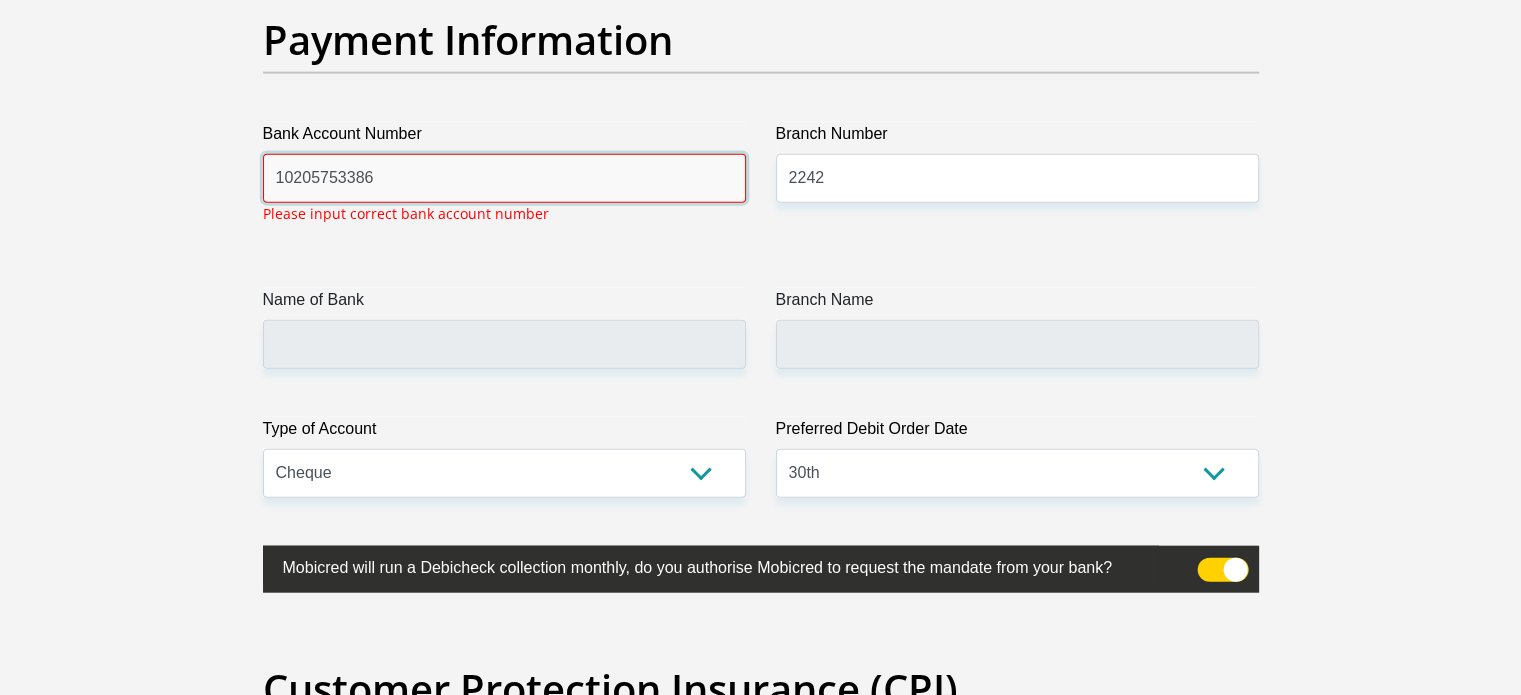 click on "10205753386" at bounding box center [504, 178] 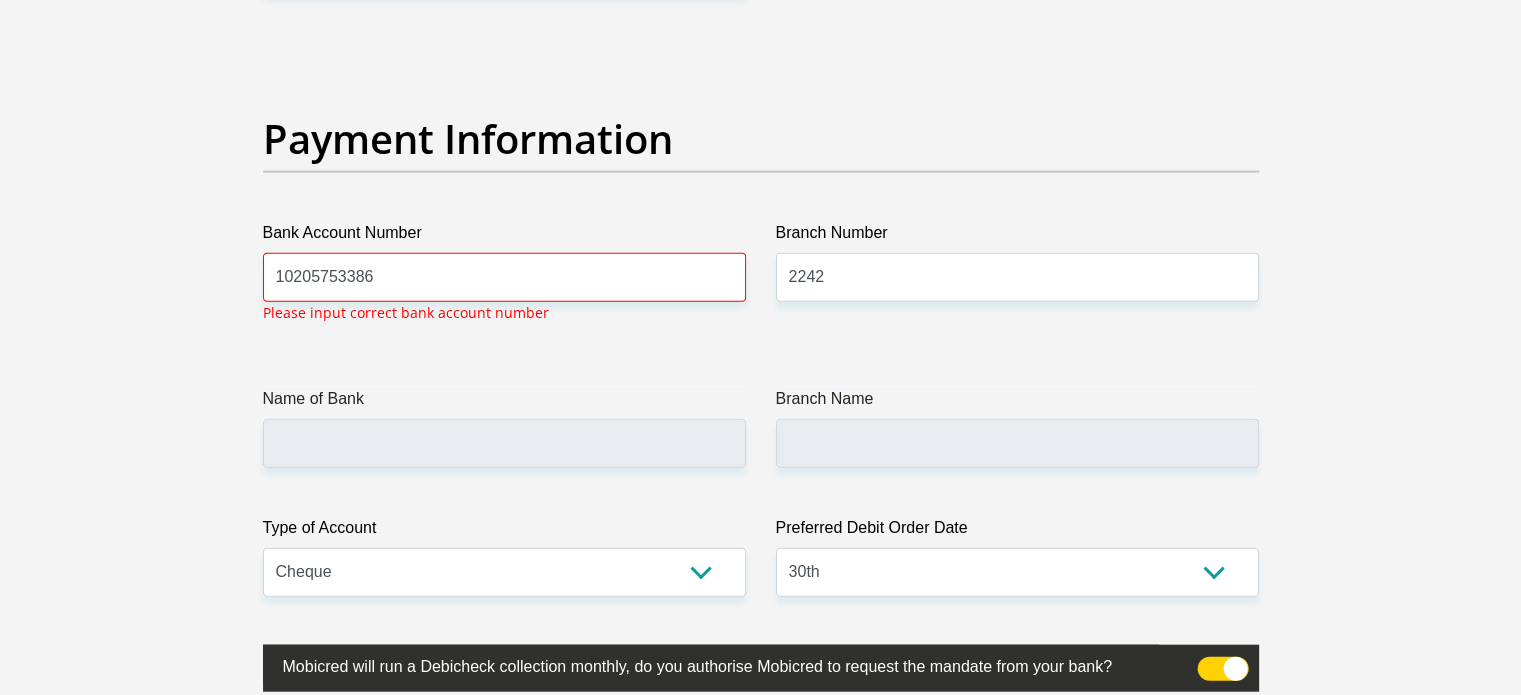 scroll, scrollTop: 4559, scrollLeft: 0, axis: vertical 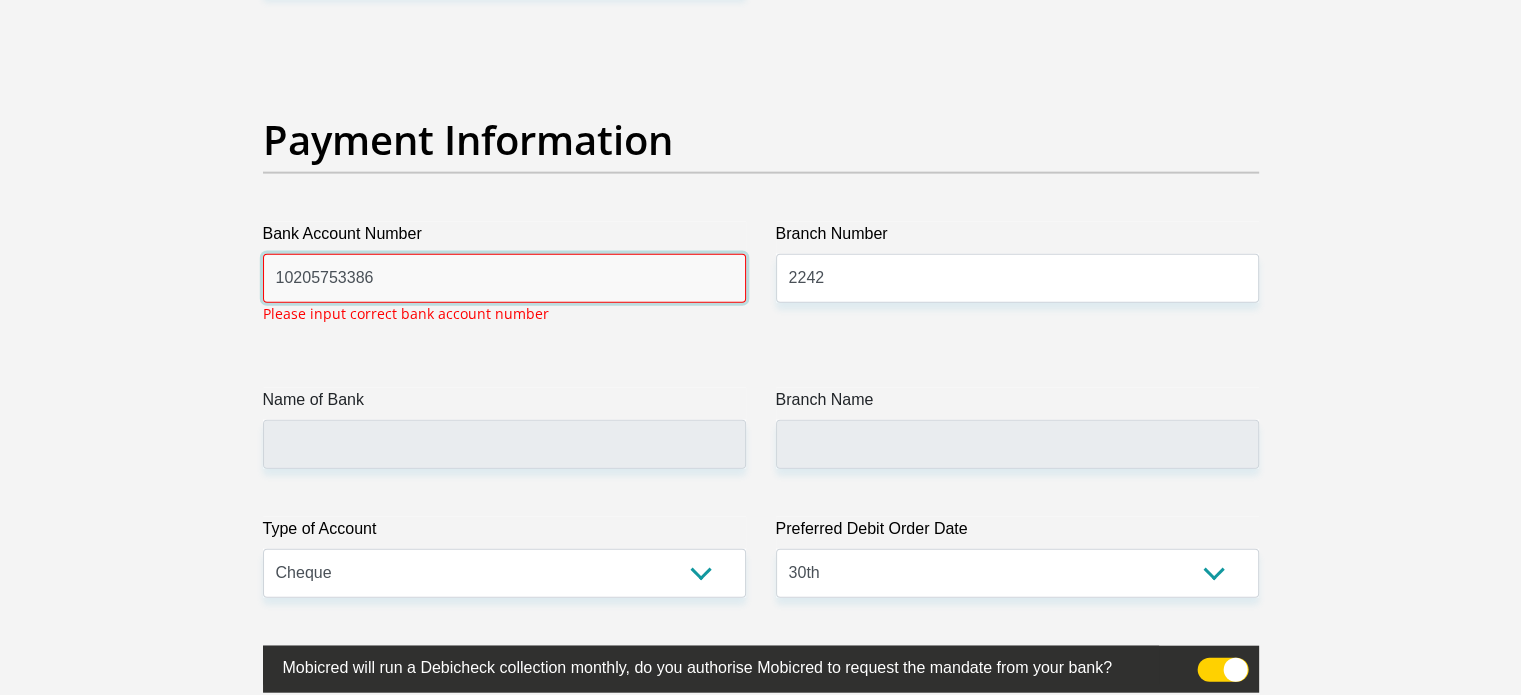 click on "10205753386" at bounding box center (504, 278) 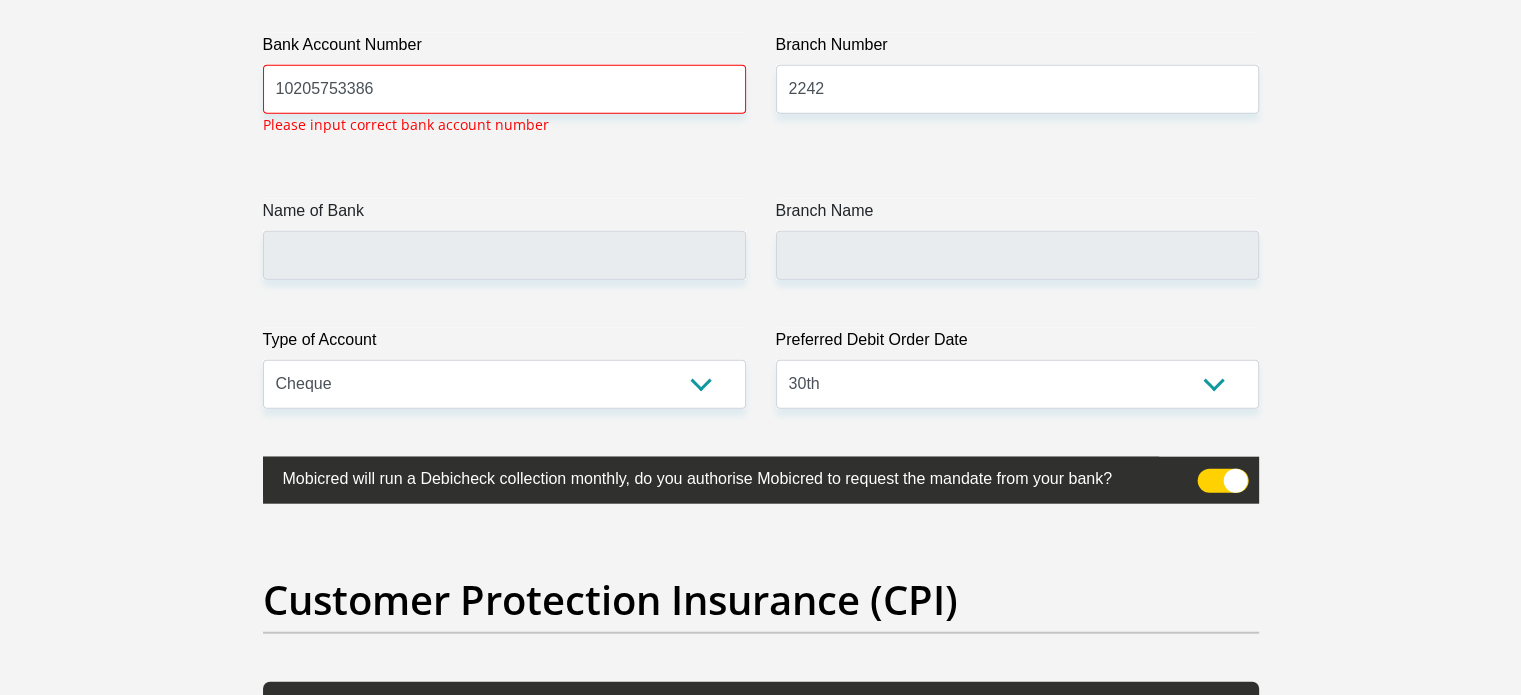 scroll, scrollTop: 4743, scrollLeft: 0, axis: vertical 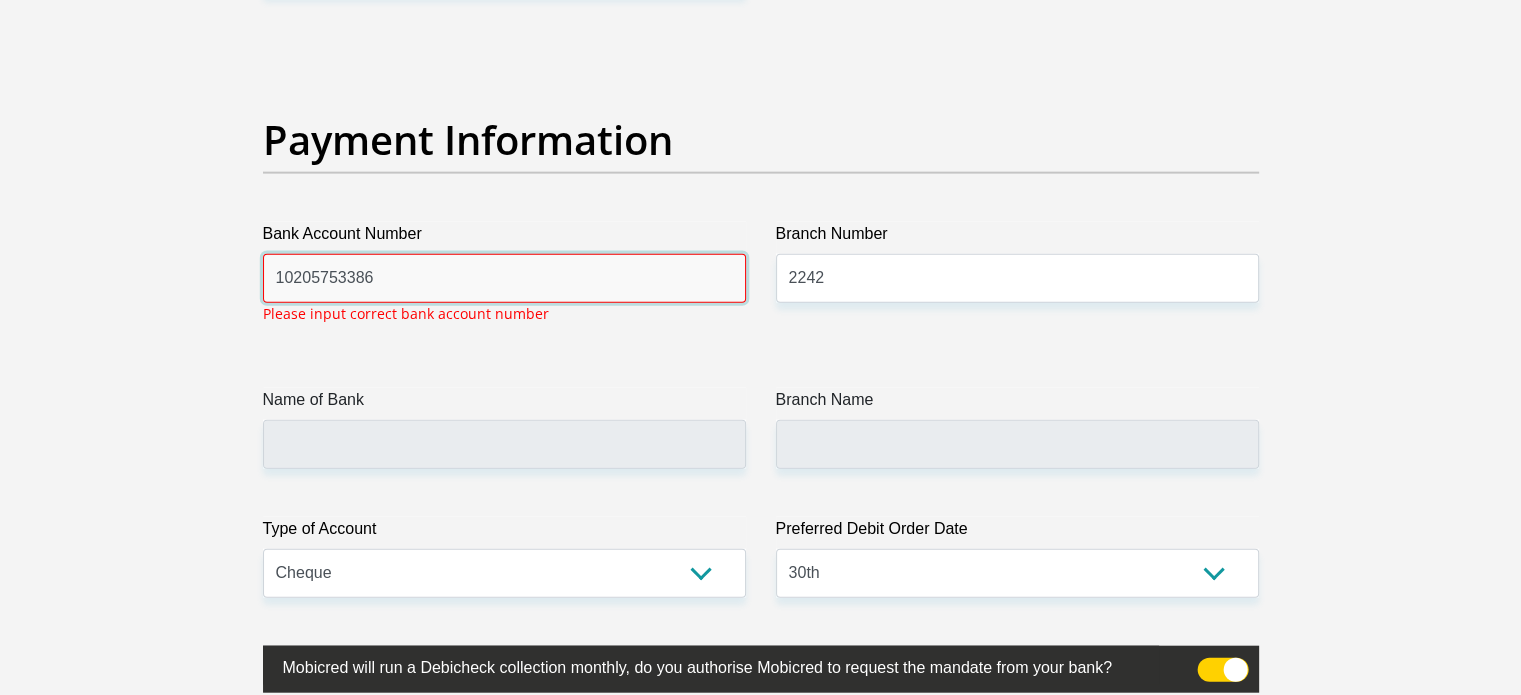 click on "10205753386" at bounding box center [504, 278] 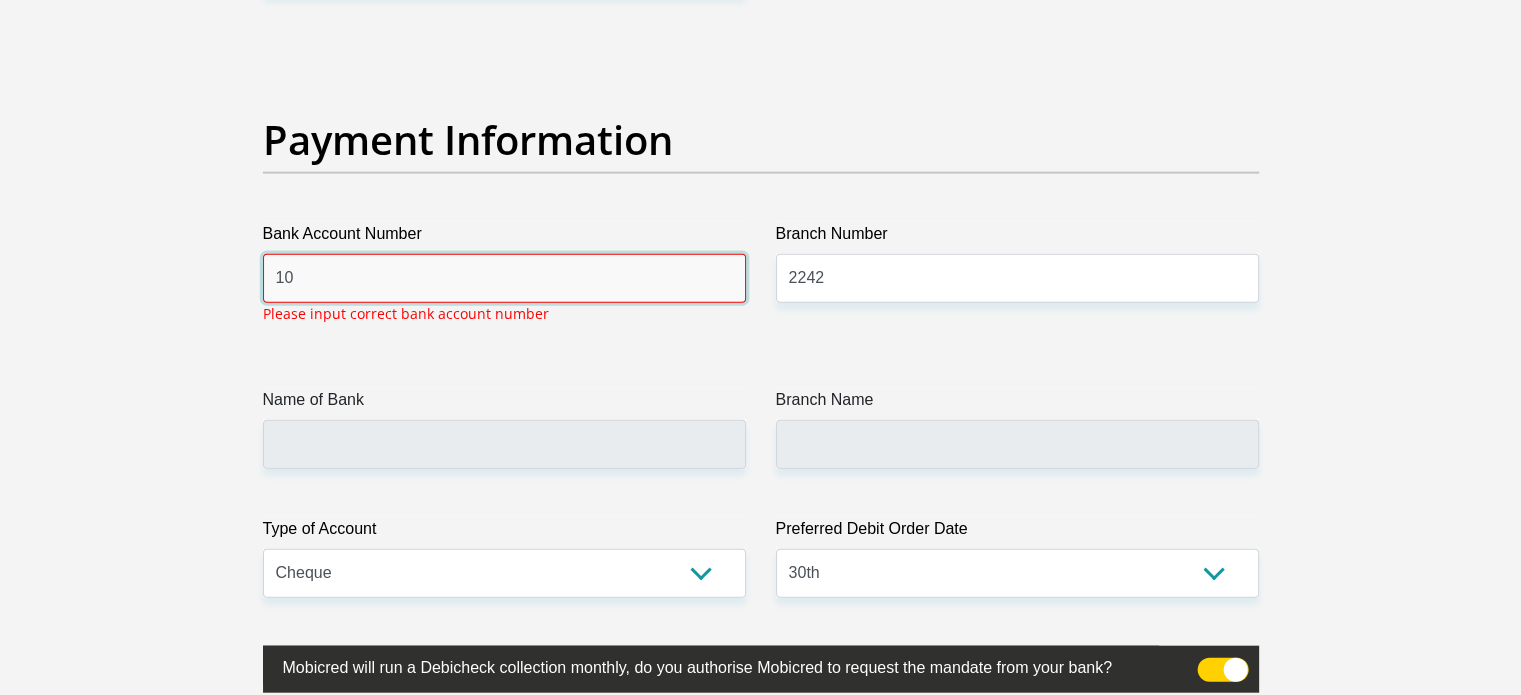 type on "1" 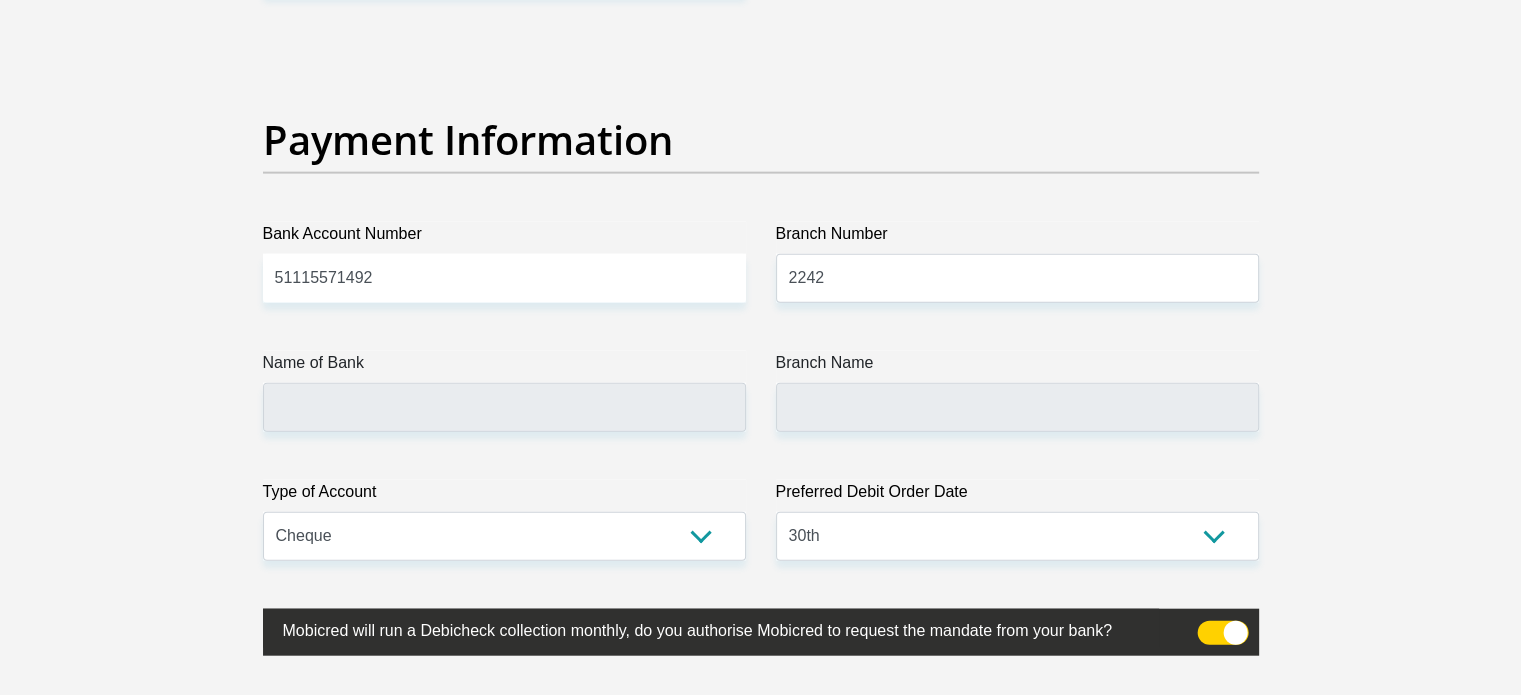 click on "Name of Bank" at bounding box center [504, 391] 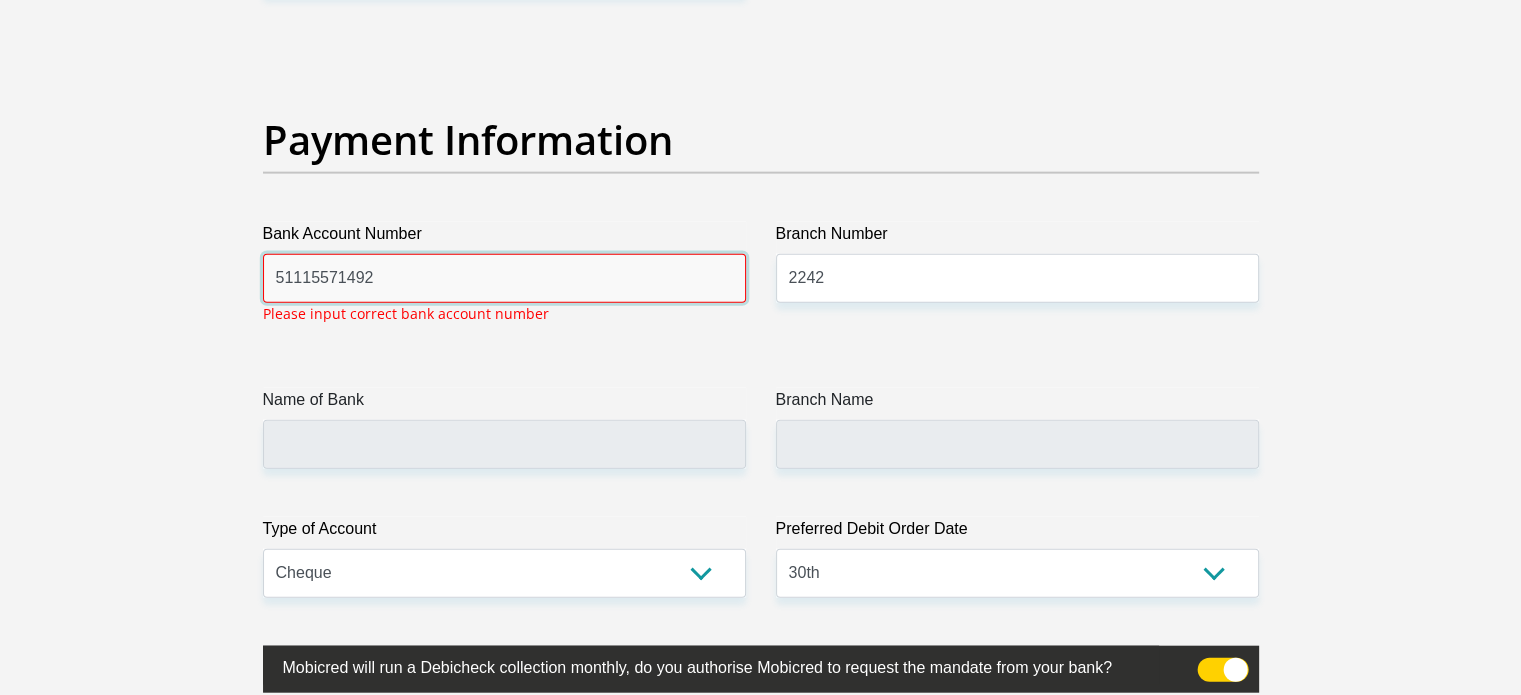 click on "51115571492" at bounding box center (504, 278) 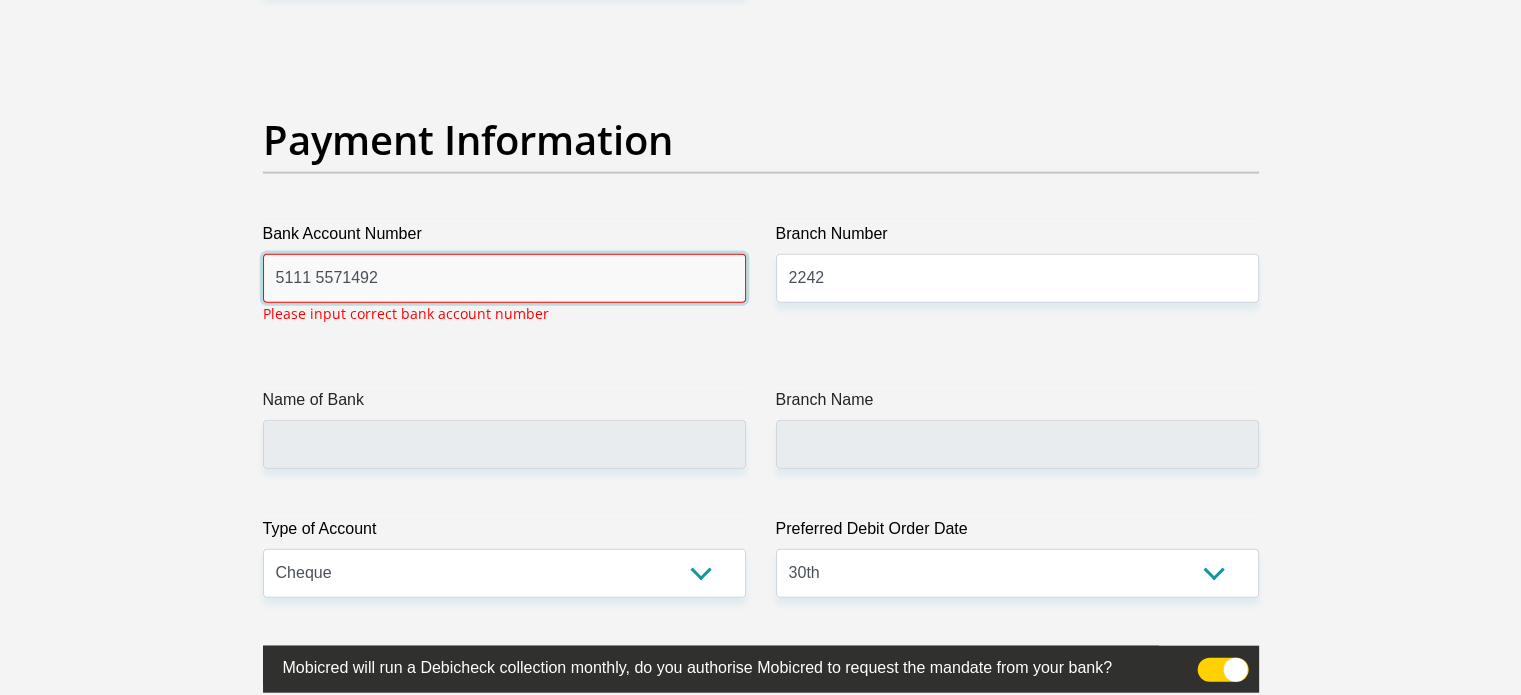 click on "5111 5571492" at bounding box center (504, 278) 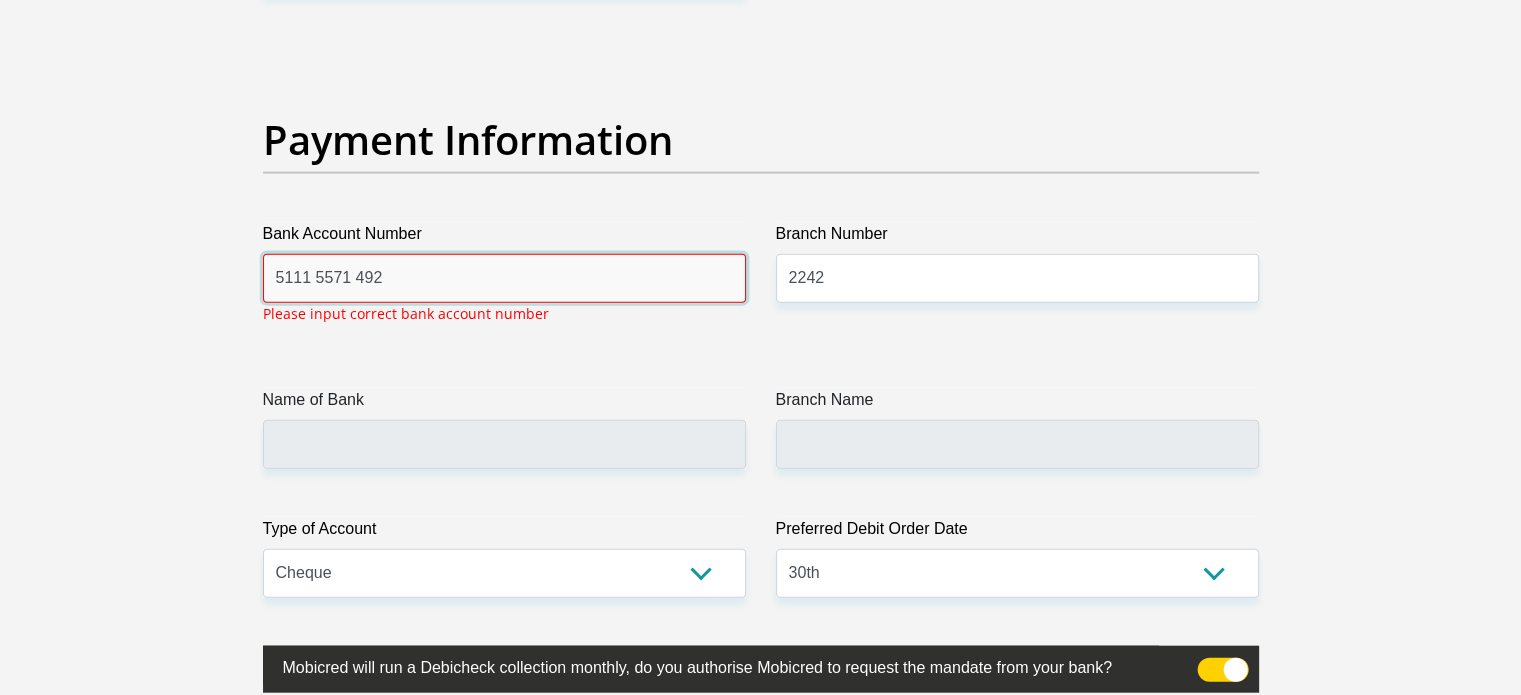 type on "5111 5571 492" 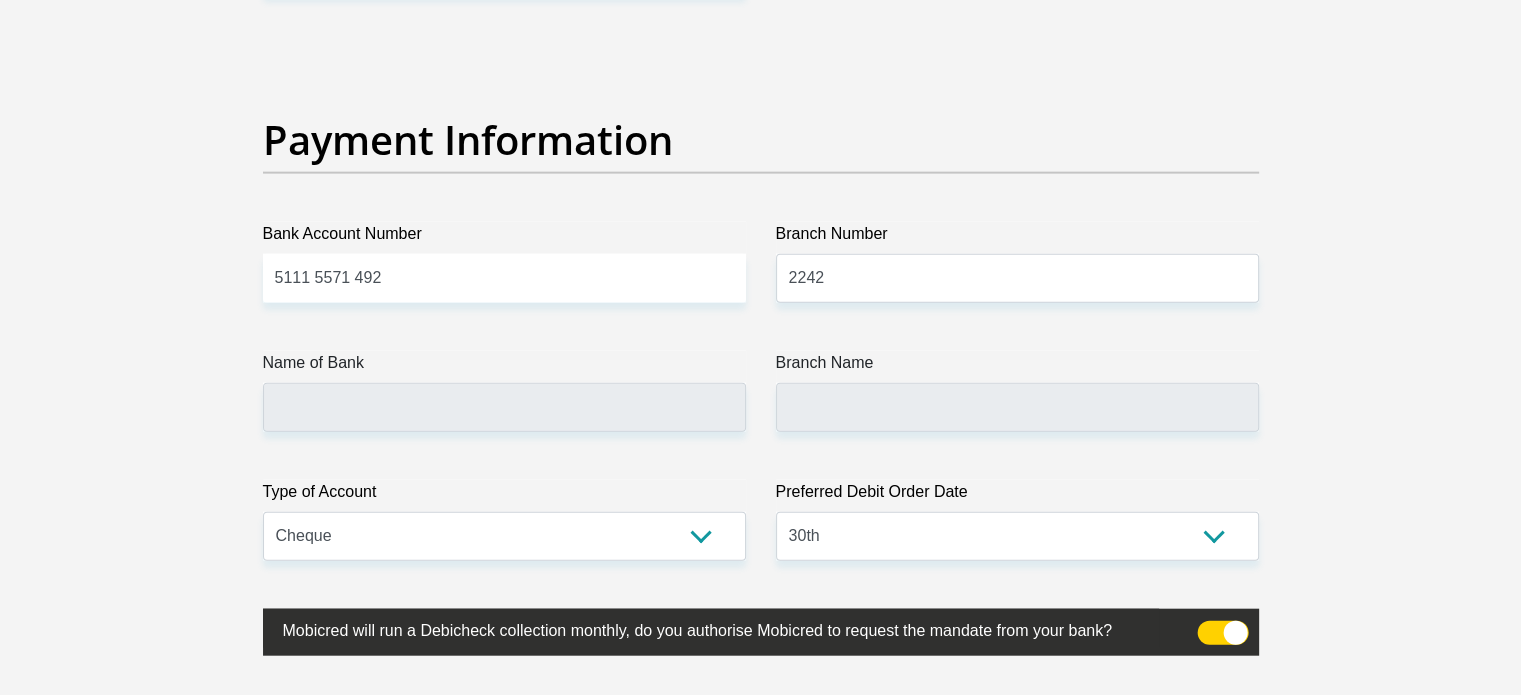 click on "Name of Bank" at bounding box center (504, 391) 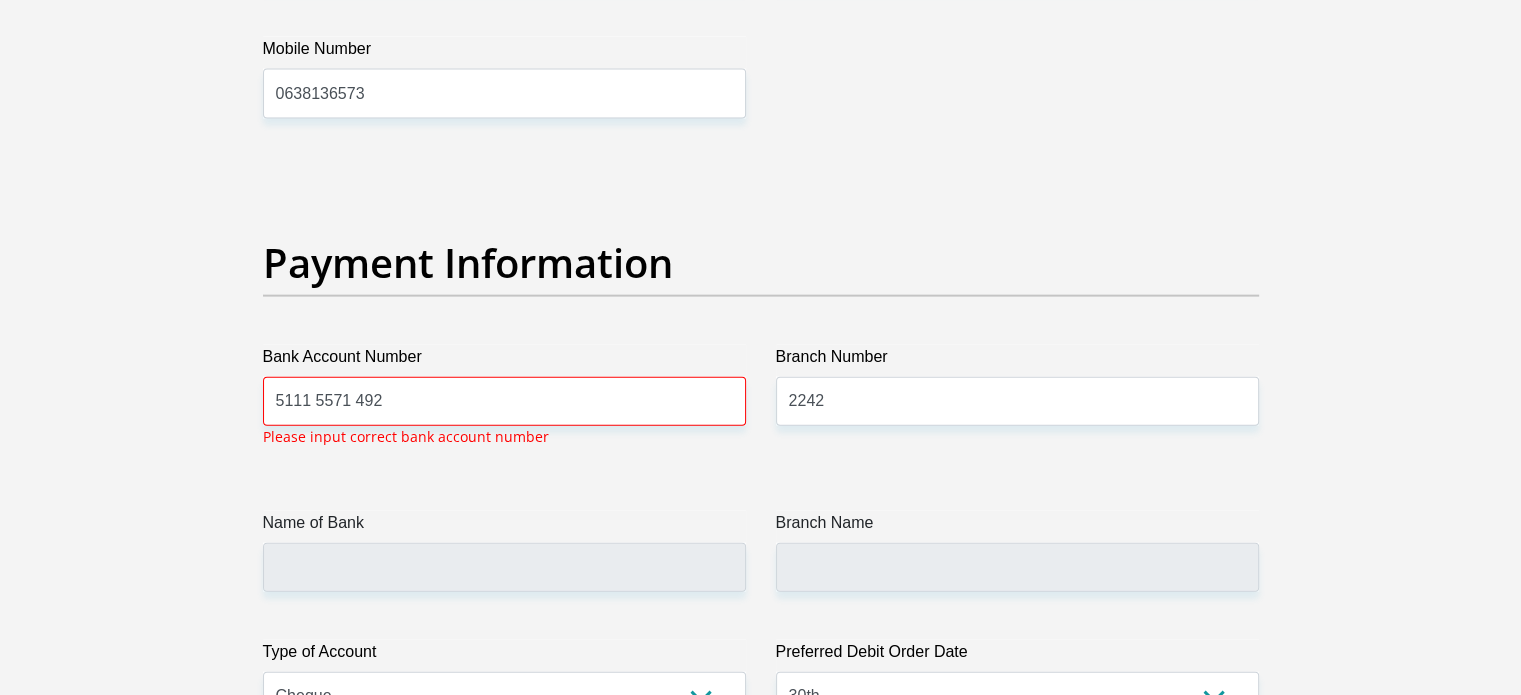 scroll, scrollTop: 4559, scrollLeft: 0, axis: vertical 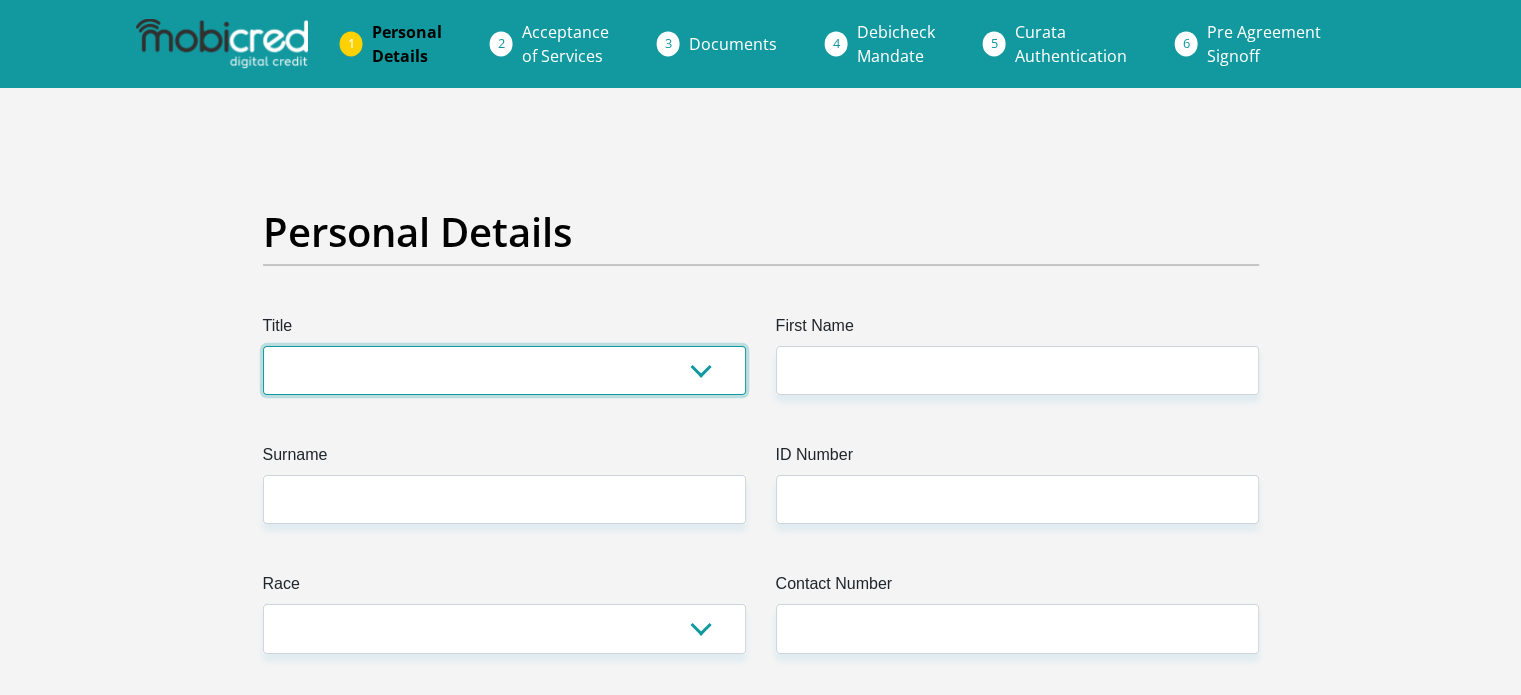 click on "Mr
Ms
Mrs
Dr
[PERSON_NAME]" at bounding box center (504, 370) 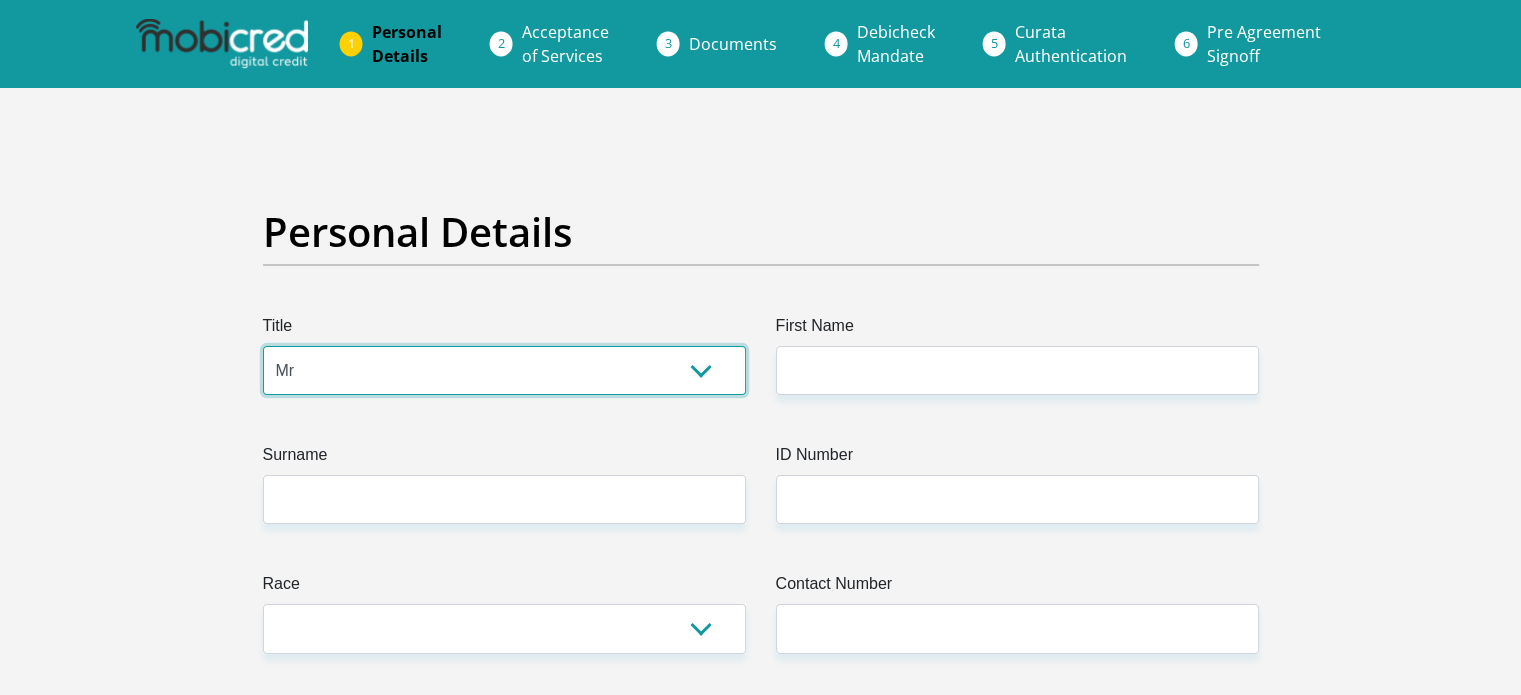 click on "Mr
Ms
Mrs
Dr
[PERSON_NAME]" at bounding box center (504, 370) 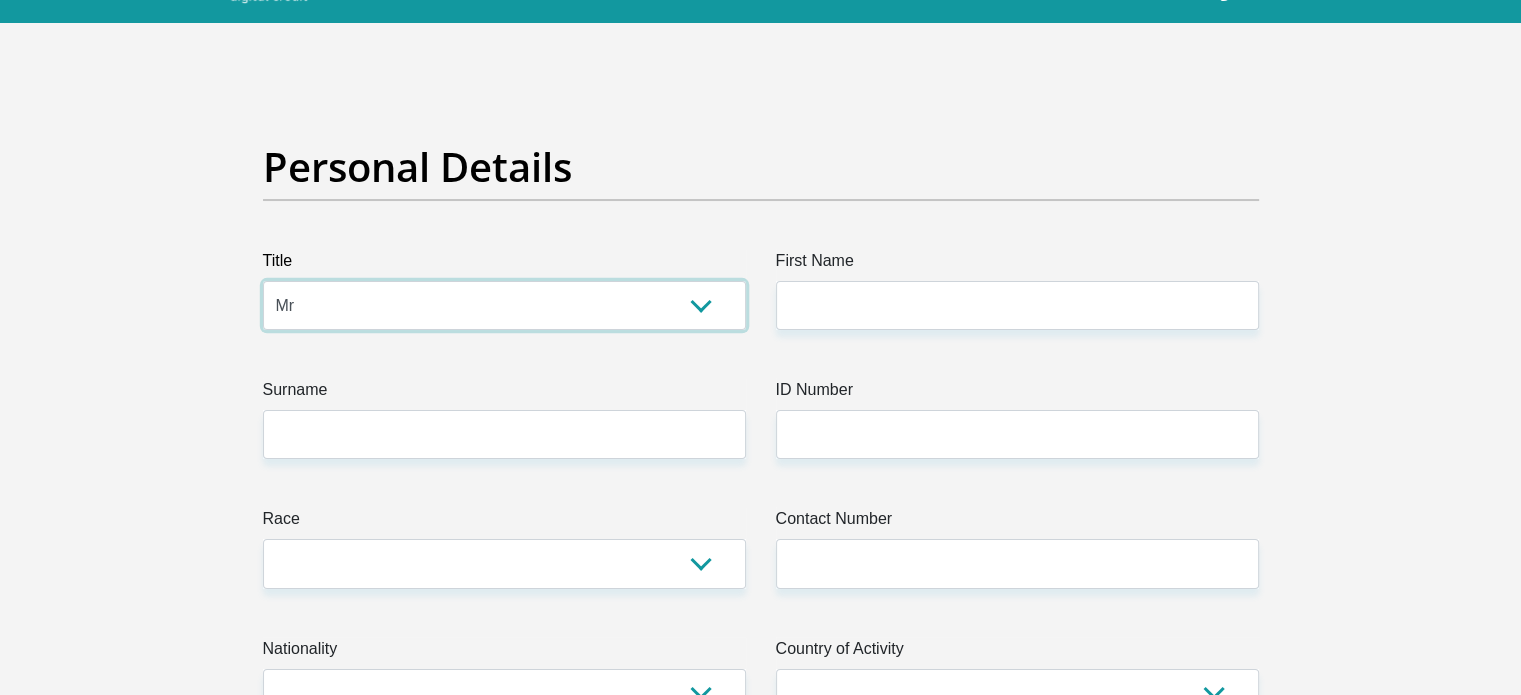 scroll, scrollTop: 100, scrollLeft: 0, axis: vertical 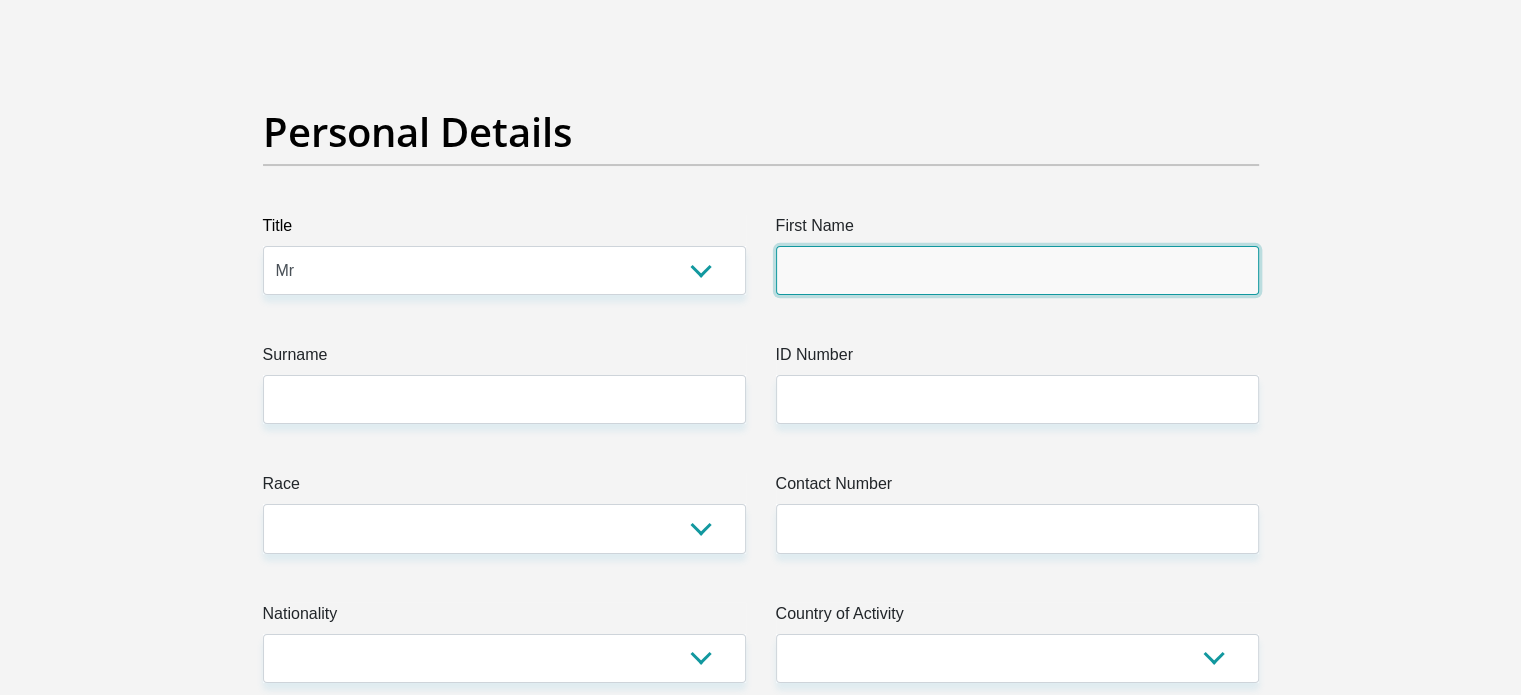 click on "First Name" at bounding box center [1017, 270] 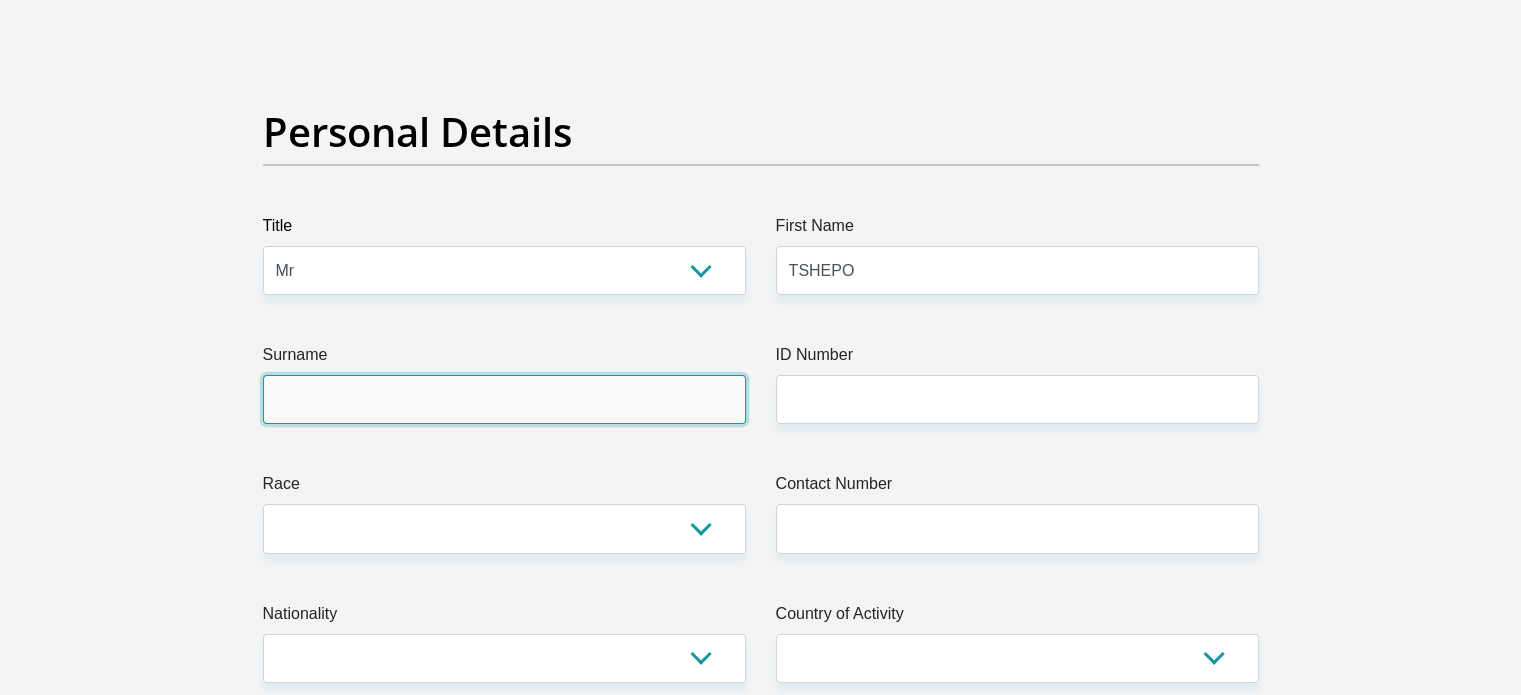 type on "LEFOPHANE" 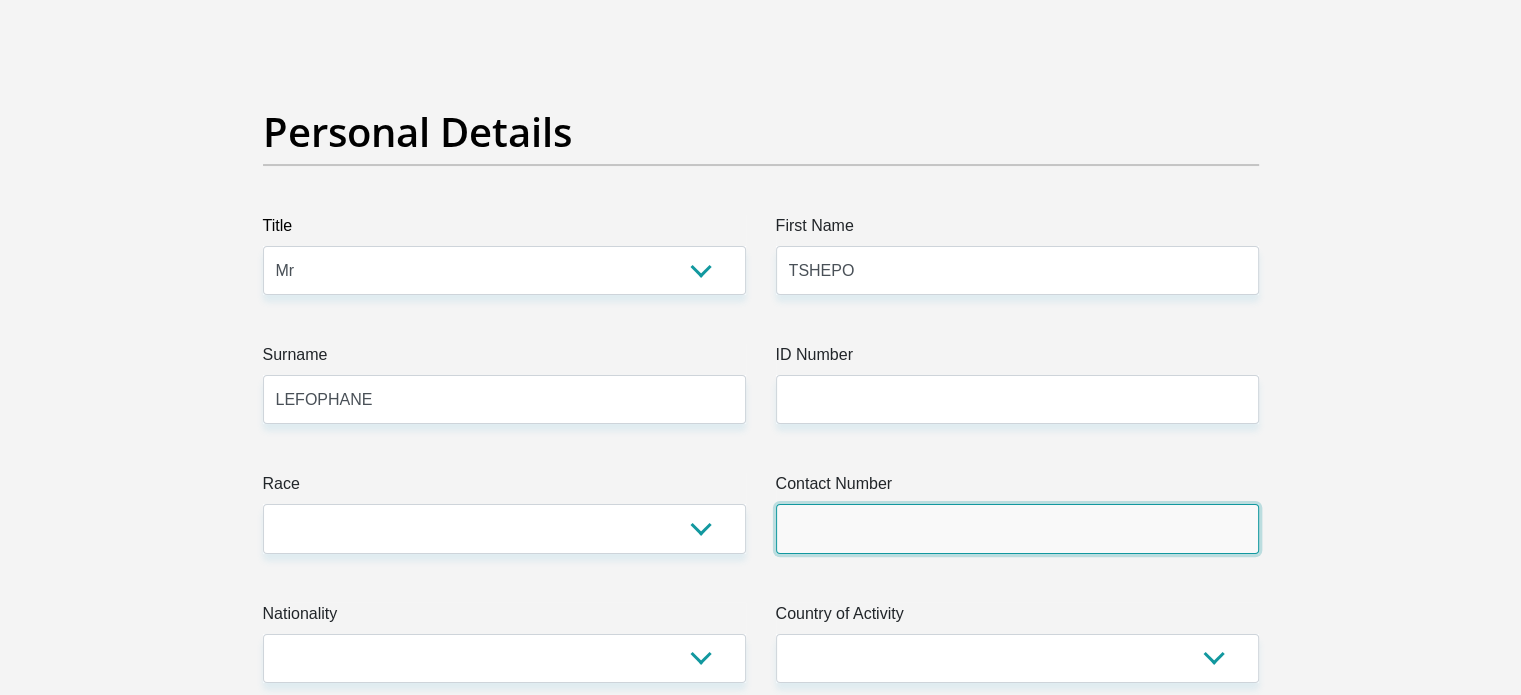 type on "0764778029" 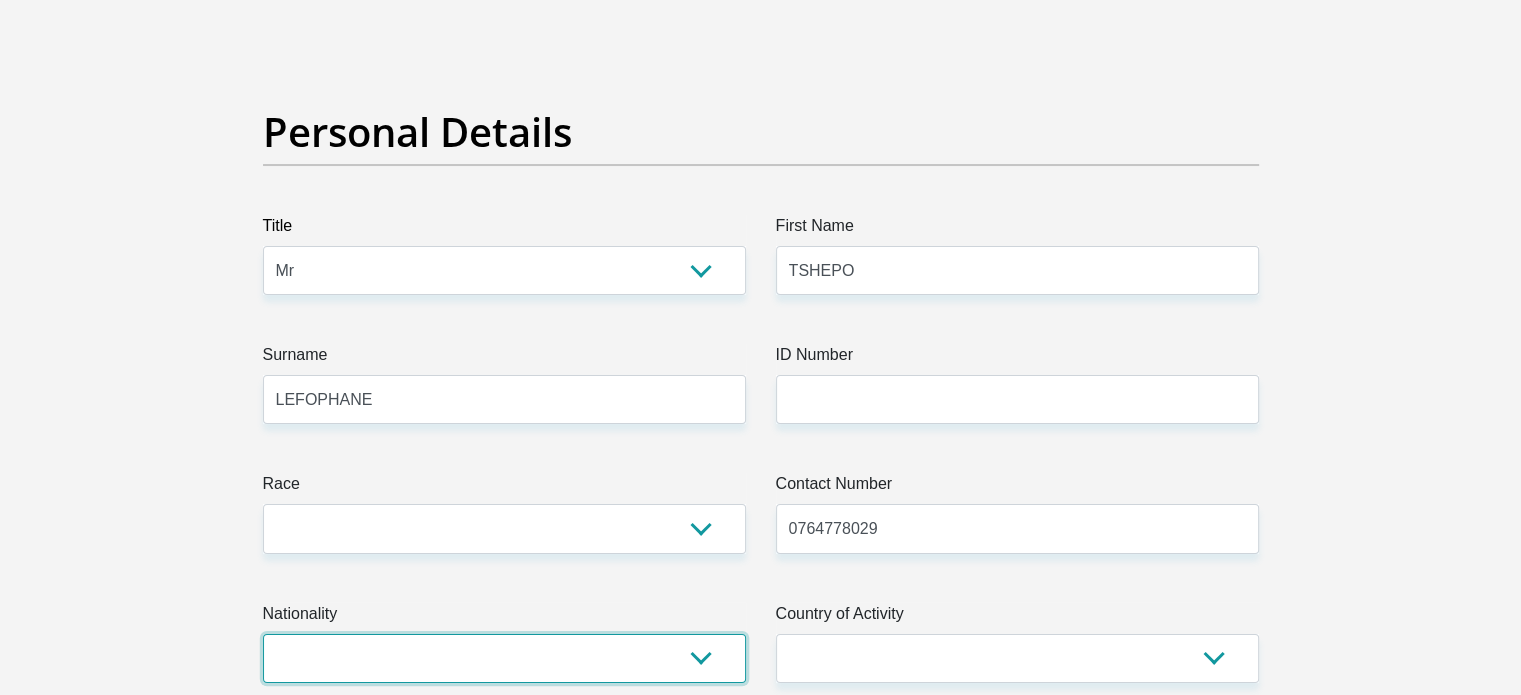select on "ZAF" 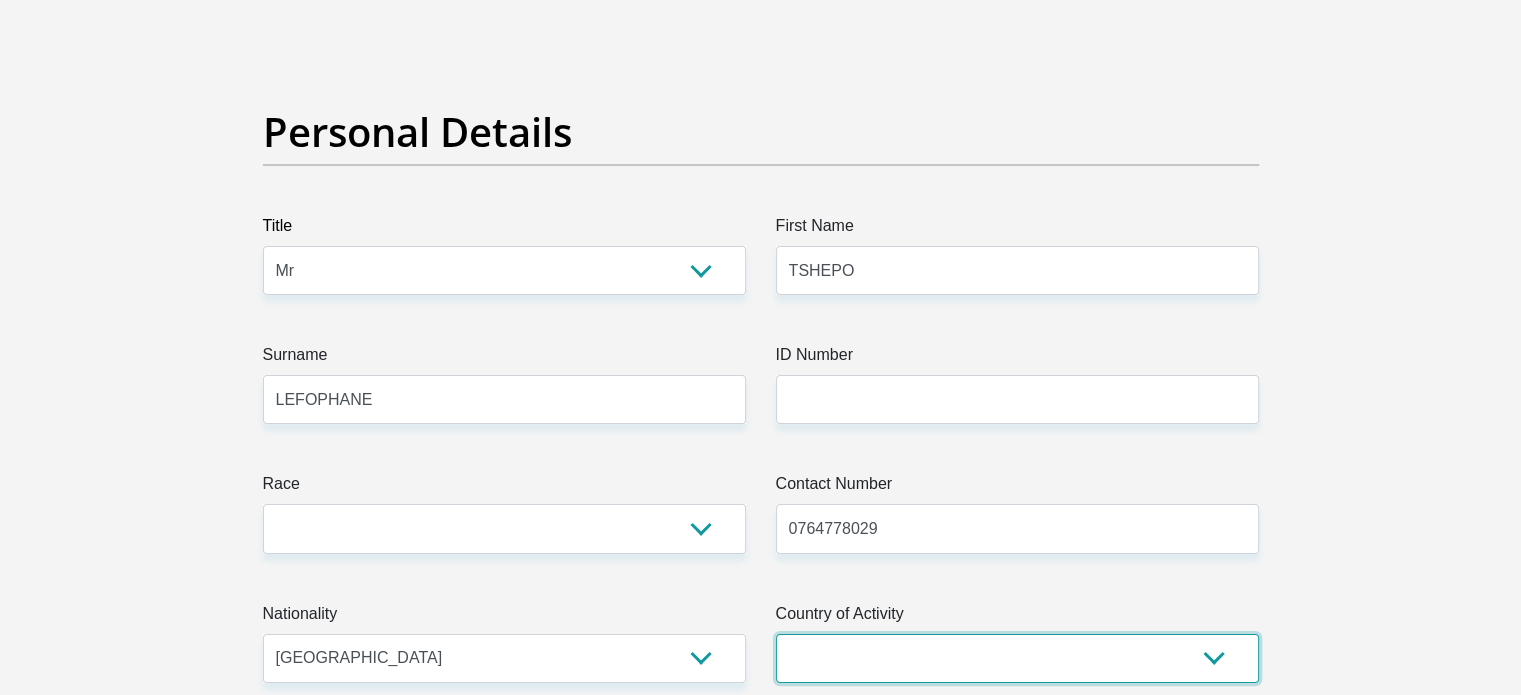 select on "ZAF" 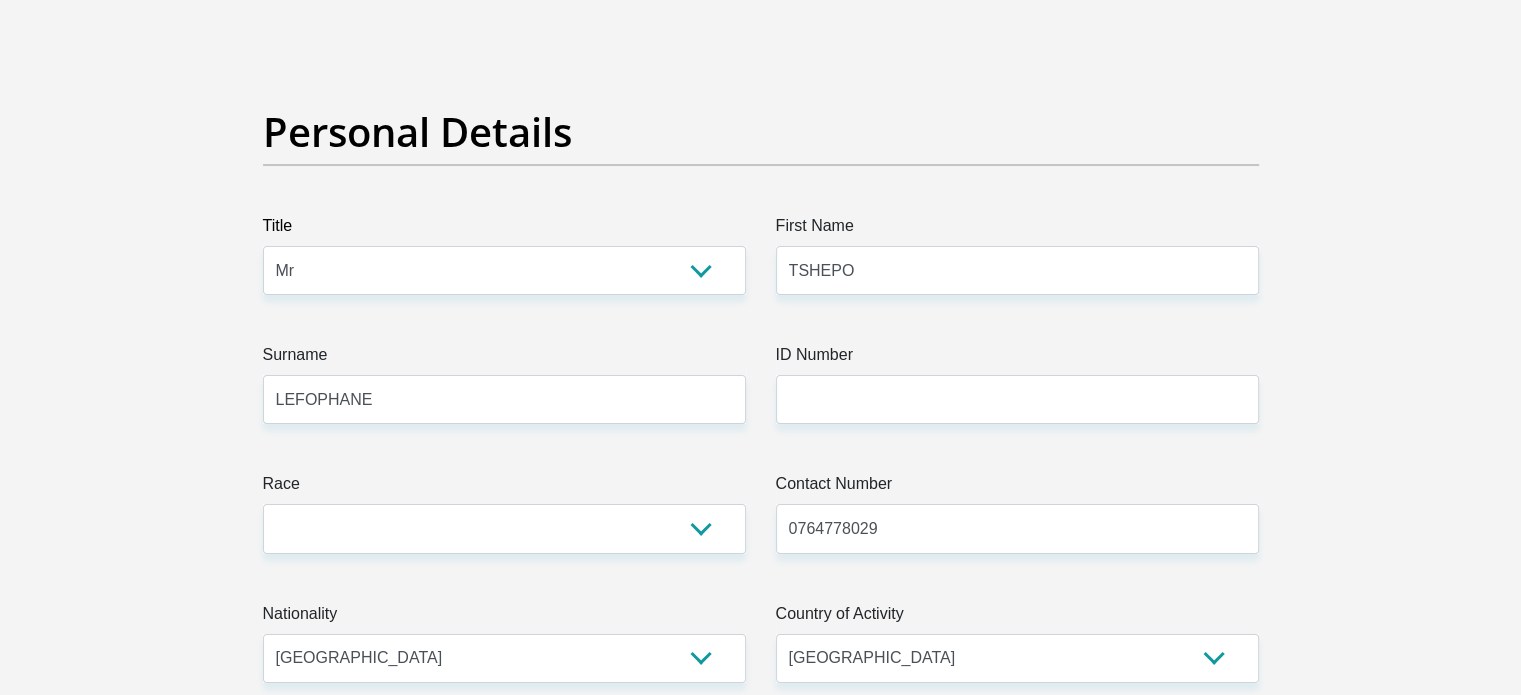 type on "[STREET_ADDRESS]" 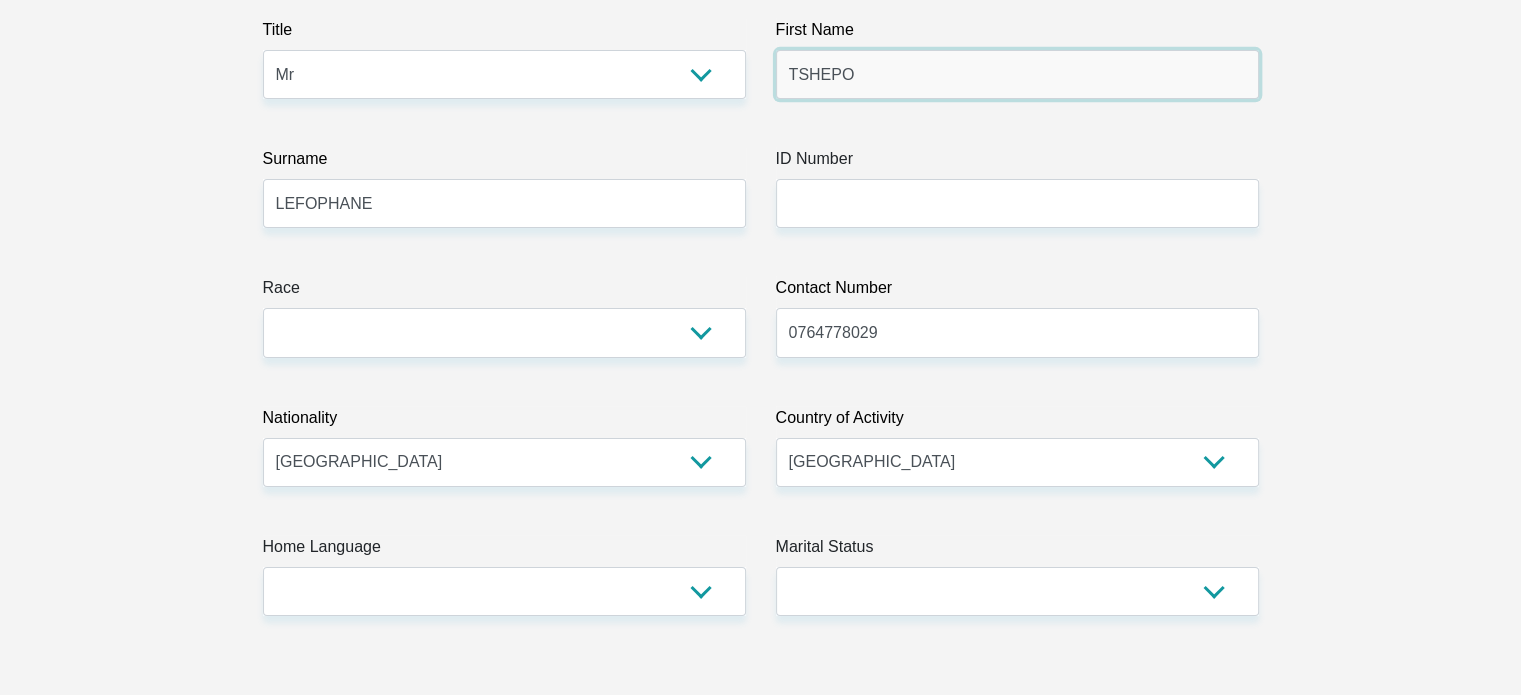 scroll, scrollTop: 300, scrollLeft: 0, axis: vertical 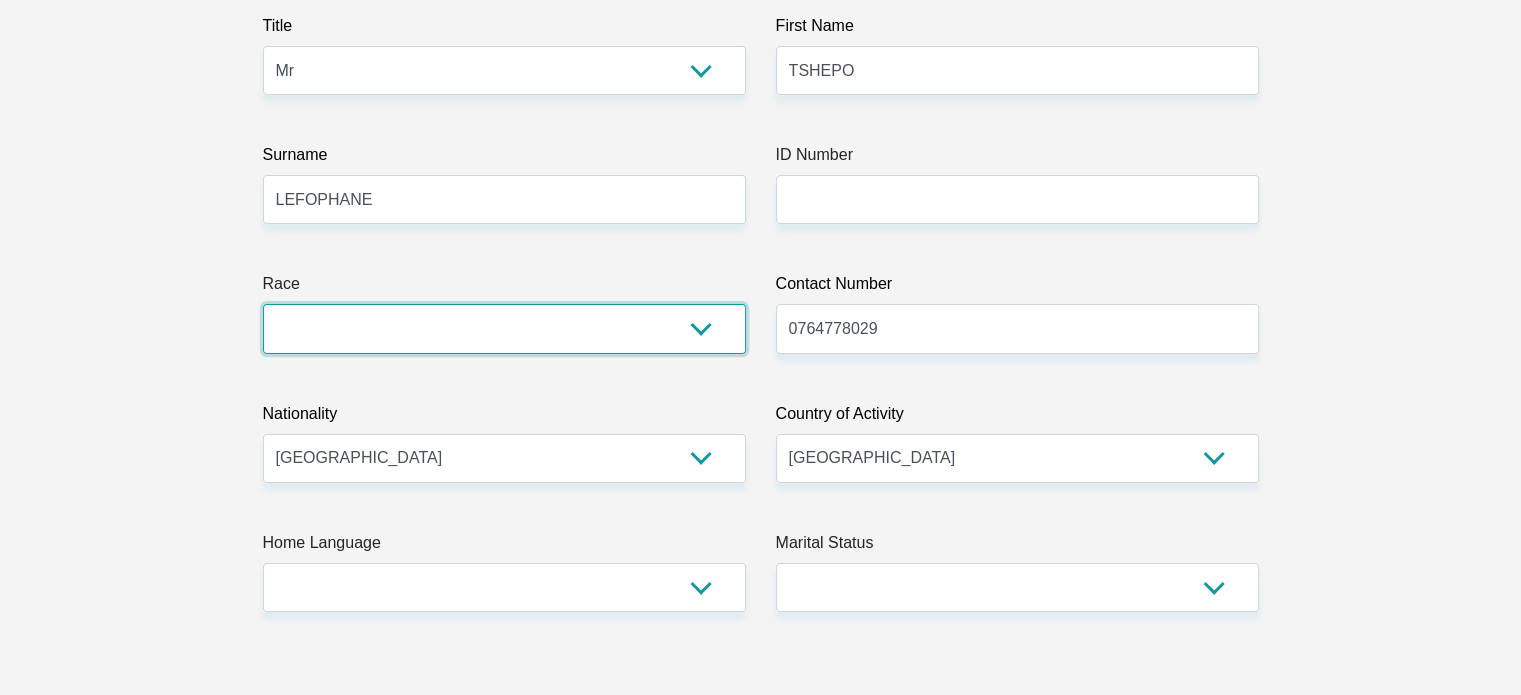 click on "Black
Coloured
Indian
White
Other" at bounding box center [504, 328] 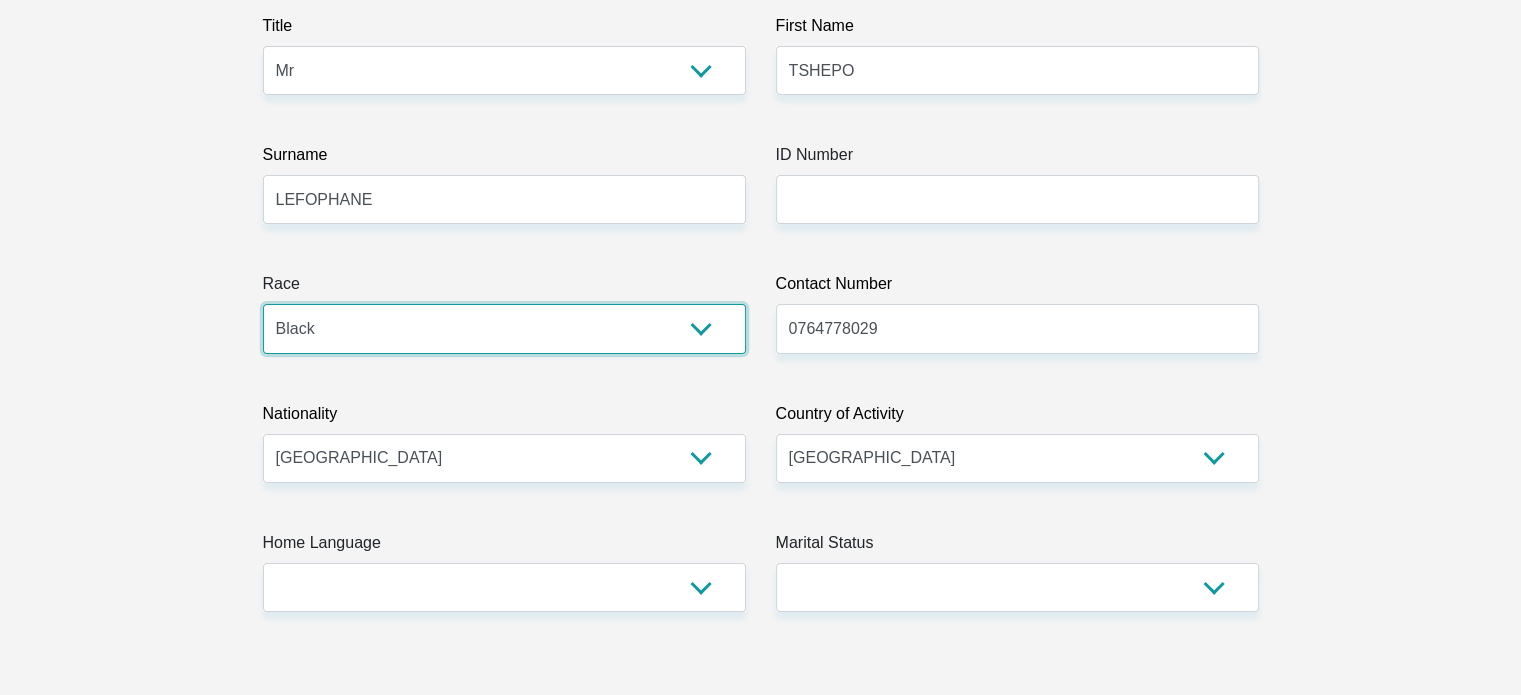 click on "Black
Coloured
Indian
White
Other" at bounding box center (504, 328) 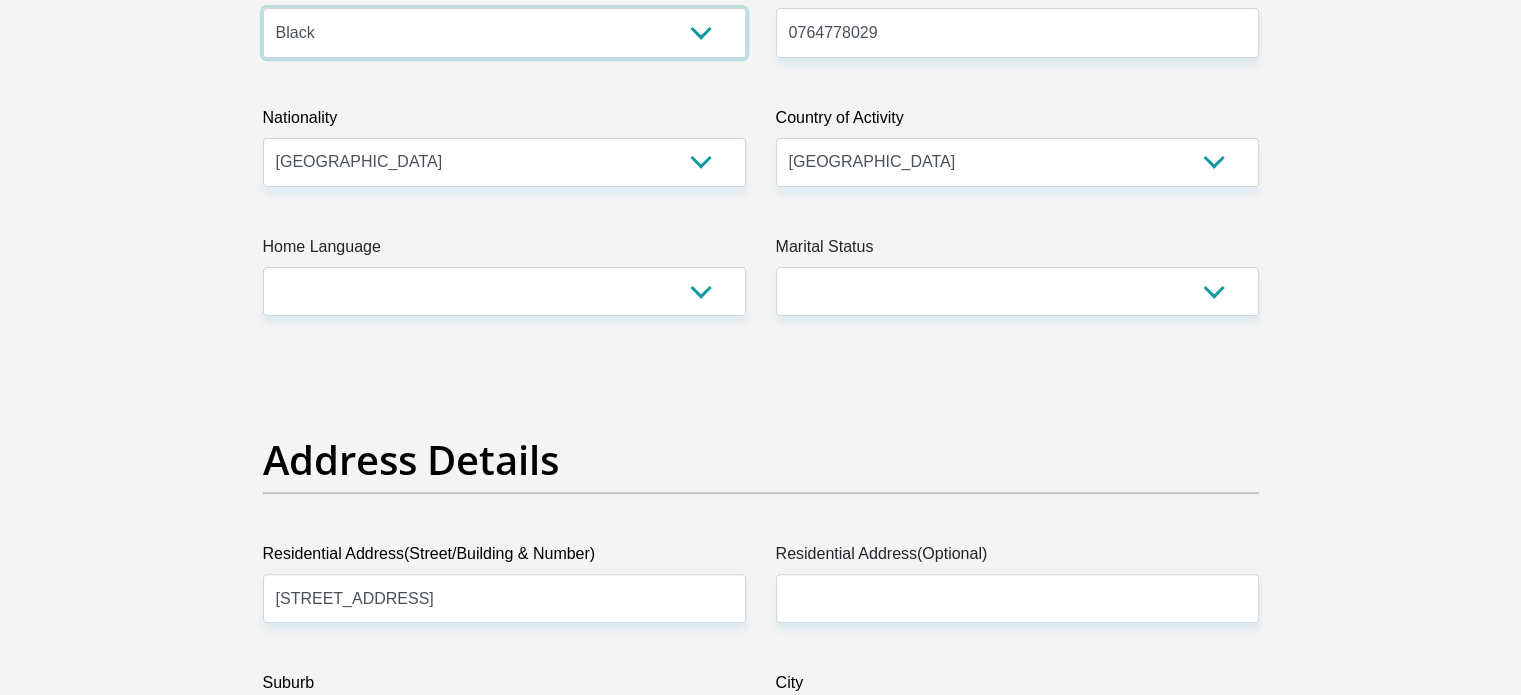scroll, scrollTop: 600, scrollLeft: 0, axis: vertical 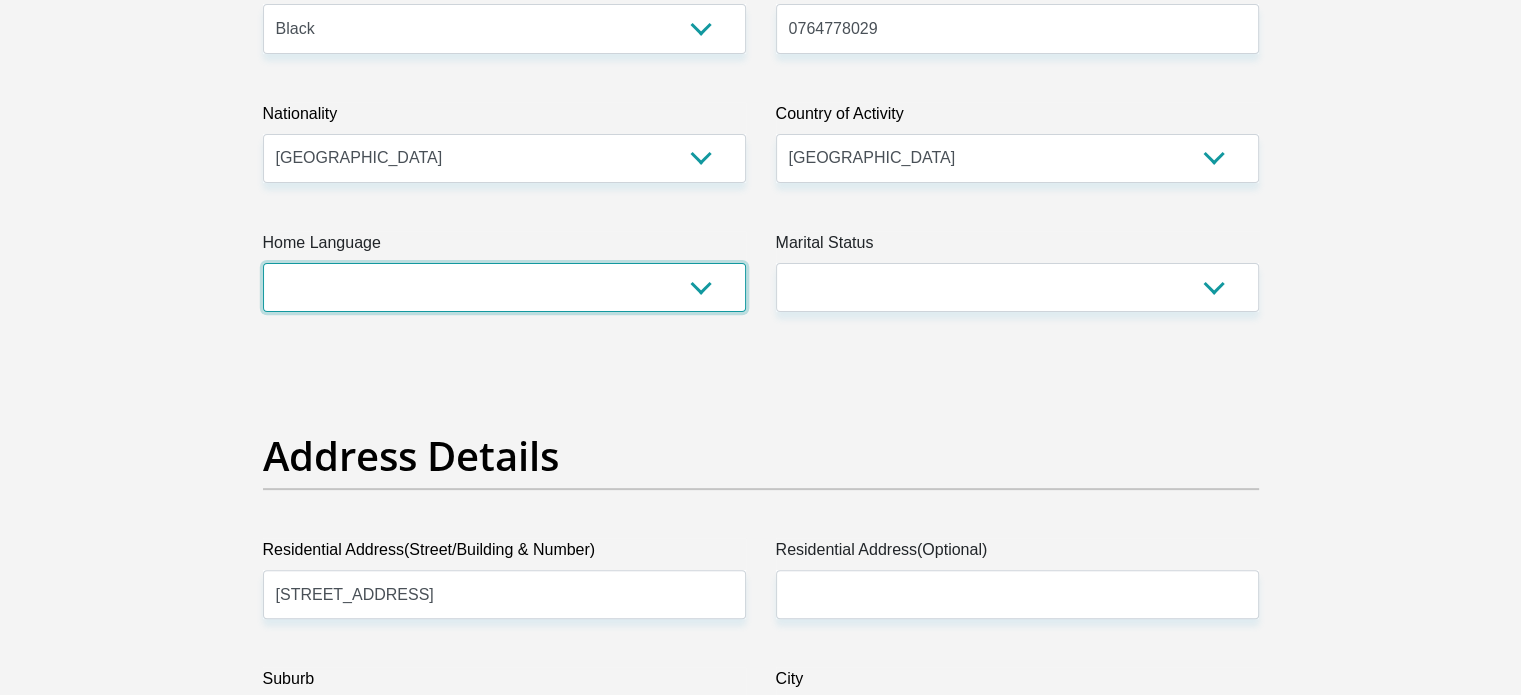 click on "Afrikaans
English
Sepedi
South Ndebele
Southern Sotho
Swati
Tsonga
Tswana
Venda
Xhosa
Zulu
Other" at bounding box center [504, 287] 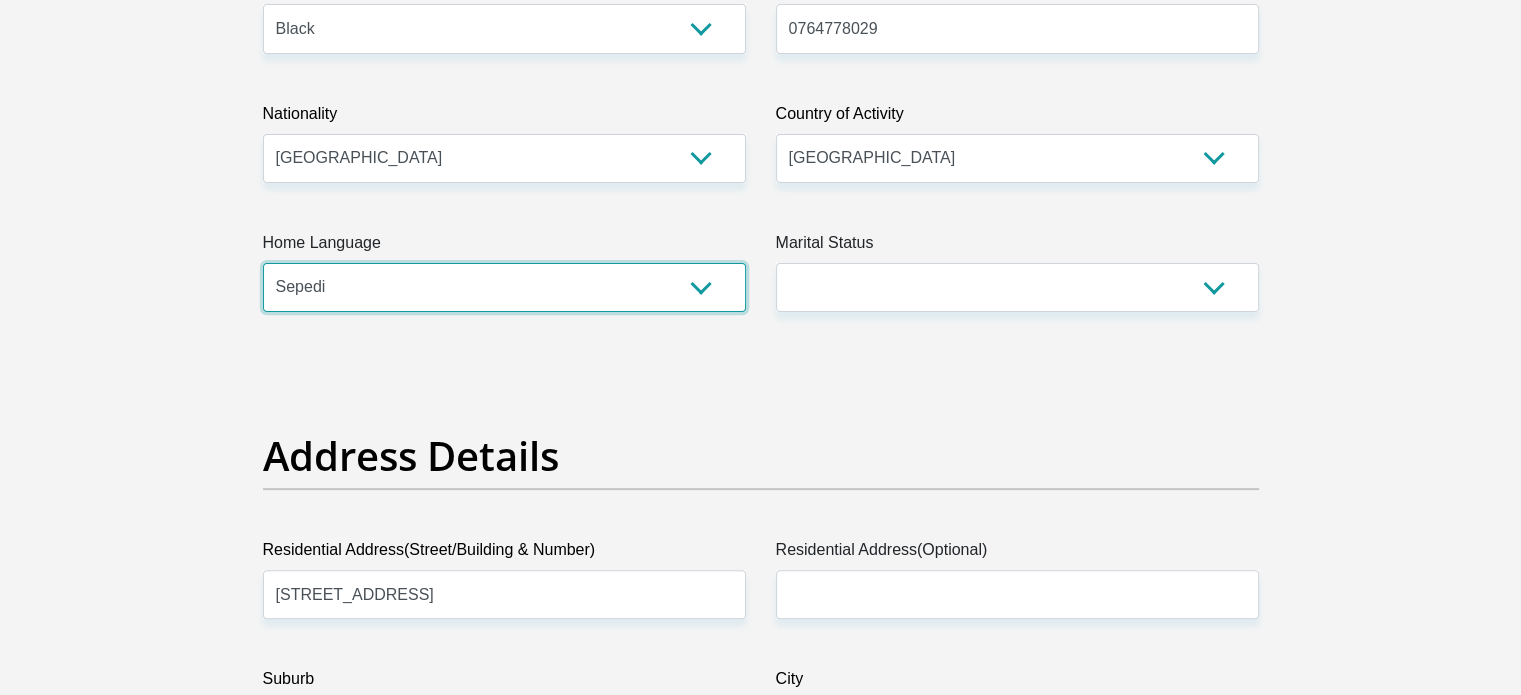 click on "Afrikaans
English
Sepedi
South Ndebele
Southern Sotho
Swati
Tsonga
Tswana
Venda
Xhosa
Zulu
Other" at bounding box center [504, 287] 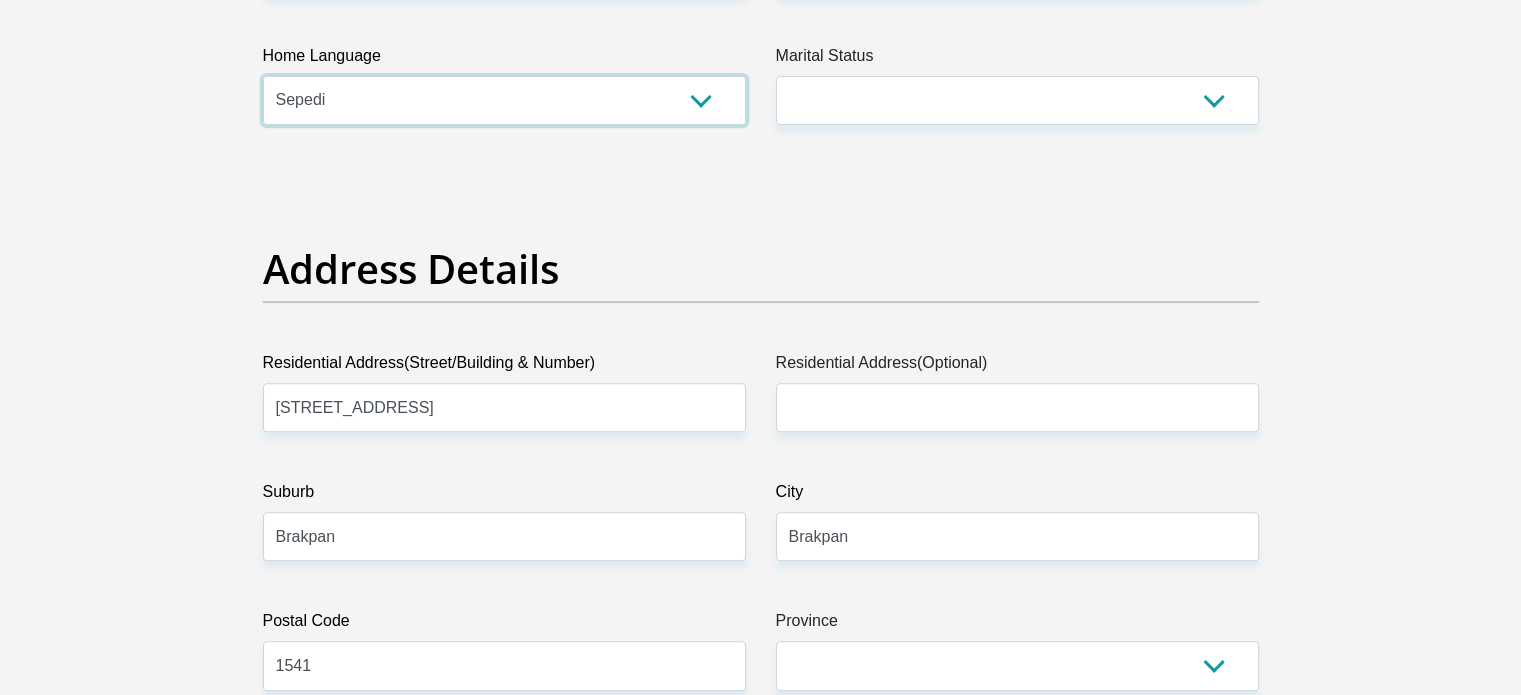 scroll, scrollTop: 800, scrollLeft: 0, axis: vertical 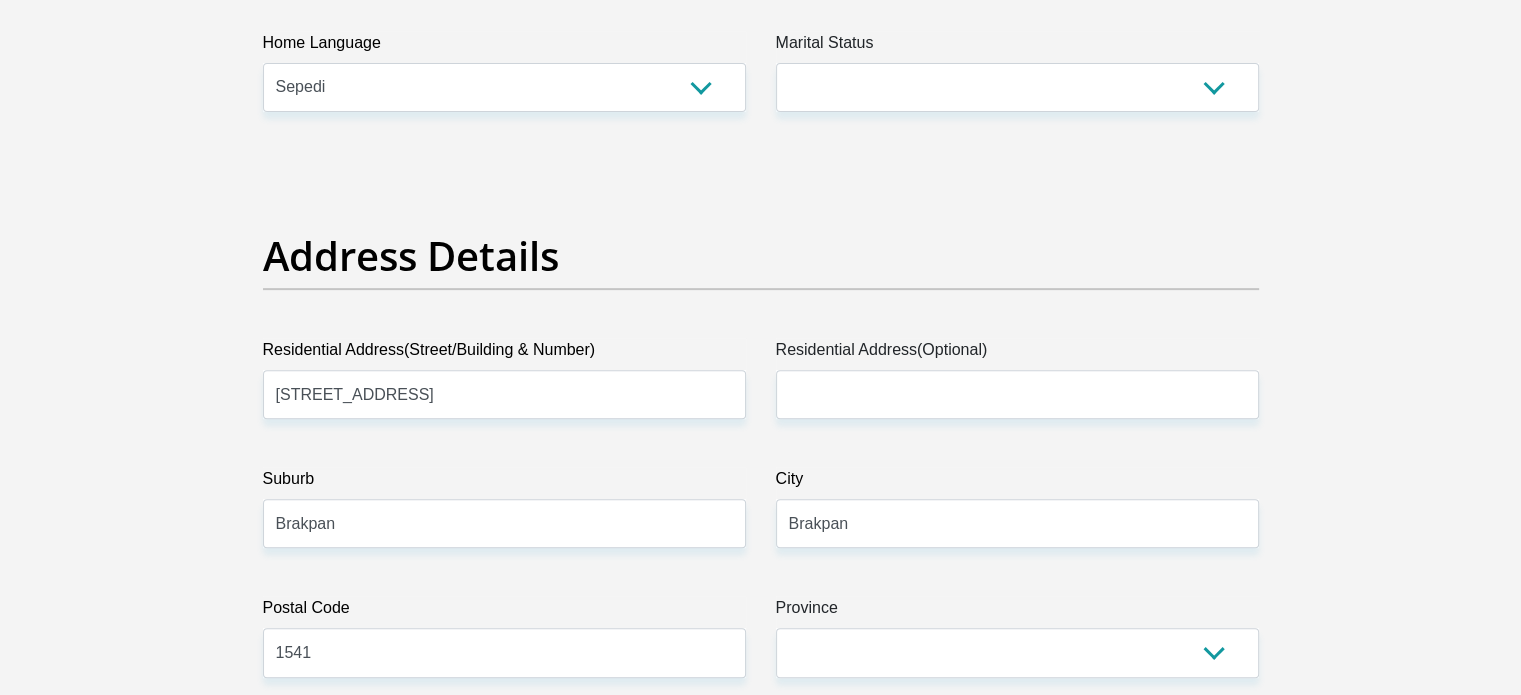 click on "Marital Status" at bounding box center [1017, 47] 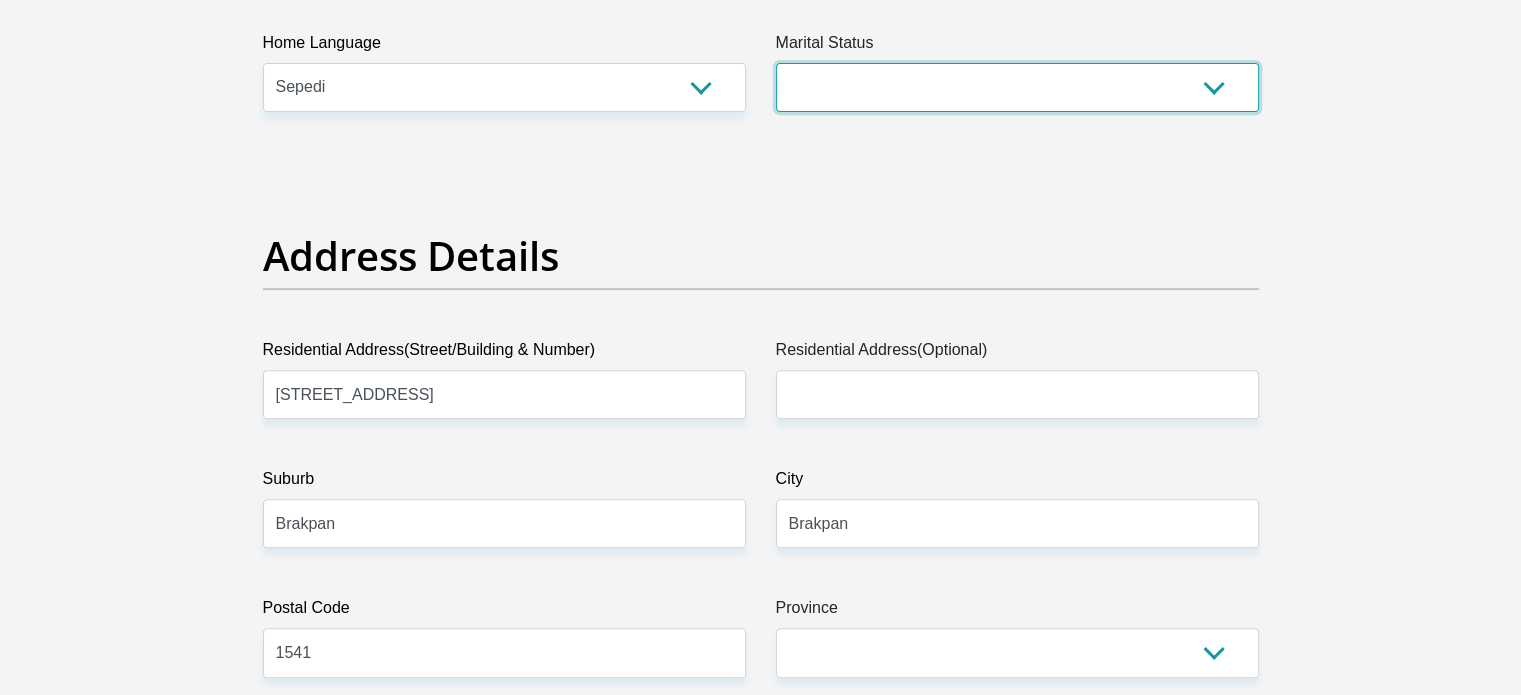 click on "Married ANC
Single
Divorced
Widowed
Married COP or Customary Law" at bounding box center (1017, 87) 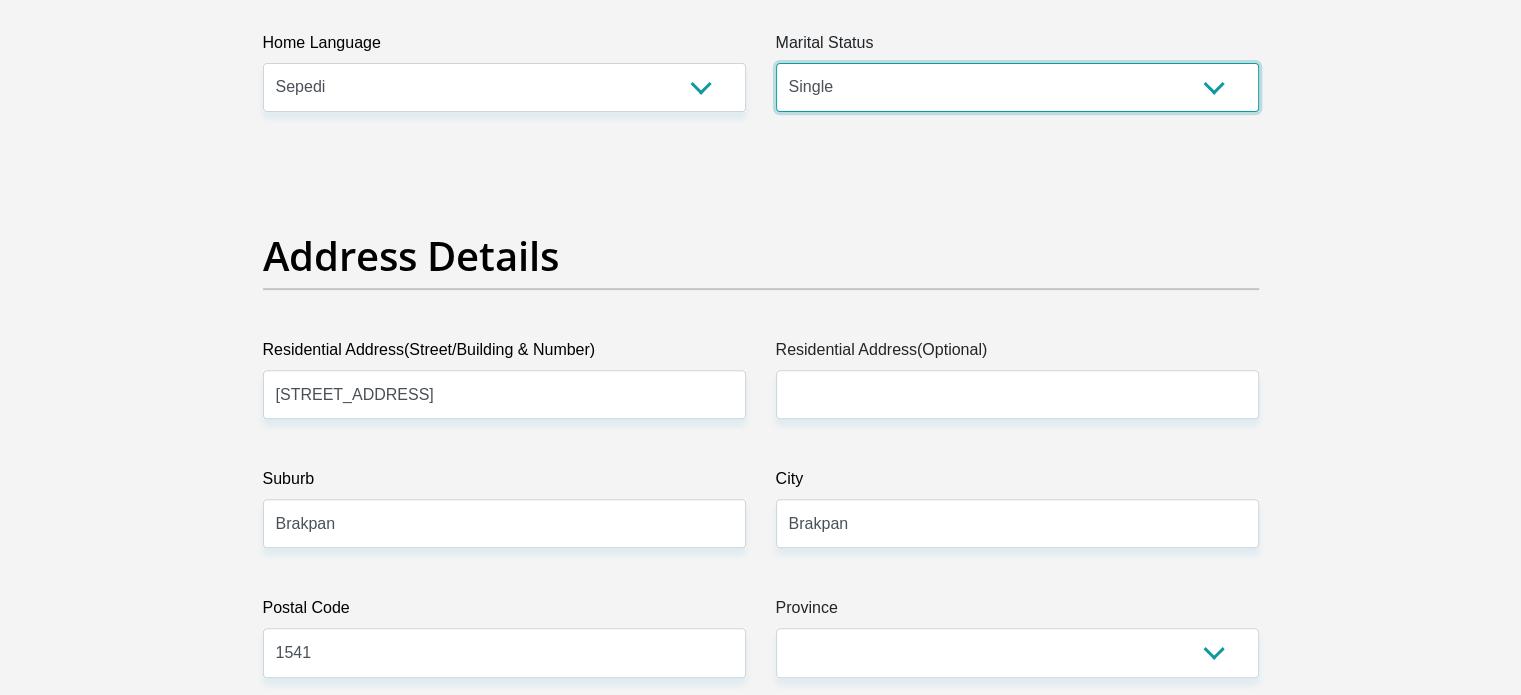 click on "Married ANC
Single
Divorced
Widowed
Married COP or Customary Law" at bounding box center [1017, 87] 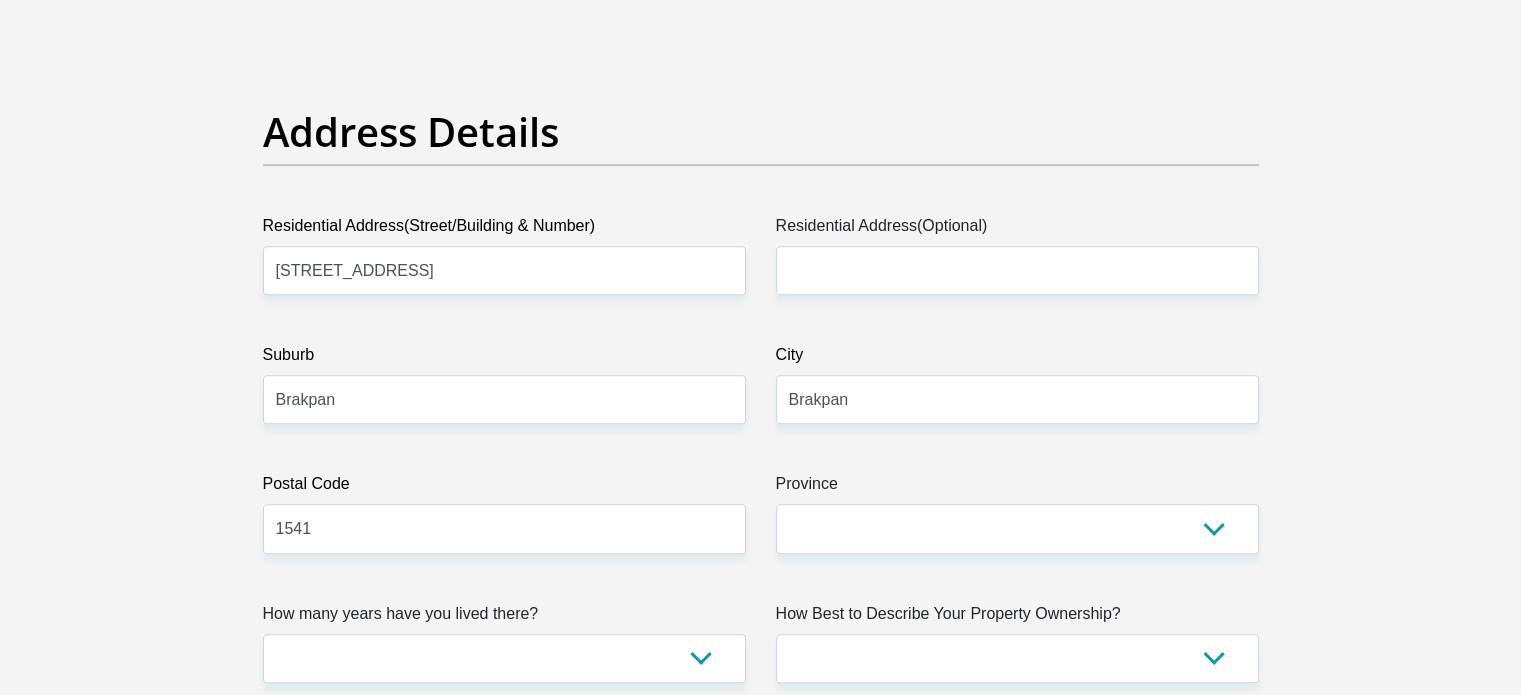 scroll, scrollTop: 1100, scrollLeft: 0, axis: vertical 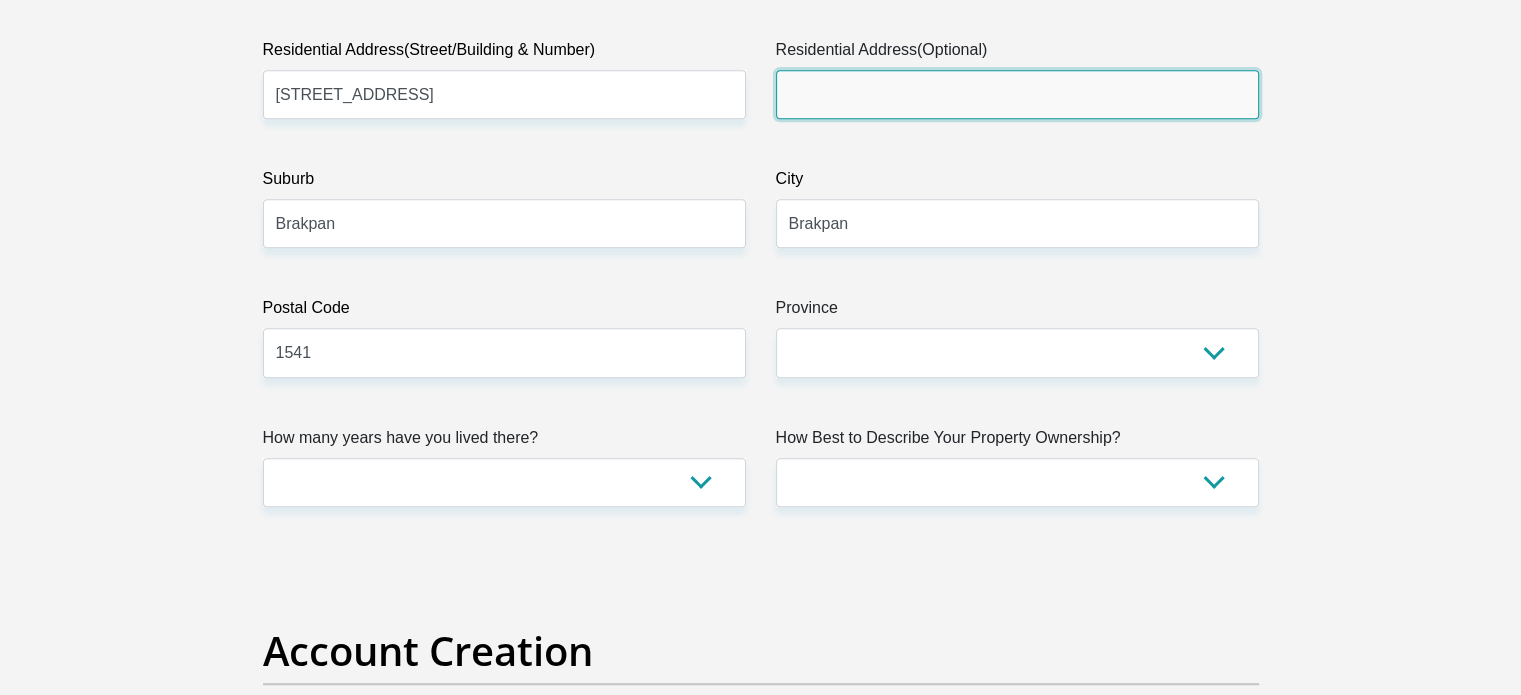 click on "Residential Address(Optional)" at bounding box center (1017, 94) 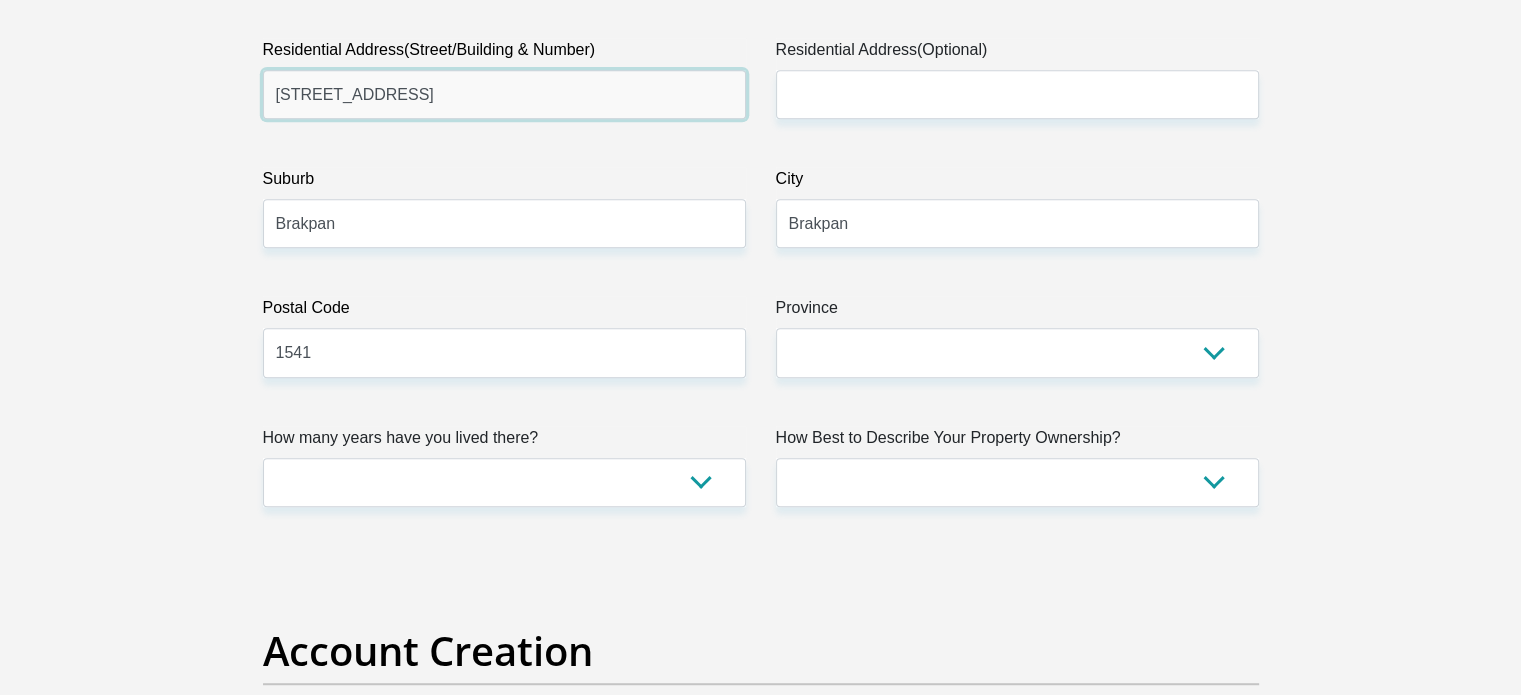drag, startPoint x: 493, startPoint y: 99, endPoint x: 291, endPoint y: 96, distance: 202.02228 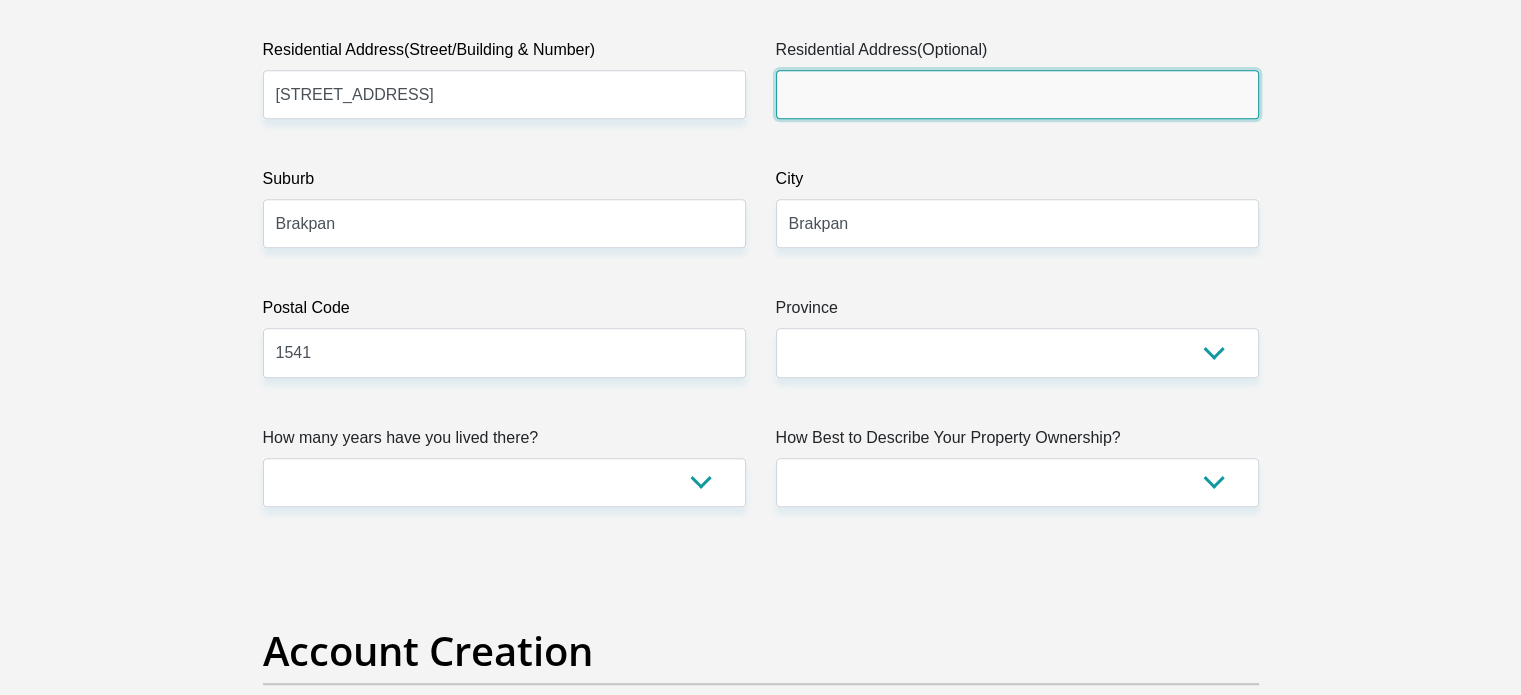 click on "Residential Address(Optional)" at bounding box center (1017, 94) 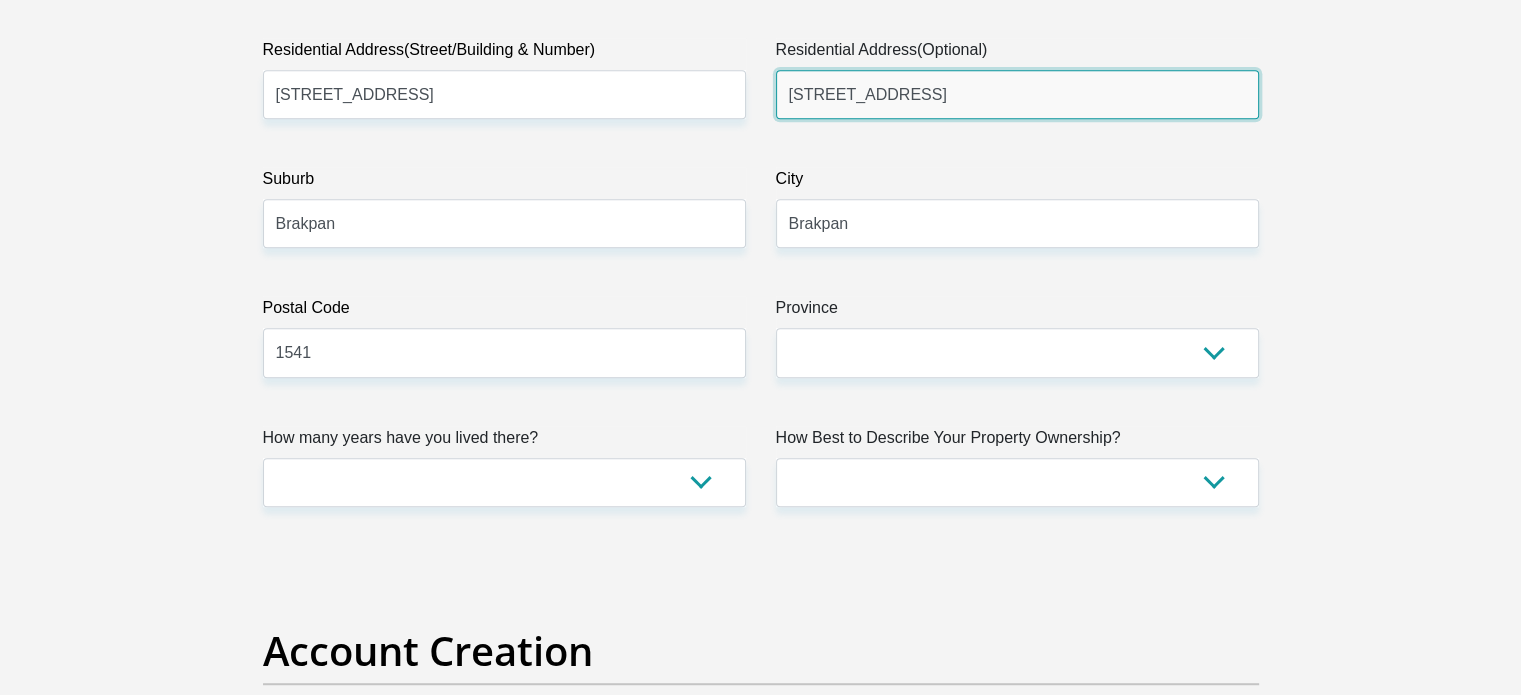 type on "[STREET_ADDRESS]" 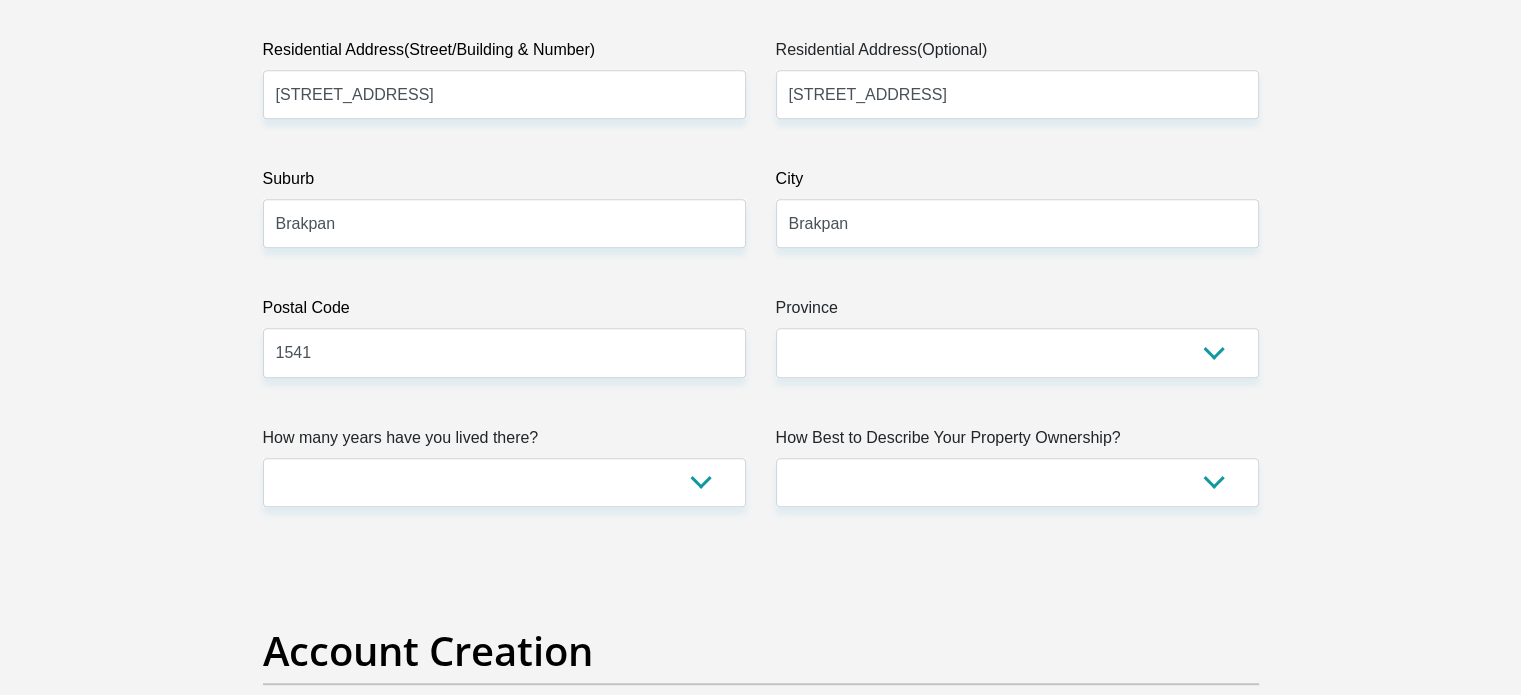 click on "Suburb" at bounding box center (504, 183) 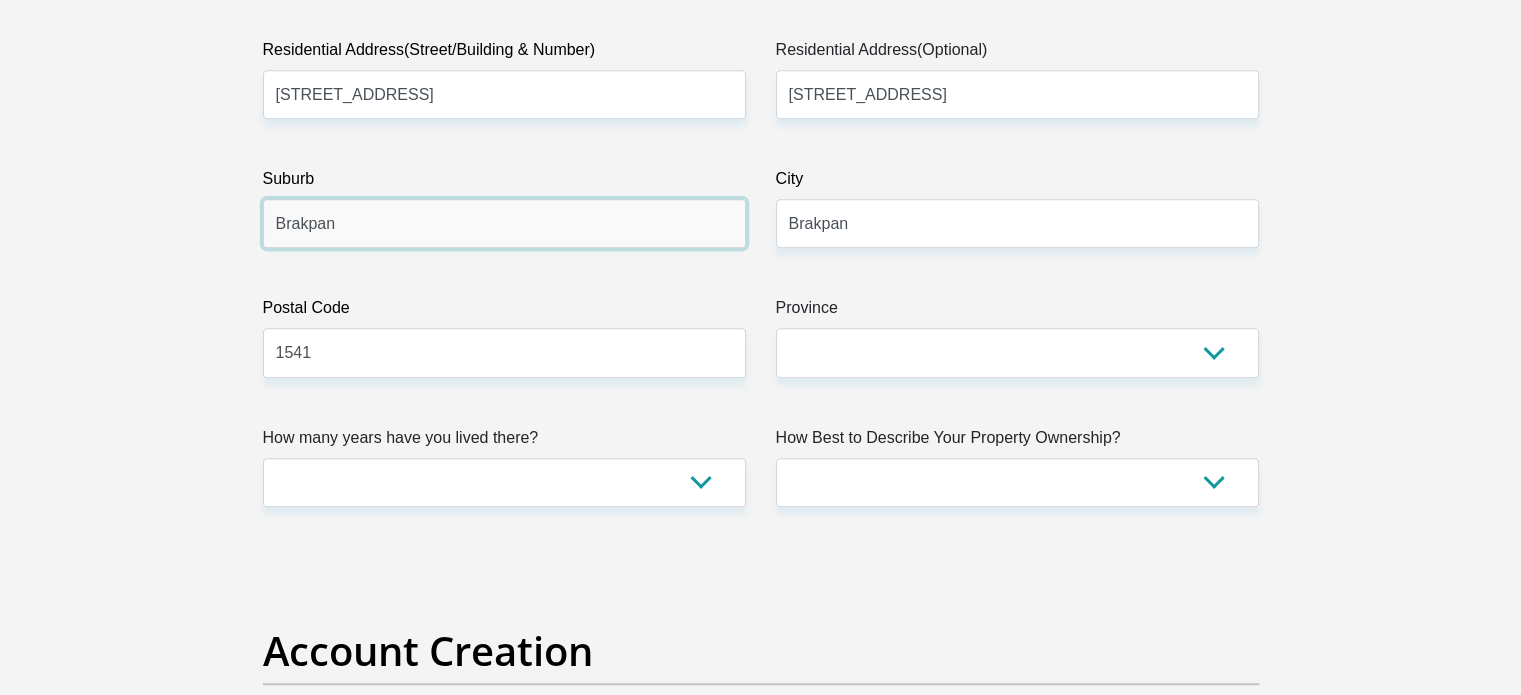 click on "Brakpan" at bounding box center [504, 223] 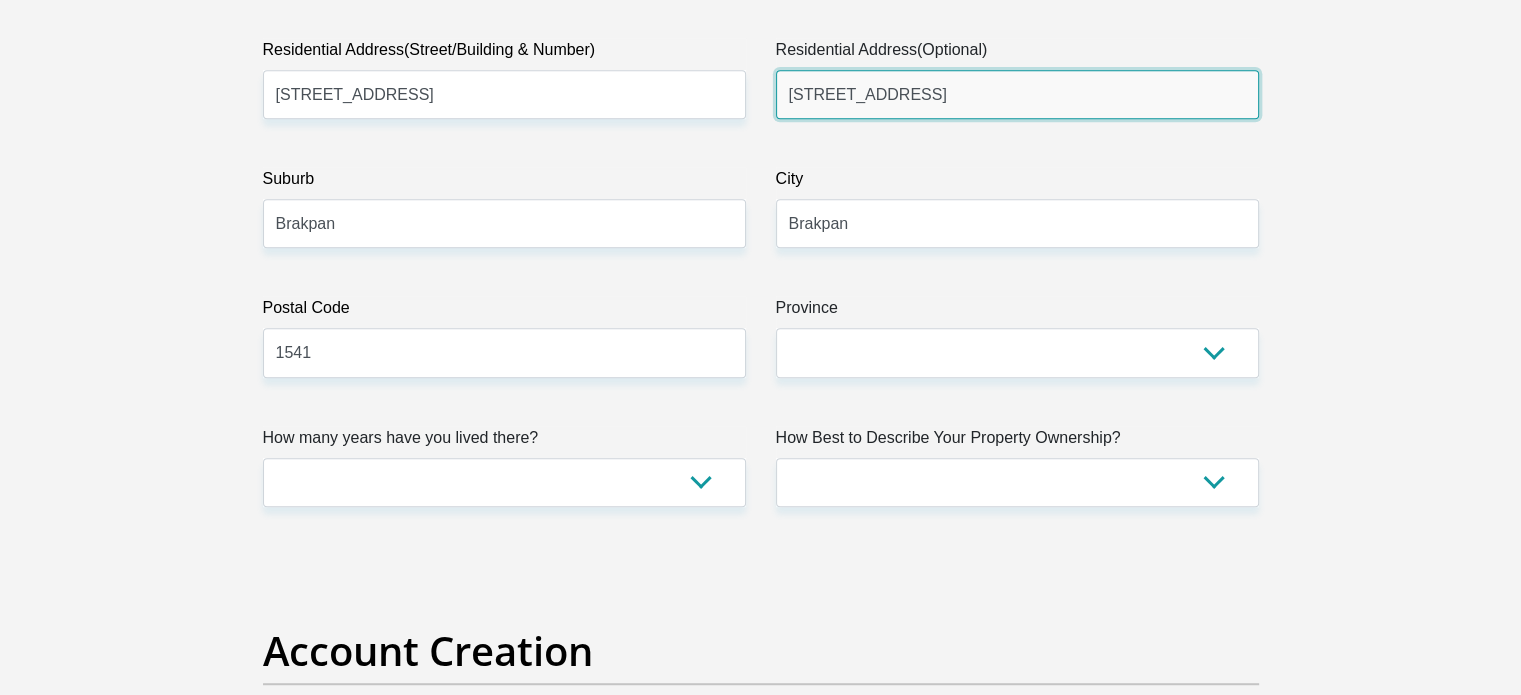 drag, startPoint x: 928, startPoint y: 92, endPoint x: 674, endPoint y: 96, distance: 254.0315 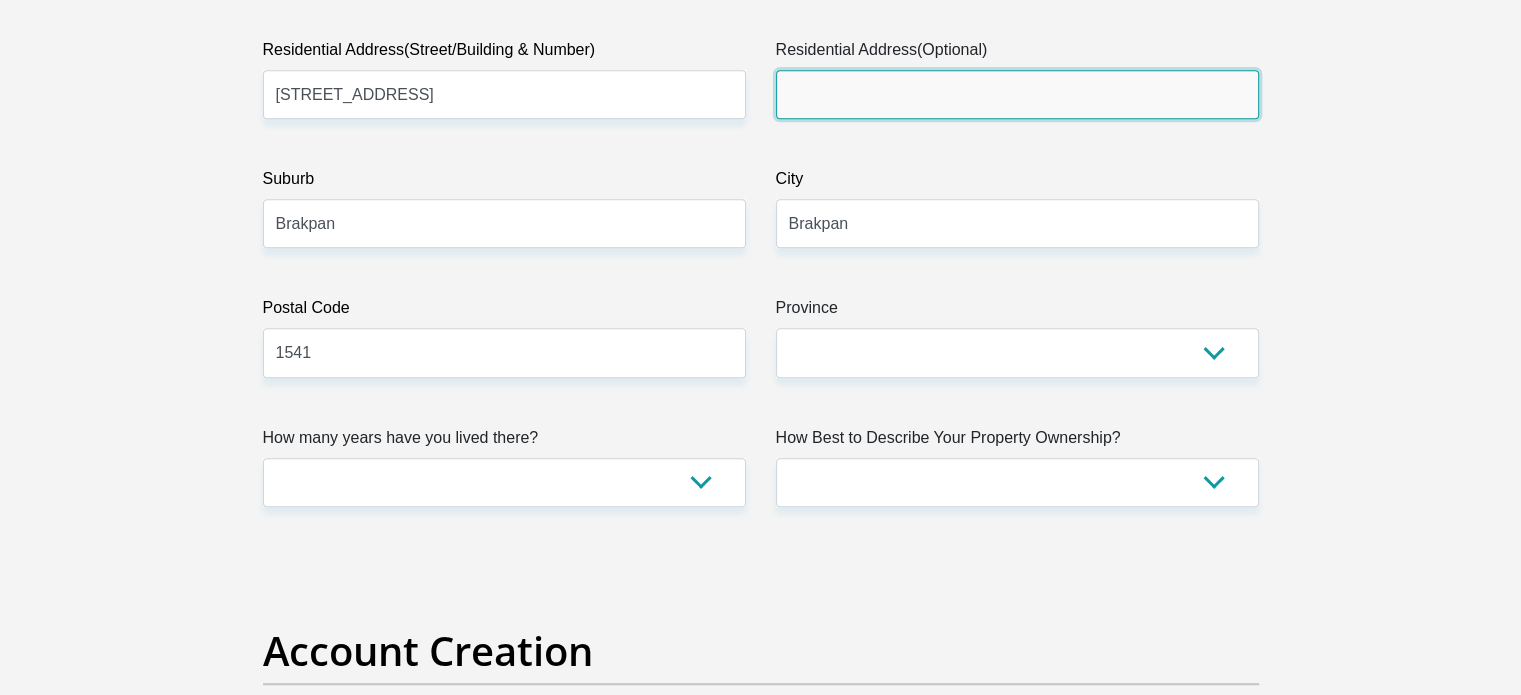 click on "Residential Address(Optional)" at bounding box center [1017, 94] 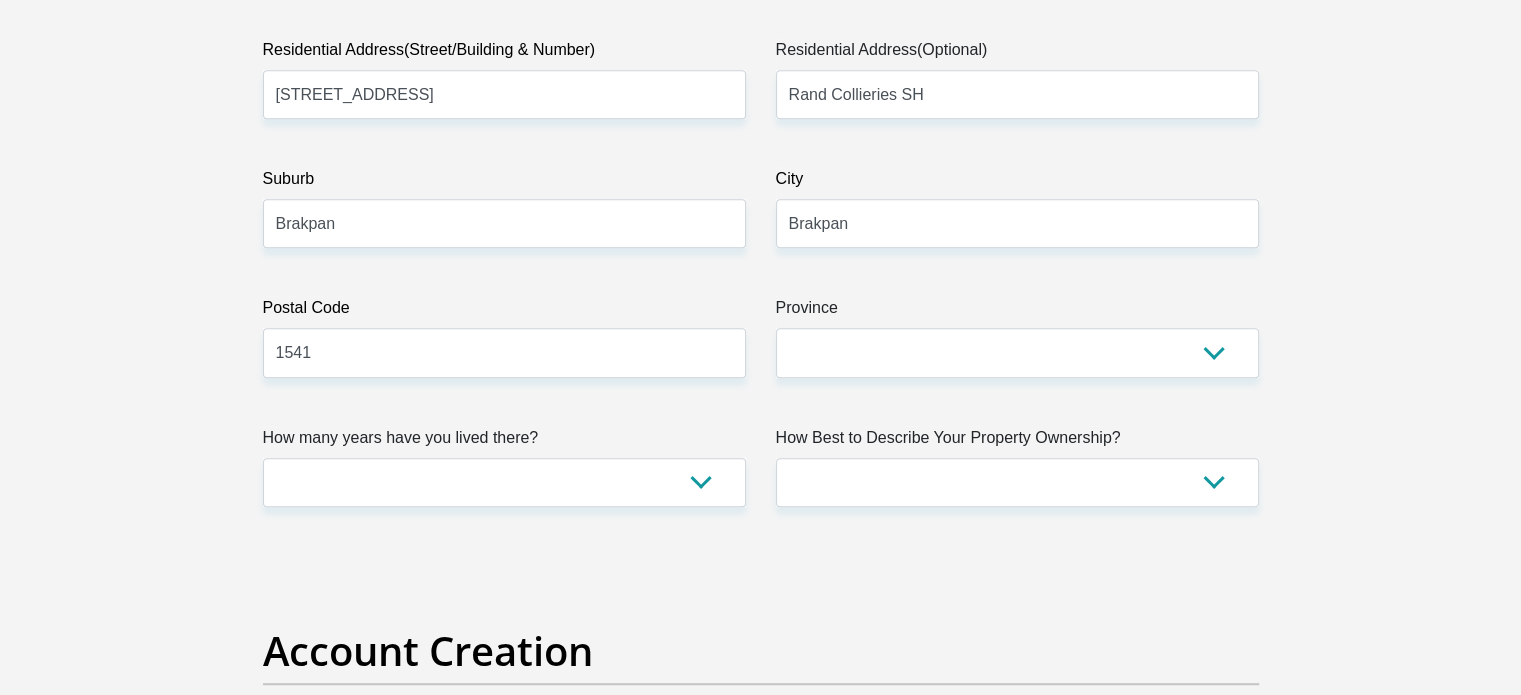click on "Title
Mr
Ms
Mrs
Dr
Other
First Name
TSHEPO
Surname
LEFOPHANE
ID Number
Please input valid ID number
Race
Black
Coloured
Indian
White
Other
Contact Number
0764778029
Please input valid contact number
Nationality
South Africa
Afghanistan
Aland Islands" at bounding box center (761, 2467) 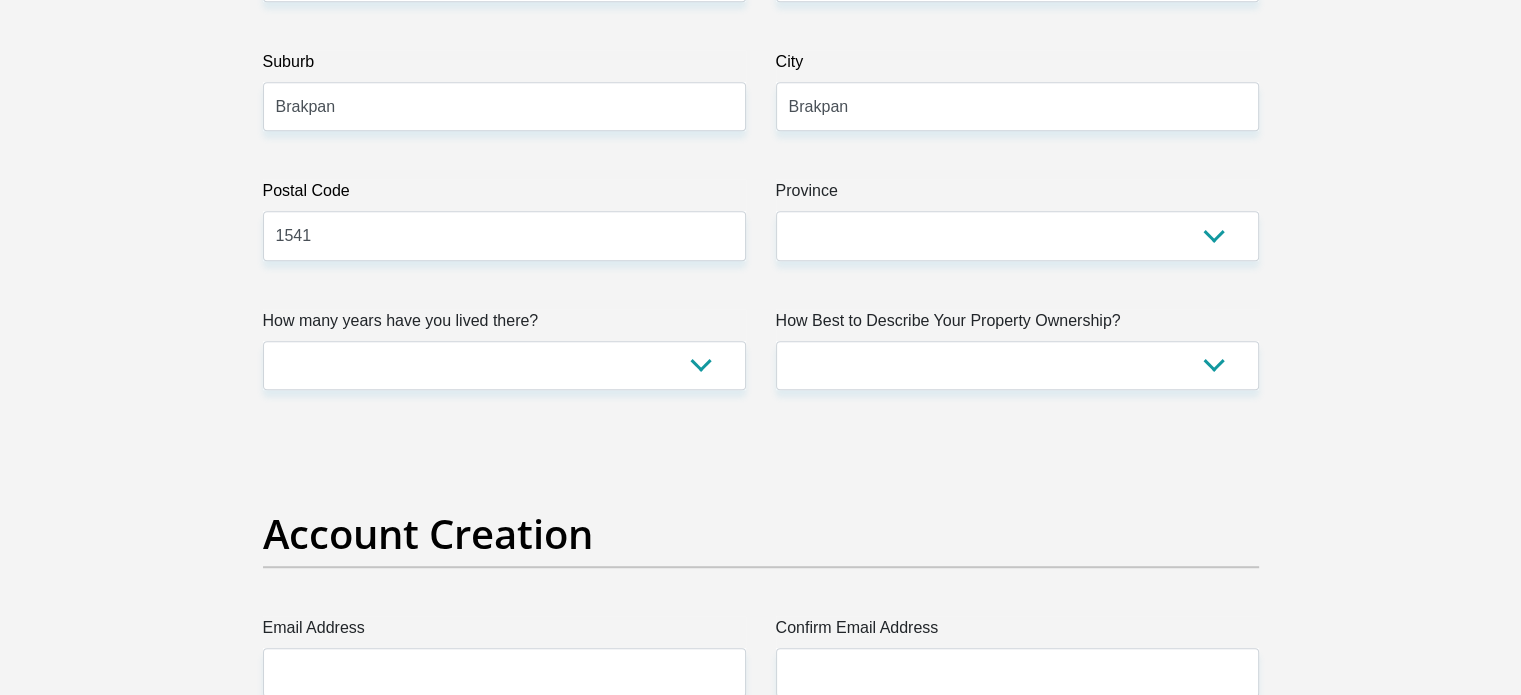 scroll, scrollTop: 1400, scrollLeft: 0, axis: vertical 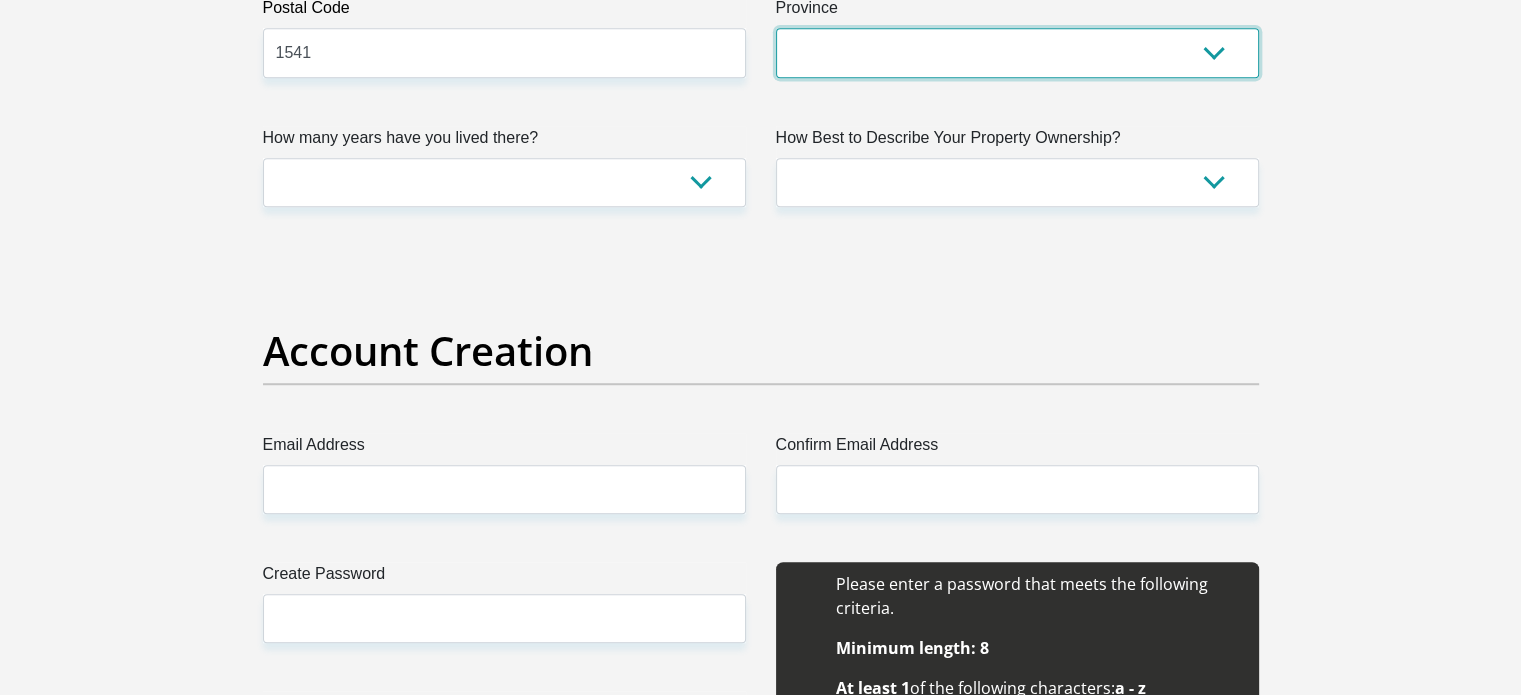 click on "Eastern Cape
Free State
[GEOGRAPHIC_DATA]
[GEOGRAPHIC_DATA][DATE]
[GEOGRAPHIC_DATA]
[GEOGRAPHIC_DATA]
[GEOGRAPHIC_DATA]
[GEOGRAPHIC_DATA]" at bounding box center [1017, 52] 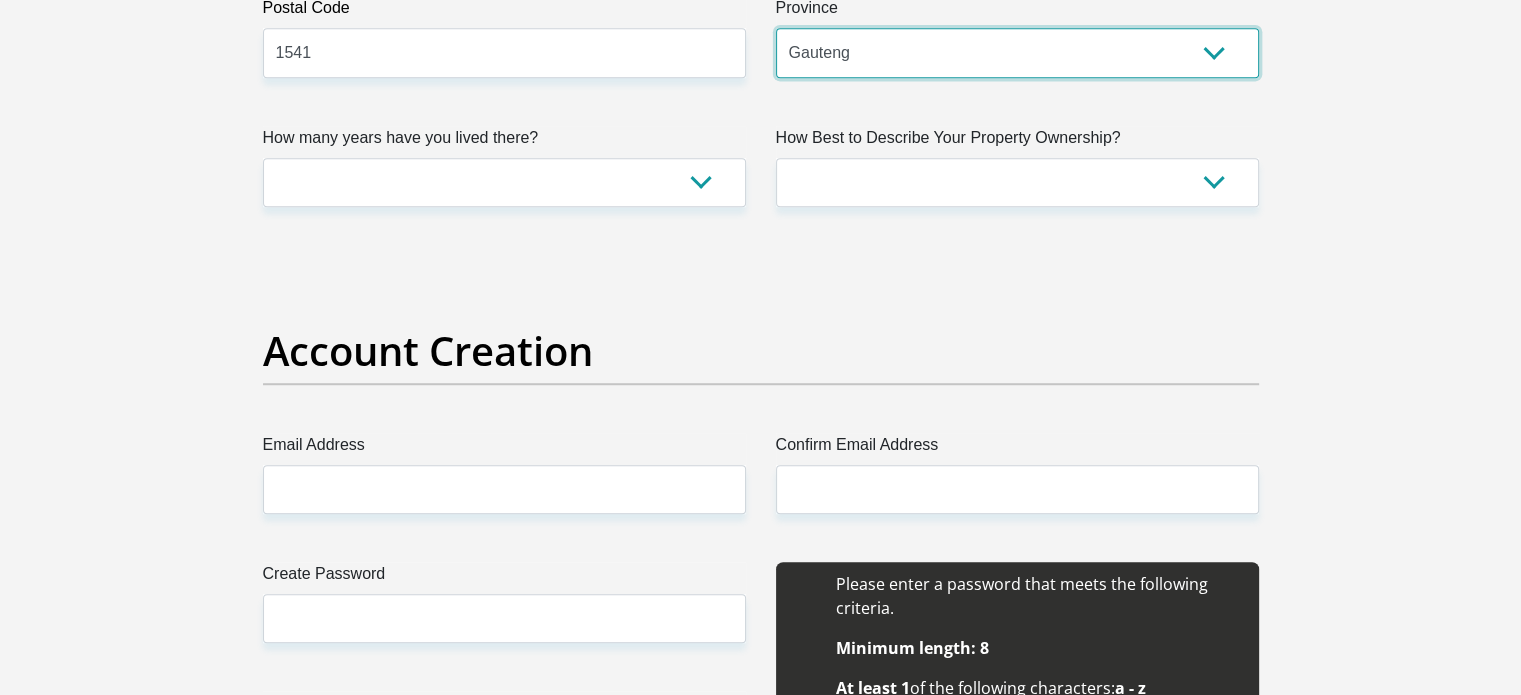 click on "Eastern Cape
Free State
[GEOGRAPHIC_DATA]
[GEOGRAPHIC_DATA][DATE]
[GEOGRAPHIC_DATA]
[GEOGRAPHIC_DATA]
[GEOGRAPHIC_DATA]
[GEOGRAPHIC_DATA]" at bounding box center (1017, 52) 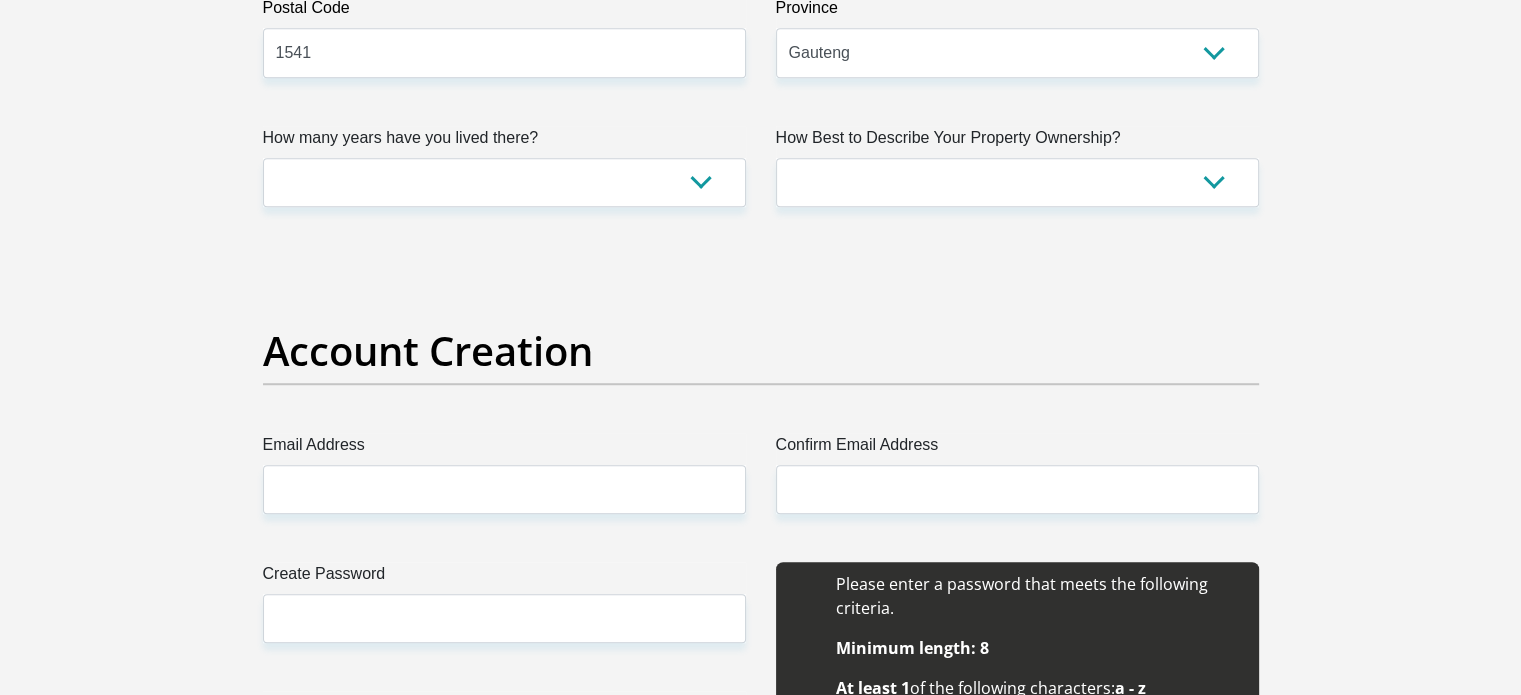 drag, startPoint x: 730, startPoint y: 247, endPoint x: 692, endPoint y: 266, distance: 42.48529 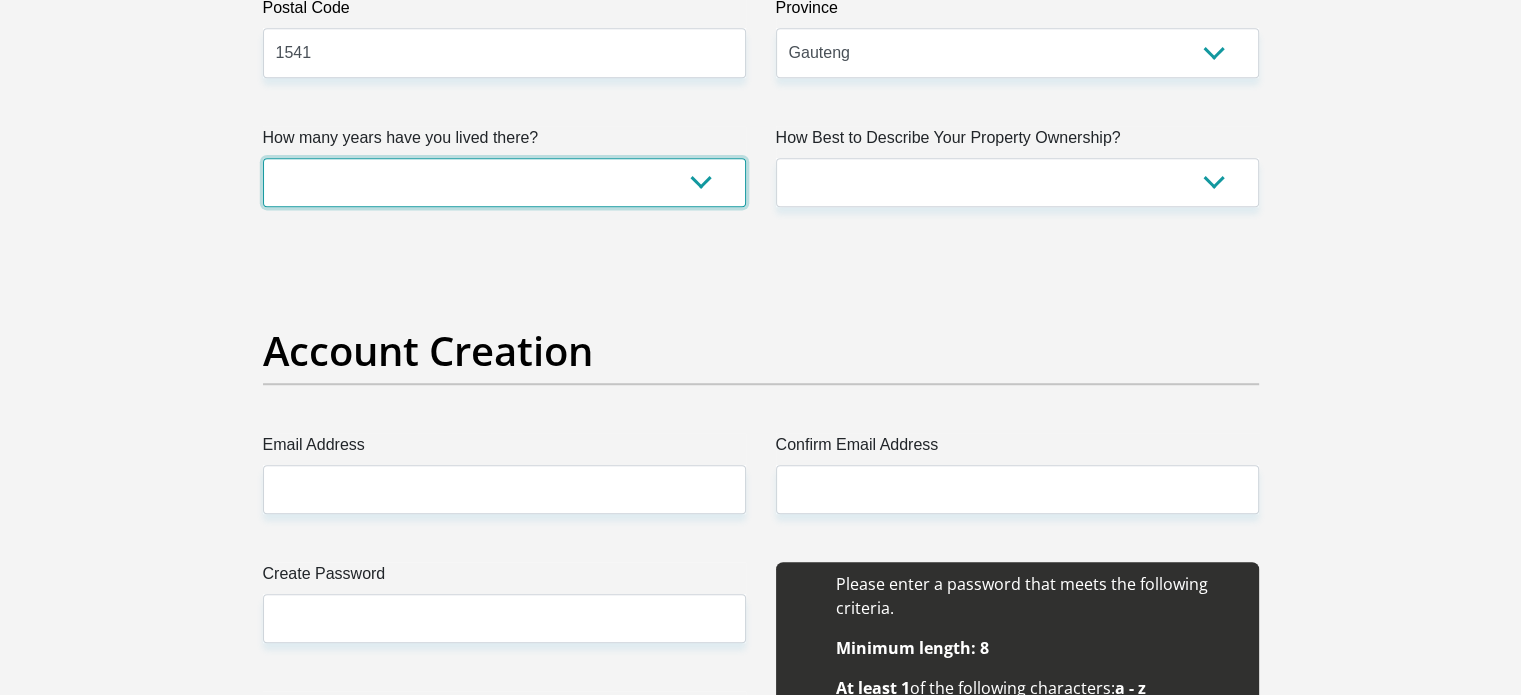 click on "less than 1 year
1-3 years
3-5 years
5+ years" at bounding box center (504, 182) 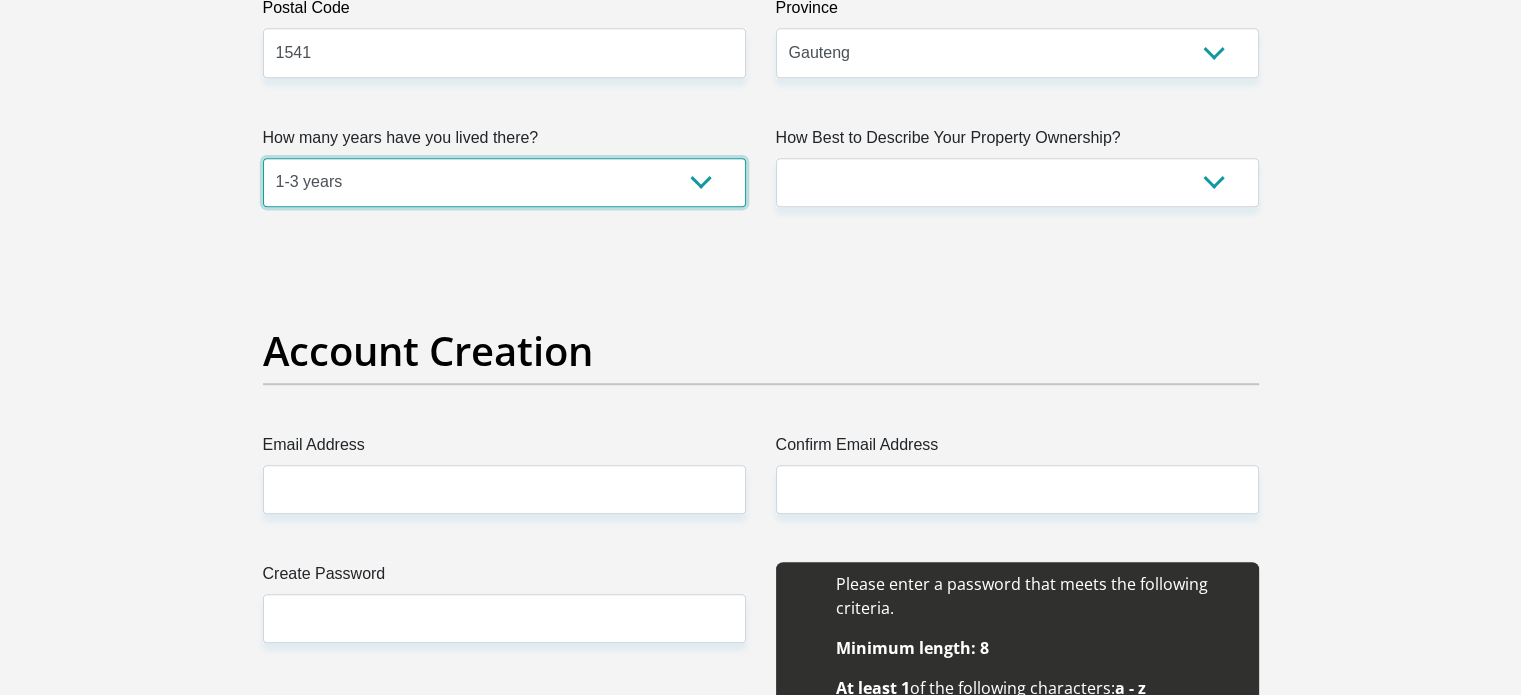 click on "less than 1 year
1-3 years
3-5 years
5+ years" at bounding box center [504, 182] 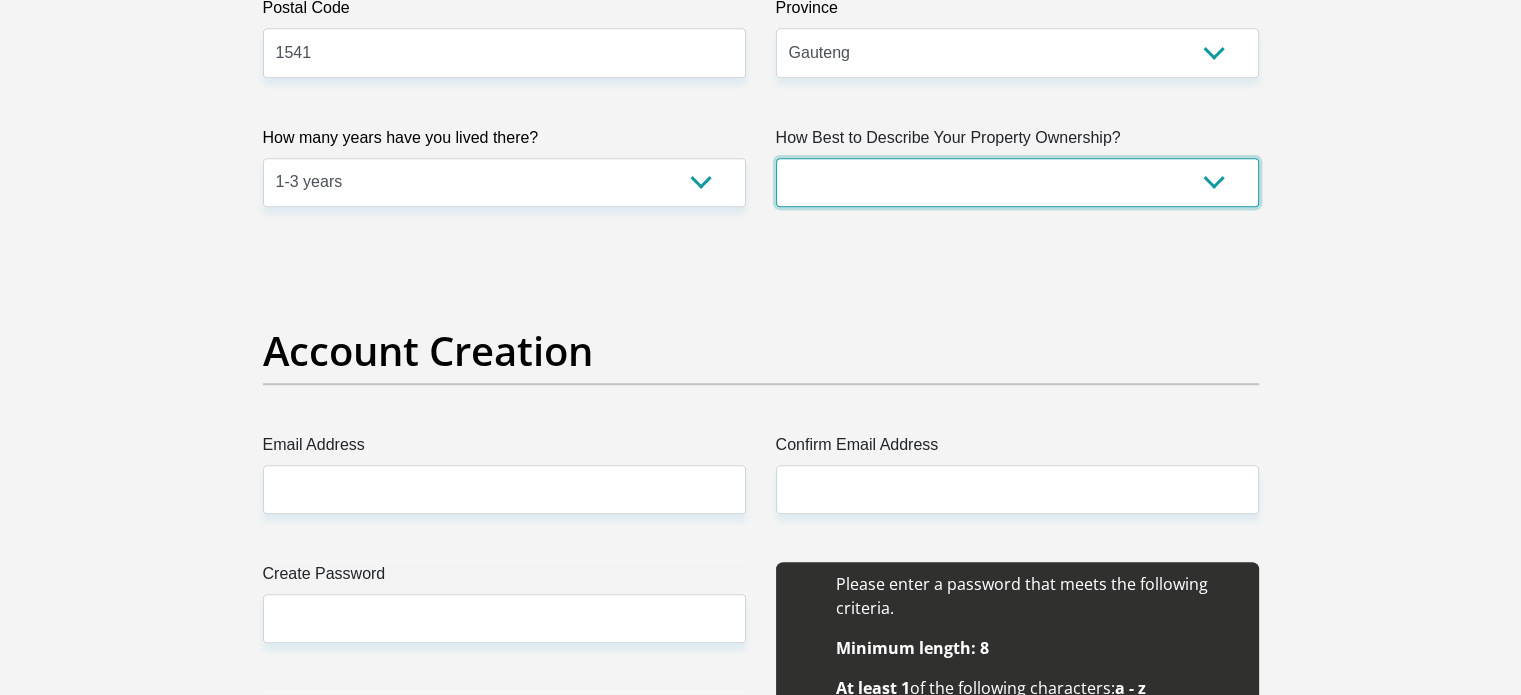 click on "Owned
Rented
Family Owned
Company Dwelling" at bounding box center (1017, 182) 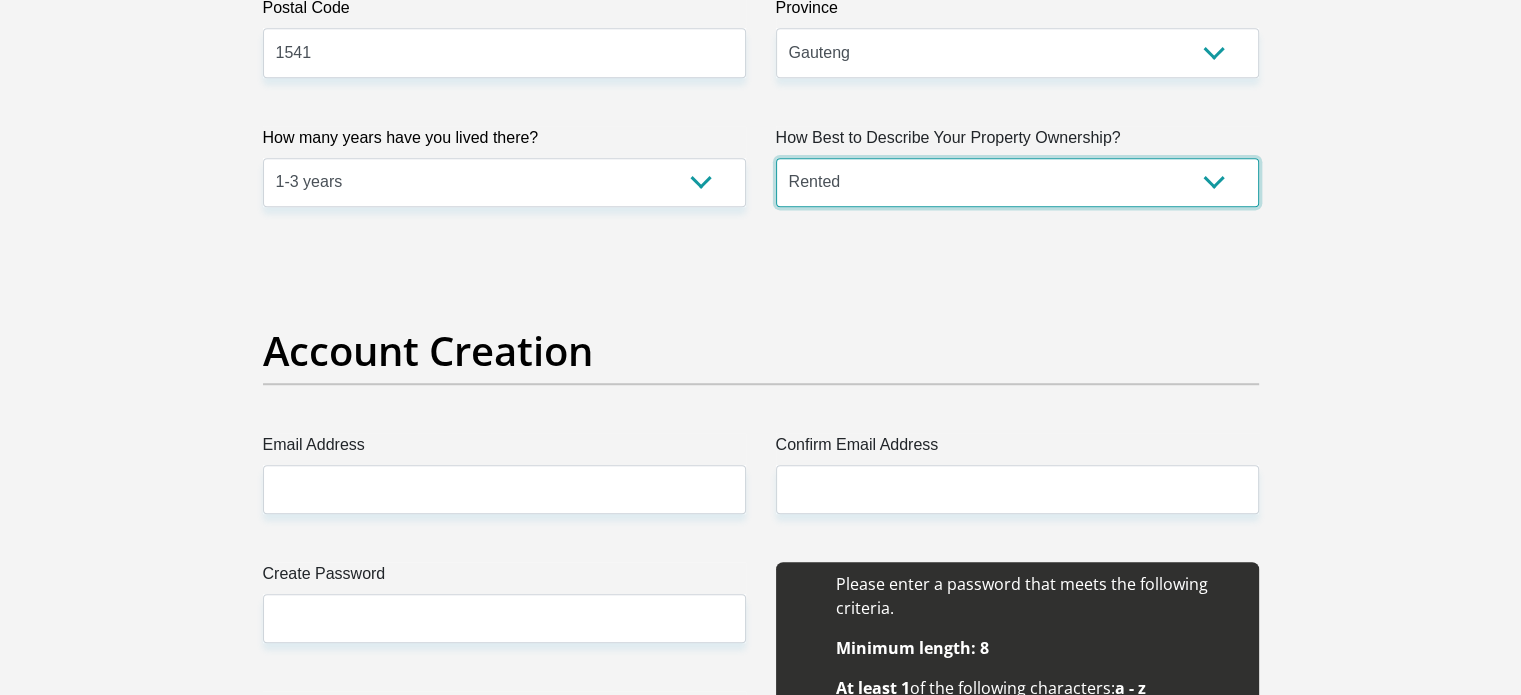 click on "Owned
Rented
Family Owned
Company Dwelling" at bounding box center (1017, 182) 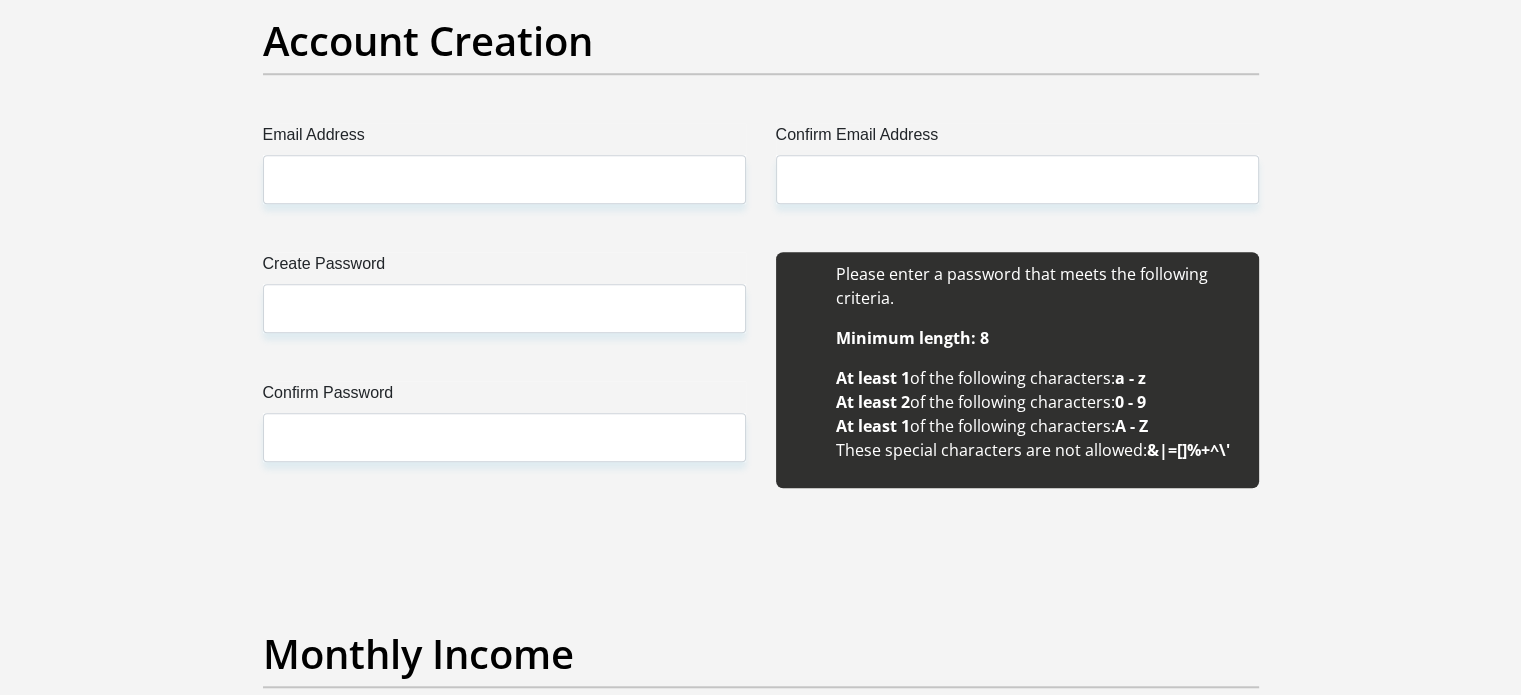 scroll, scrollTop: 1800, scrollLeft: 0, axis: vertical 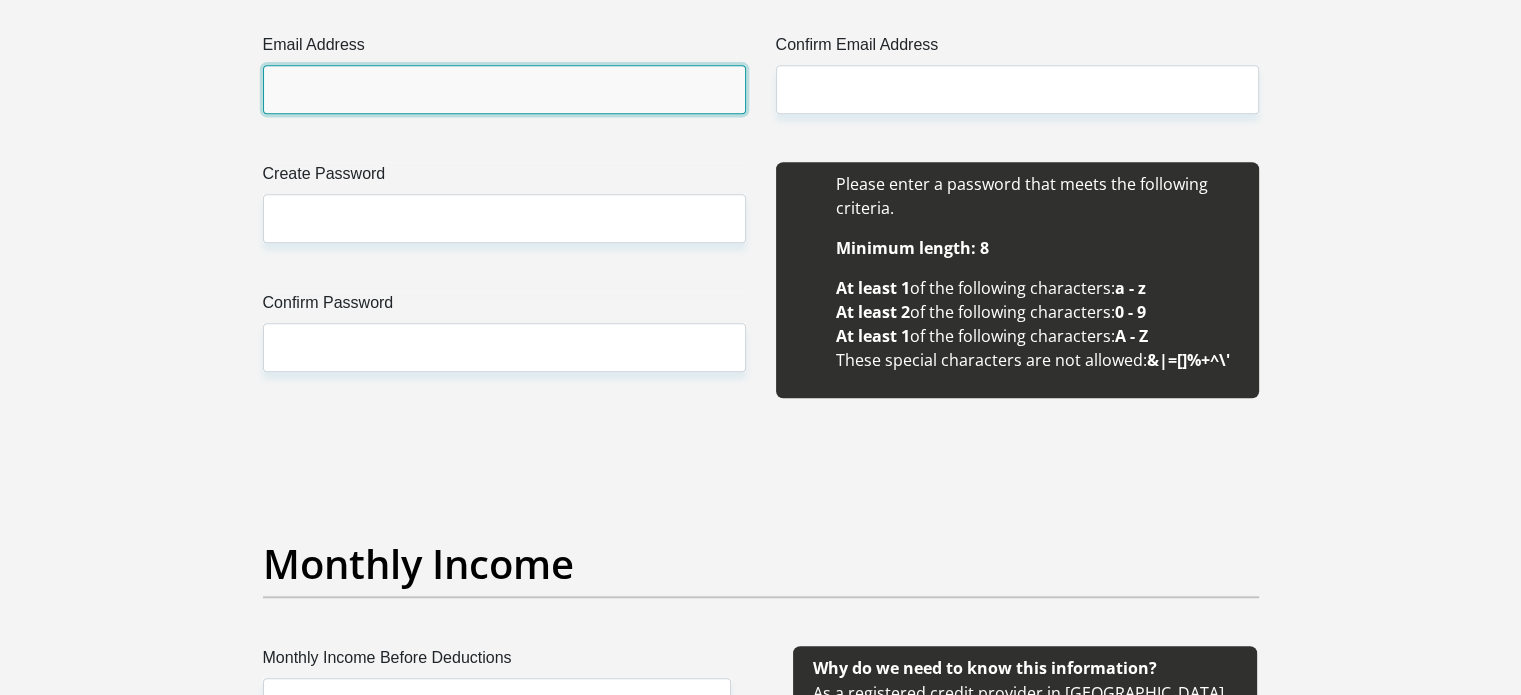 click on "Email Address" at bounding box center (504, 89) 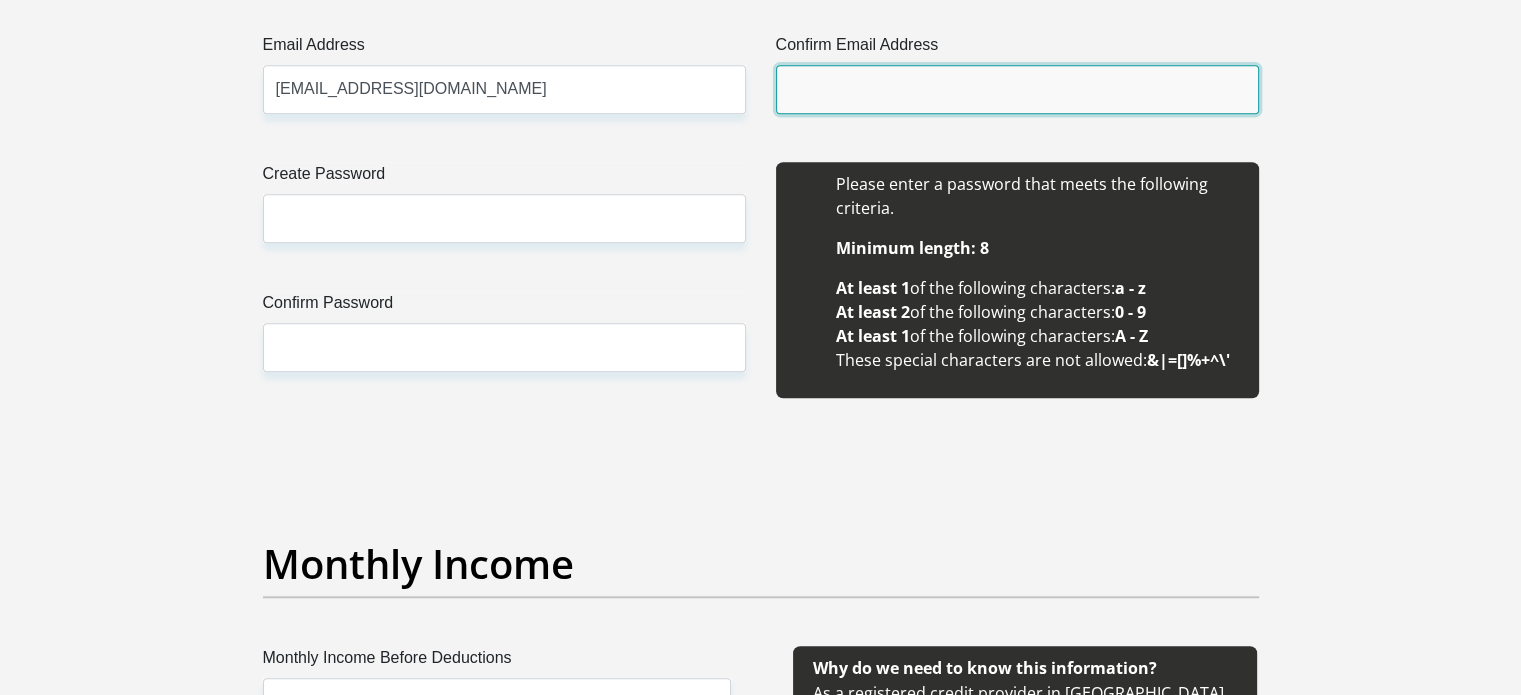 type on "[EMAIL_ADDRESS][DOMAIN_NAME]" 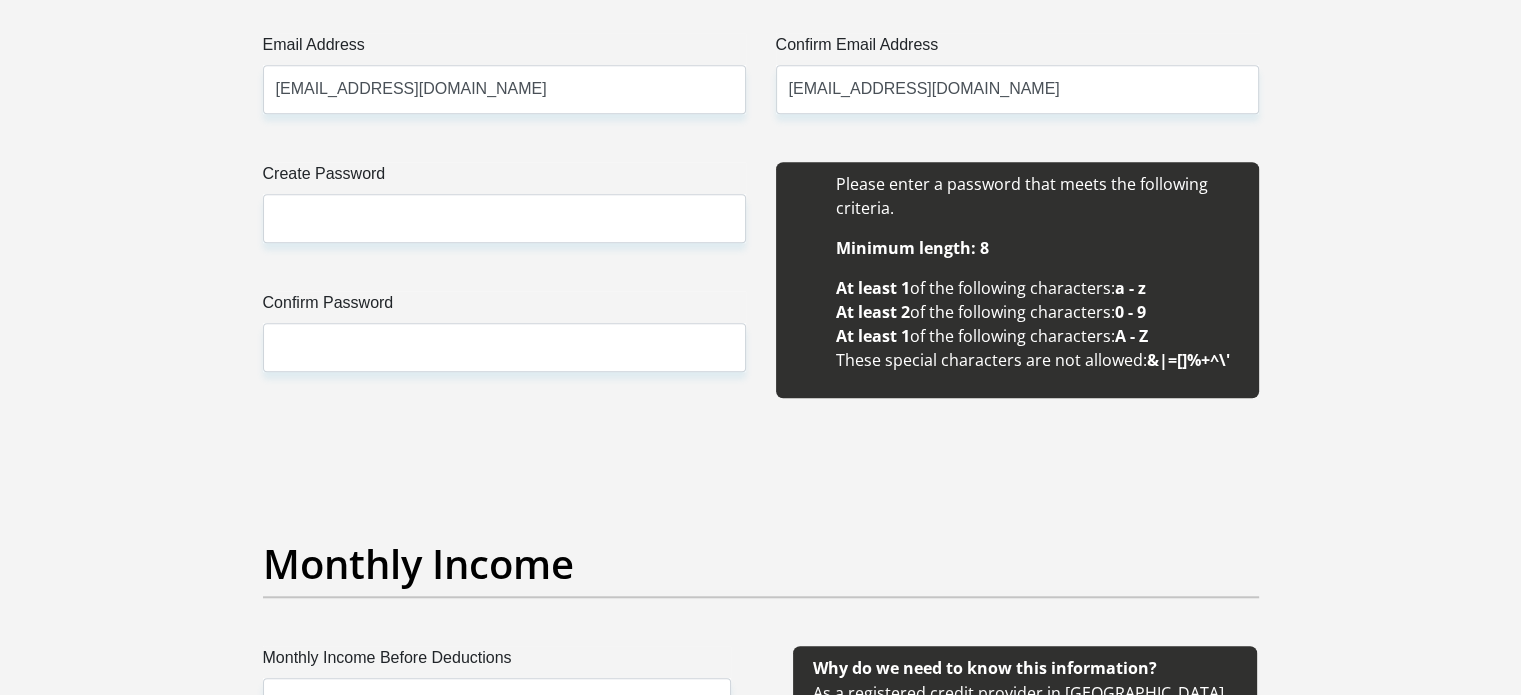 type 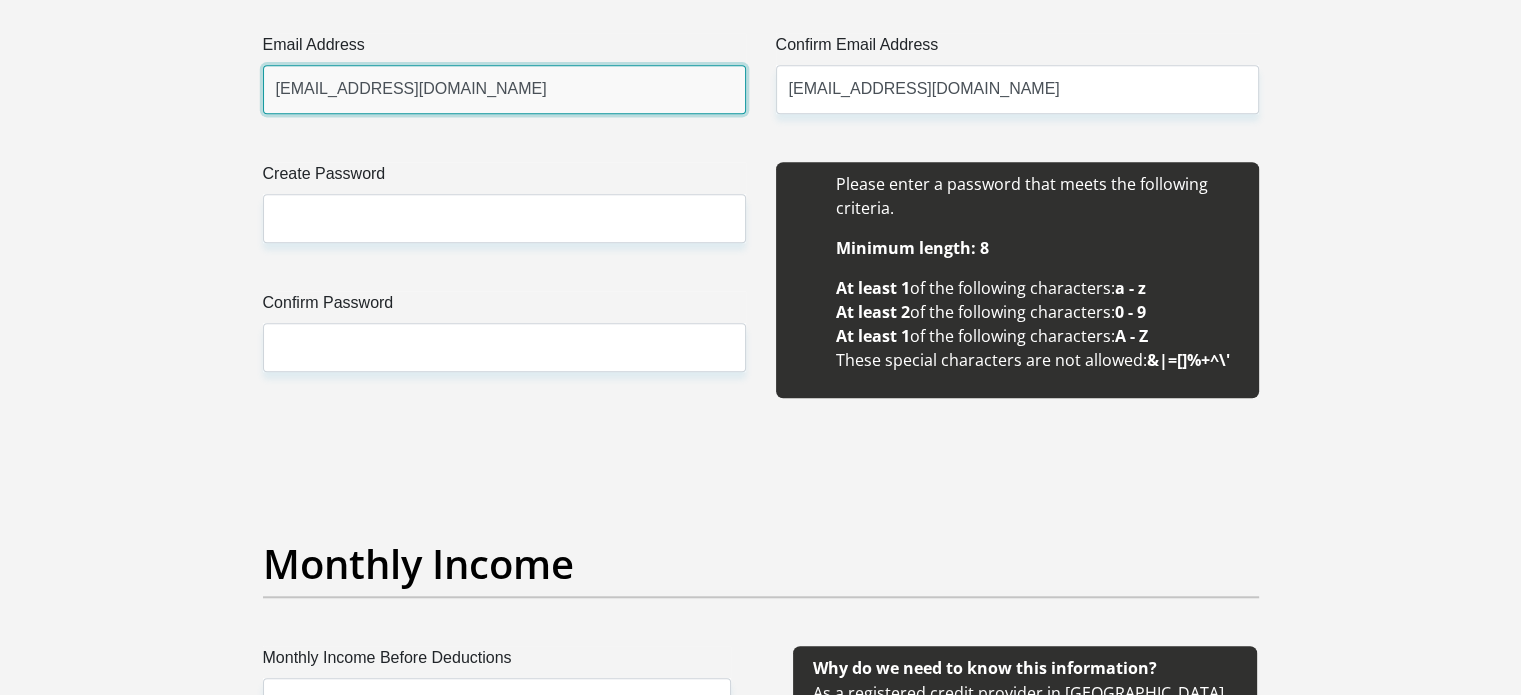 type 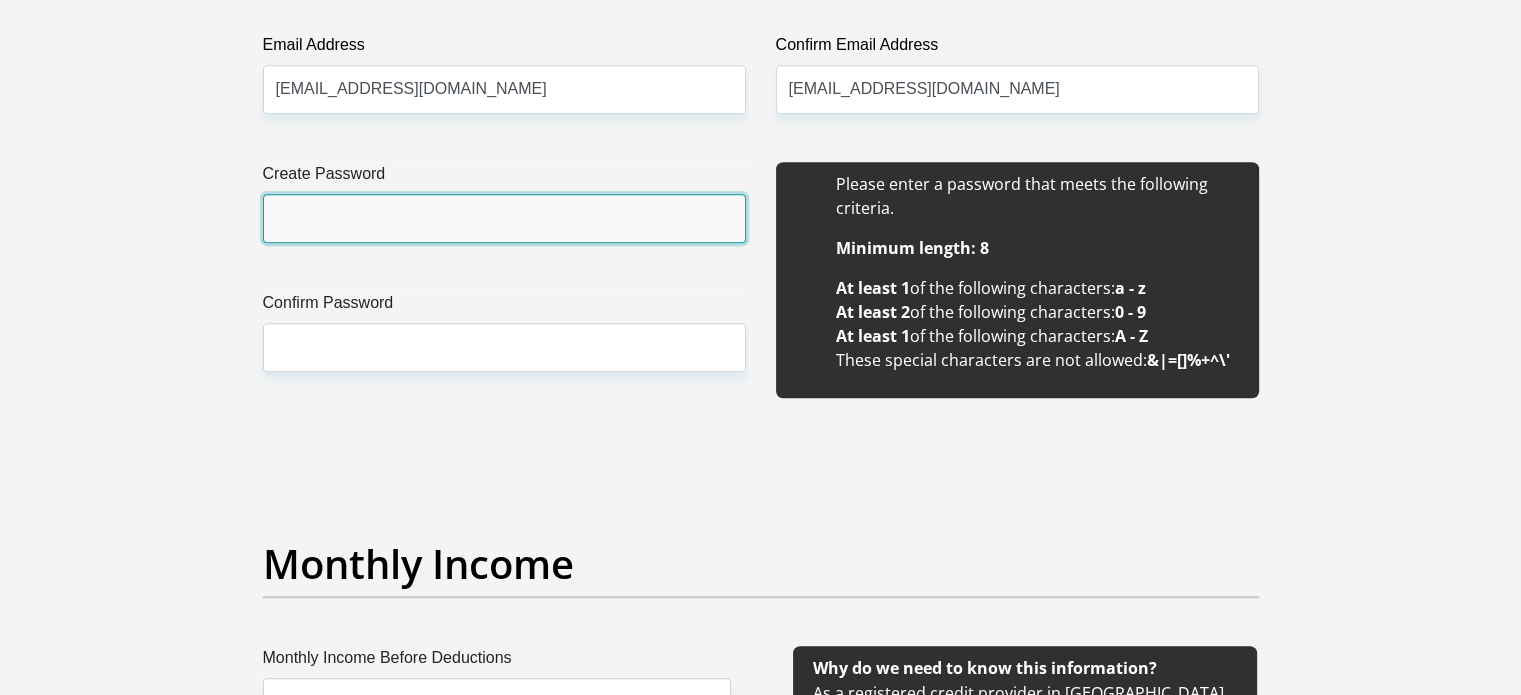 click on "Create Password" at bounding box center [504, 218] 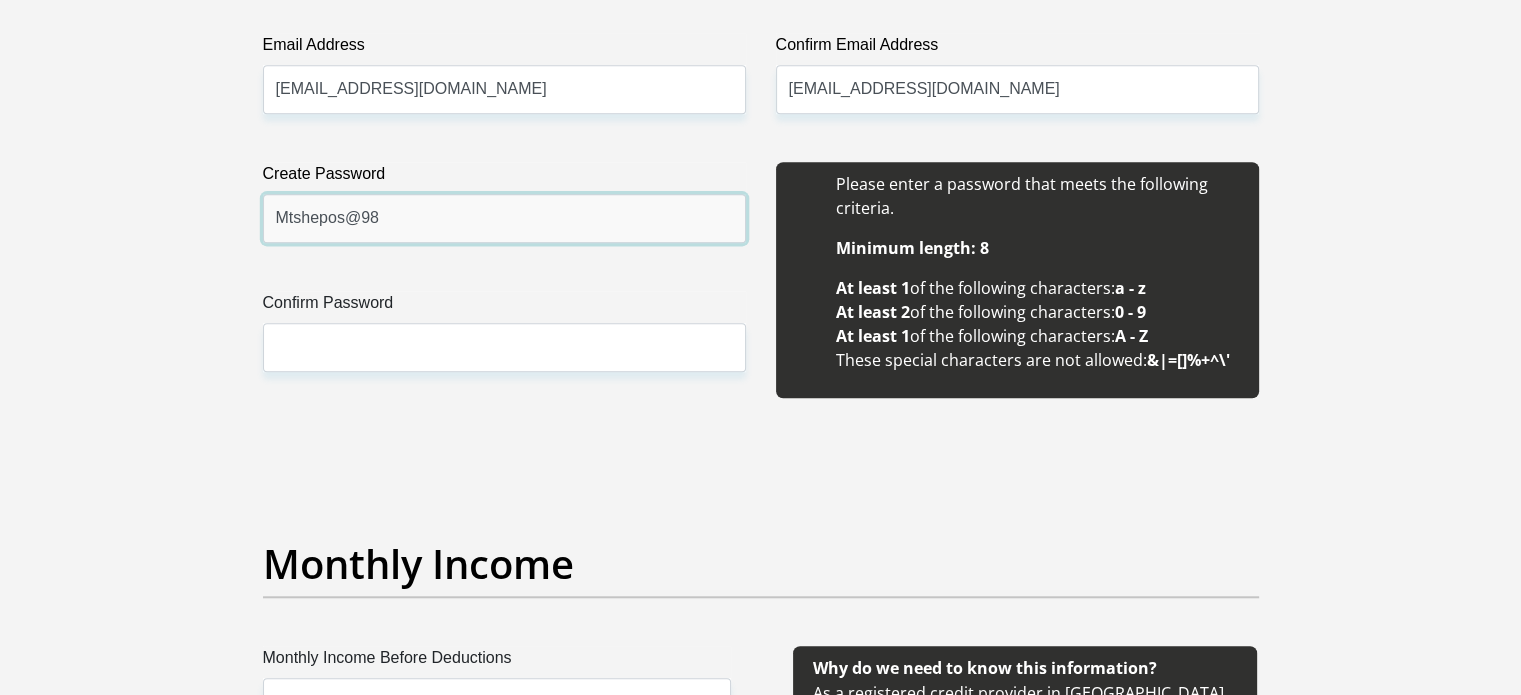 type on "Mtshepos@98" 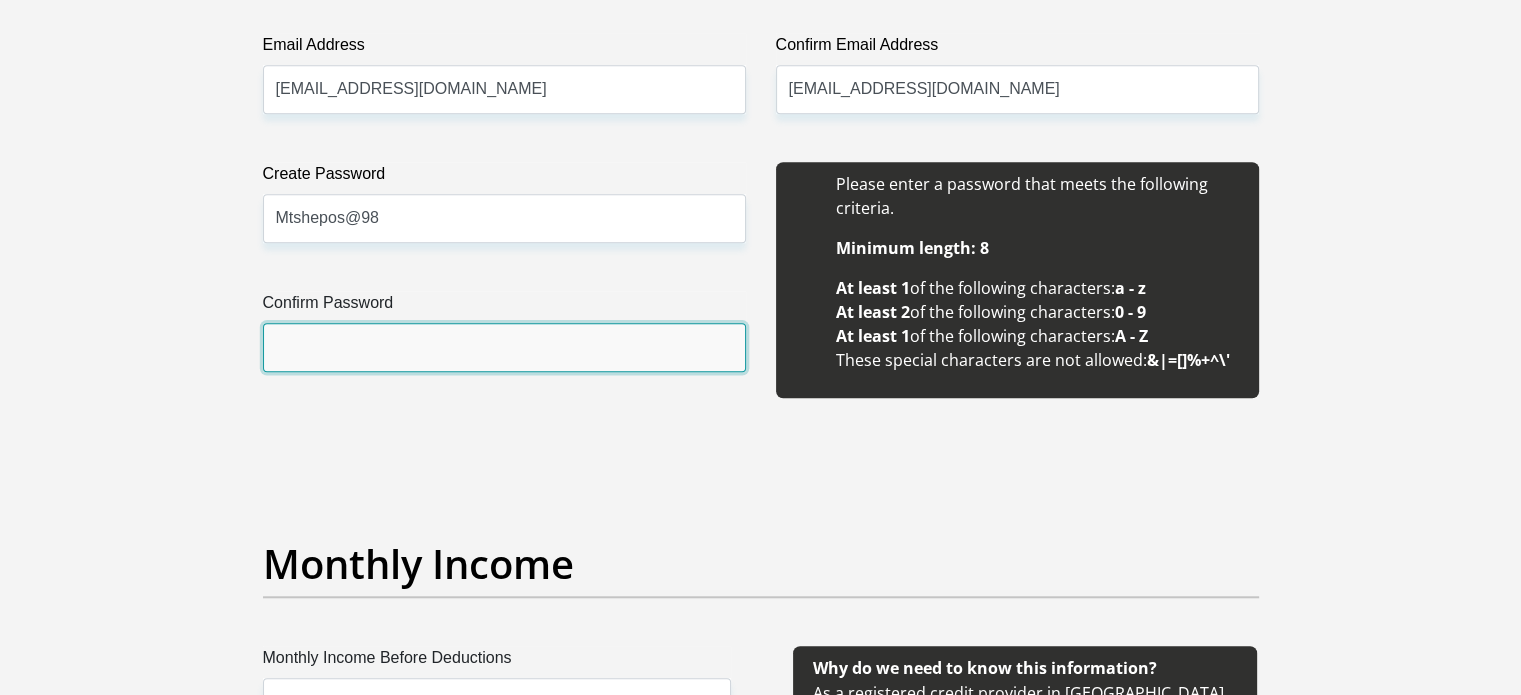 click on "Confirm Password" at bounding box center (504, 347) 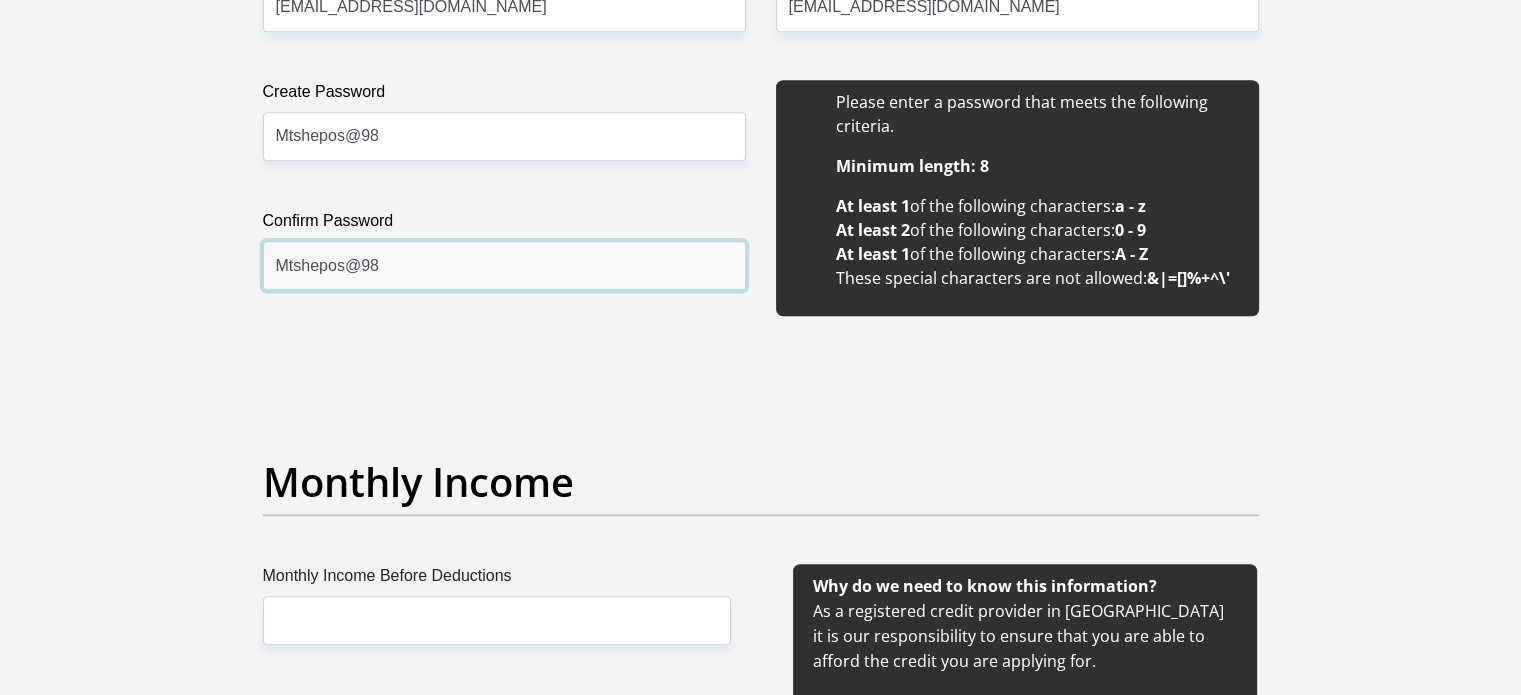 scroll, scrollTop: 2200, scrollLeft: 0, axis: vertical 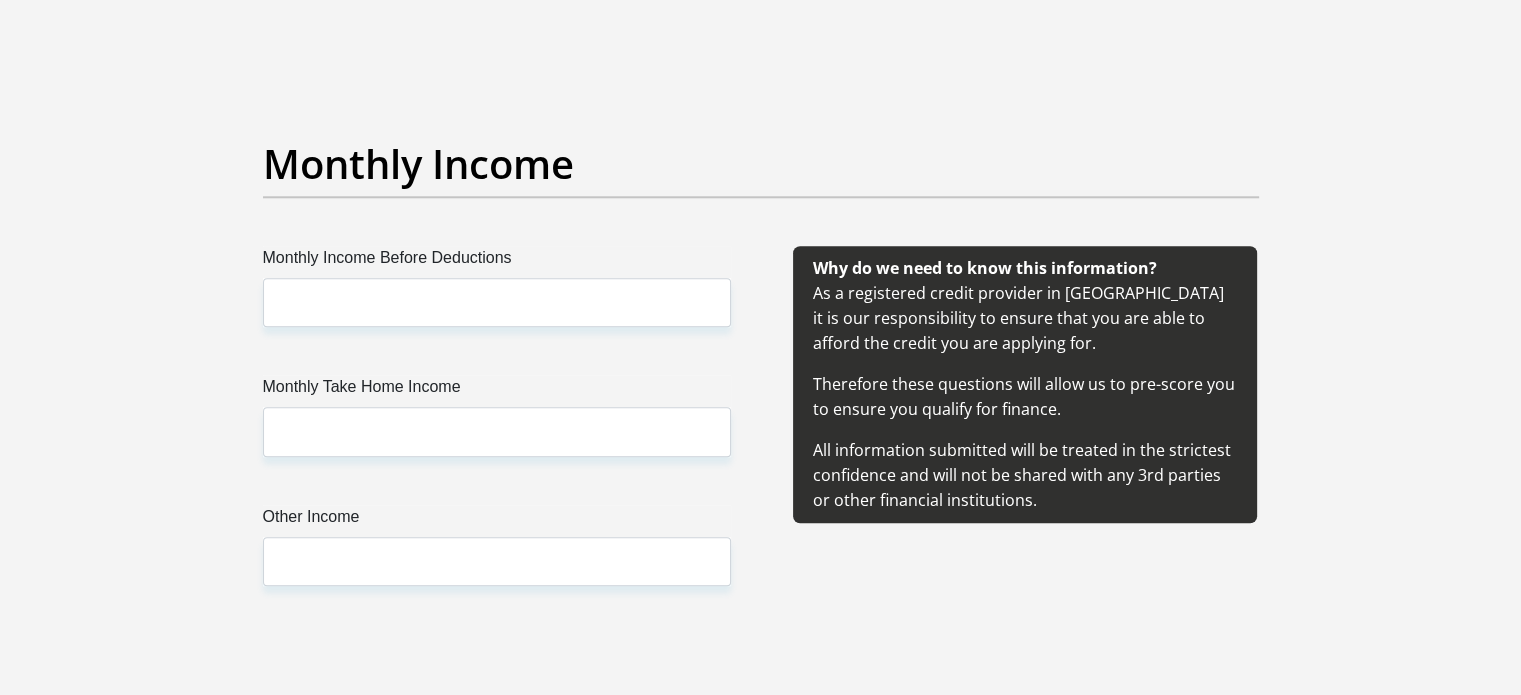 type on "Mtshepos@98" 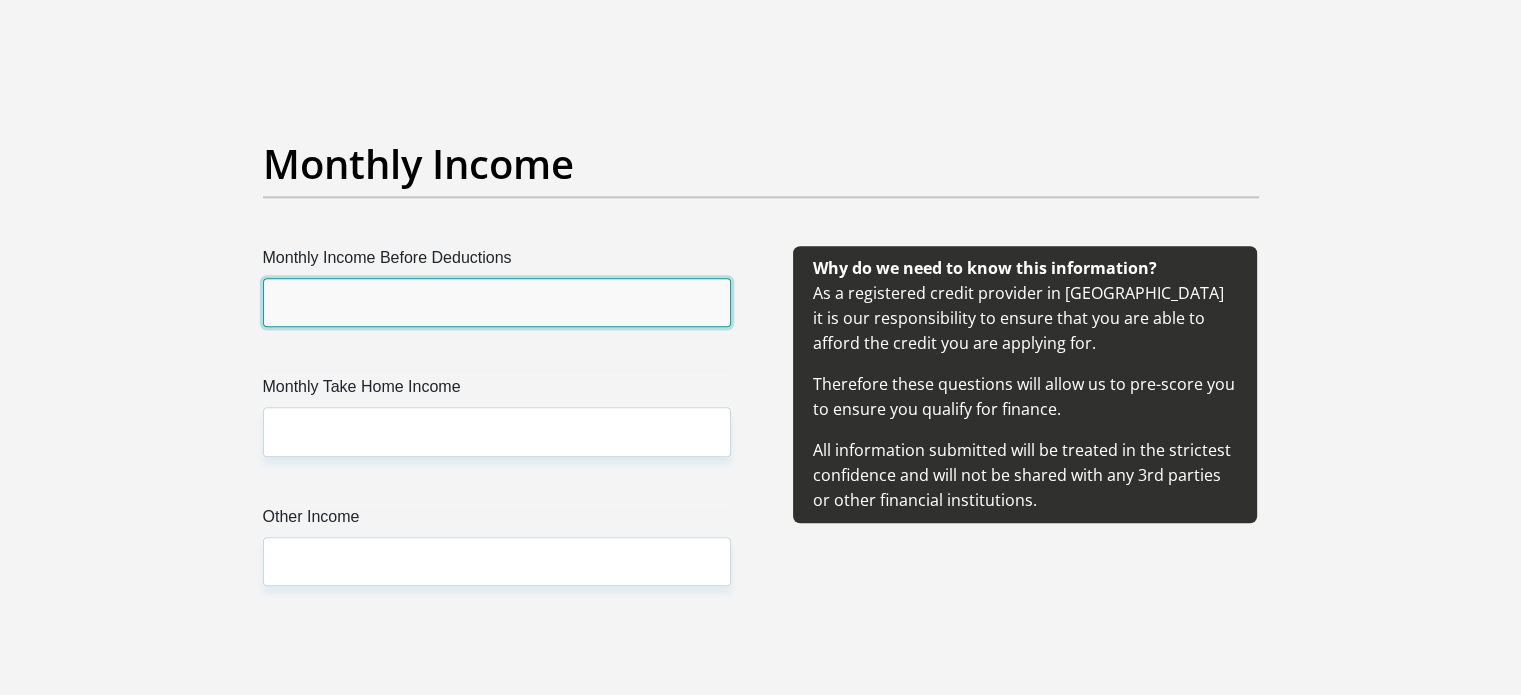 click on "Monthly Income Before Deductions" at bounding box center (497, 302) 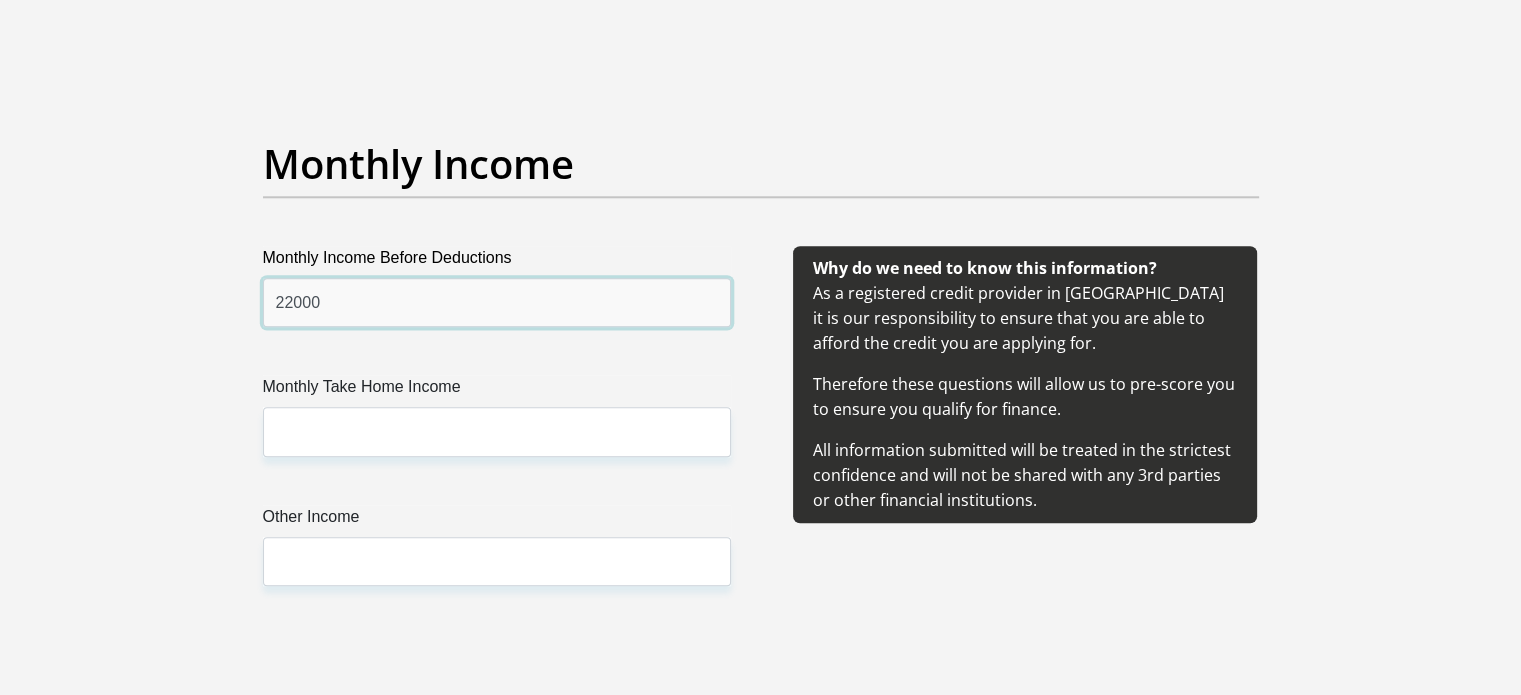 type on "22000" 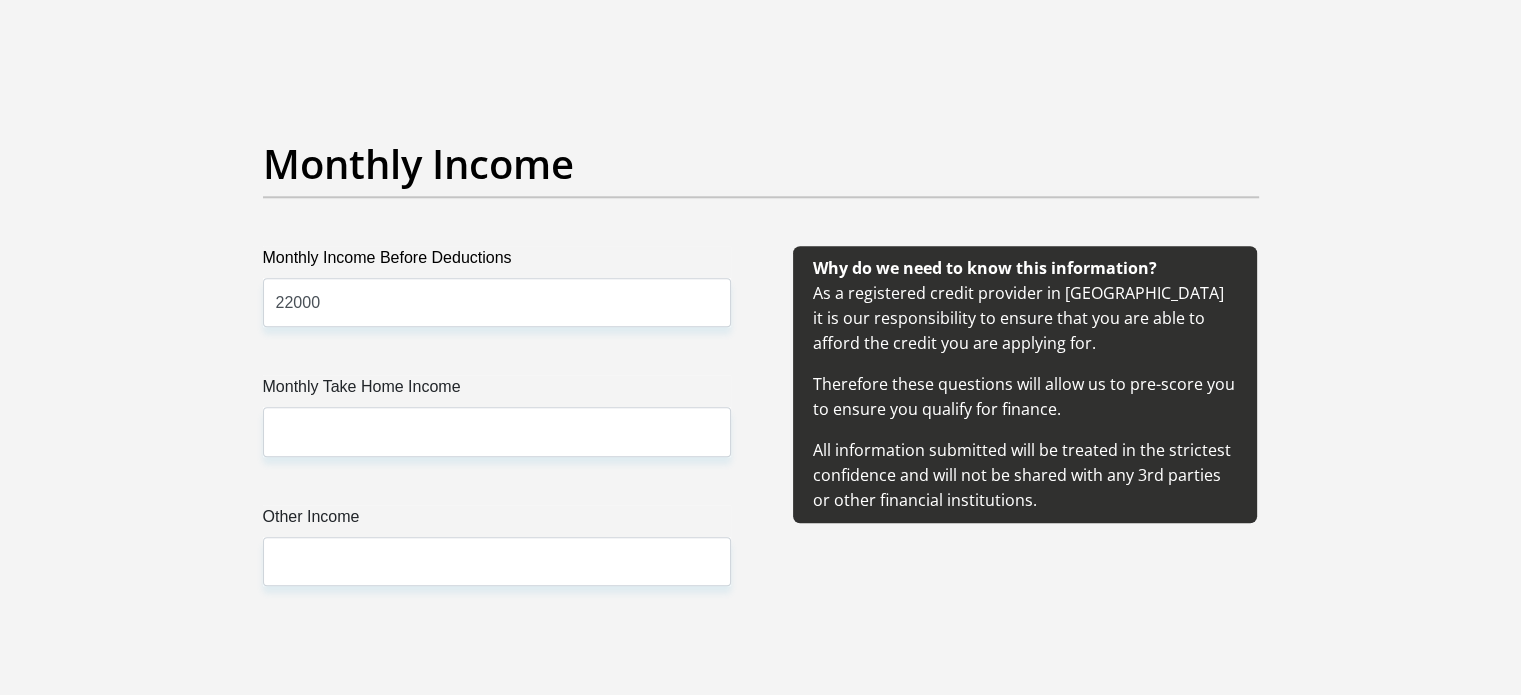 click on "Monthly Take Home Income" at bounding box center (497, 391) 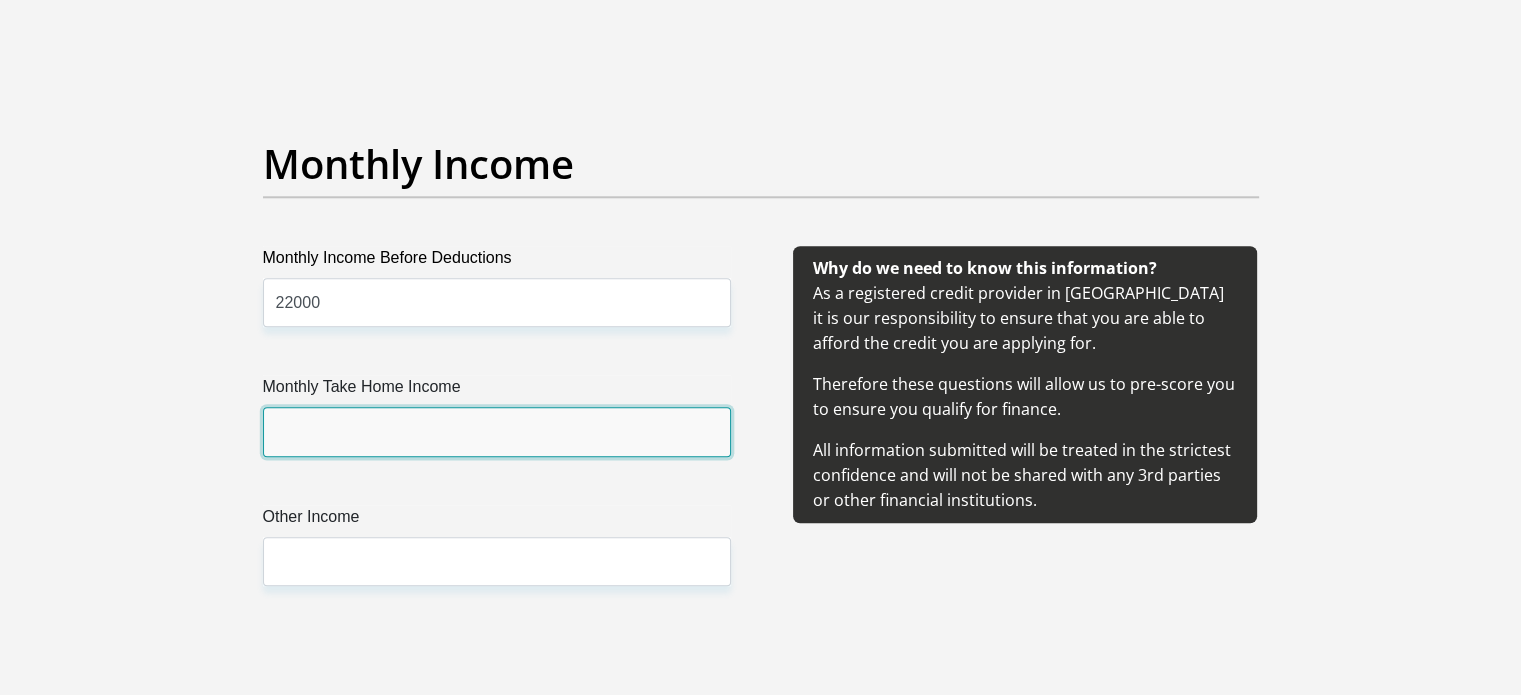 click on "Monthly Take Home Income" at bounding box center (497, 431) 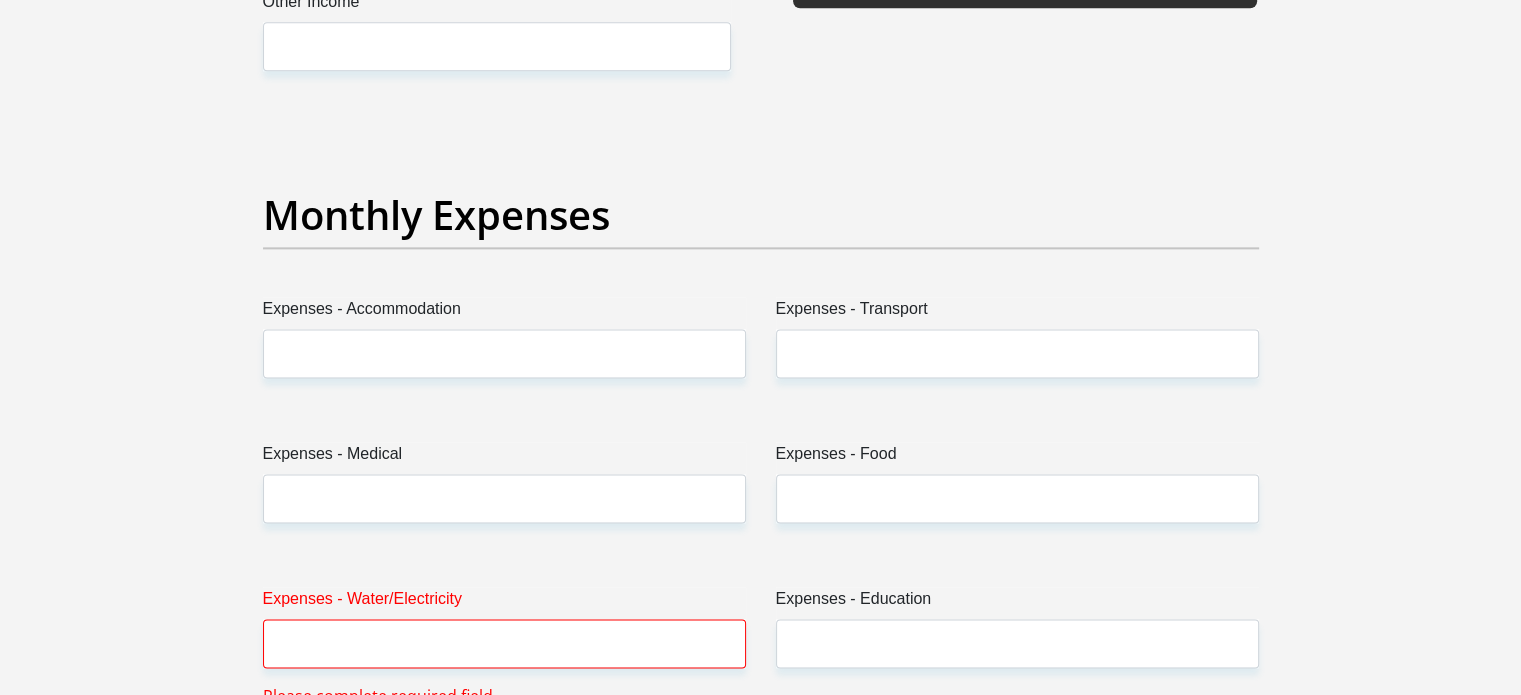 scroll, scrollTop: 2800, scrollLeft: 0, axis: vertical 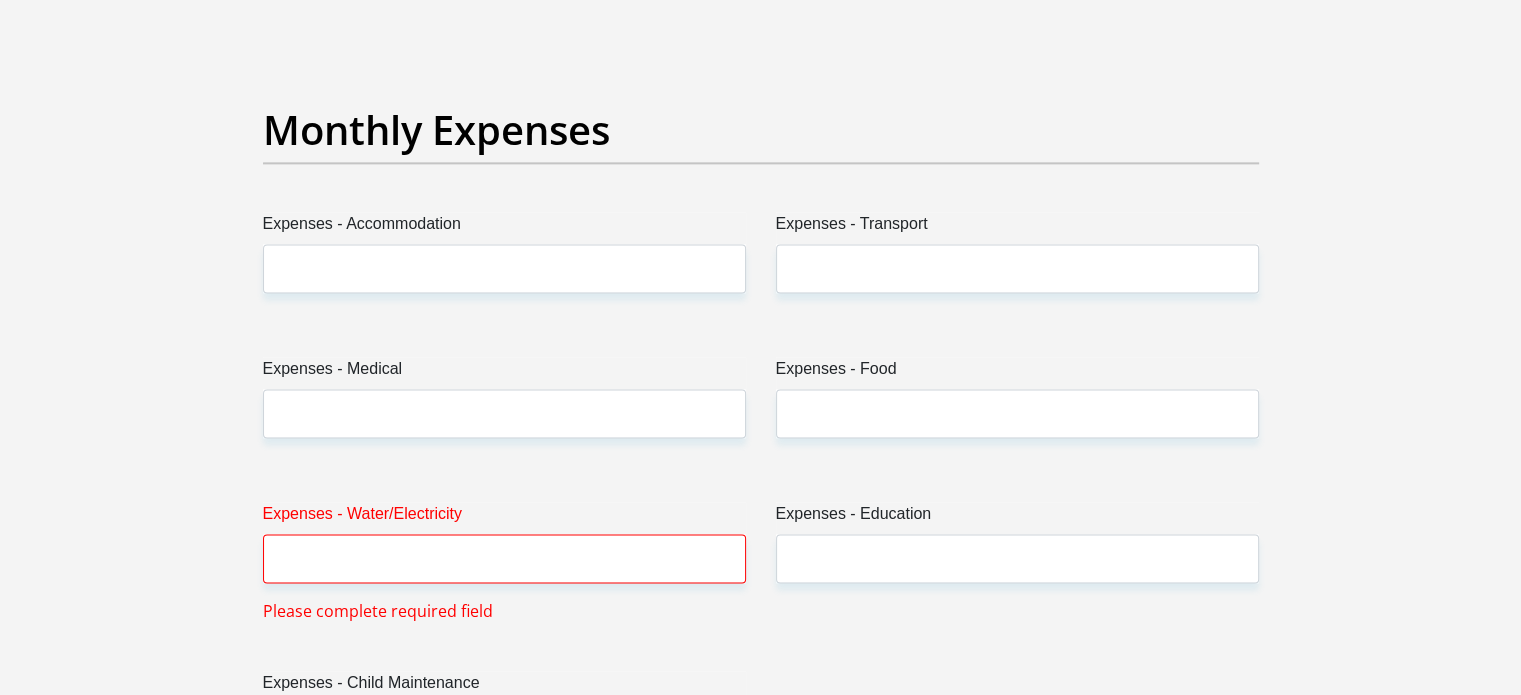 type on "19000" 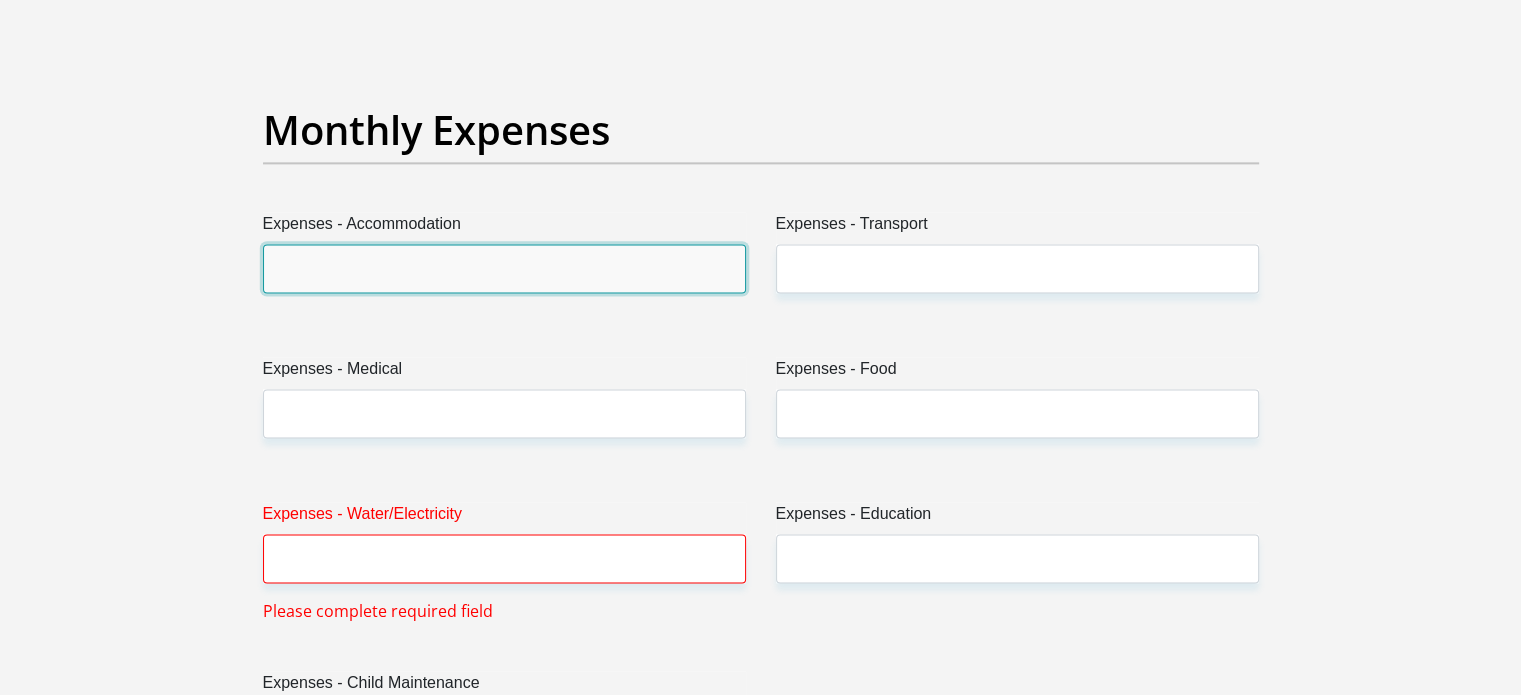 click on "Expenses - Accommodation" at bounding box center [504, 268] 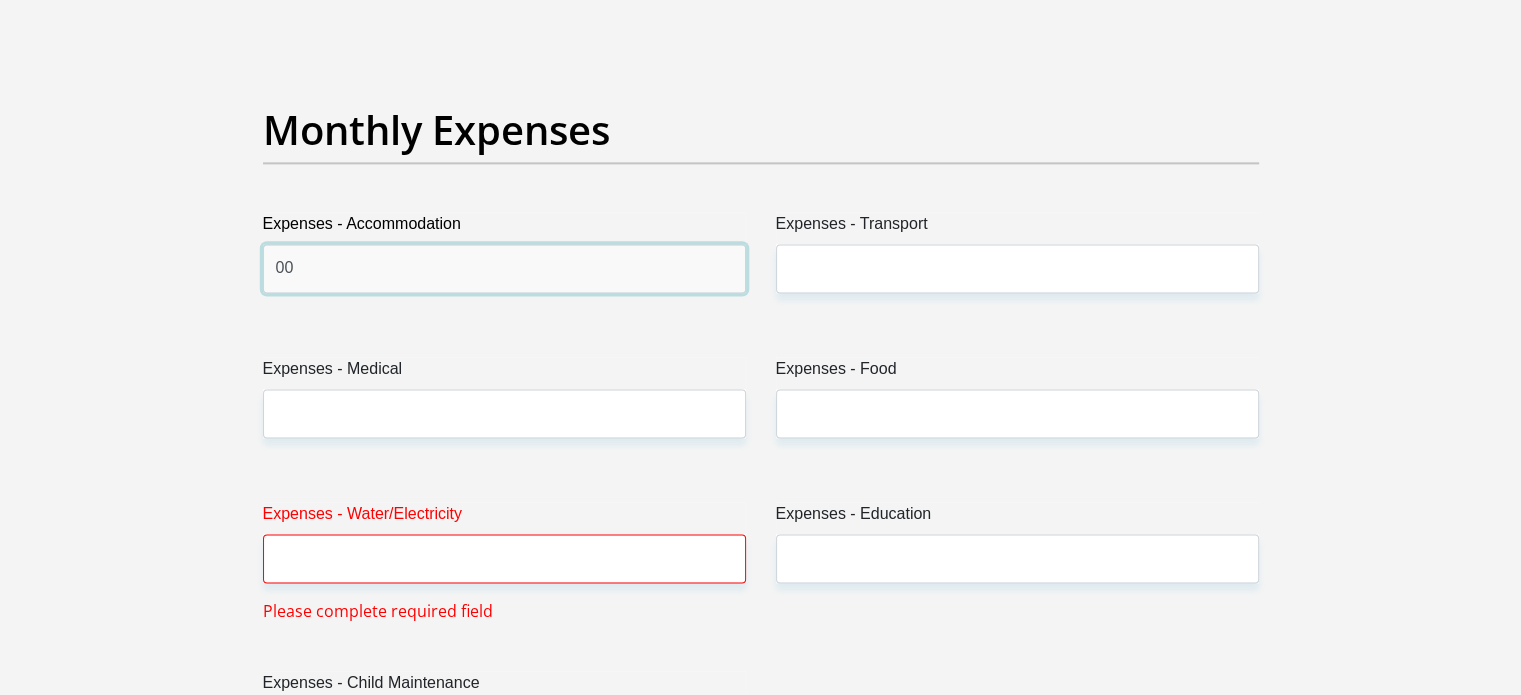 type on "00" 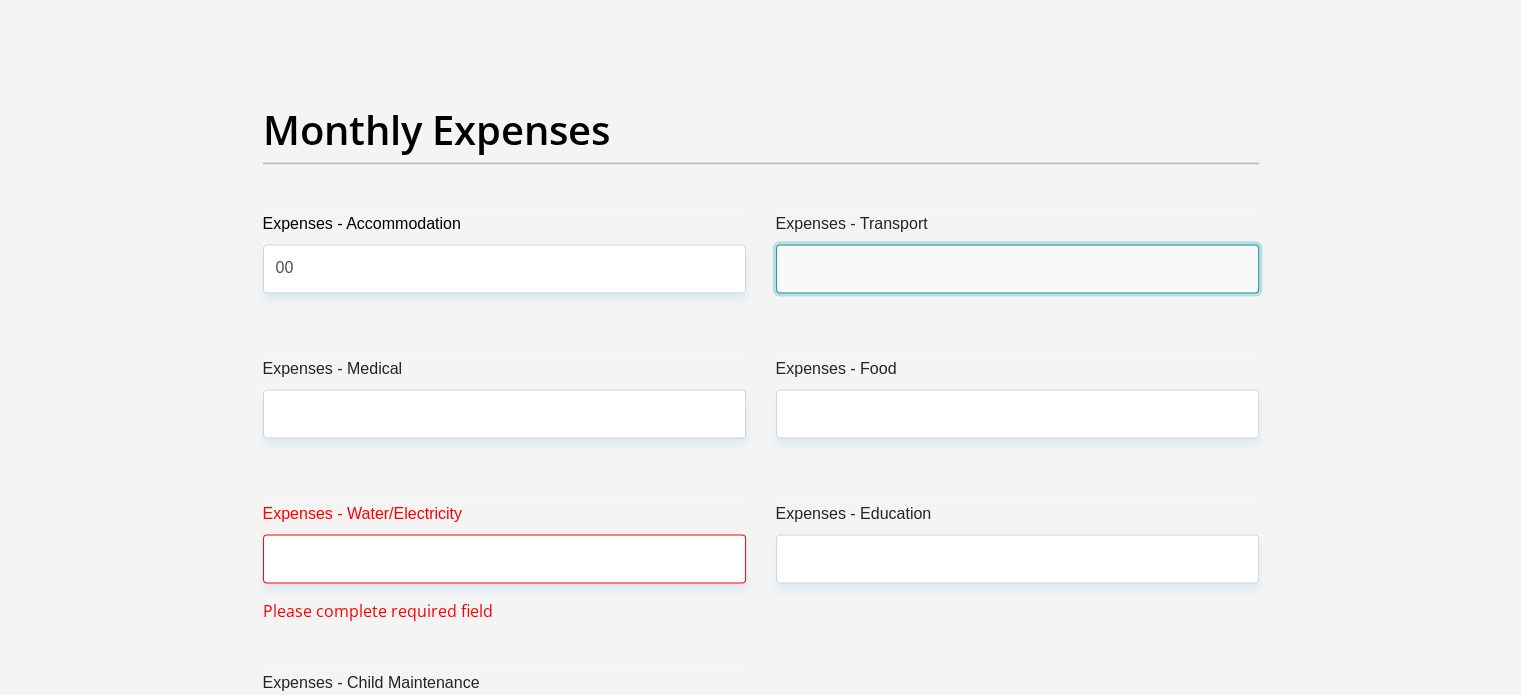 click on "Expenses - Transport" at bounding box center (1017, 268) 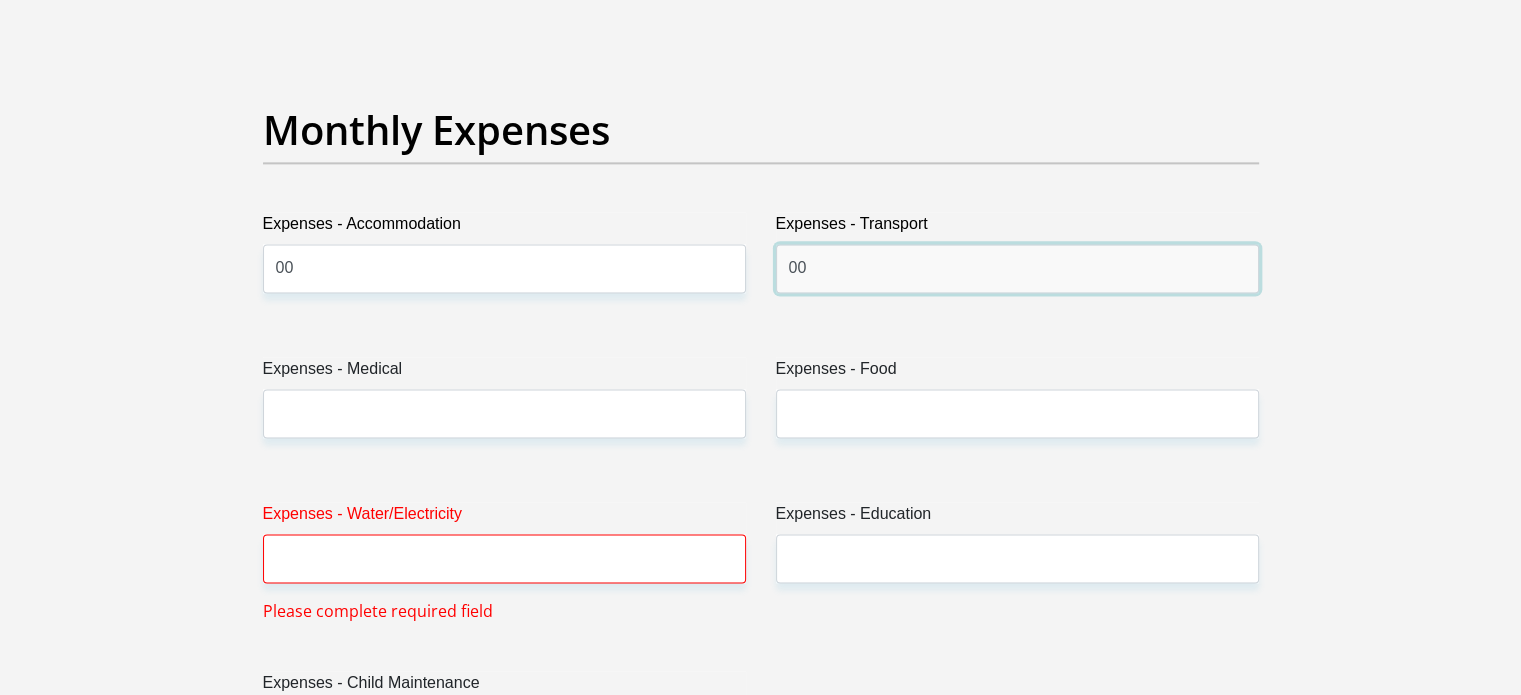 type on "0" 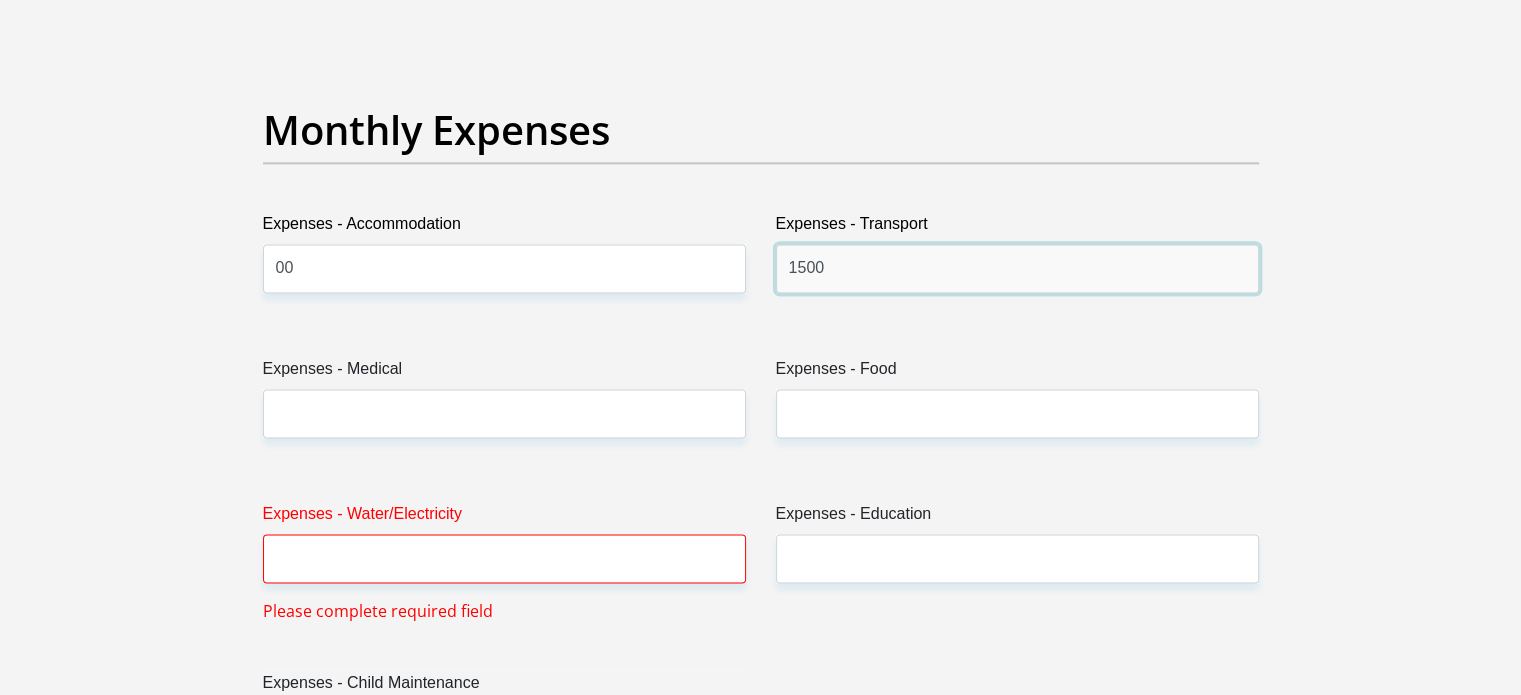 type on "1500" 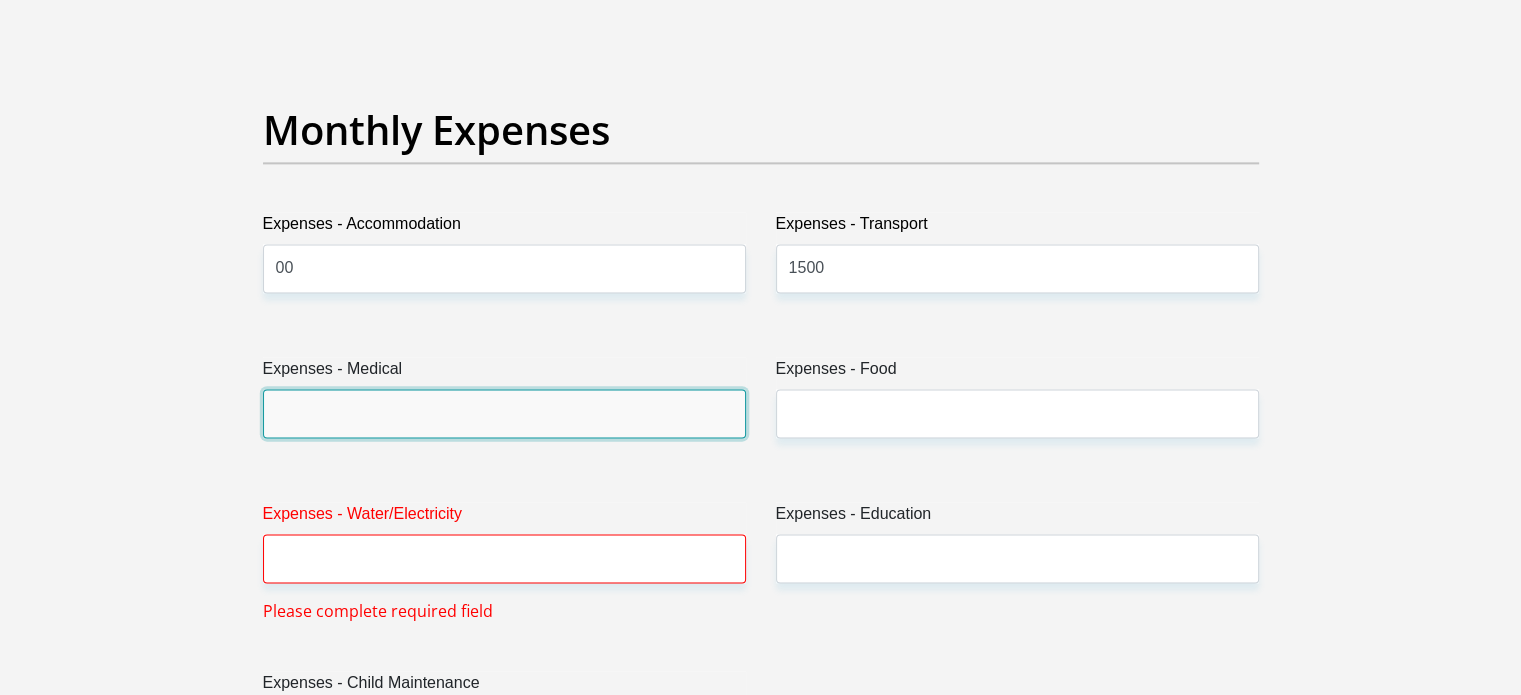 click on "Expenses - Medical" at bounding box center [504, 413] 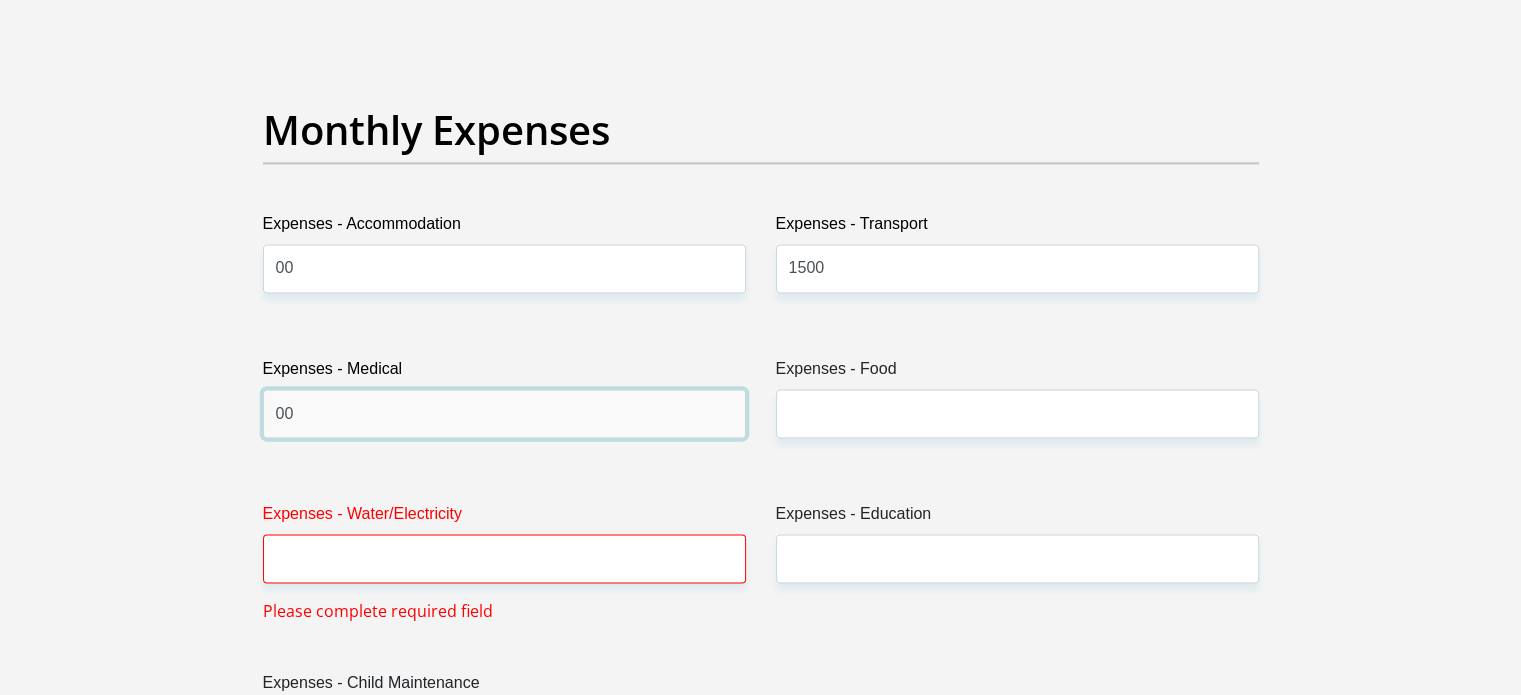 type on "00" 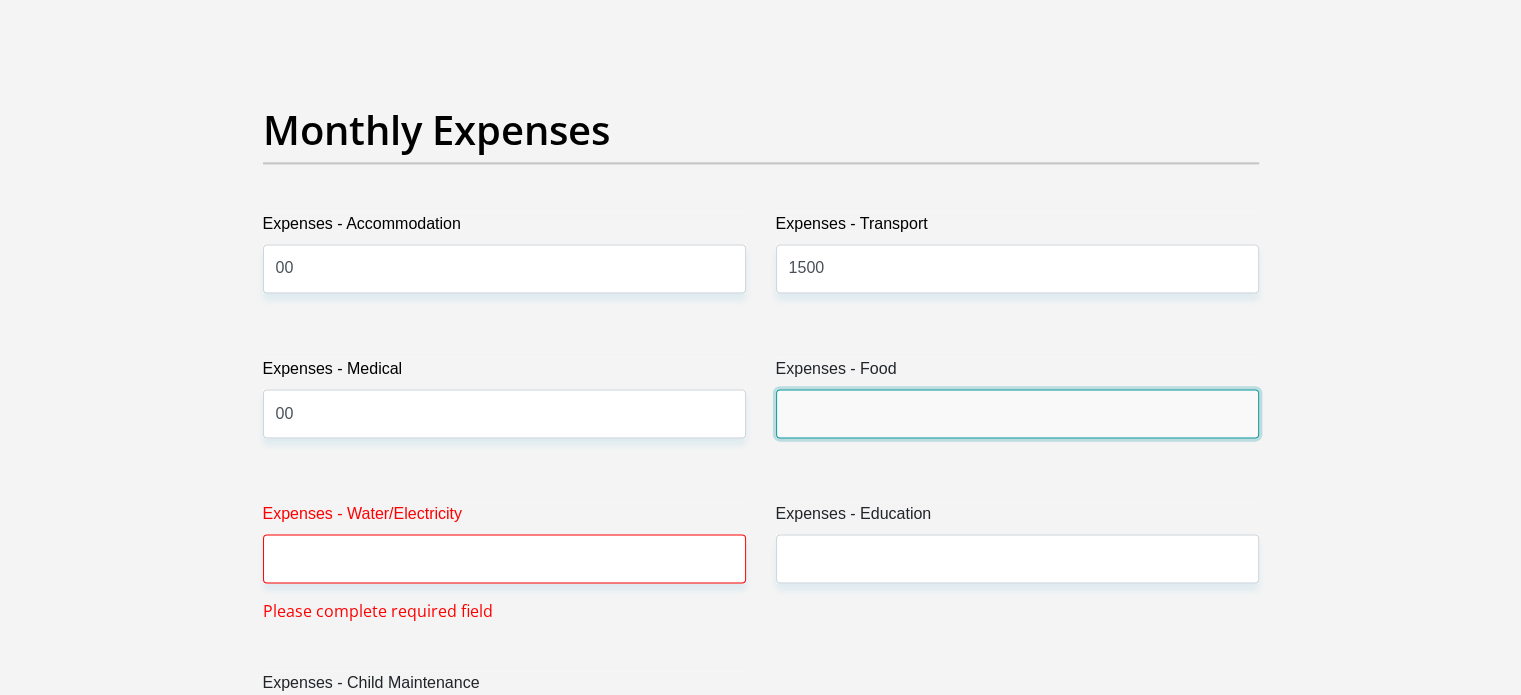 click on "Expenses - Food" at bounding box center (1017, 413) 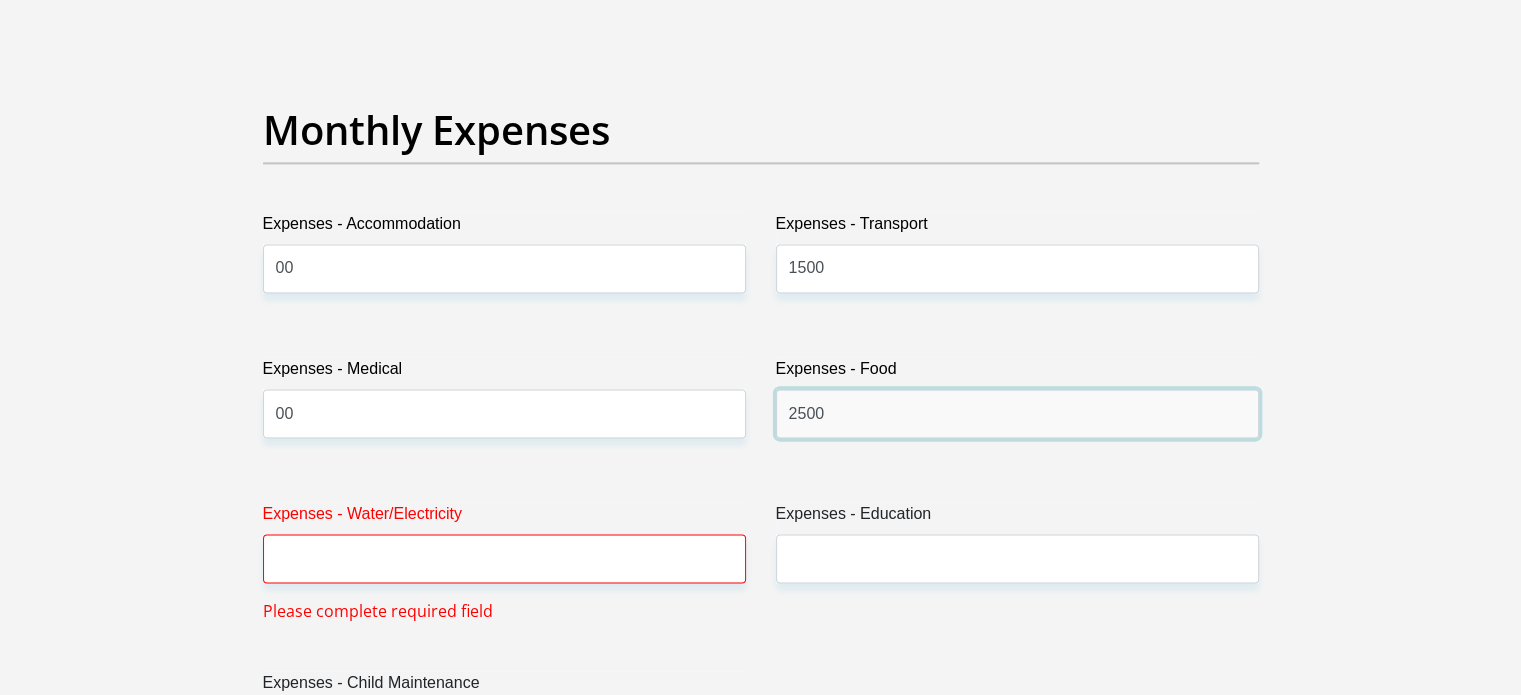 type on "2500" 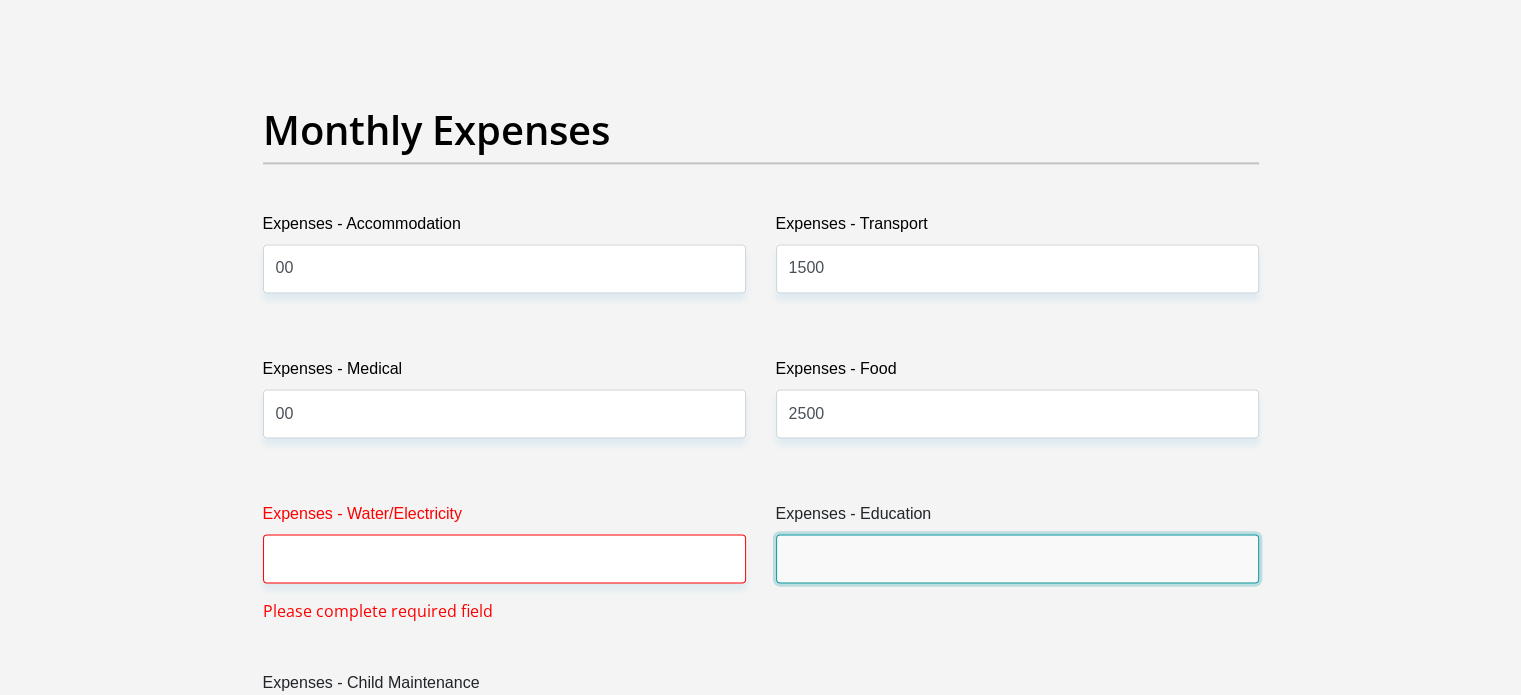 click on "Expenses - Education" at bounding box center (1017, 558) 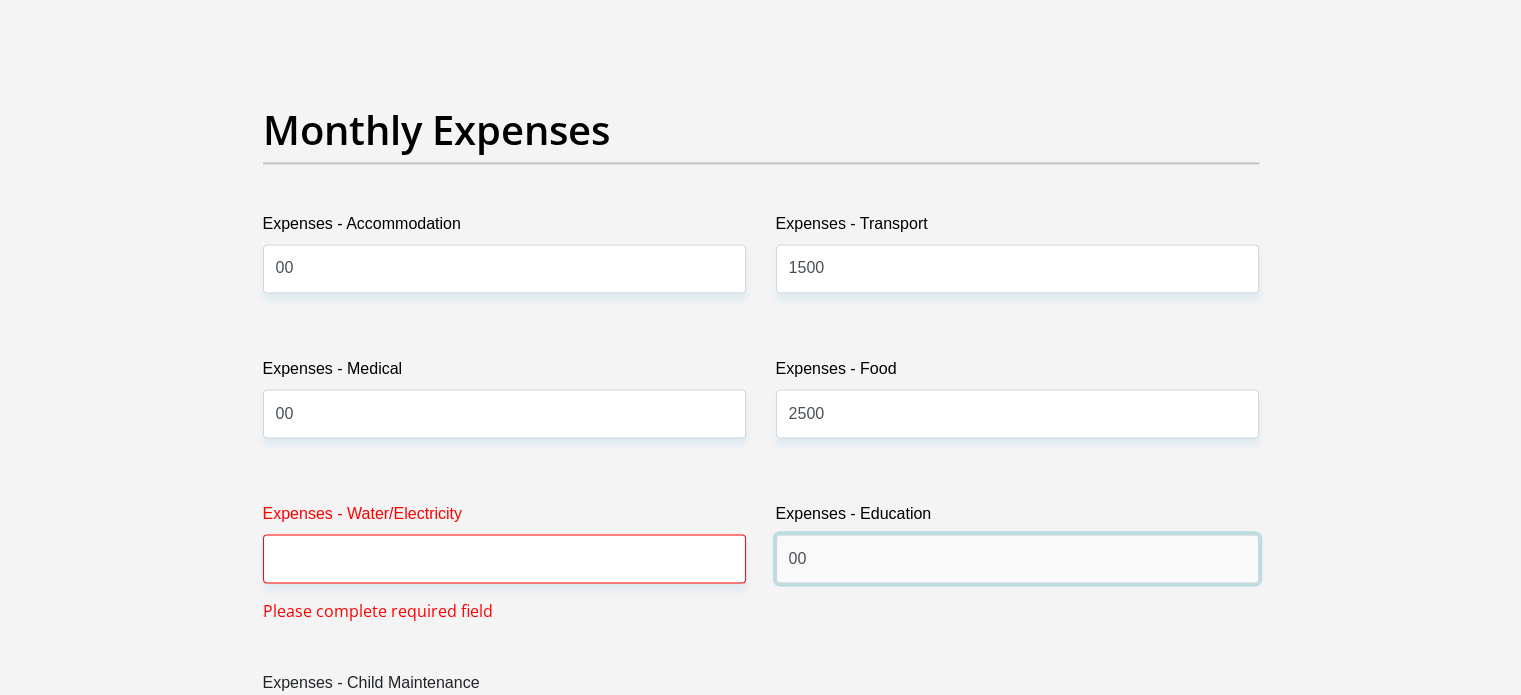 type on "00" 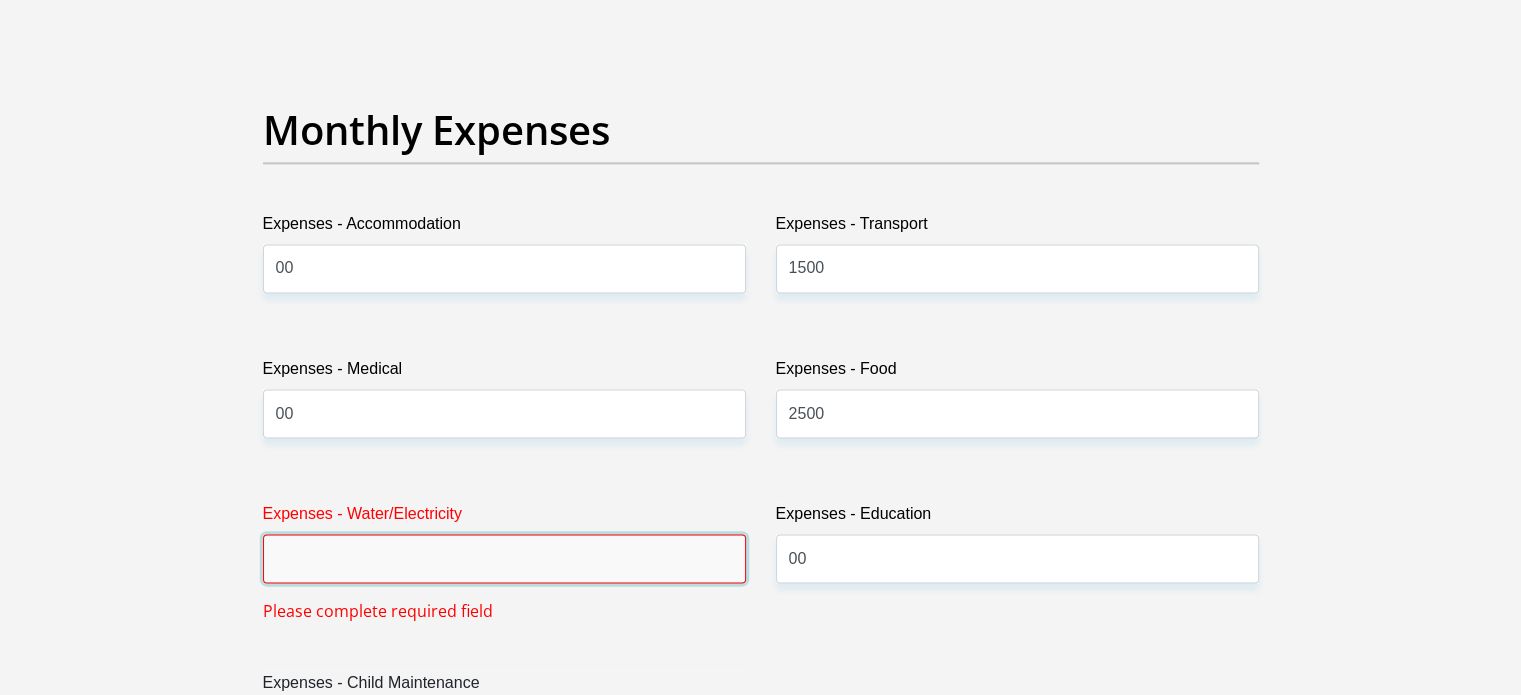 click on "Expenses - Water/Electricity" at bounding box center [504, 558] 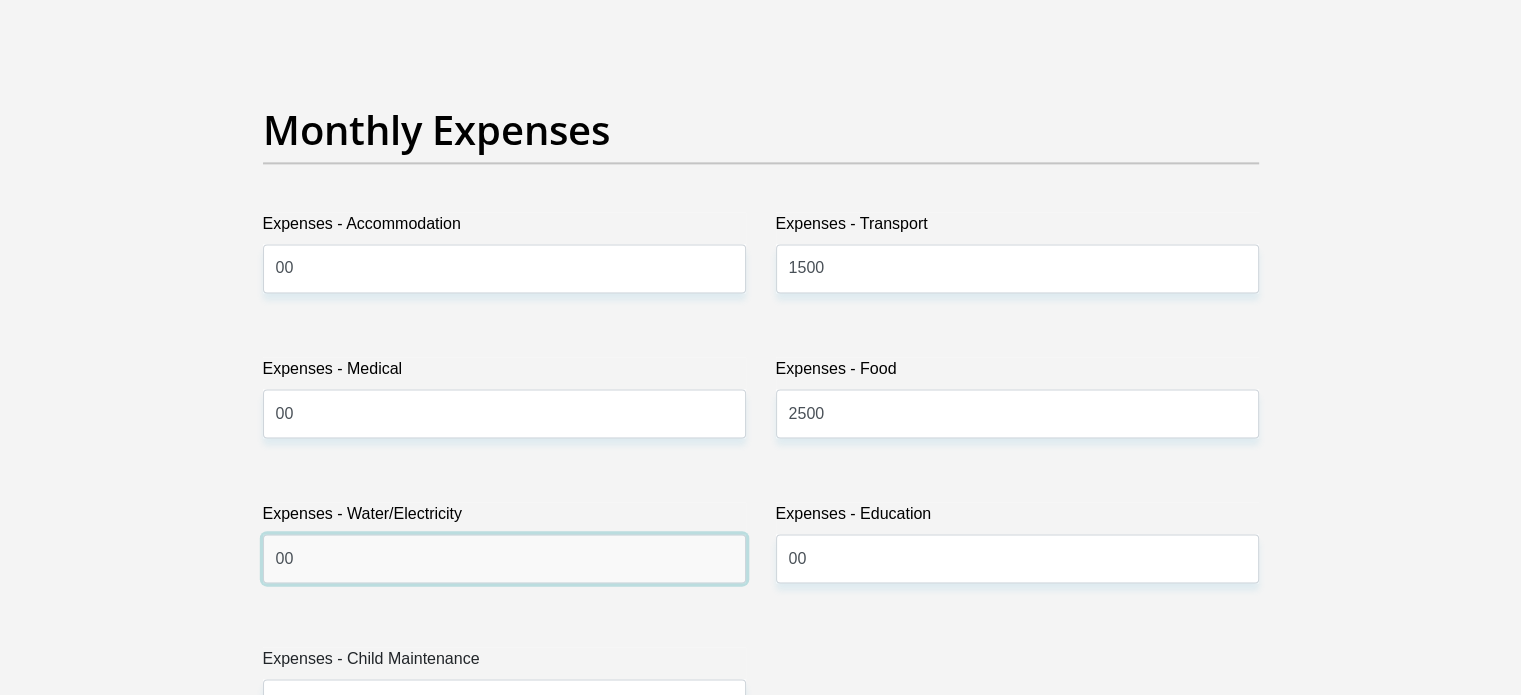 type on "00" 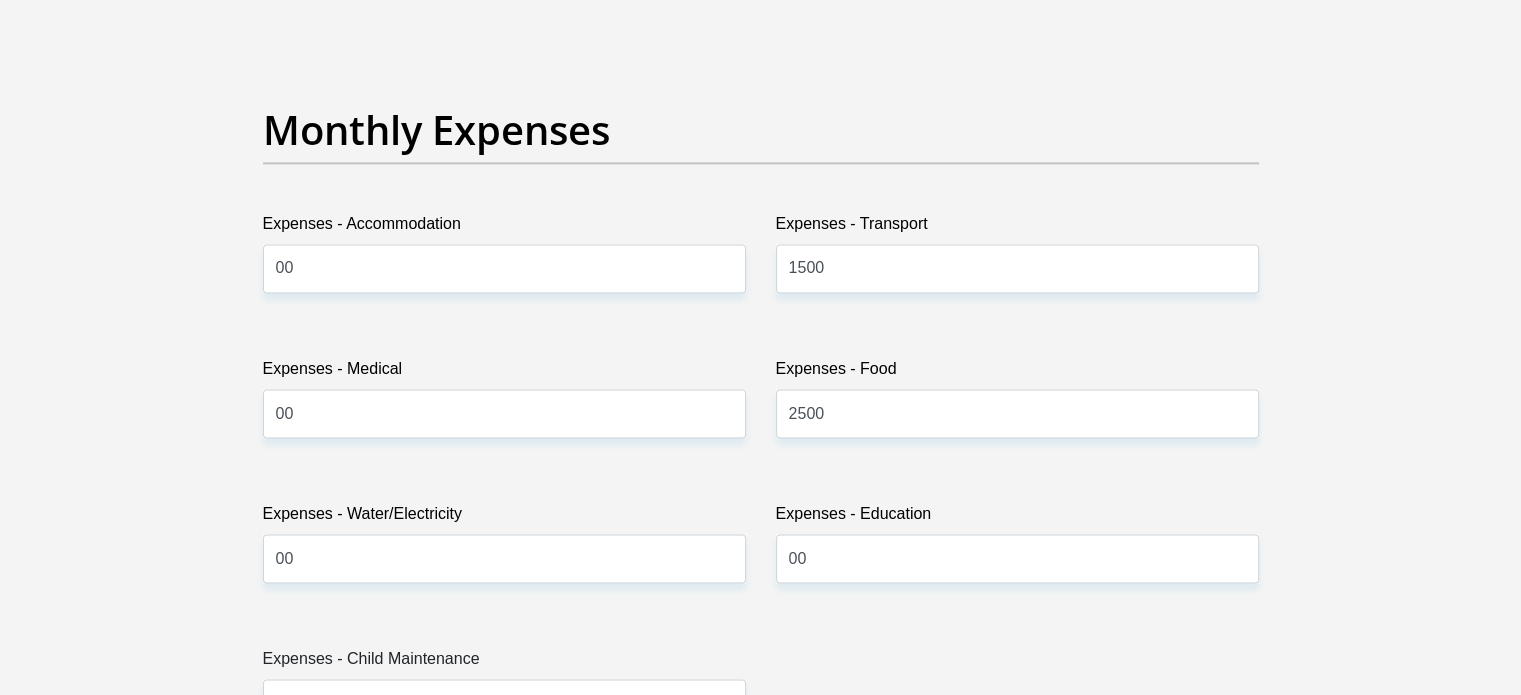 click on "Title
Mr
Ms
Mrs
Dr
Other
First Name
TSHEPO
Surname
LEFOPHANE
ID Number
Please input valid ID number
Race
Black
Coloured
Indian
White
Other
Contact Number
0764778029
Please input valid contact number
Nationality
South Africa
Afghanistan
Aland Islands" at bounding box center [761, 767] 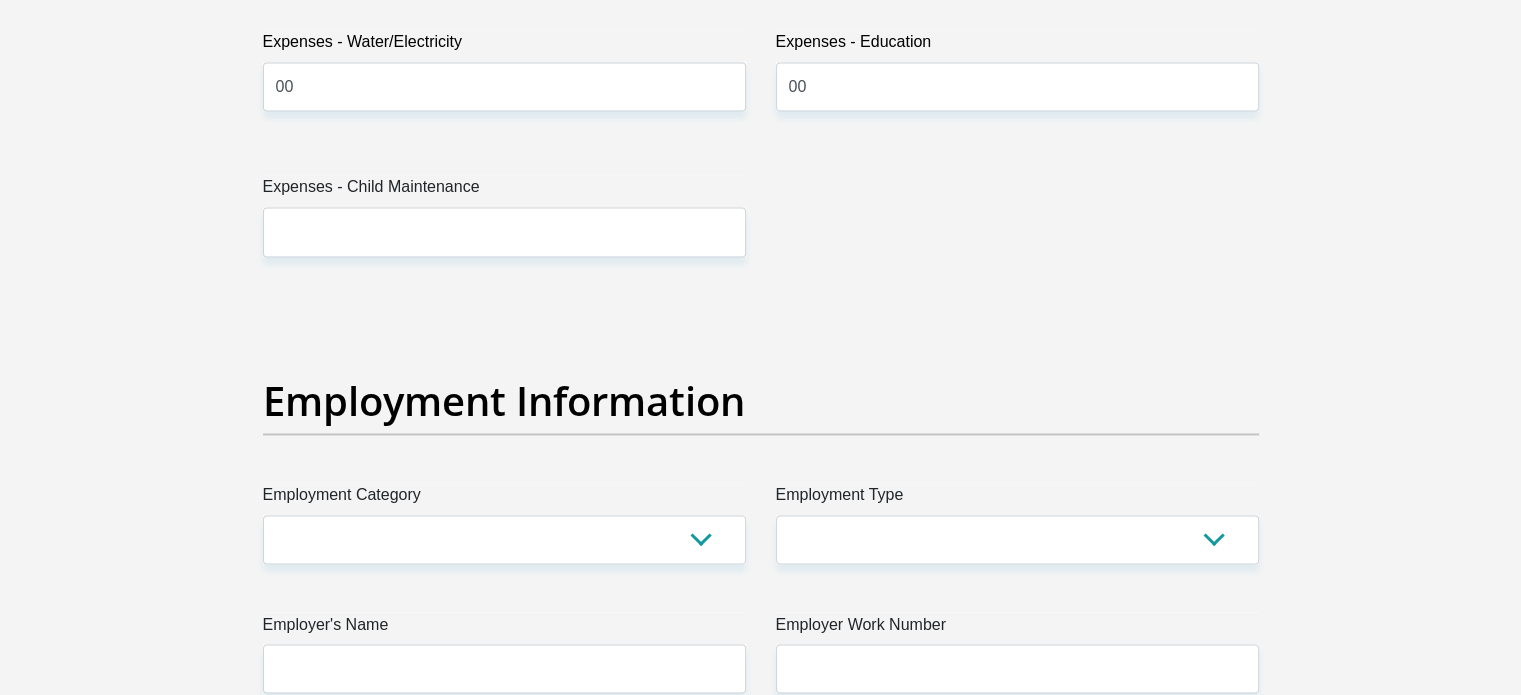 scroll, scrollTop: 3300, scrollLeft: 0, axis: vertical 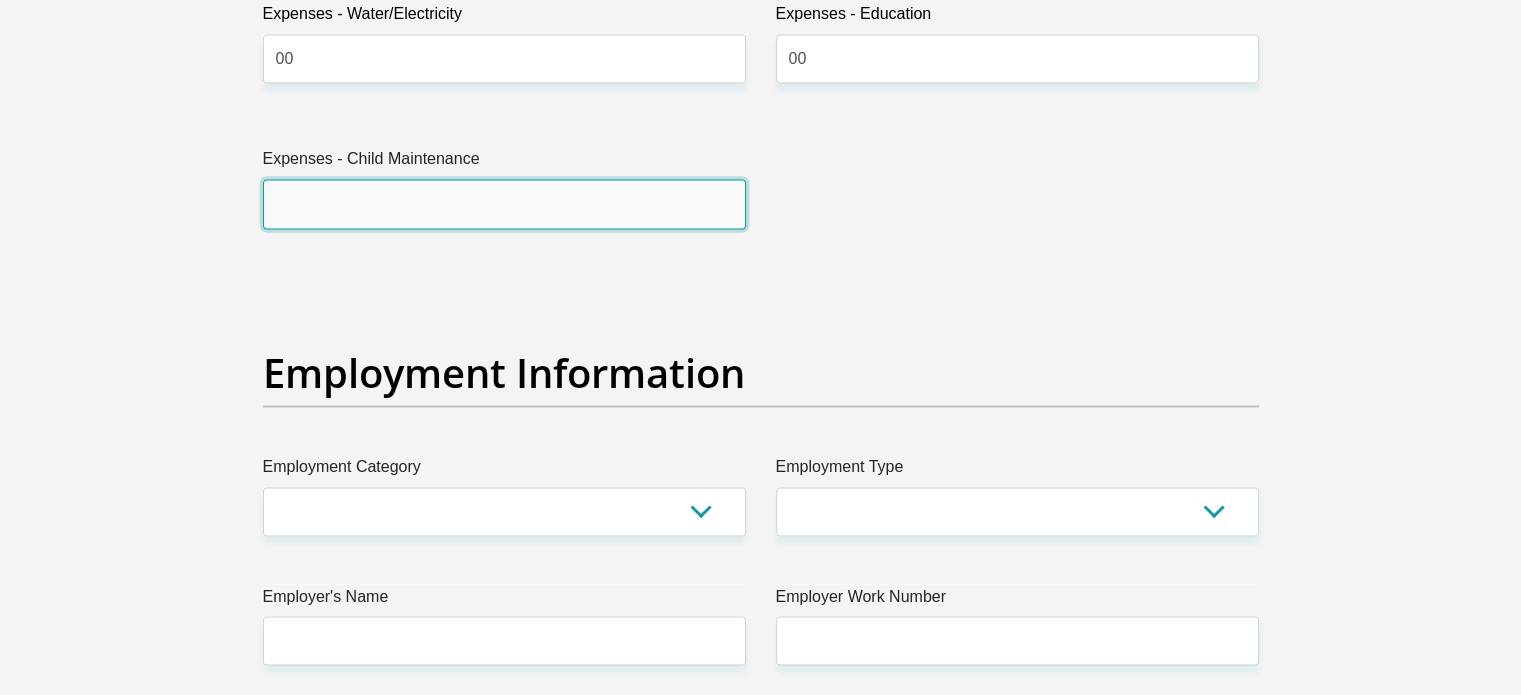 click on "Expenses - Child Maintenance" at bounding box center [504, 203] 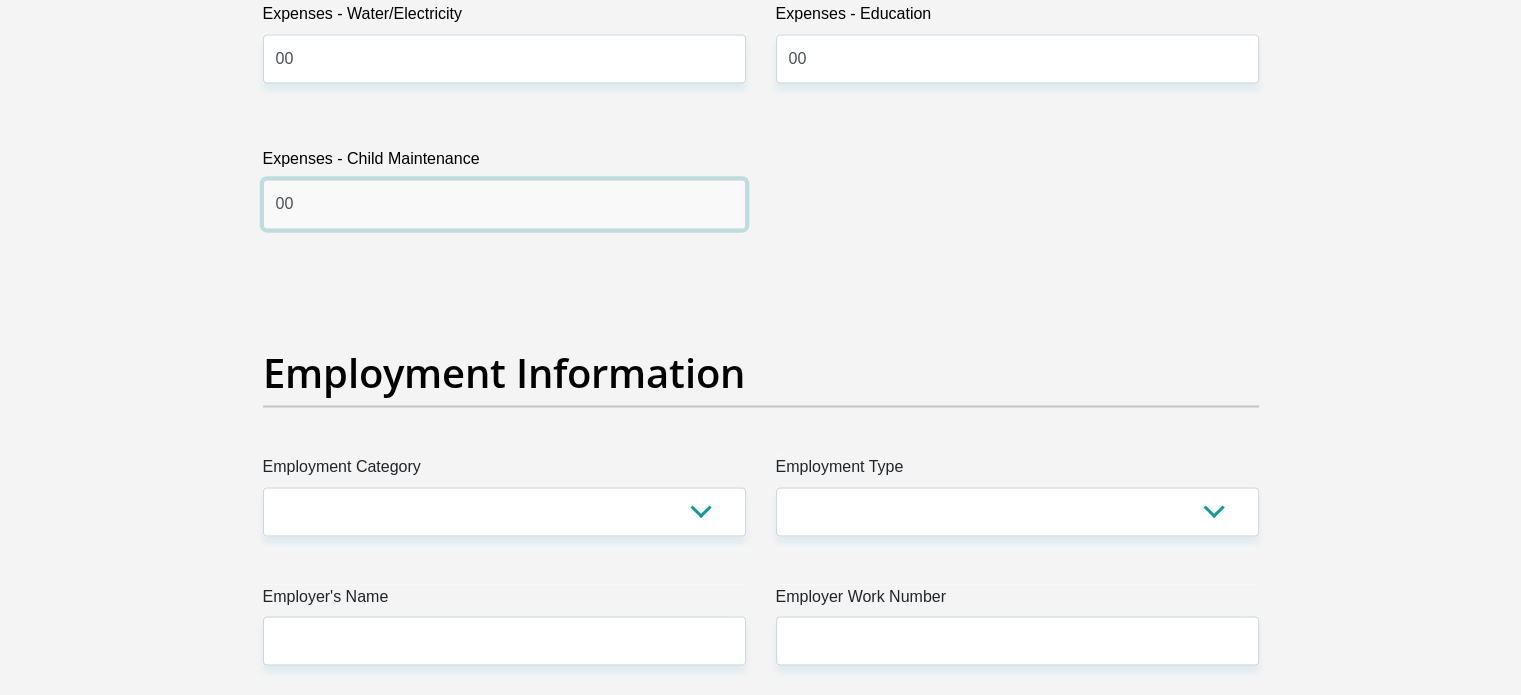 type on "00" 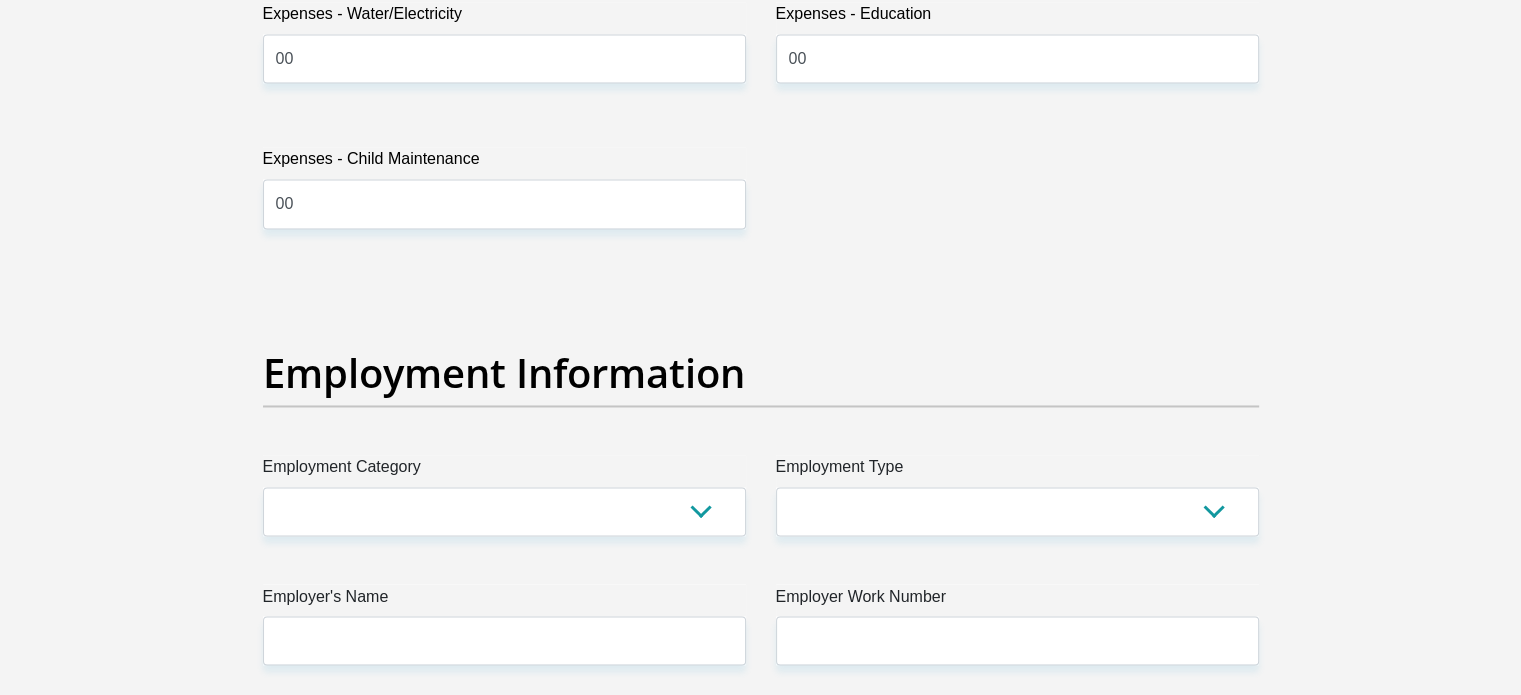 drag, startPoint x: 508, startPoint y: 309, endPoint x: 513, endPoint y: 338, distance: 29.427877 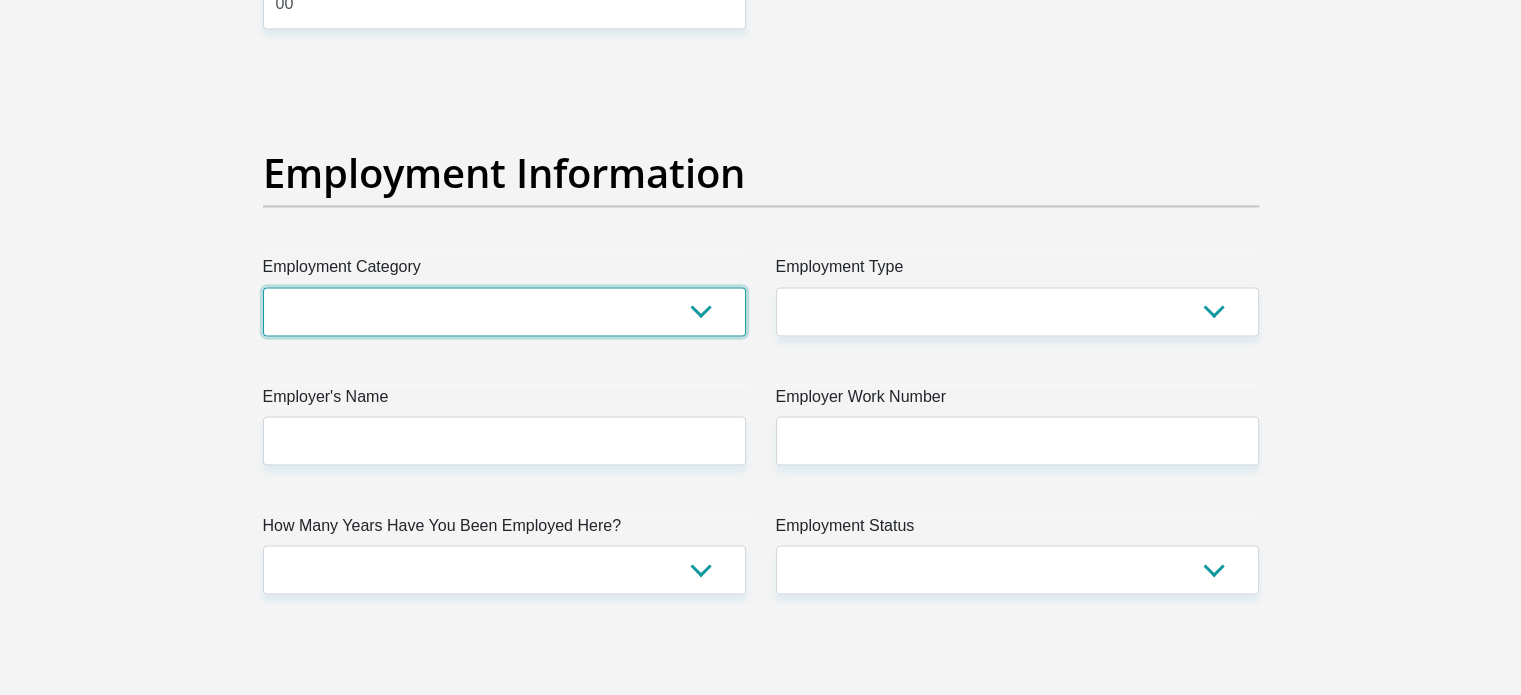 click on "AGRICULTURE
ALCOHOL & TOBACCO
CONSTRUCTION MATERIALS
METALLURGY
EQUIPMENT FOR RENEWABLE ENERGY
SPECIALIZED CONTRACTORS
CAR
GAMING (INCL. INTERNET
OTHER WHOLESALE
UNLICENSED PHARMACEUTICALS
CURRENCY EXCHANGE HOUSES
OTHER FINANCIAL INSTITUTIONS & INSURANCE
REAL ESTATE AGENTS
OIL & GAS
OTHER MATERIALS (E.G. IRON ORE)
PRECIOUS STONES & PRECIOUS METALS
POLITICAL ORGANIZATIONS
RELIGIOUS ORGANIZATIONS(NOT SECTS)
ACTI. HAVING BUSINESS DEAL WITH PUBLIC ADMINISTRATION
LAUNDROMATS" at bounding box center [504, 311] 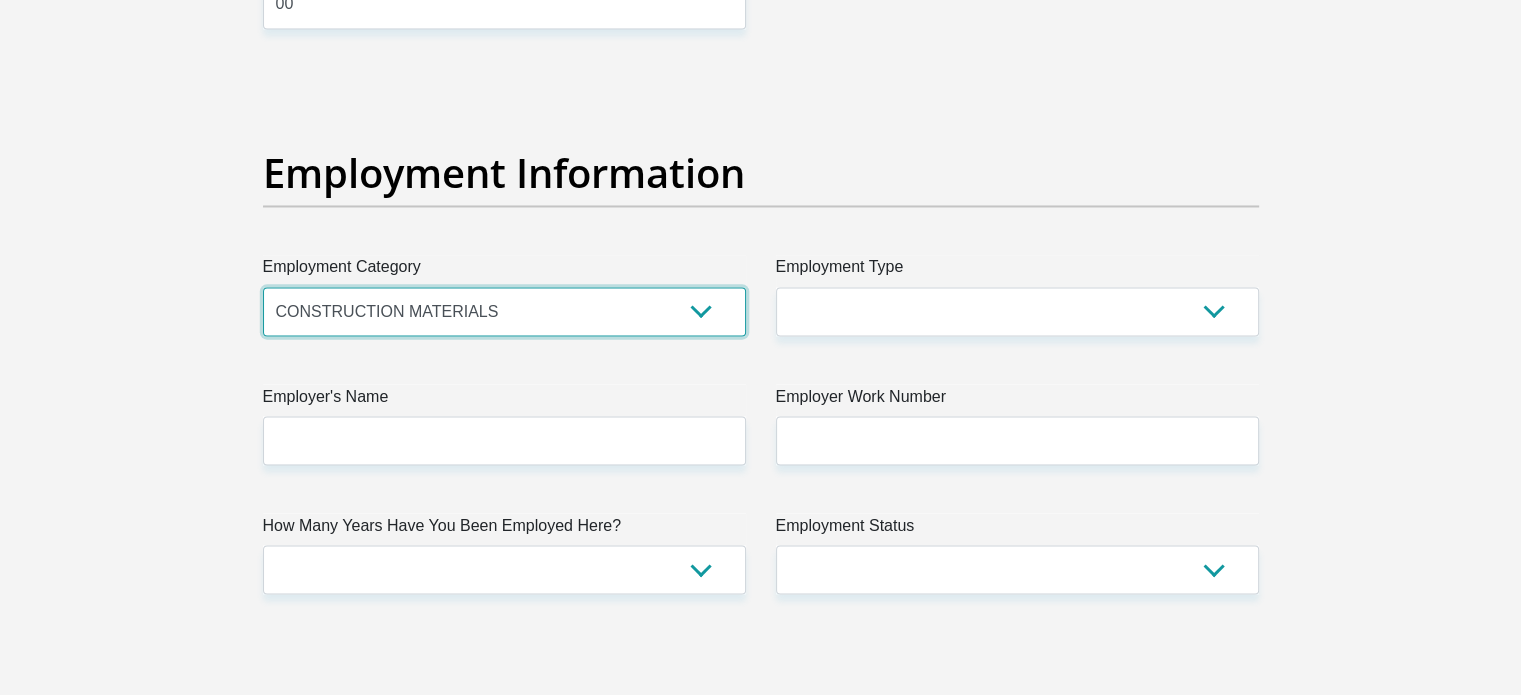 click on "AGRICULTURE
ALCOHOL & TOBACCO
CONSTRUCTION MATERIALS
METALLURGY
EQUIPMENT FOR RENEWABLE ENERGY
SPECIALIZED CONTRACTORS
CAR
GAMING (INCL. INTERNET
OTHER WHOLESALE
UNLICENSED PHARMACEUTICALS
CURRENCY EXCHANGE HOUSES
OTHER FINANCIAL INSTITUTIONS & INSURANCE
REAL ESTATE AGENTS
OIL & GAS
OTHER MATERIALS (E.G. IRON ORE)
PRECIOUS STONES & PRECIOUS METALS
POLITICAL ORGANIZATIONS
RELIGIOUS ORGANIZATIONS(NOT SECTS)
ACTI. HAVING BUSINESS DEAL WITH PUBLIC ADMINISTRATION
LAUNDROMATS" at bounding box center [504, 311] 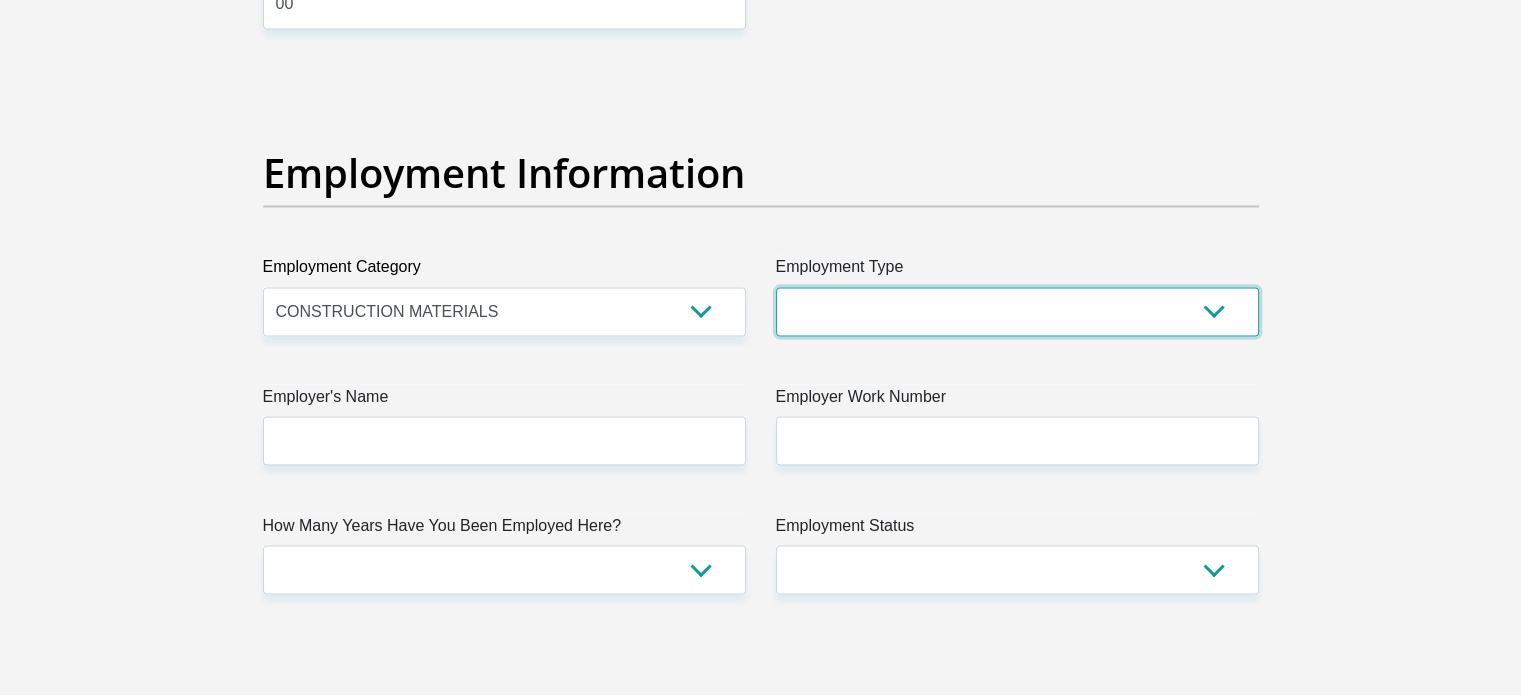 click on "College/Lecturer
Craft Seller
Creative
Driver
Executive
Farmer
Forces - Non Commissioned
Forces - Officer
Hawker
Housewife
Labourer
Licenced Professional
Manager
Miner
Non Licenced Professional
Office Staff/Clerk
Outside Worker
Pensioner
Permanent Teacher
Production/Manufacturing
Sales
Self-Employed
Semi-Professional Worker
Service Industry  Social Worker  Student" at bounding box center [1017, 311] 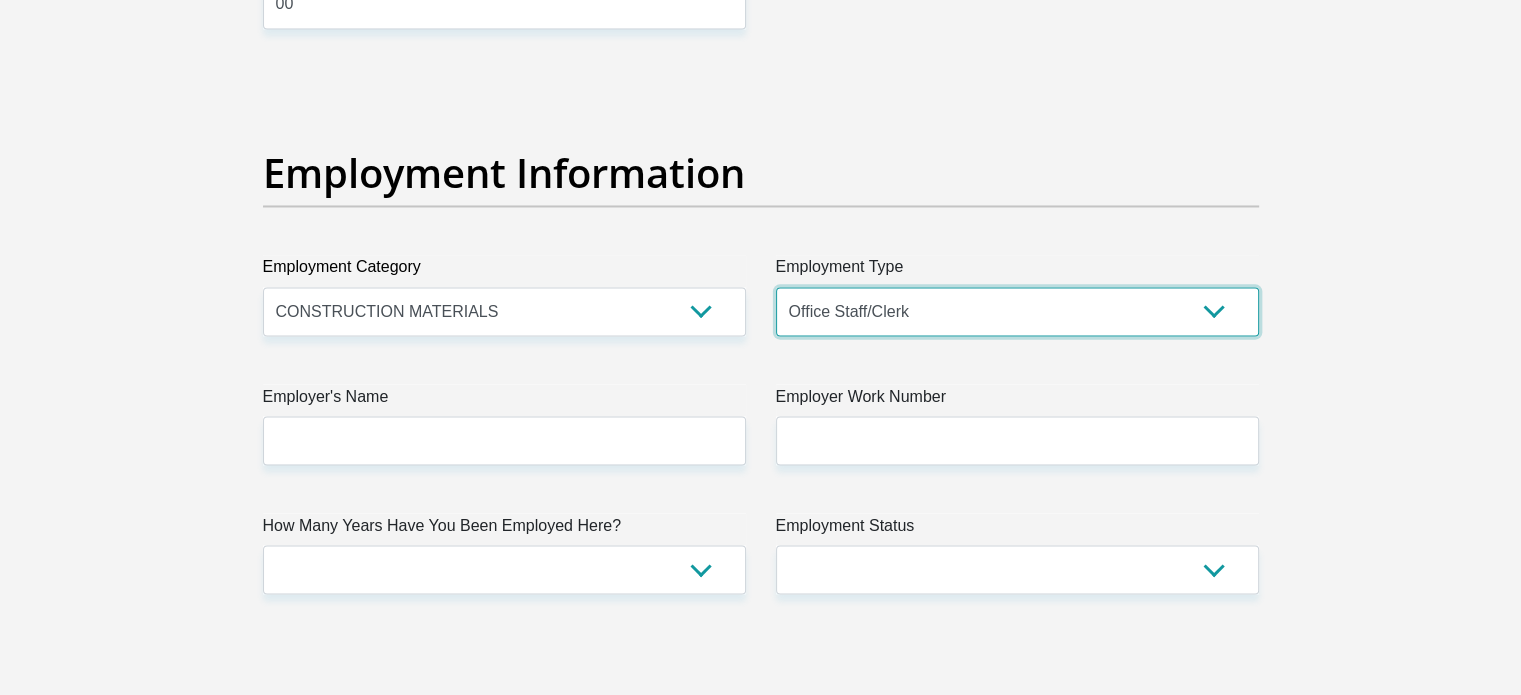 click on "College/Lecturer
Craft Seller
Creative
Driver
Executive
Farmer
Forces - Non Commissioned
Forces - Officer
Hawker
Housewife
Labourer
Licenced Professional
Manager
Miner
Non Licenced Professional
Office Staff/Clerk
Outside Worker
Pensioner
Permanent Teacher
Production/Manufacturing
Sales
Self-Employed
Semi-Professional Worker
Service Industry  Social Worker  Student" at bounding box center [1017, 311] 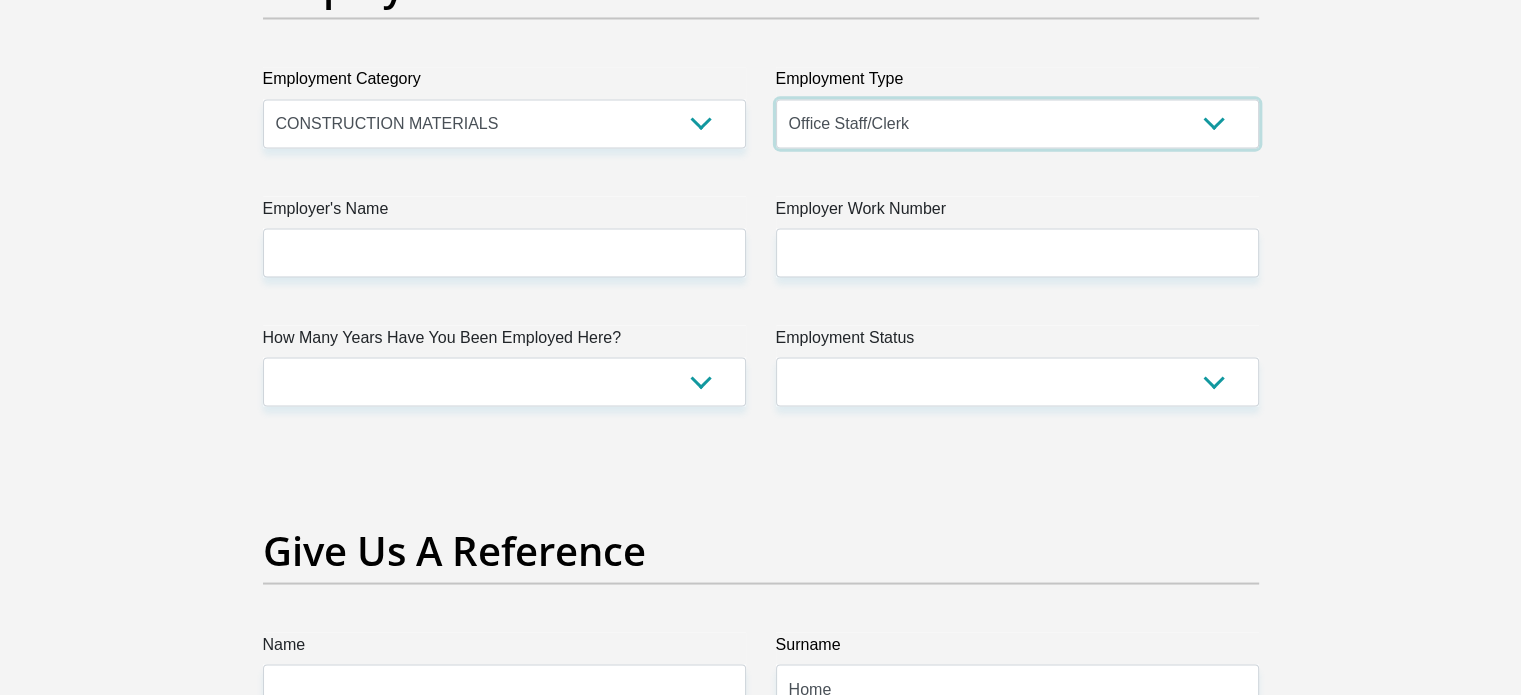 scroll, scrollTop: 3700, scrollLeft: 0, axis: vertical 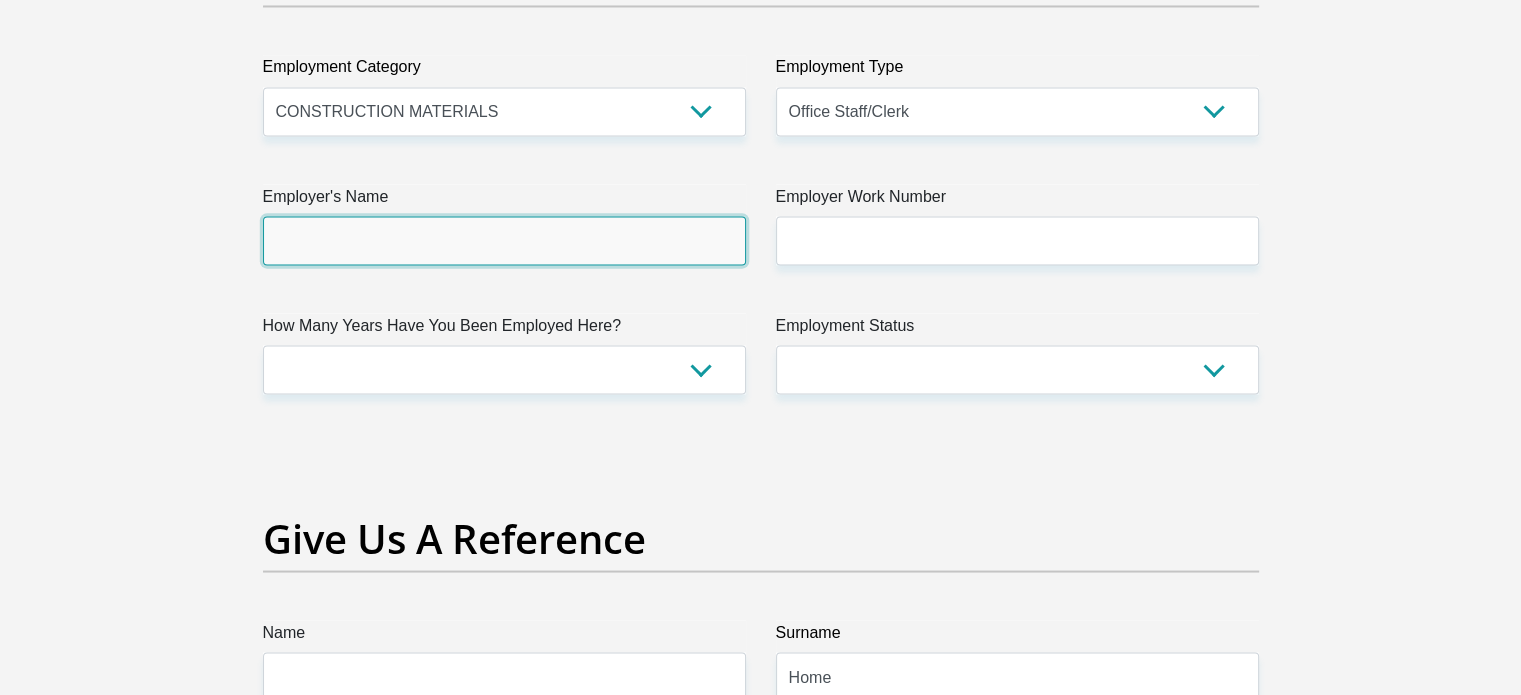 click on "Employer's Name" at bounding box center [504, 240] 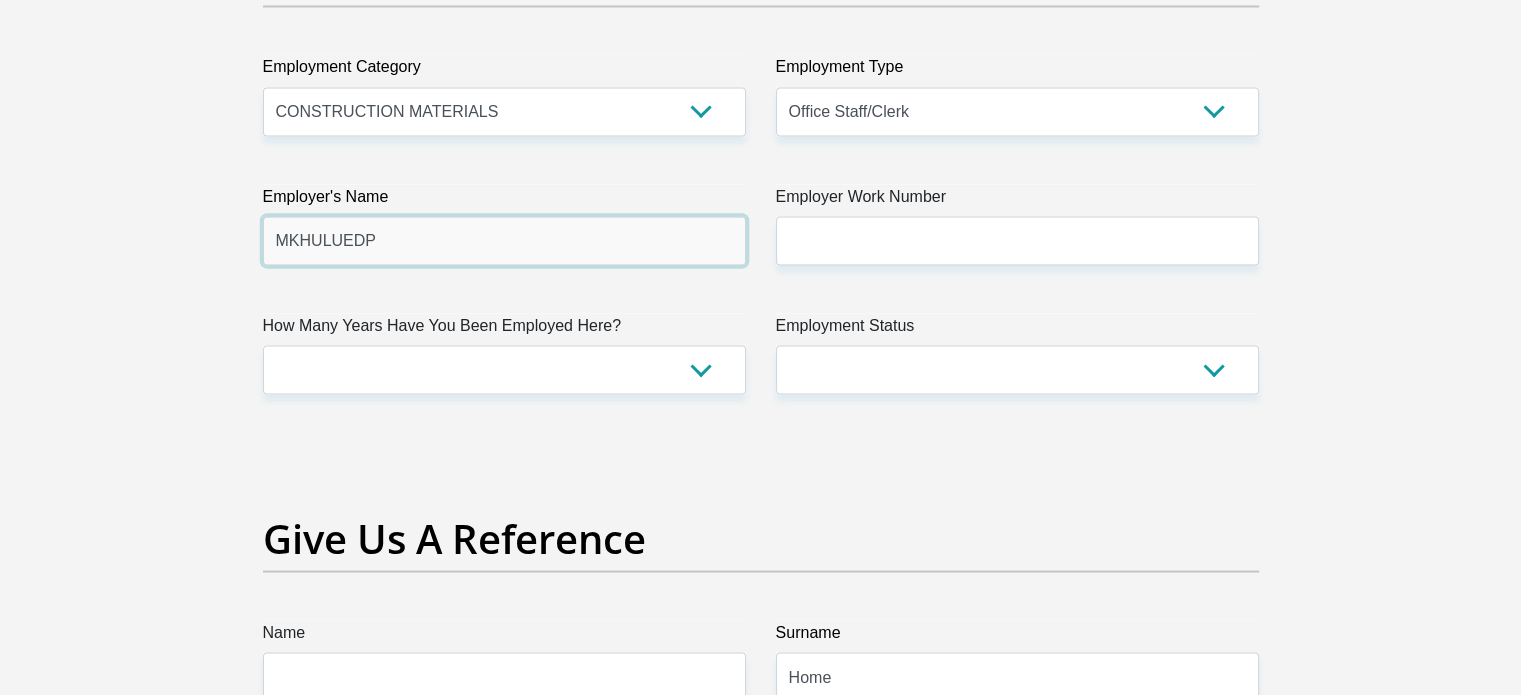 type on "MKHULUEDP" 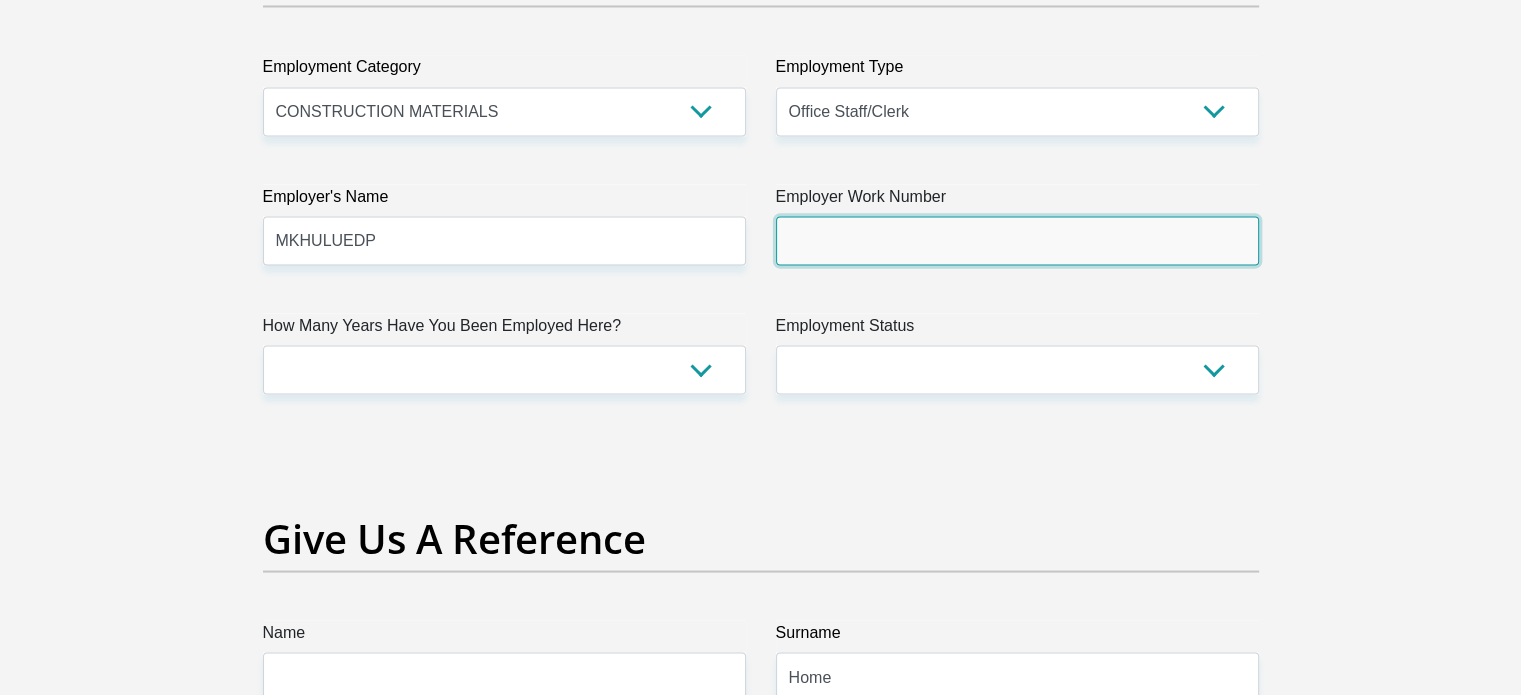 click on "Employer Work Number" at bounding box center (1017, 240) 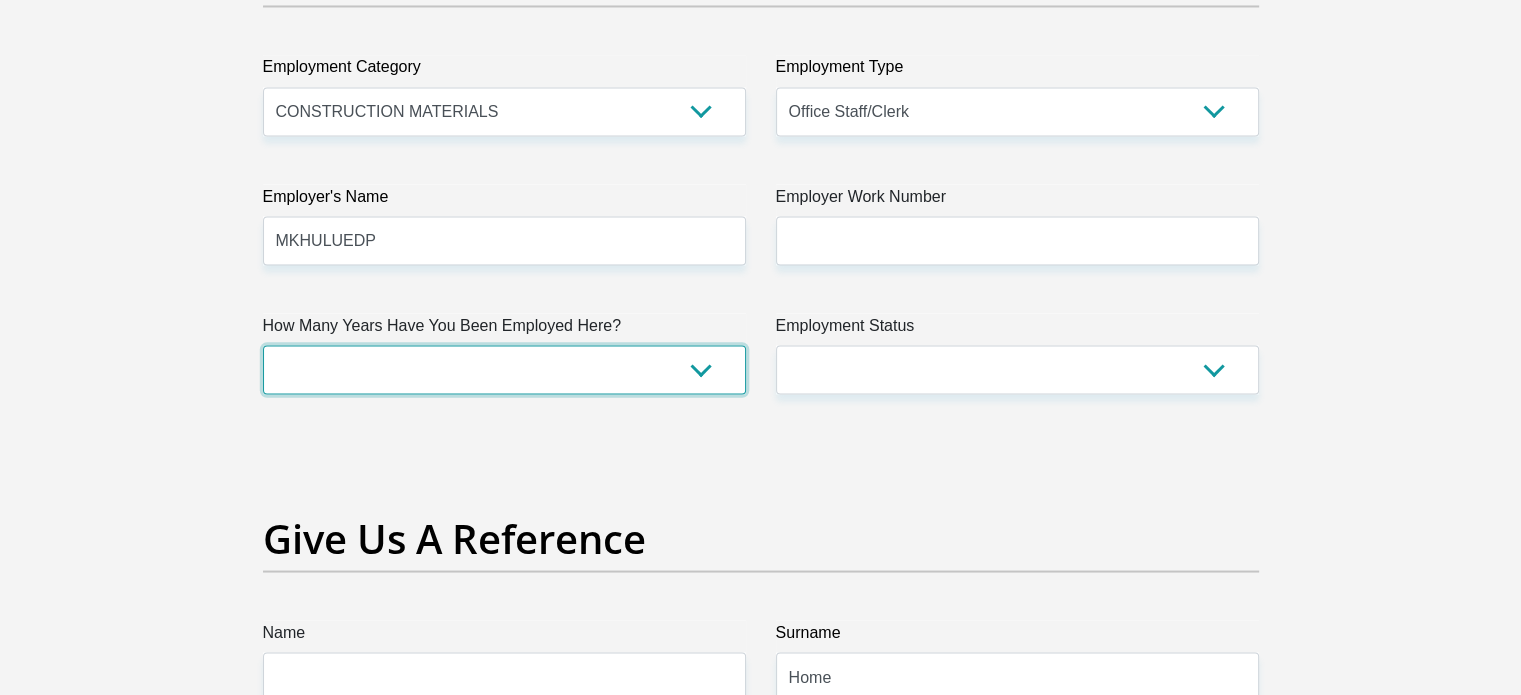 click on "less than 1 year
1-3 years
3-5 years
5+ years" at bounding box center [504, 369] 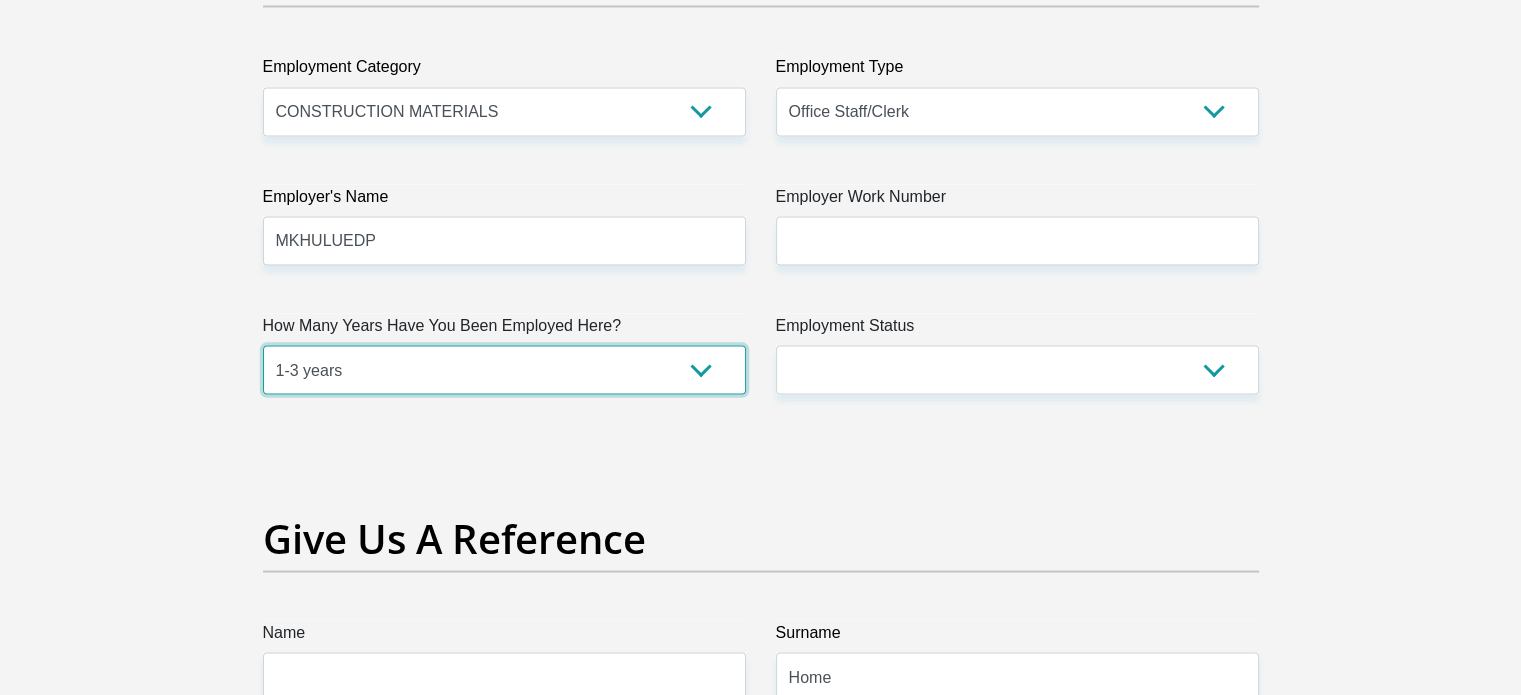 click on "less than 1 year
1-3 years
3-5 years
5+ years" at bounding box center [504, 369] 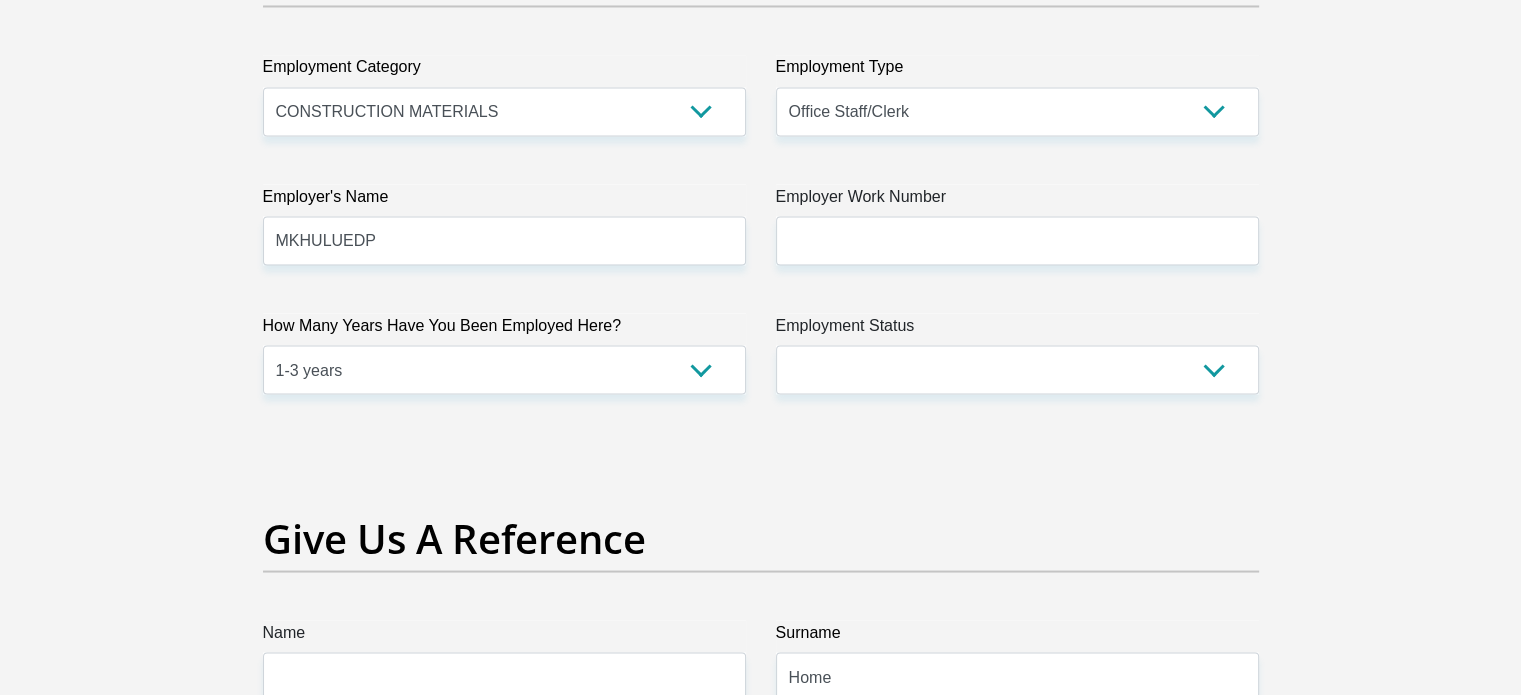 click on "Title
Mr
Ms
Mrs
Dr
Other
First Name
TSHEPO
Surname
LEFOPHANE
ID Number
Please input valid ID number
Race
Black
Coloured
Indian
White
Other
Contact Number
0764778029
Please input valid contact number
Nationality
South Africa
Afghanistan
Aland Islands" at bounding box center [761, -133] 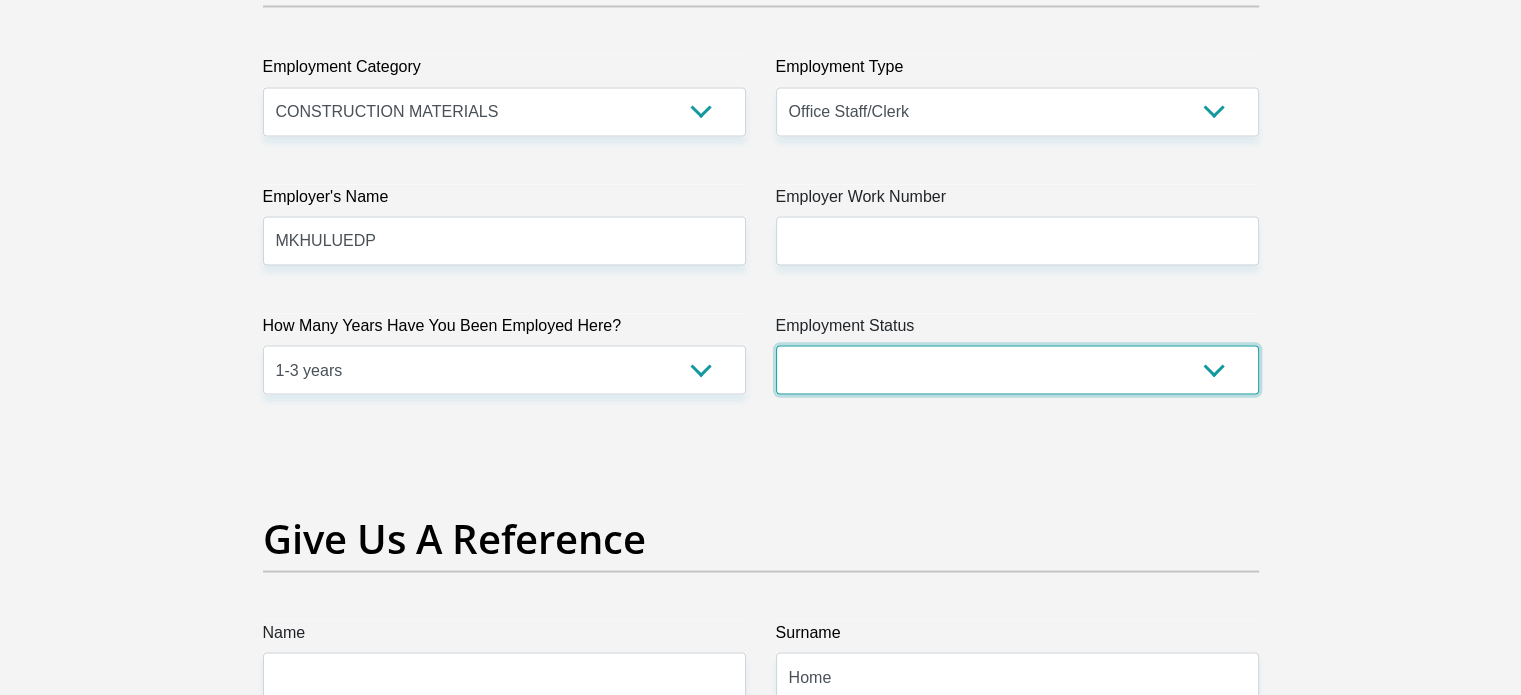 click on "Permanent/Full-time
Part-time/Casual
[DEMOGRAPHIC_DATA] Worker
Self-Employed
Housewife
Retired
Student
Medically Boarded
Disability
Unemployed" at bounding box center [1017, 369] 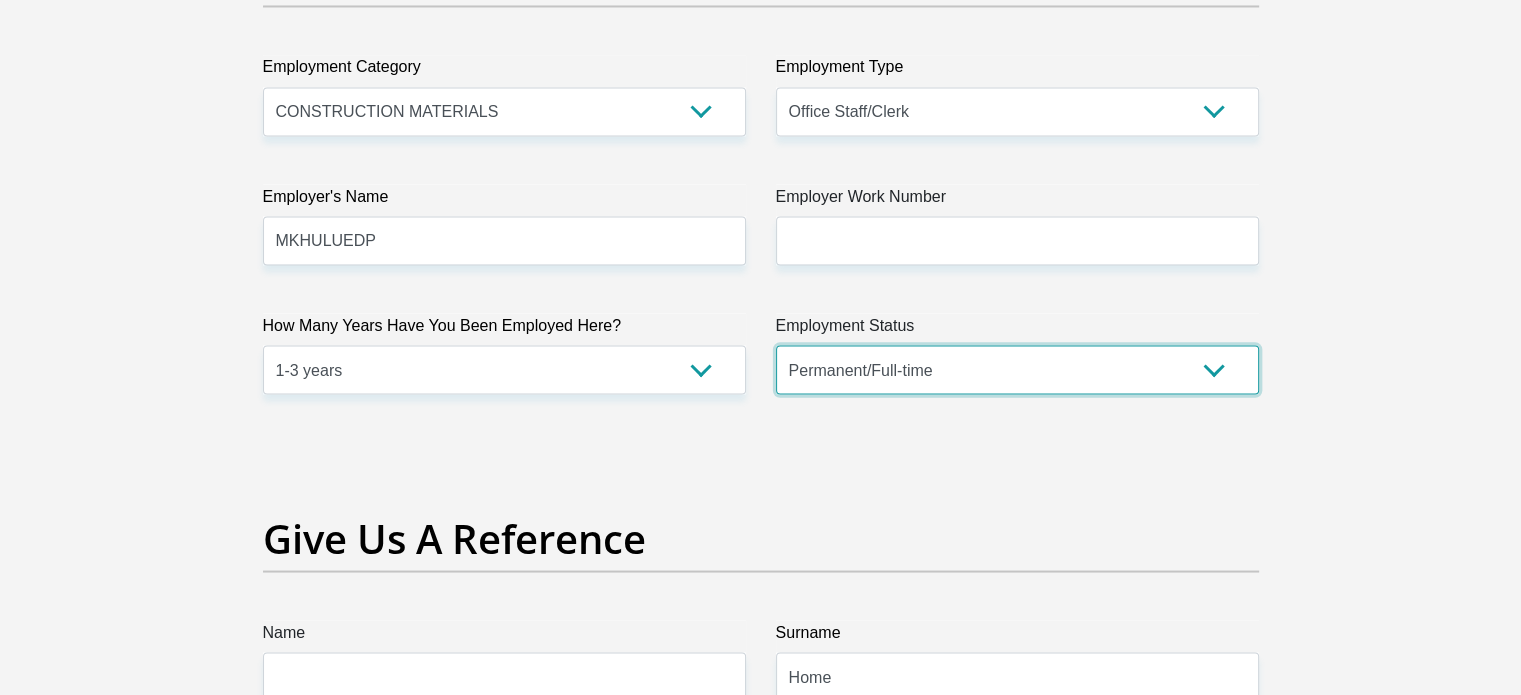 click on "Permanent/Full-time
Part-time/Casual
[DEMOGRAPHIC_DATA] Worker
Self-Employed
Housewife
Retired
Student
Medically Boarded
Disability
Unemployed" at bounding box center [1017, 369] 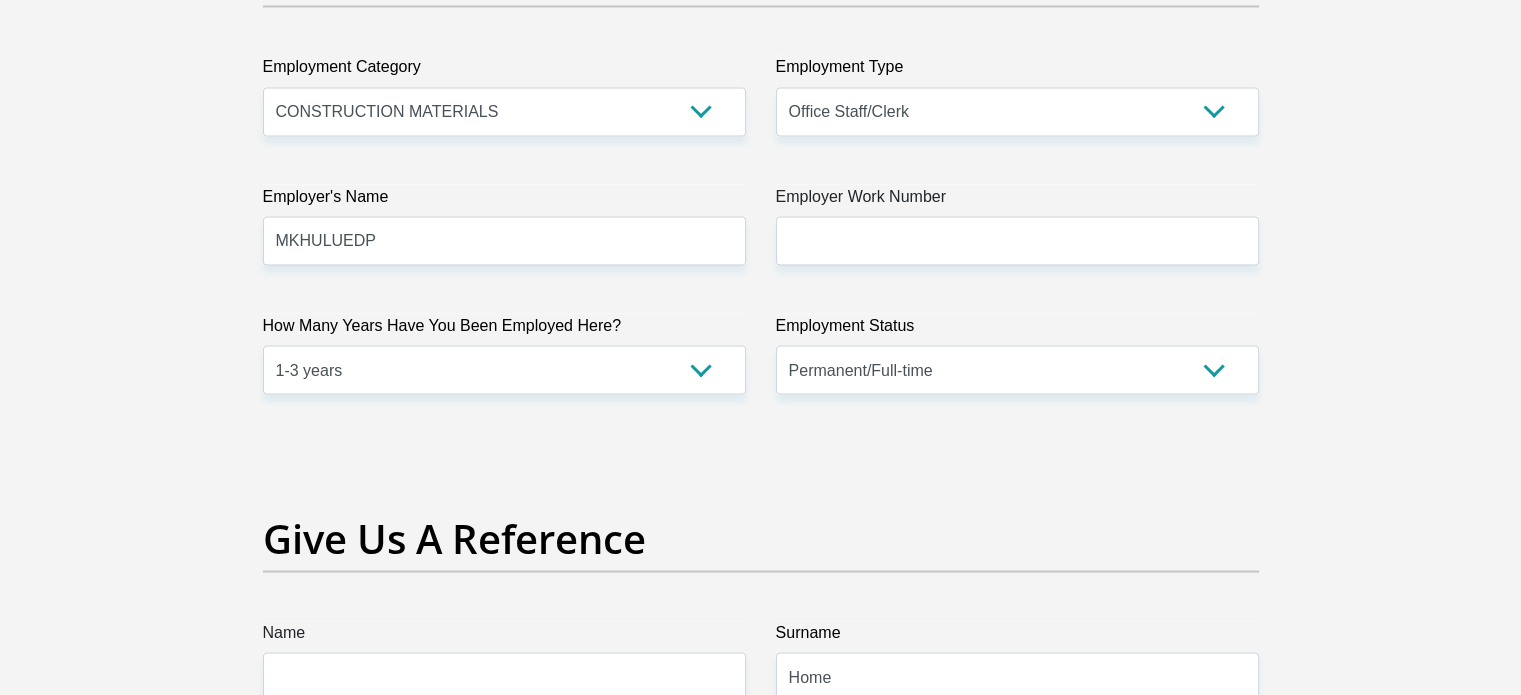 drag, startPoint x: 963, startPoint y: 403, endPoint x: 766, endPoint y: 411, distance: 197.16237 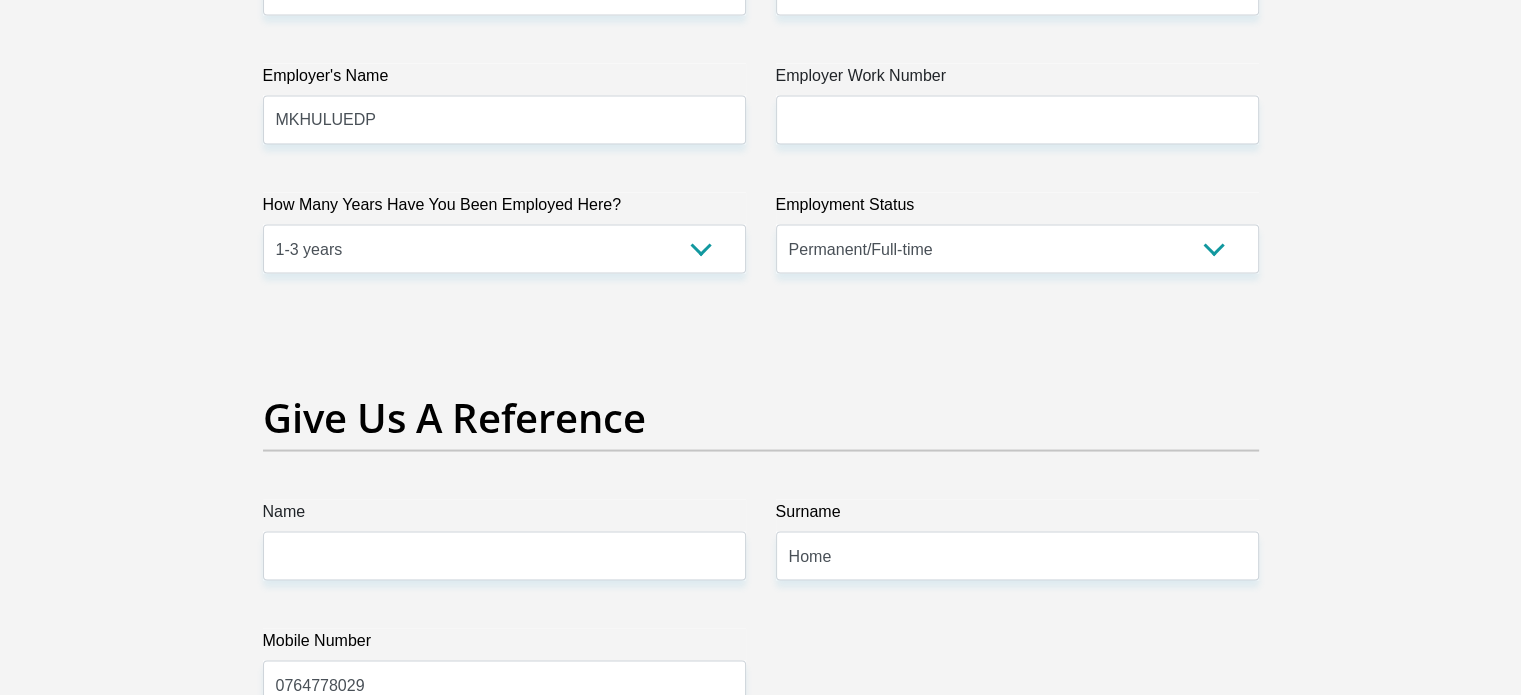 scroll, scrollTop: 4000, scrollLeft: 0, axis: vertical 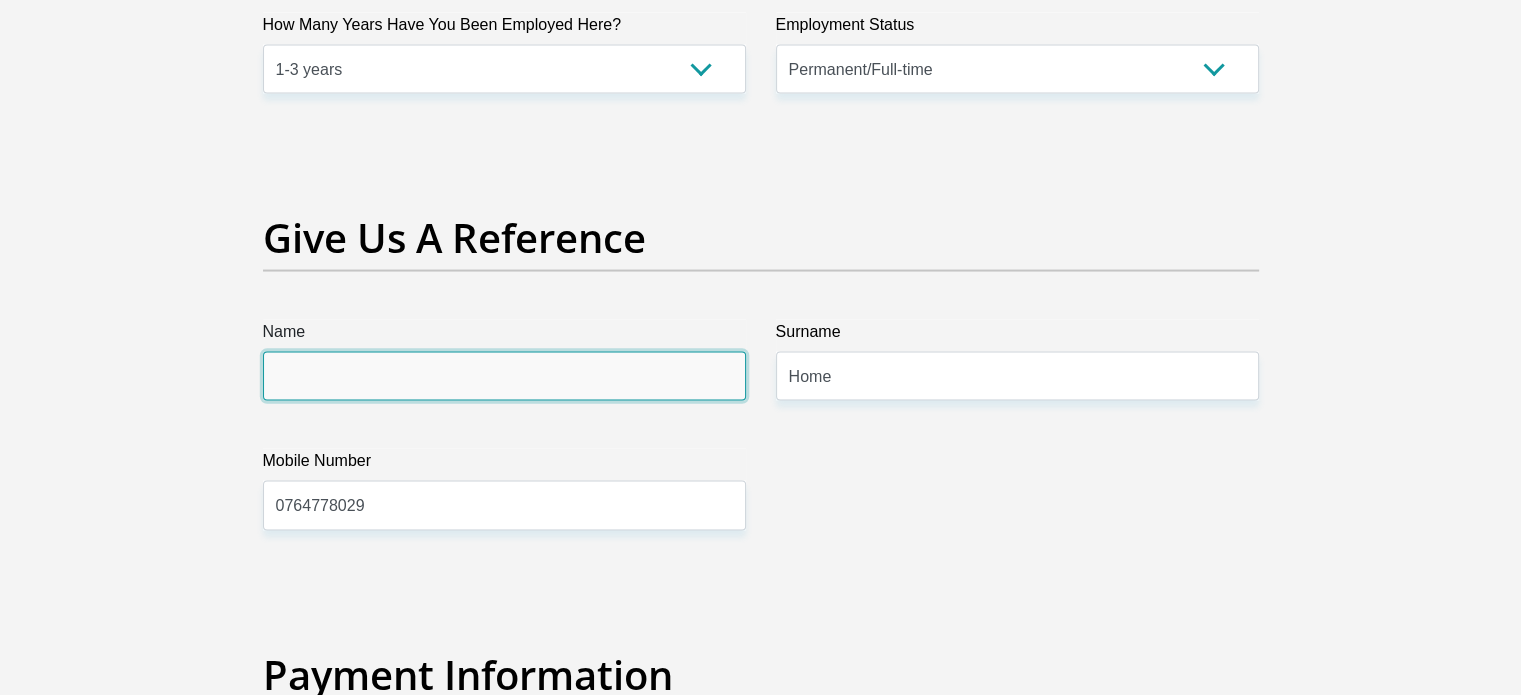 click on "Name" at bounding box center [504, 376] 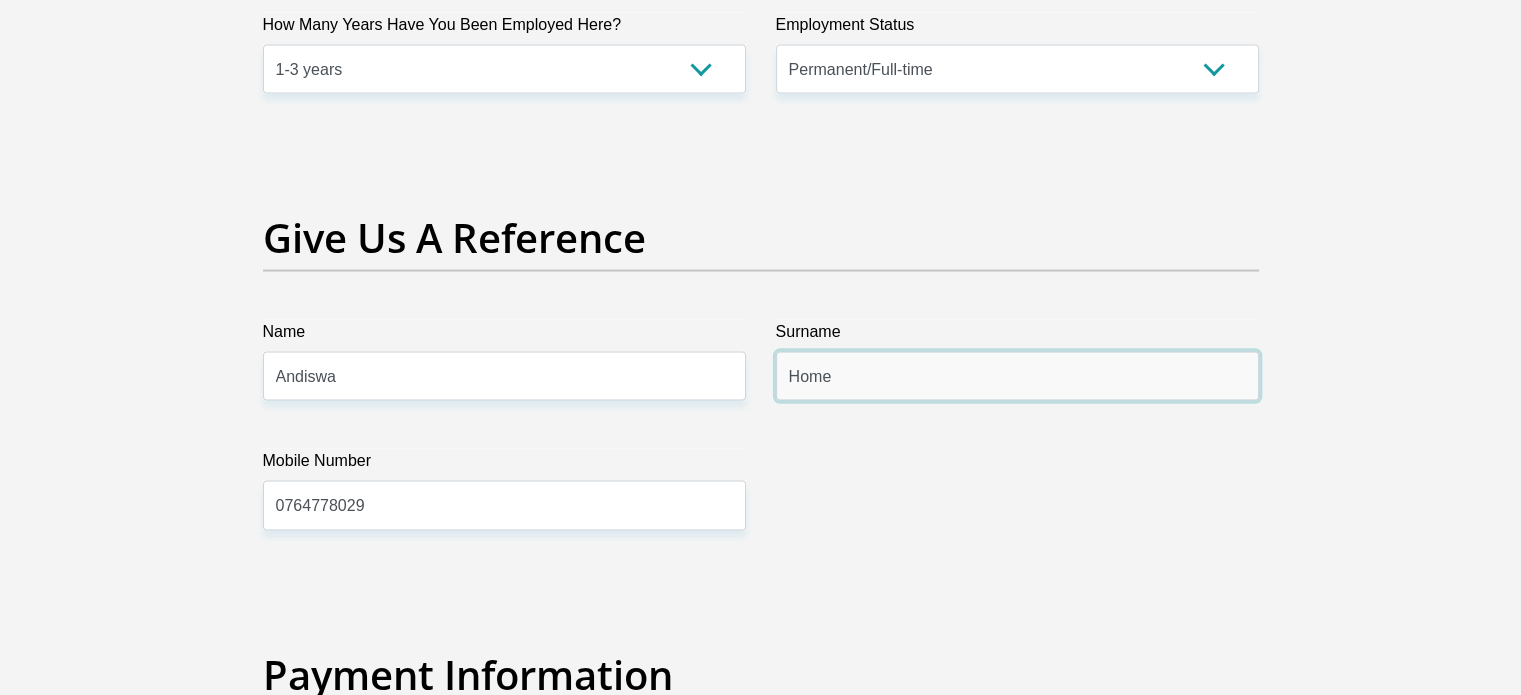 click on "Home" at bounding box center (1017, 376) 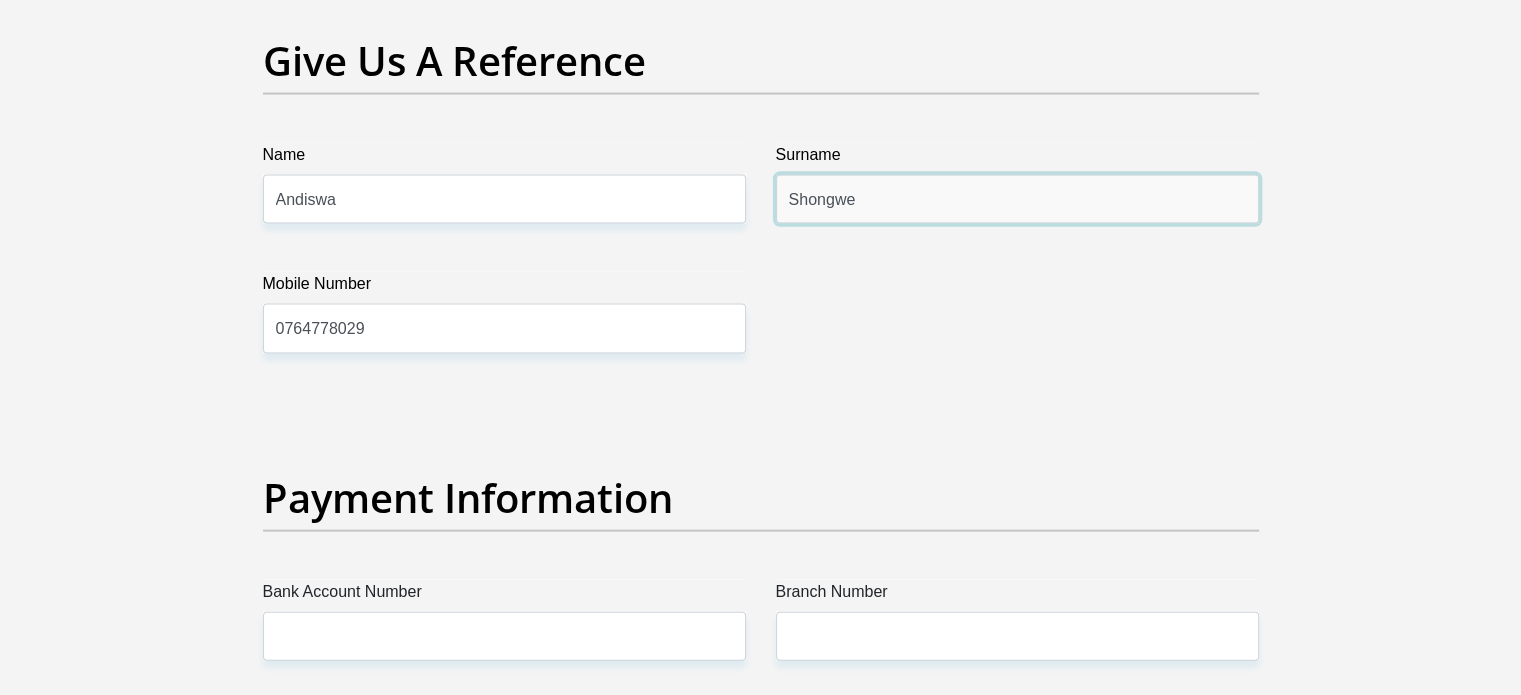 scroll, scrollTop: 4200, scrollLeft: 0, axis: vertical 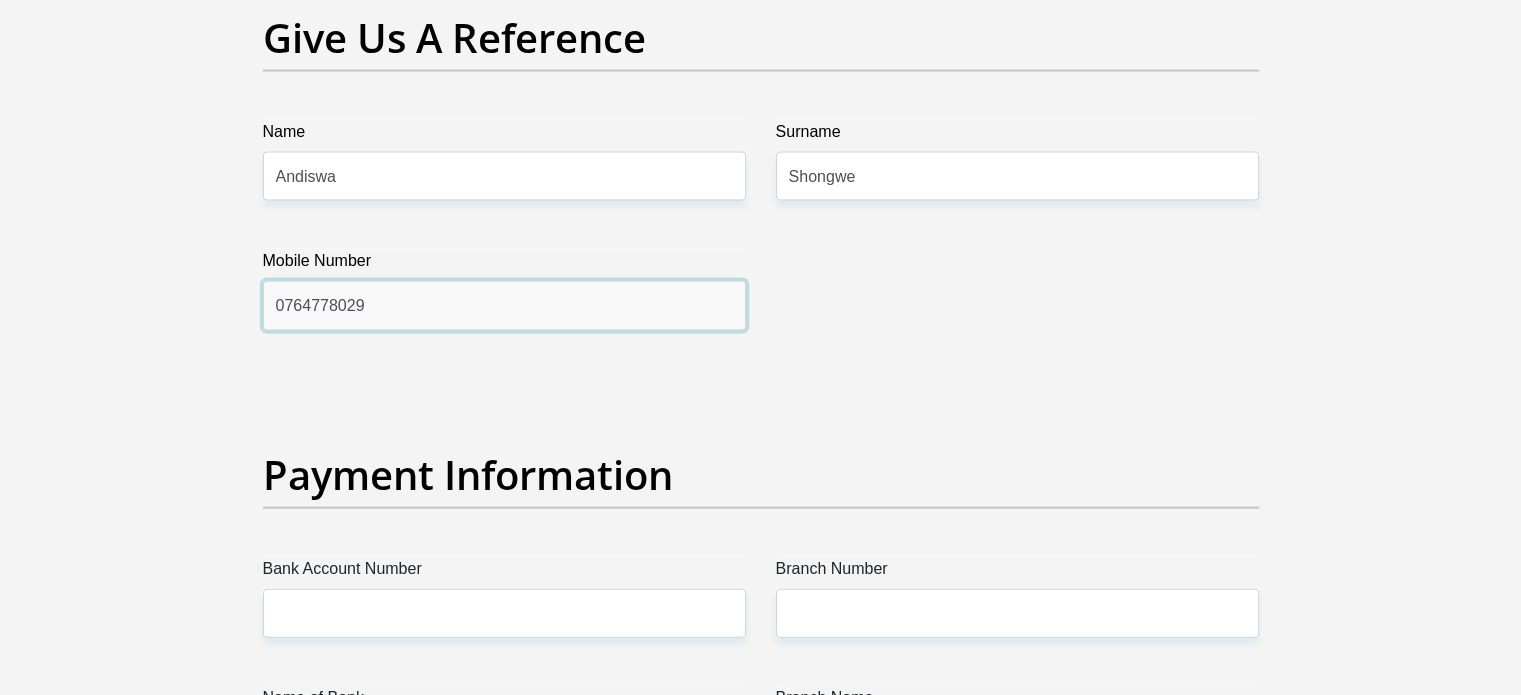 click on "0764778029" at bounding box center (504, 305) 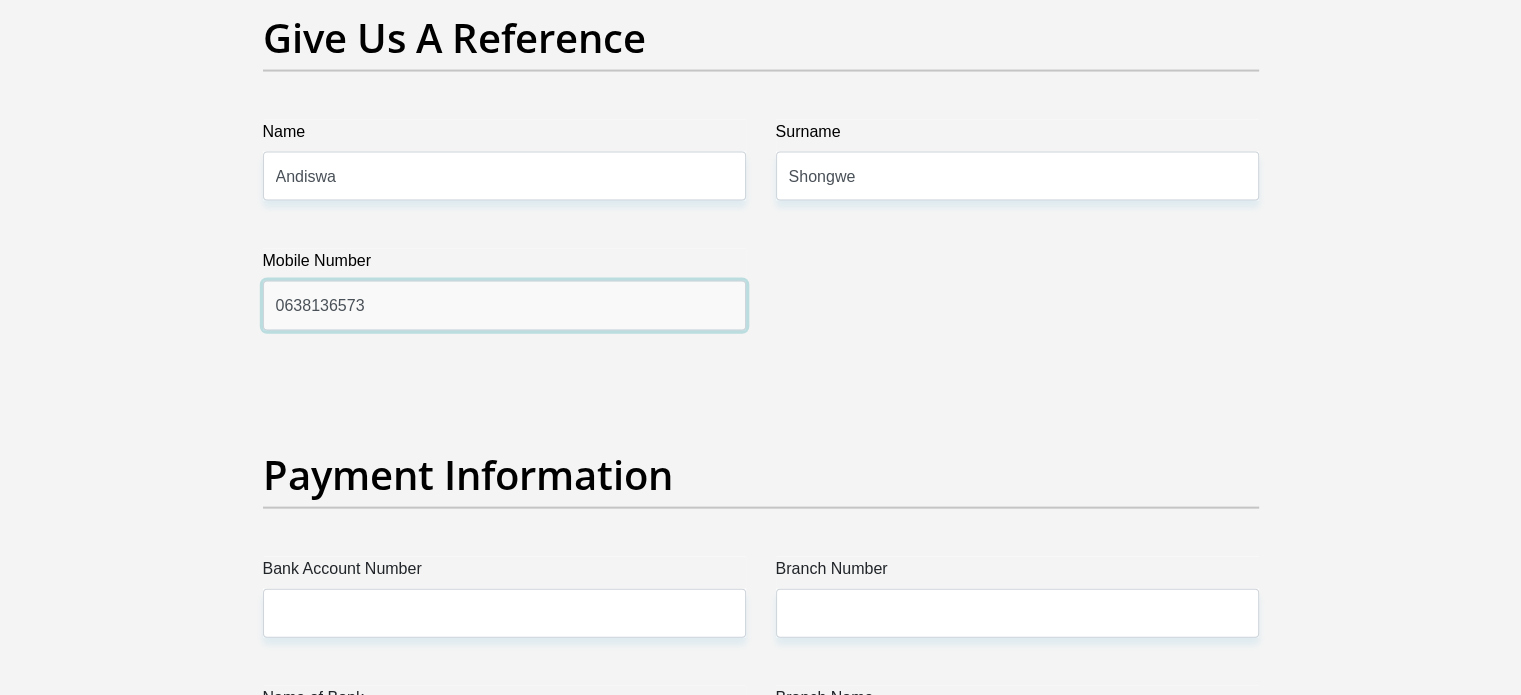 scroll, scrollTop: 4500, scrollLeft: 0, axis: vertical 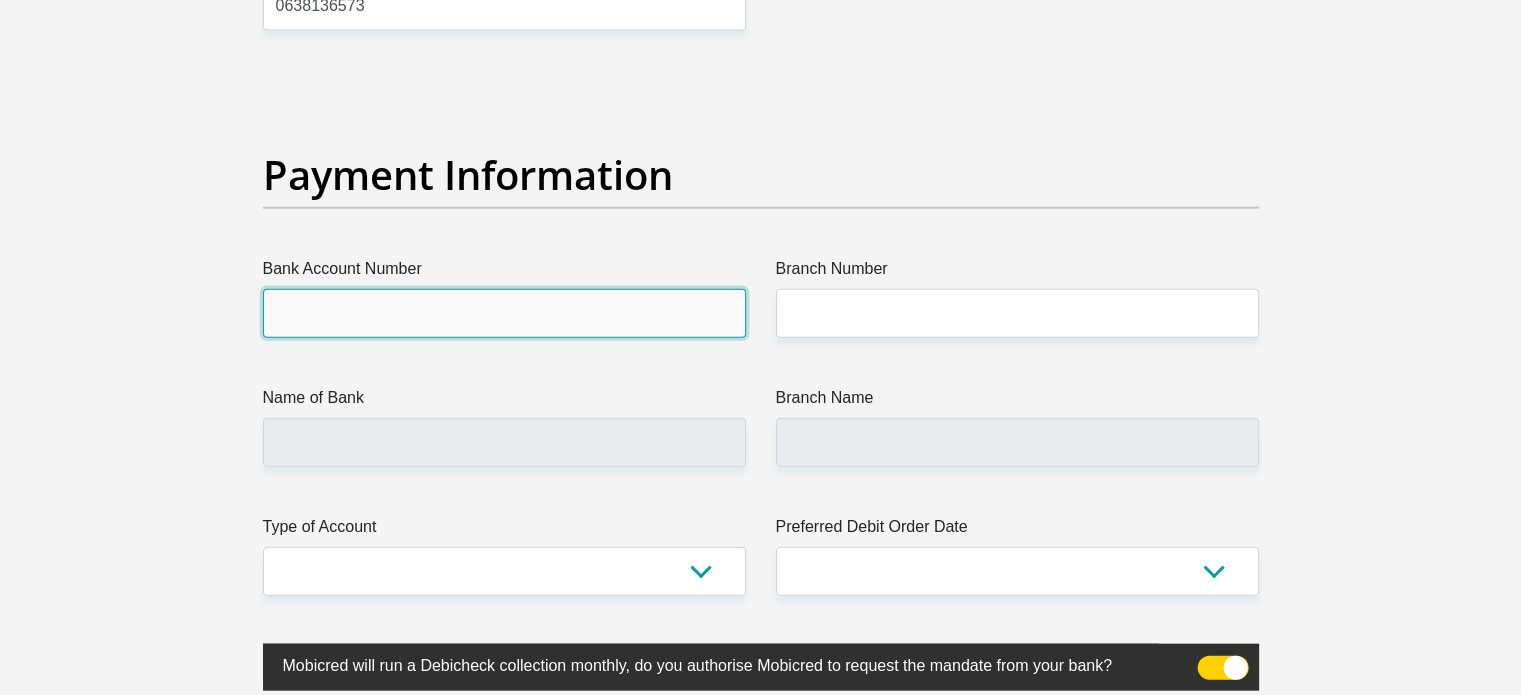 click on "Bank Account Number" at bounding box center (504, 313) 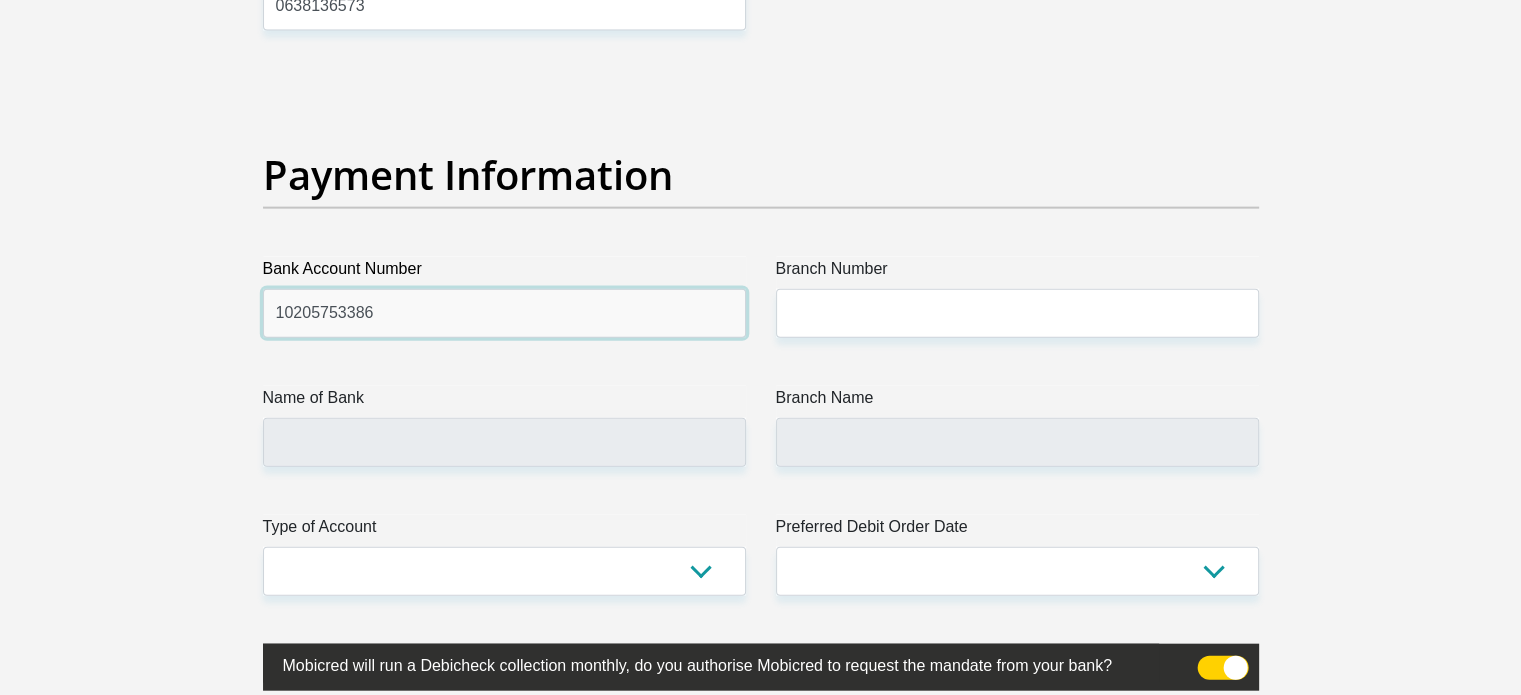 type on "10205753386" 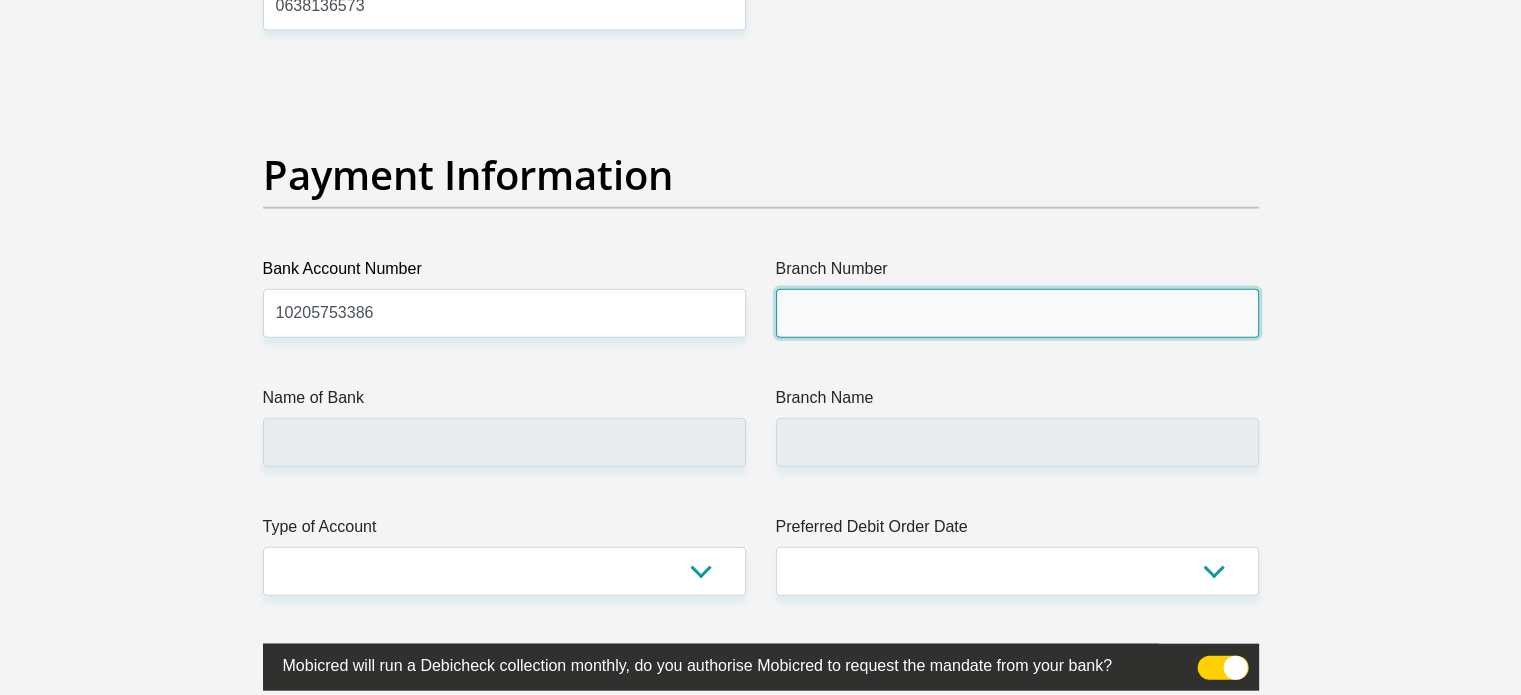 click on "Branch Number" at bounding box center (1017, 313) 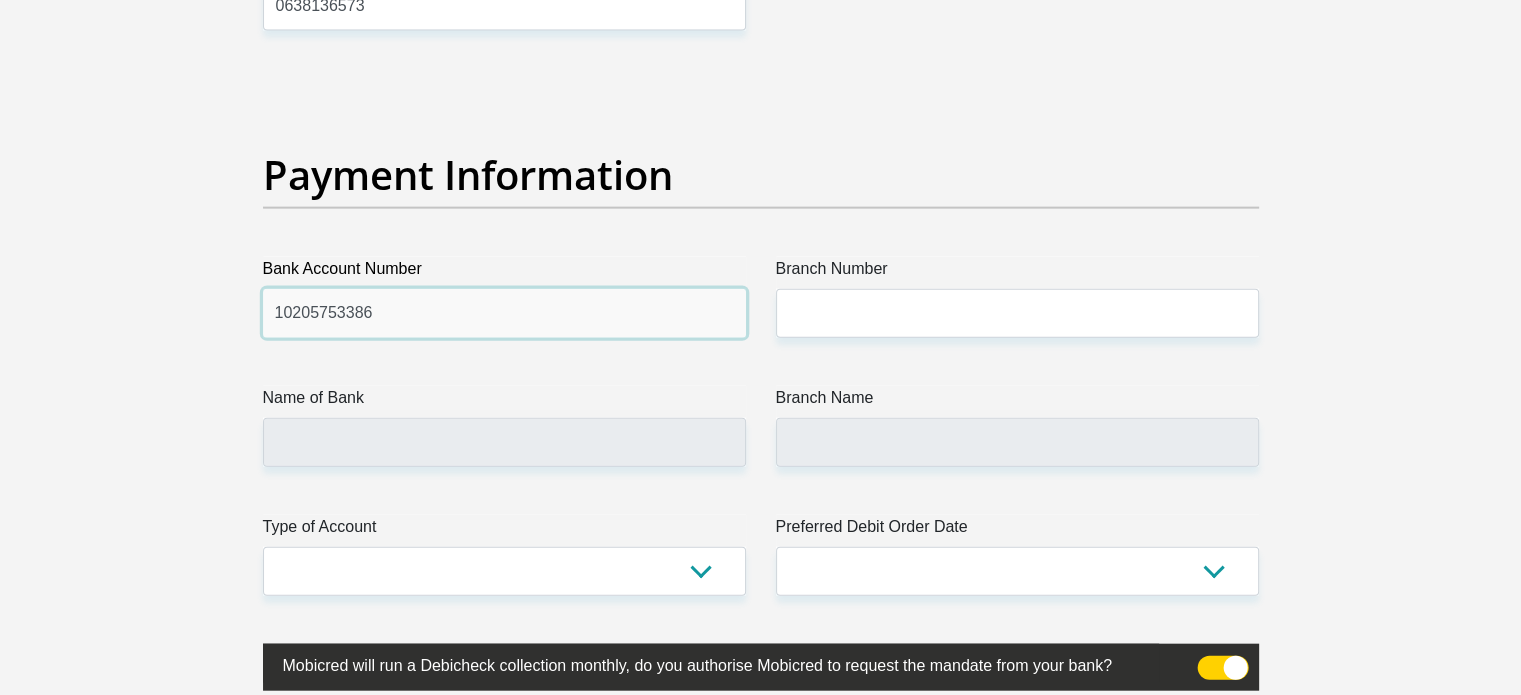 click on "10205753386" at bounding box center [504, 313] 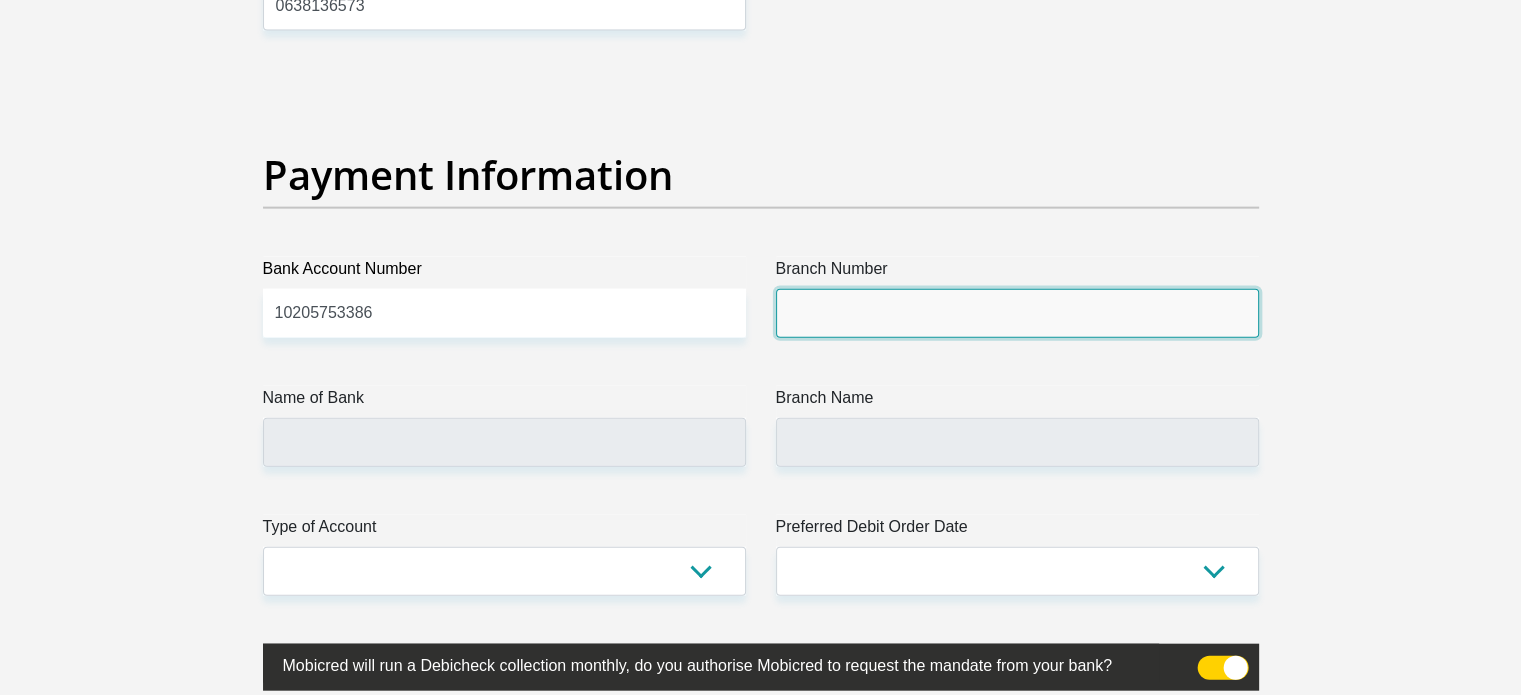 click on "Branch Number" at bounding box center [1017, 313] 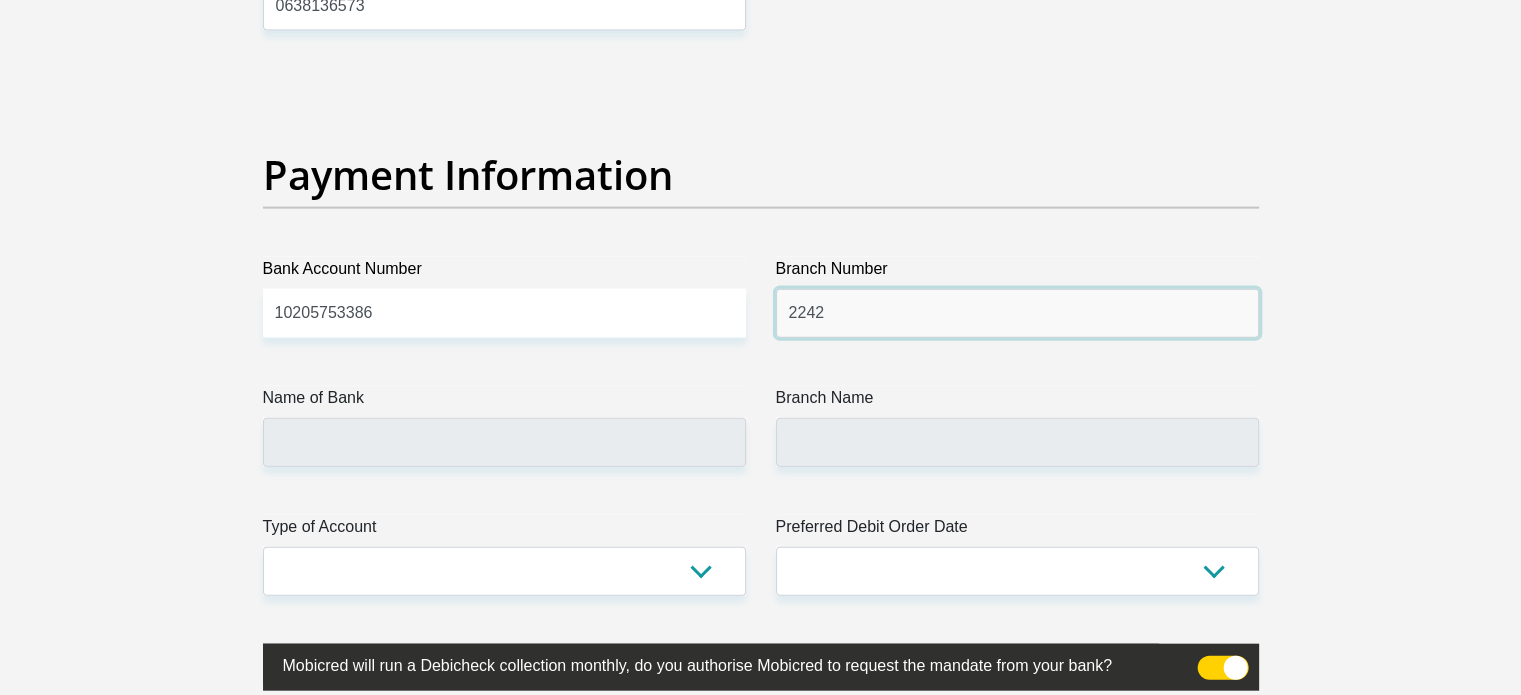 type on "2242" 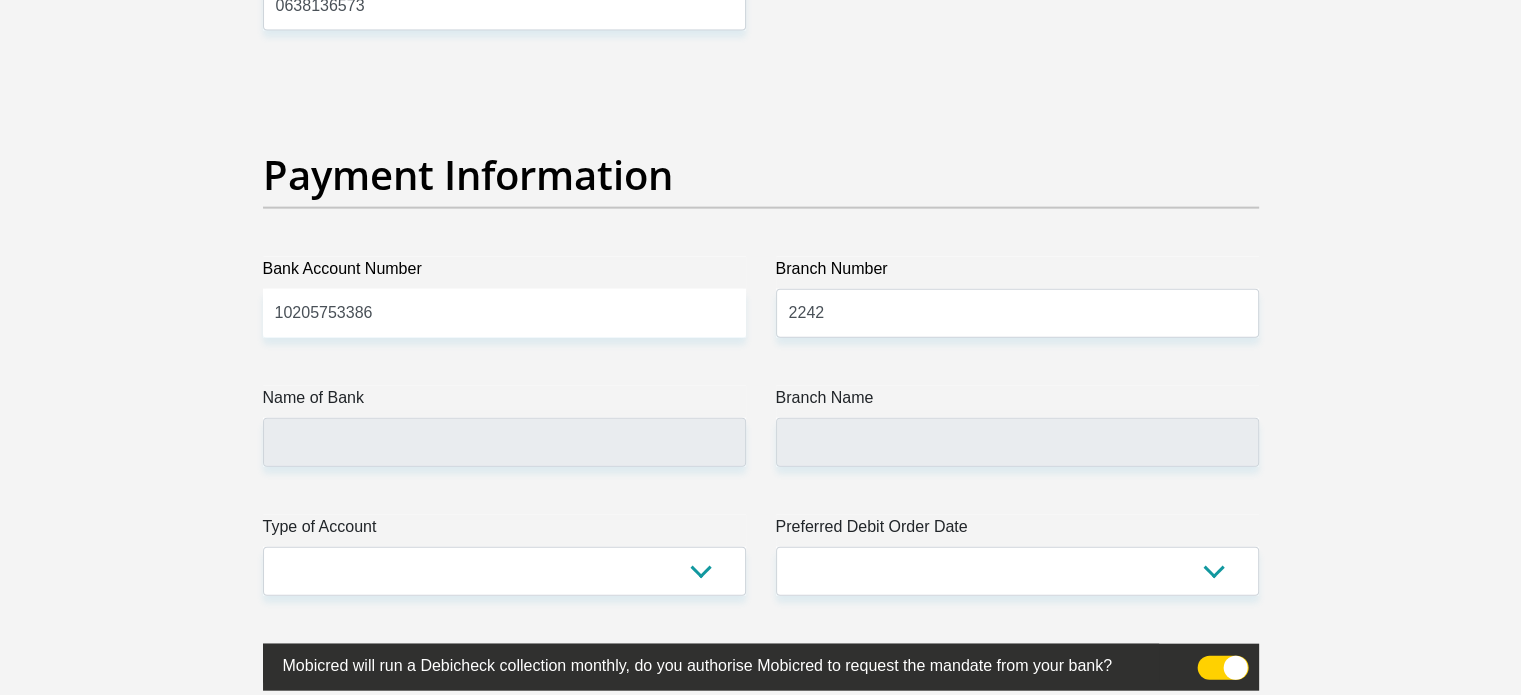 click on "Name of Bank" at bounding box center (504, 402) 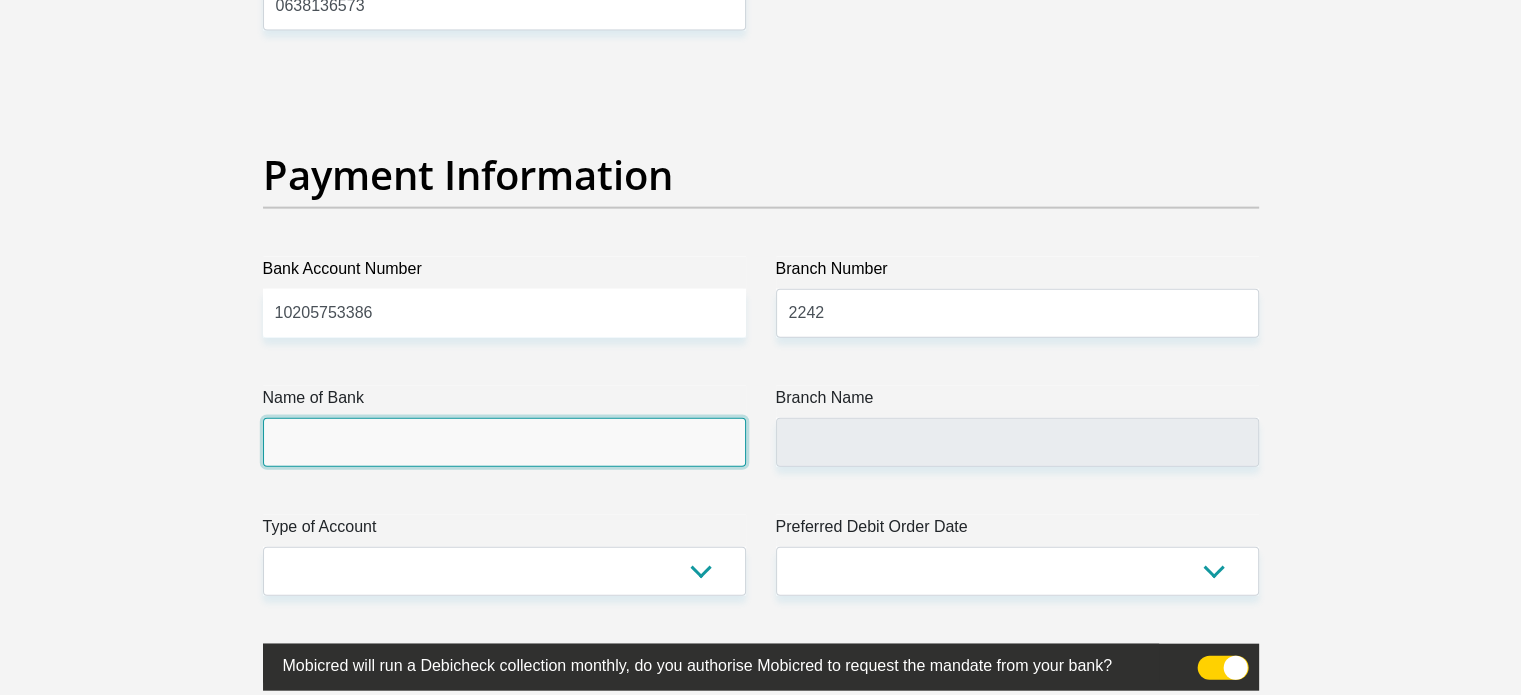 click on "Name of Bank" at bounding box center (504, 442) 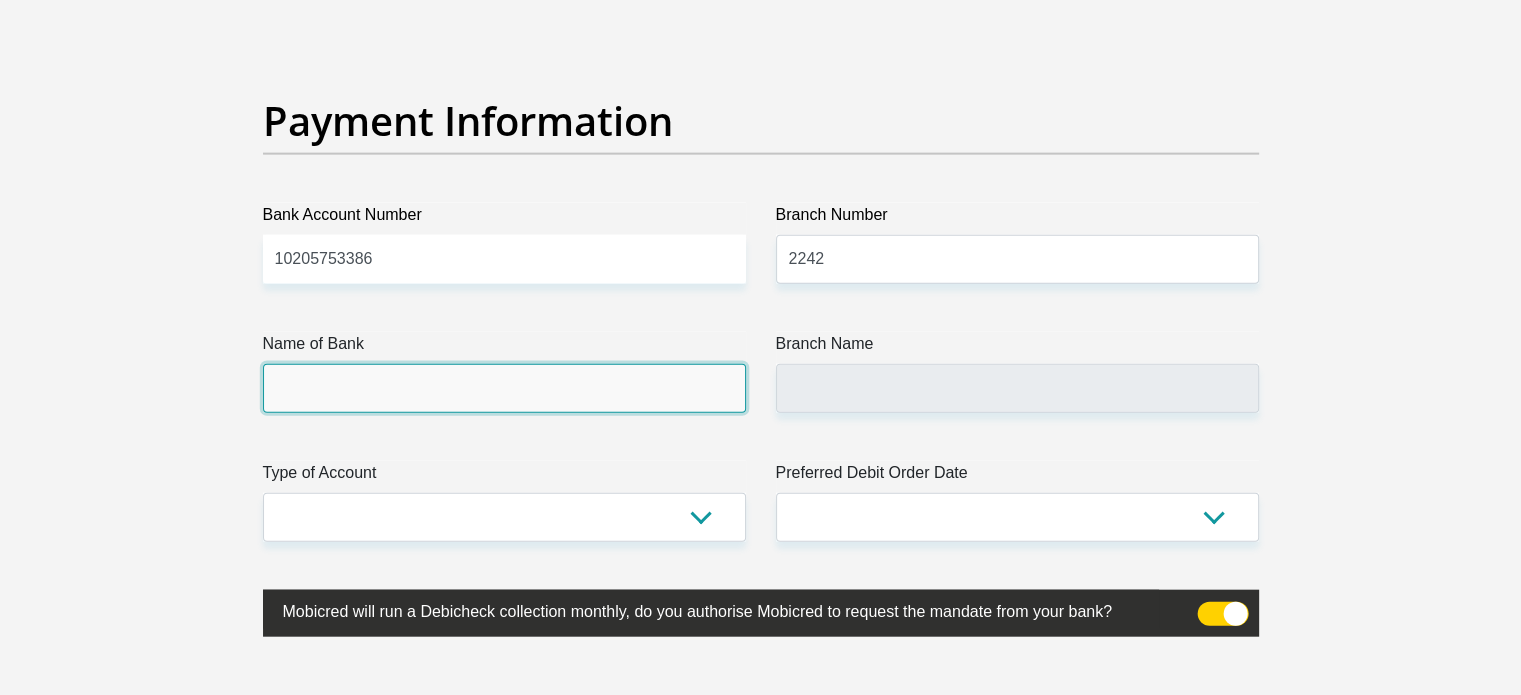 scroll, scrollTop: 4700, scrollLeft: 0, axis: vertical 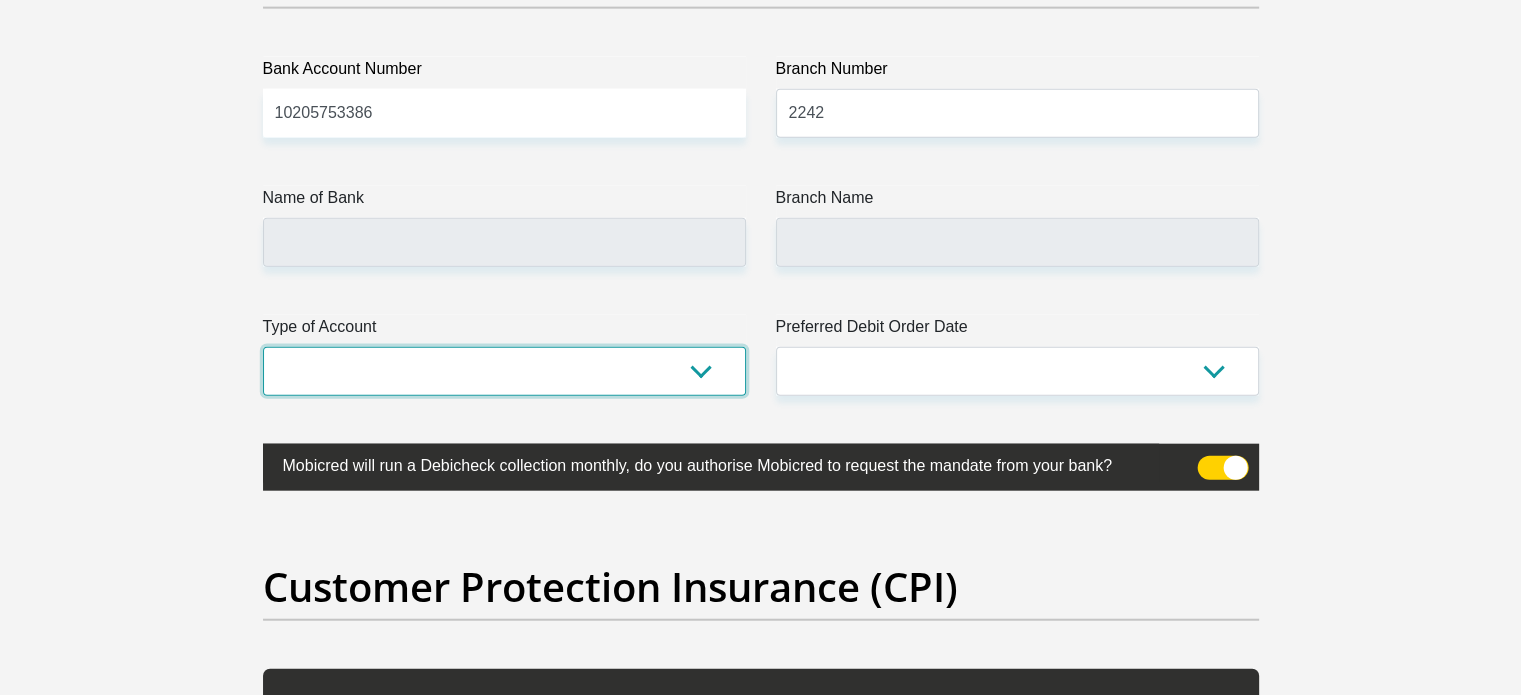 click on "Cheque
Savings" at bounding box center (504, 371) 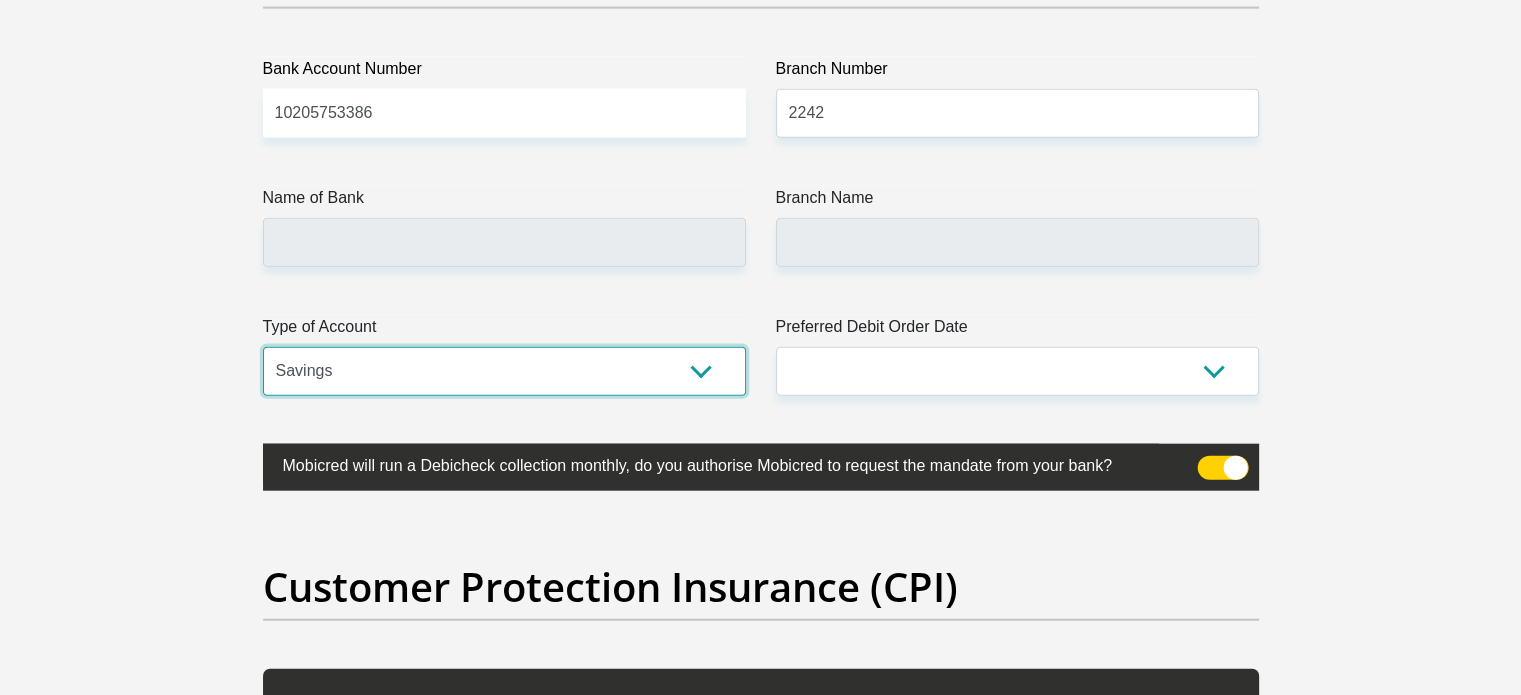 click on "Cheque
Savings" at bounding box center (504, 371) 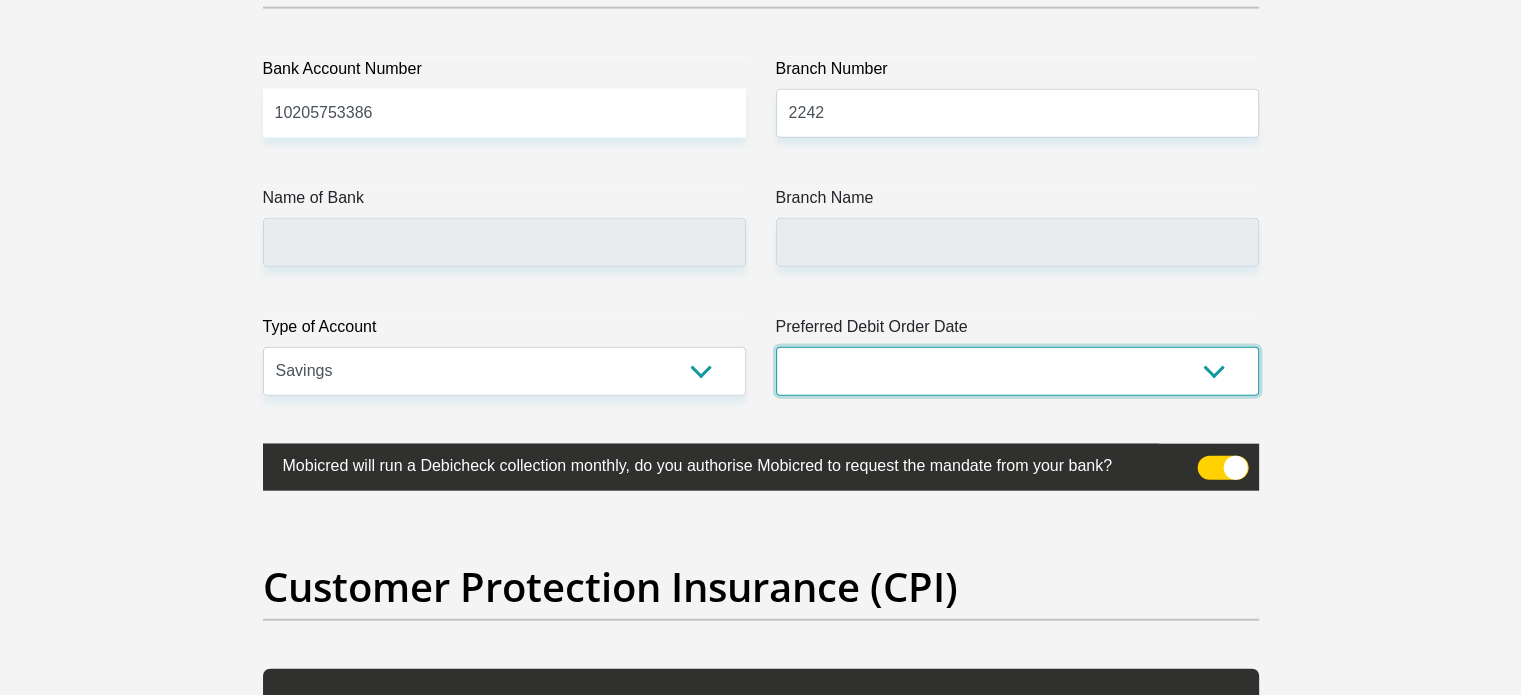 click on "1st
2nd
3rd
4th
5th
7th
18th
19th
20th
21st
22nd
23rd
24th
25th
26th
27th
28th
29th
30th" at bounding box center [1017, 371] 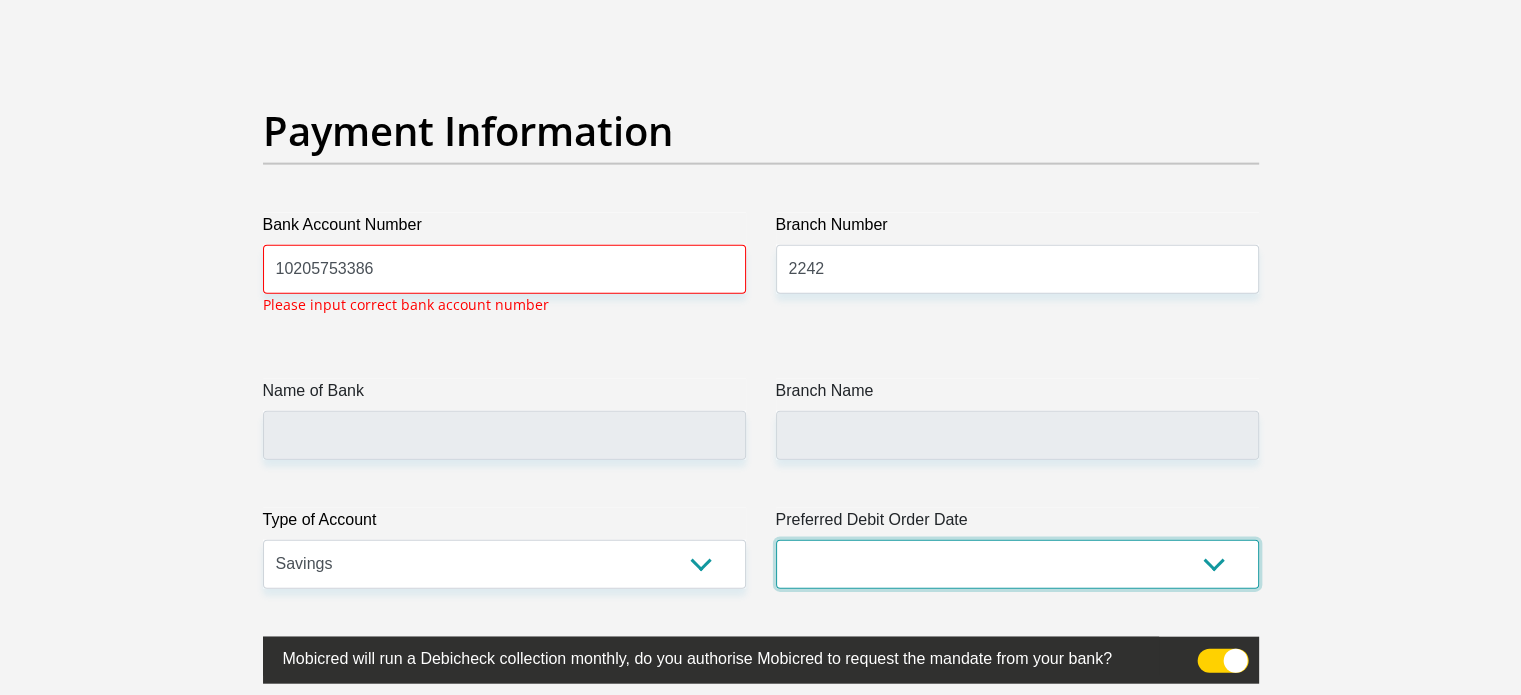 scroll, scrollTop: 4535, scrollLeft: 0, axis: vertical 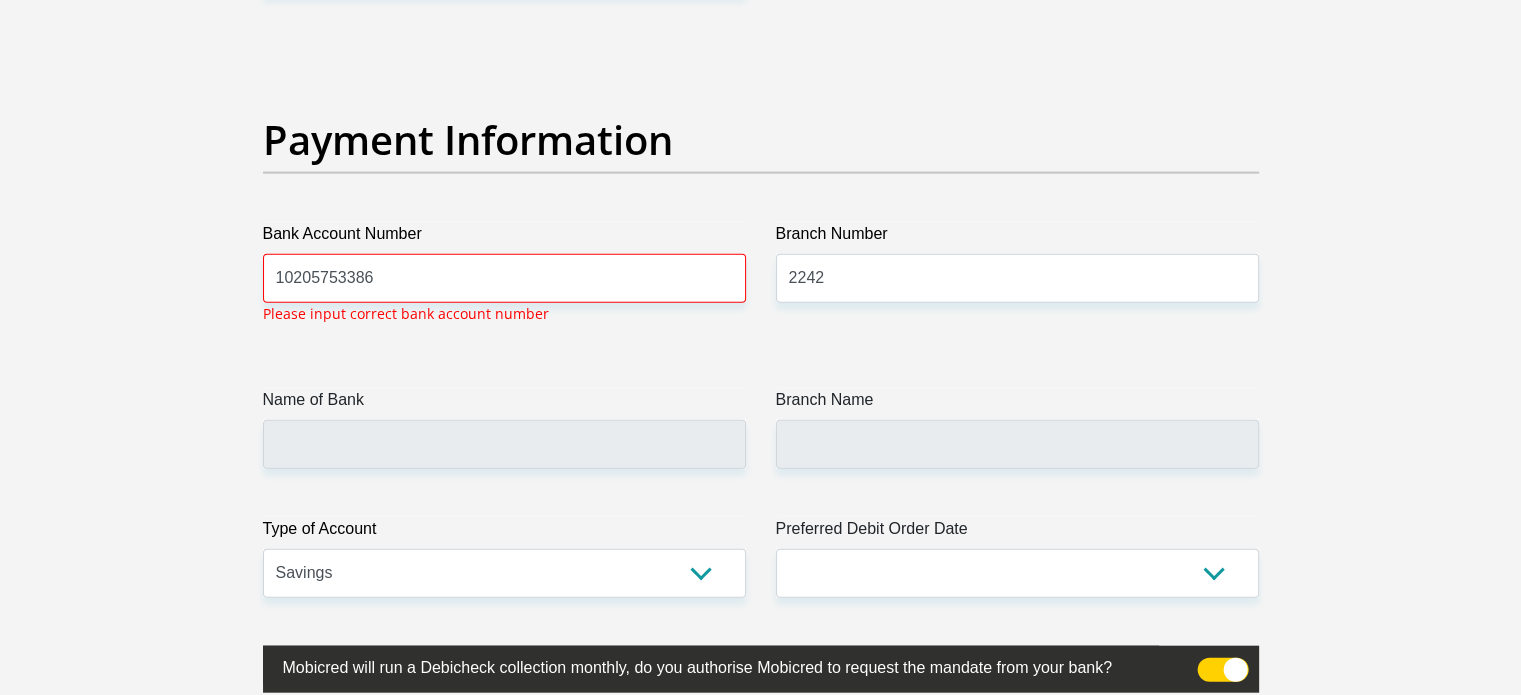 drag, startPoint x: 84, startPoint y: 315, endPoint x: 214, endPoint y: 352, distance: 135.16287 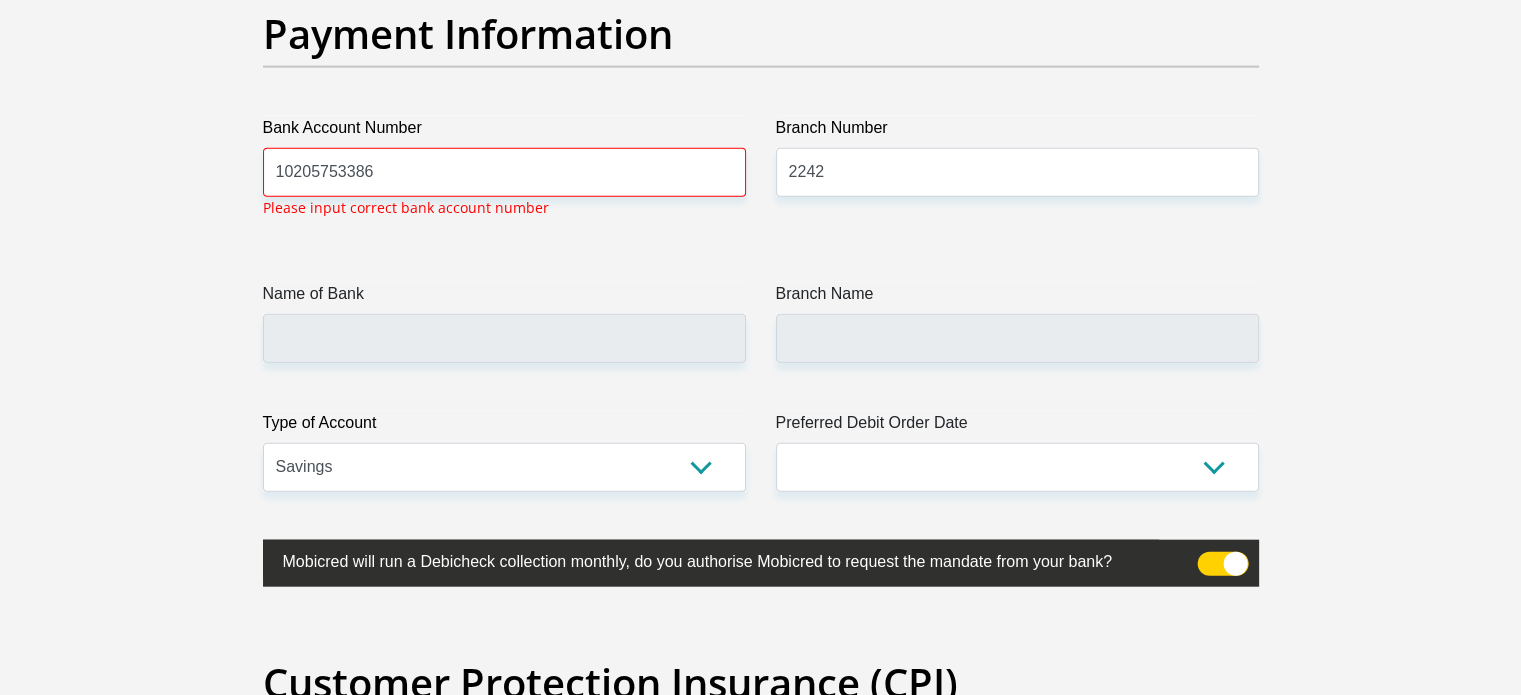 scroll, scrollTop: 4835, scrollLeft: 0, axis: vertical 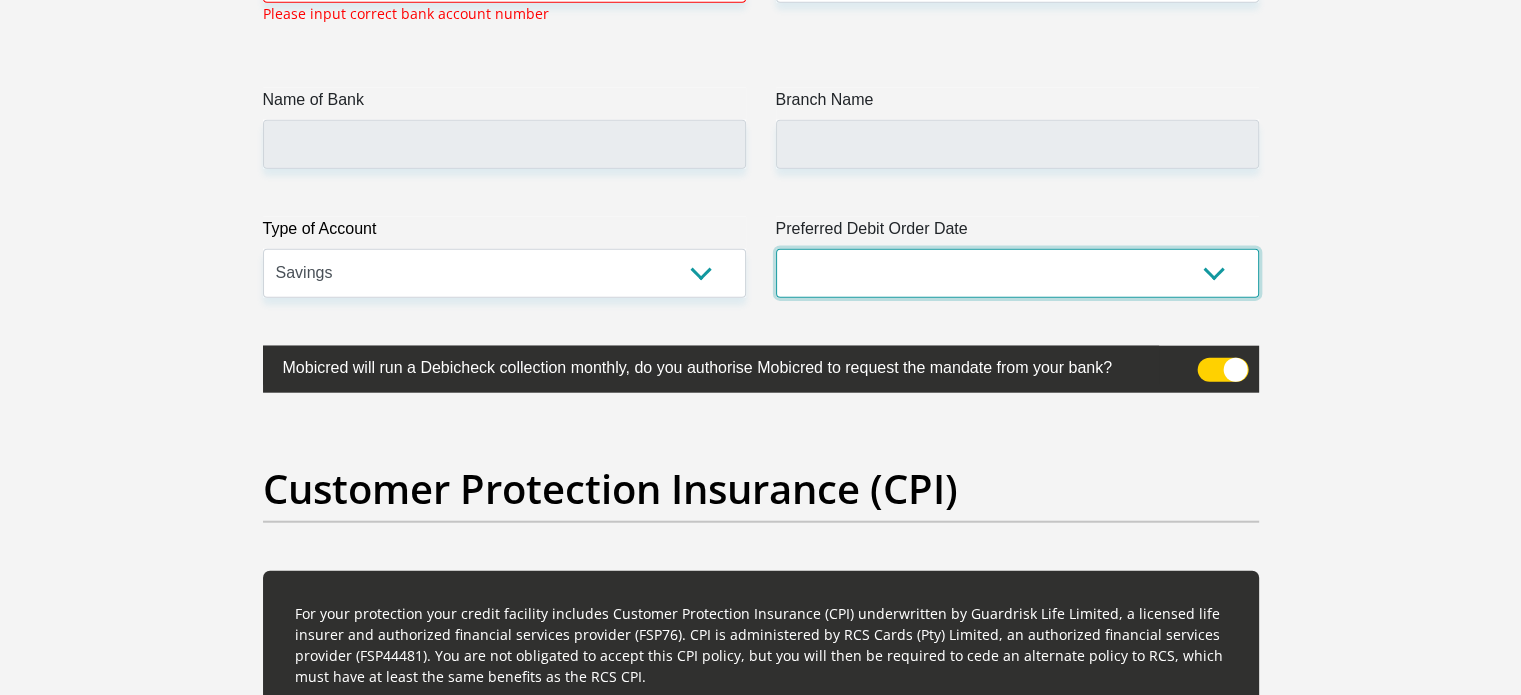 click on "1st
2nd
3rd
4th
5th
7th
18th
19th
20th
21st
22nd
23rd
24th
25th
26th
27th
28th
29th
30th" at bounding box center [1017, 273] 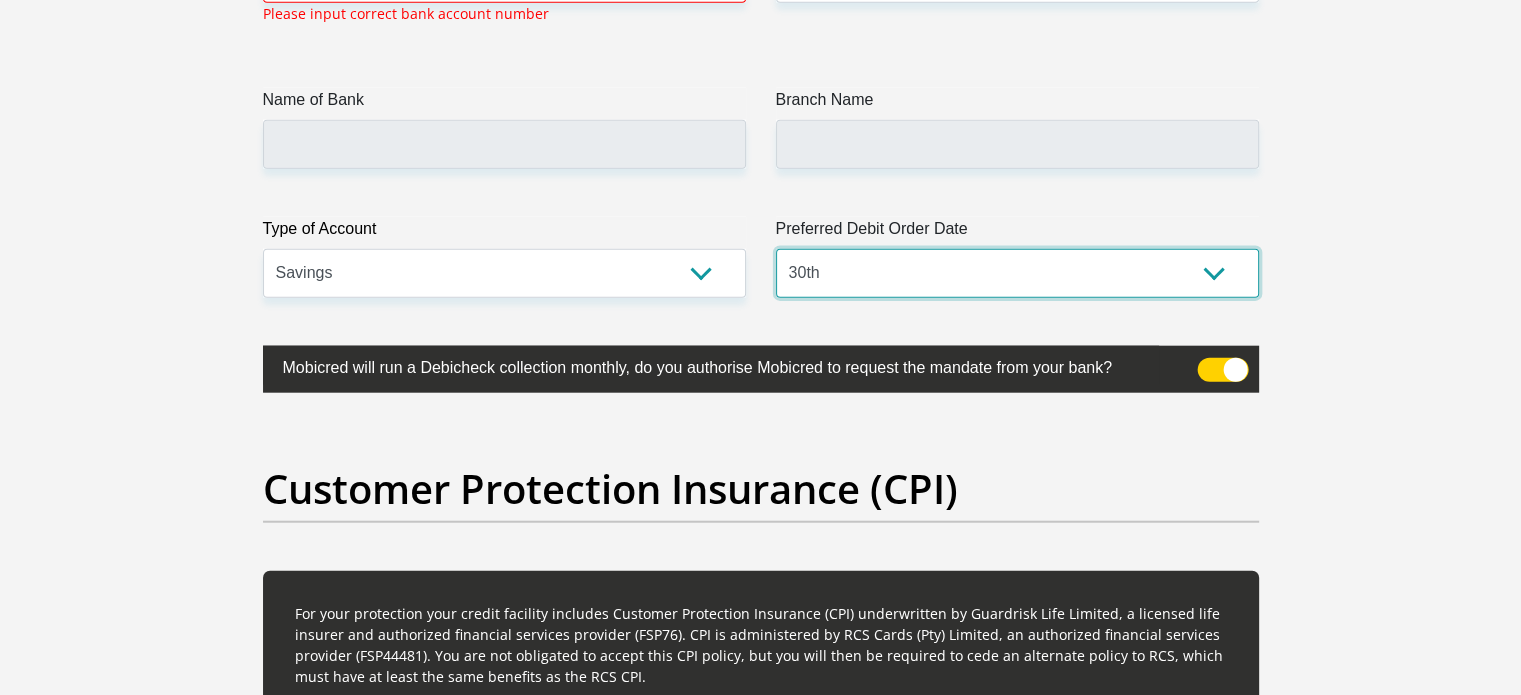 click on "1st
2nd
3rd
4th
5th
7th
18th
19th
20th
21st
22nd
23rd
24th
25th
26th
27th
28th
29th
30th" at bounding box center (1017, 273) 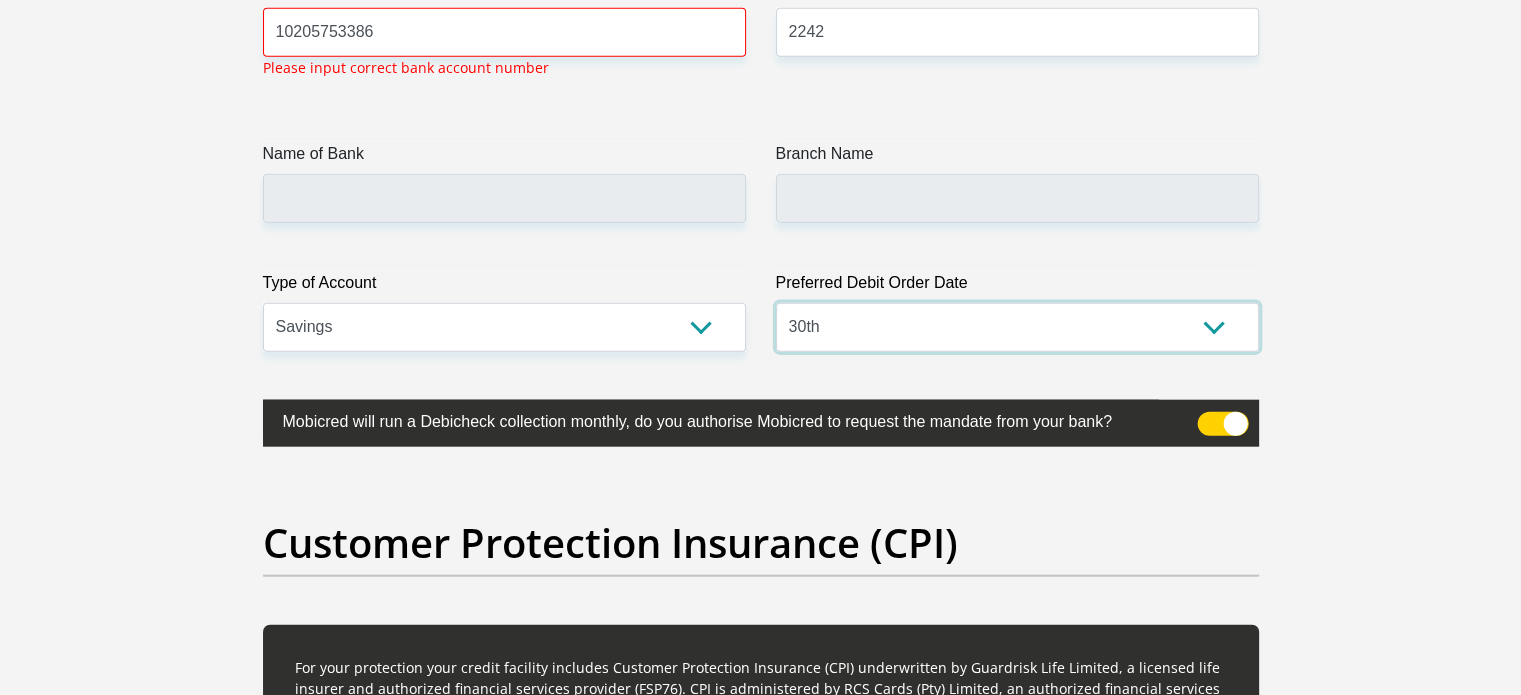 scroll, scrollTop: 4735, scrollLeft: 0, axis: vertical 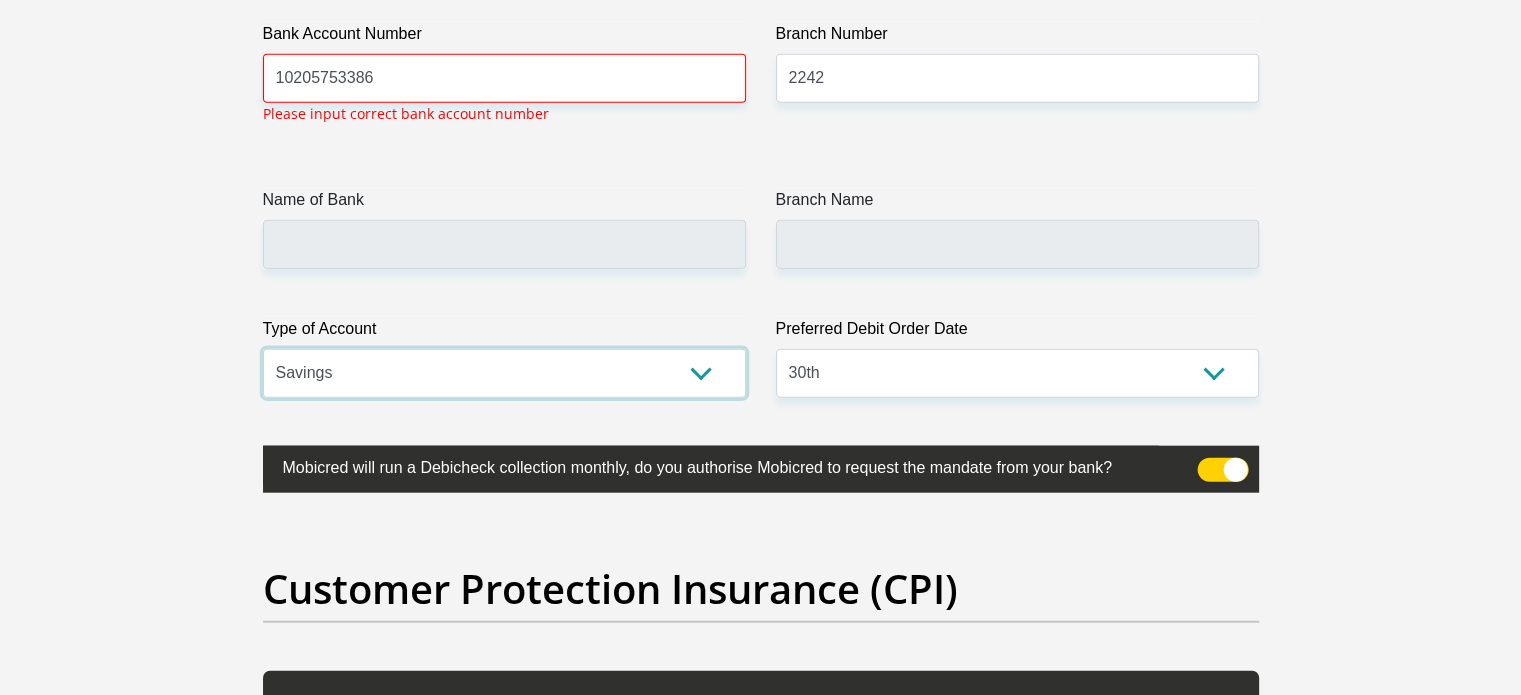 click on "Cheque
Savings" at bounding box center [504, 373] 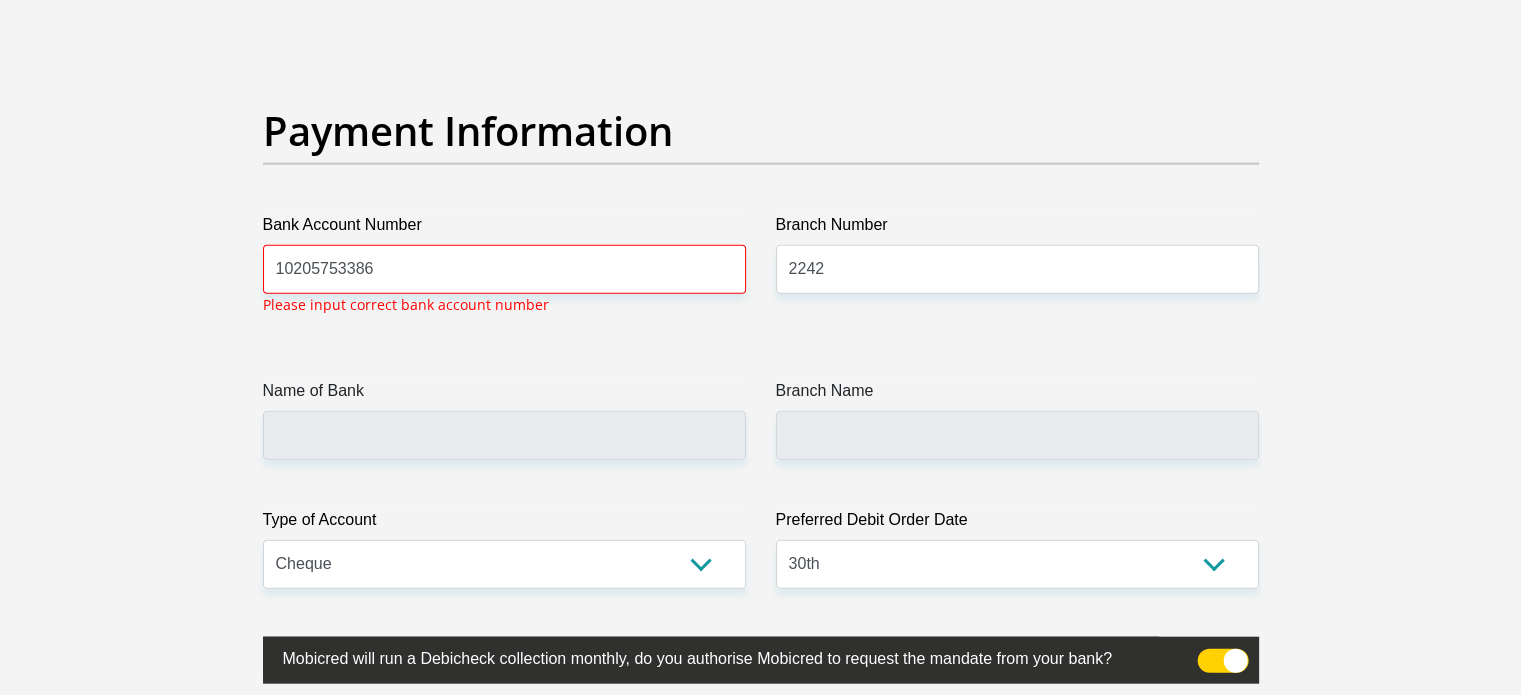 scroll, scrollTop: 4535, scrollLeft: 0, axis: vertical 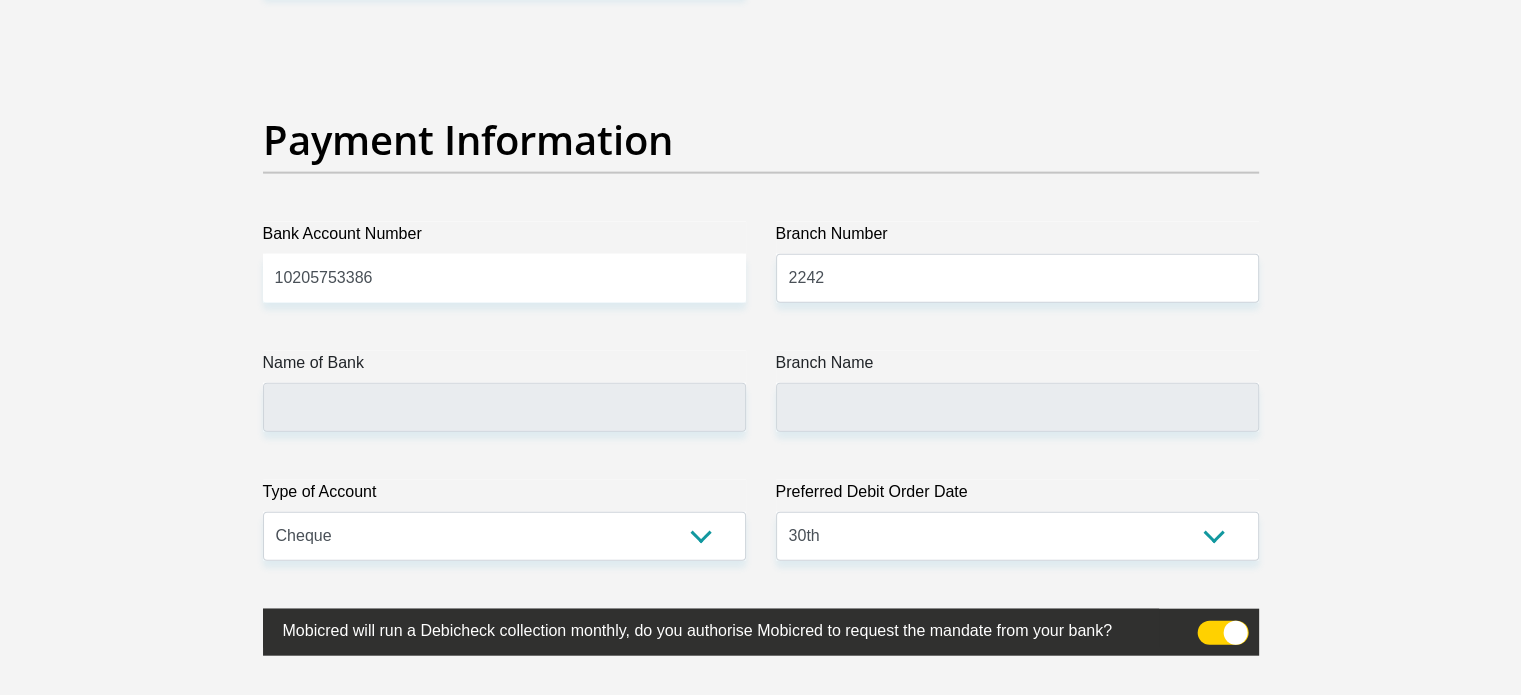 click on "Personal Details
Title
Mr
Ms
Mrs
Dr
Other
First Name
TSHEPO
Surname
LEFOPHANE
ID Number
Please input valid ID number
Race
Black
Coloured
Indian
White
Other
Contact Number
0764778029
Please input valid contact number
Nationality" at bounding box center [761, -962] 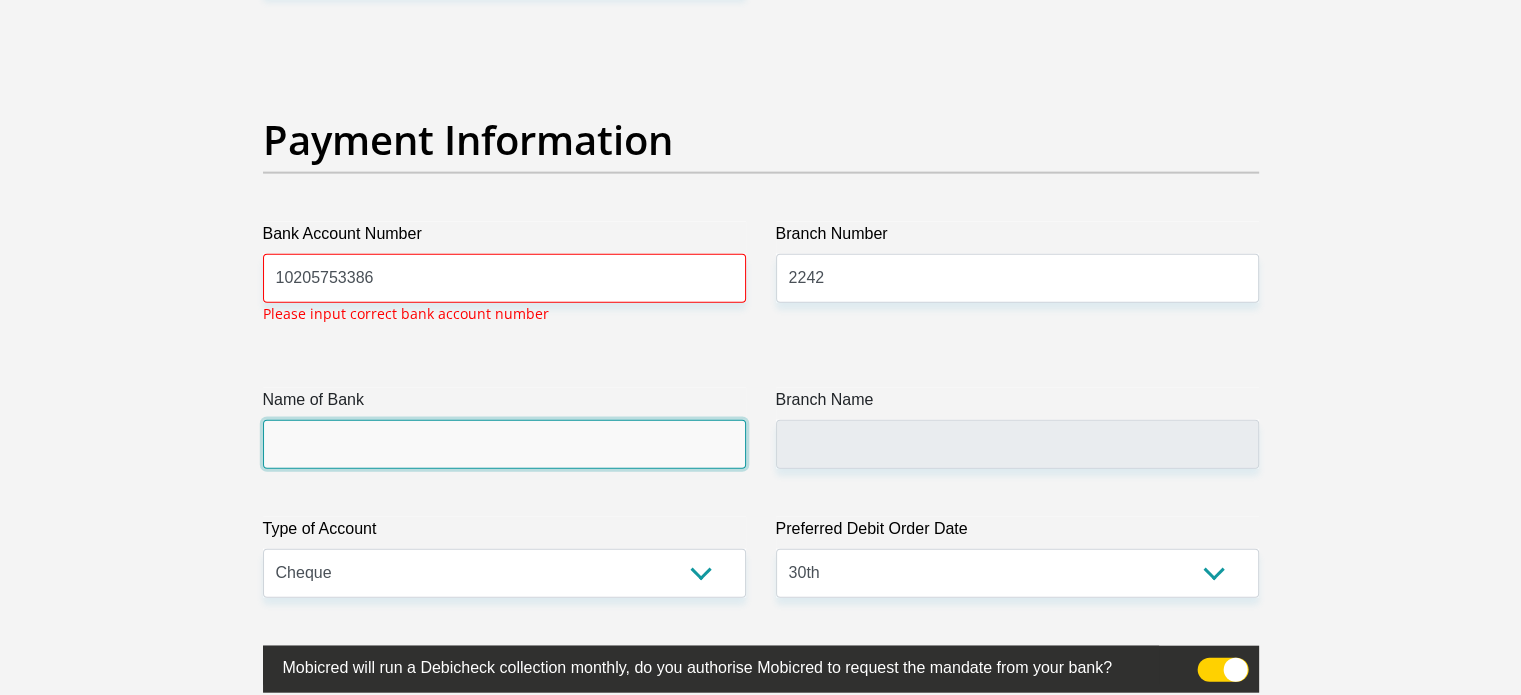 click on "Name of Bank" at bounding box center (504, 444) 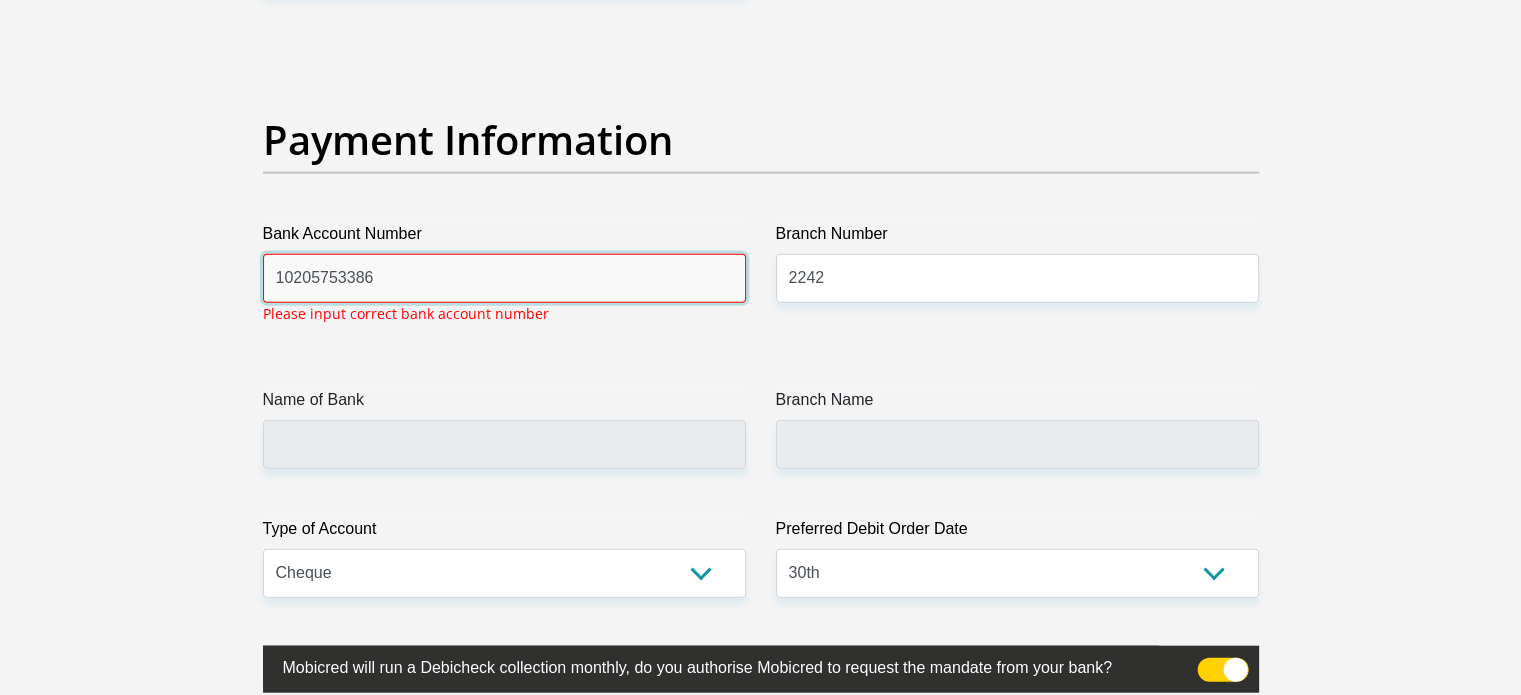 click on "10205753386" at bounding box center (504, 278) 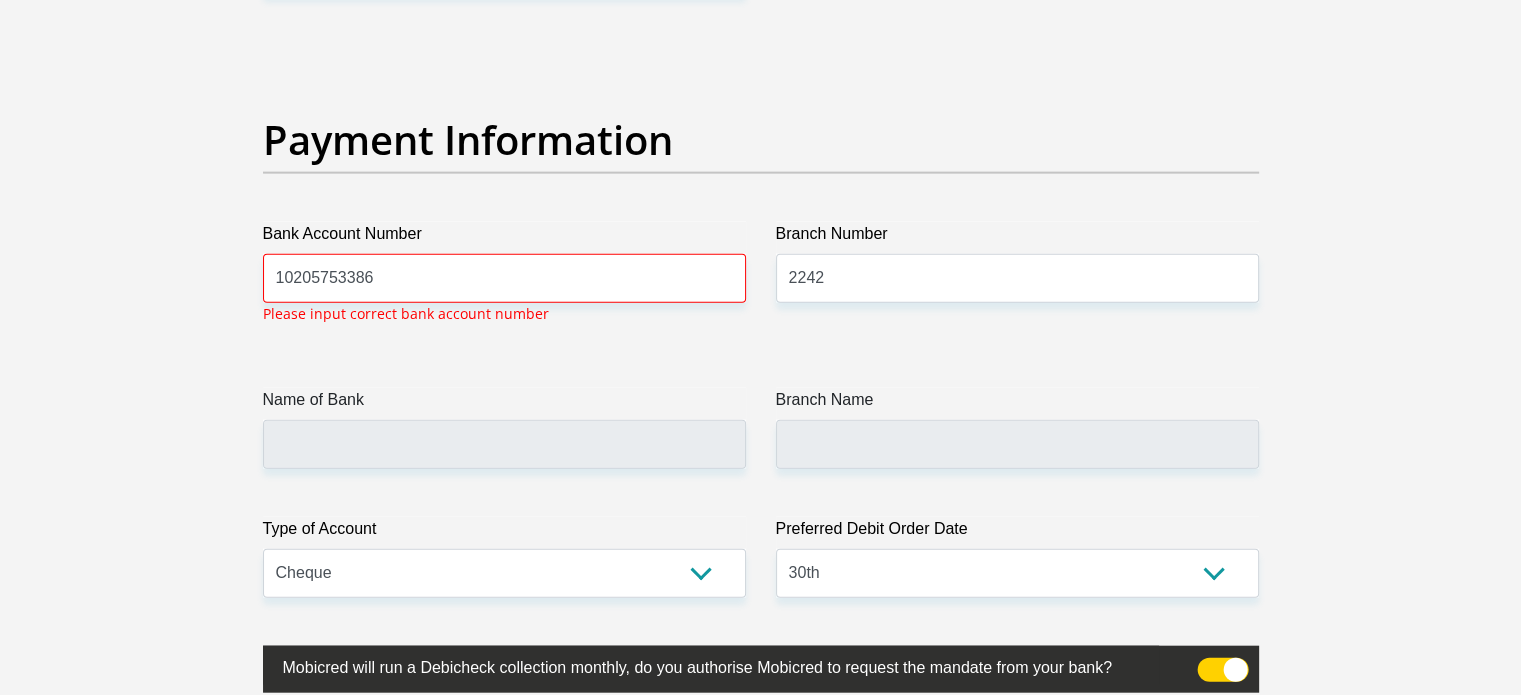 click on "Title
Mr
Ms
Mrs
Dr
Other
First Name
TSHEPO
Surname
LEFOPHANE
ID Number
Please input valid ID number
Race
Black
Coloured
Indian
White
Other
Contact Number
0764778029
Please input valid contact number
Nationality
South Africa
Afghanistan
Aland Islands" at bounding box center (761, -949) 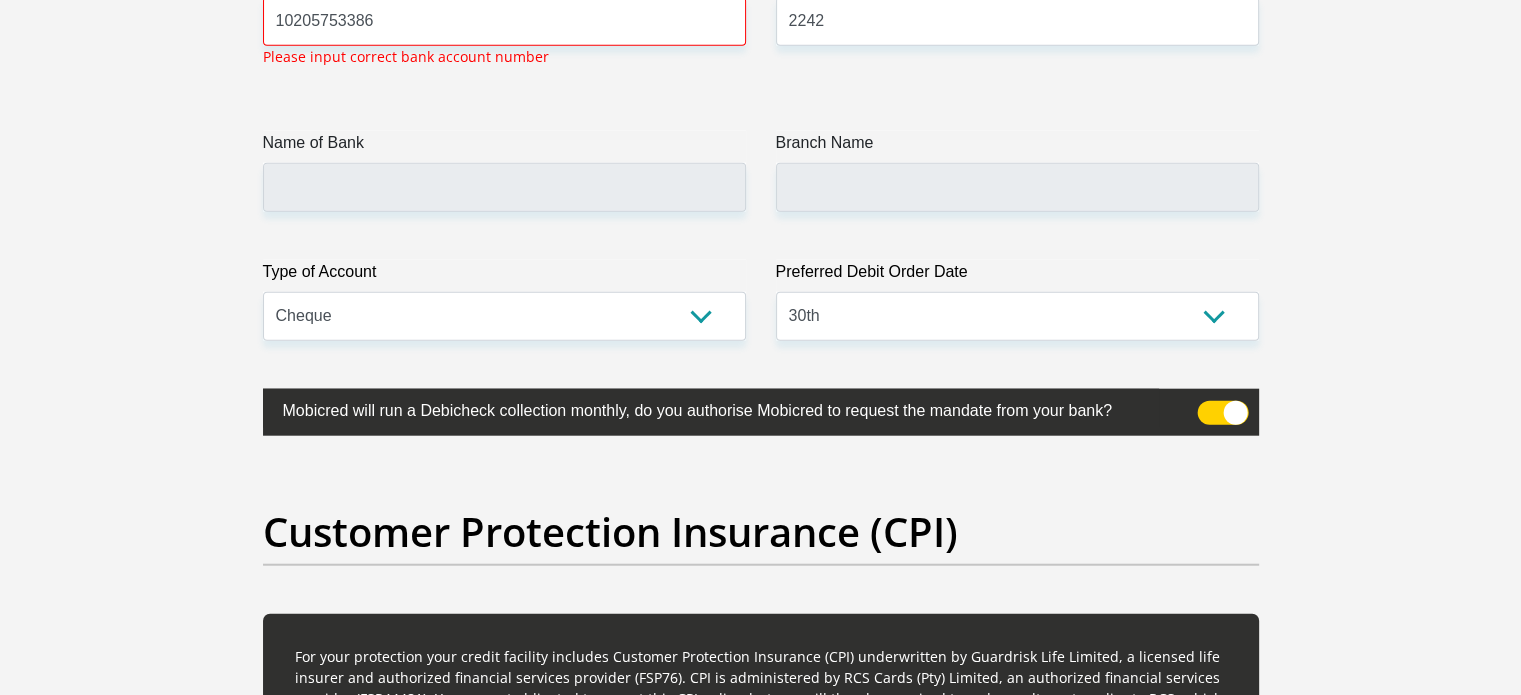 scroll, scrollTop: 4335, scrollLeft: 0, axis: vertical 